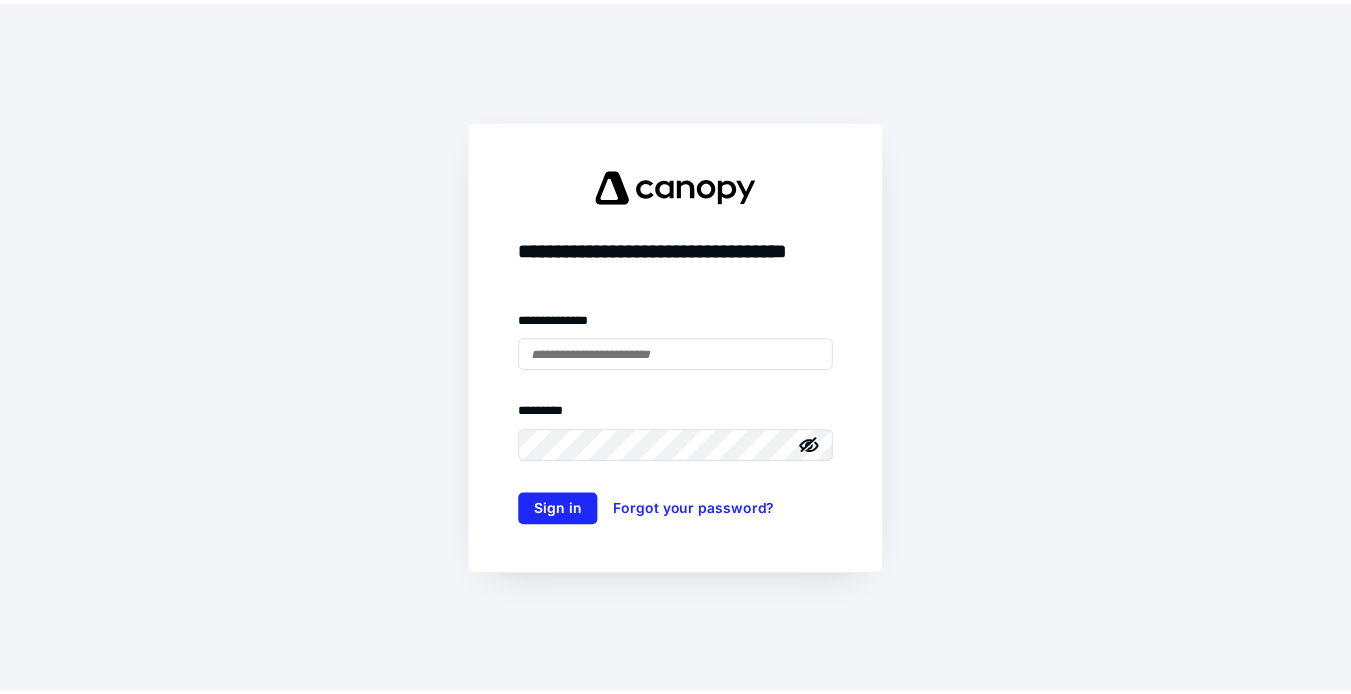 scroll, scrollTop: 0, scrollLeft: 0, axis: both 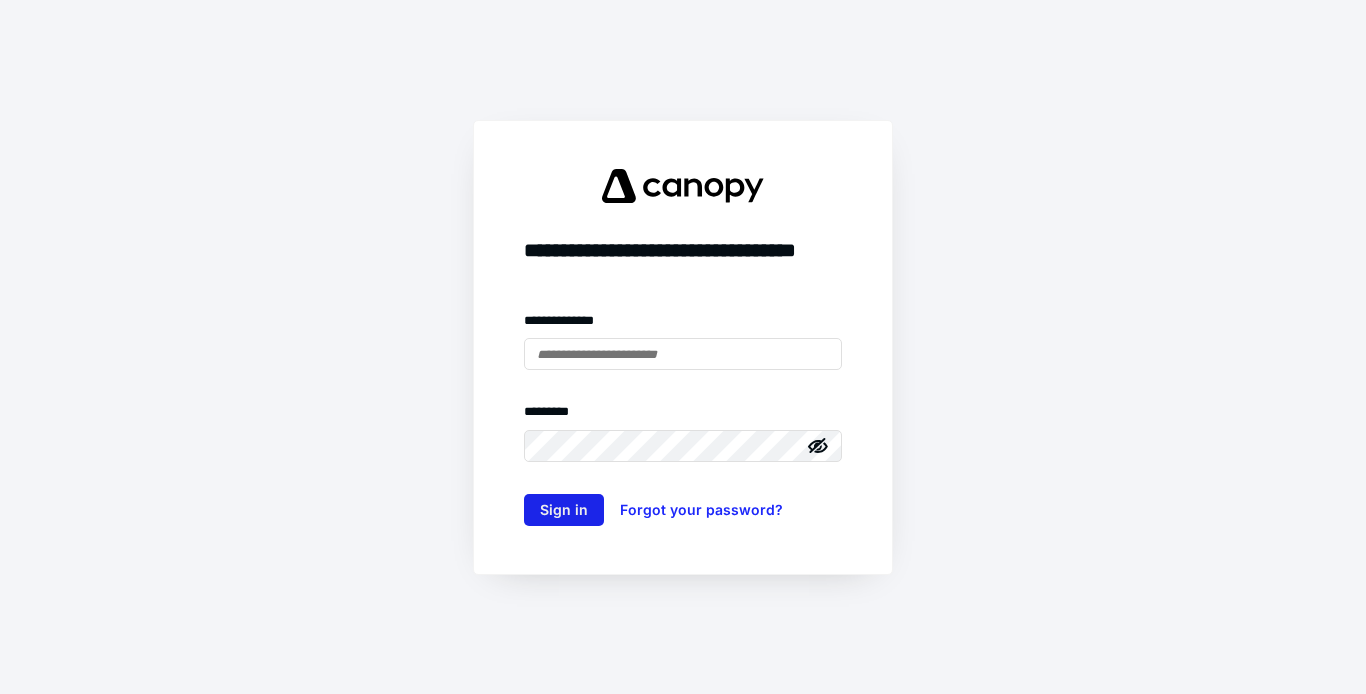 type on "**********" 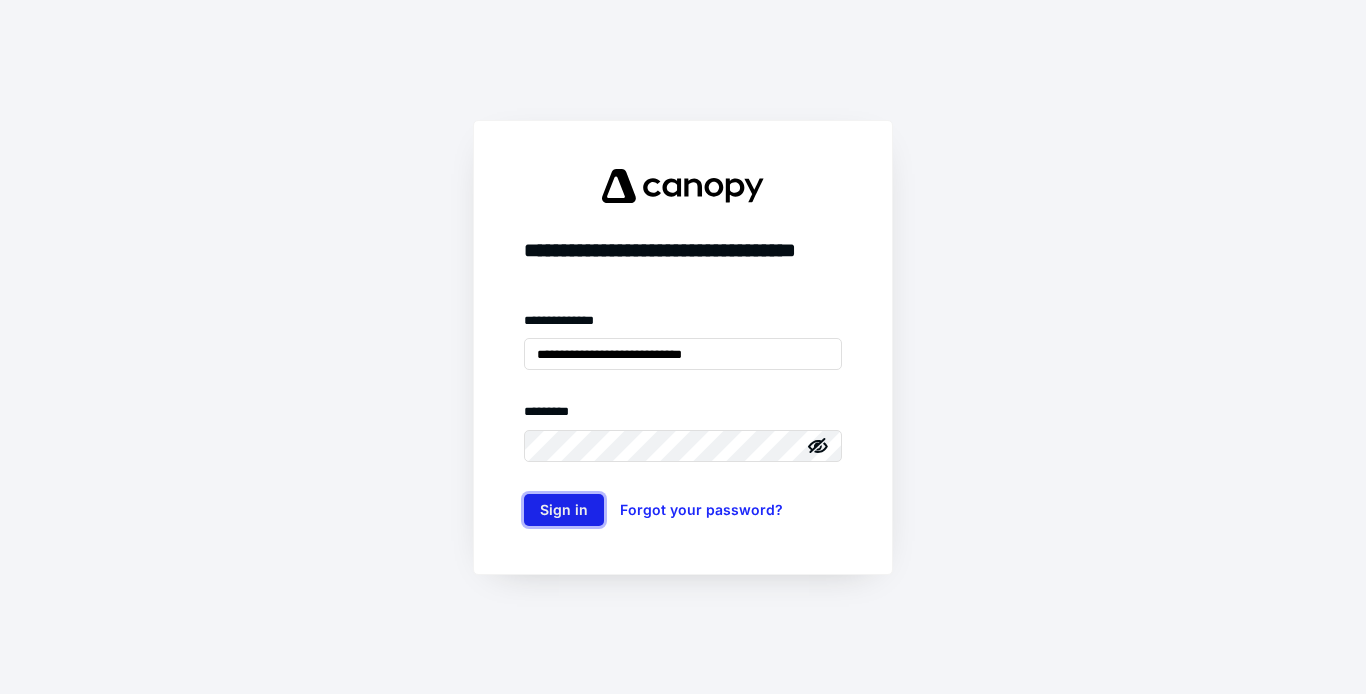 click on "Sign in" at bounding box center (564, 510) 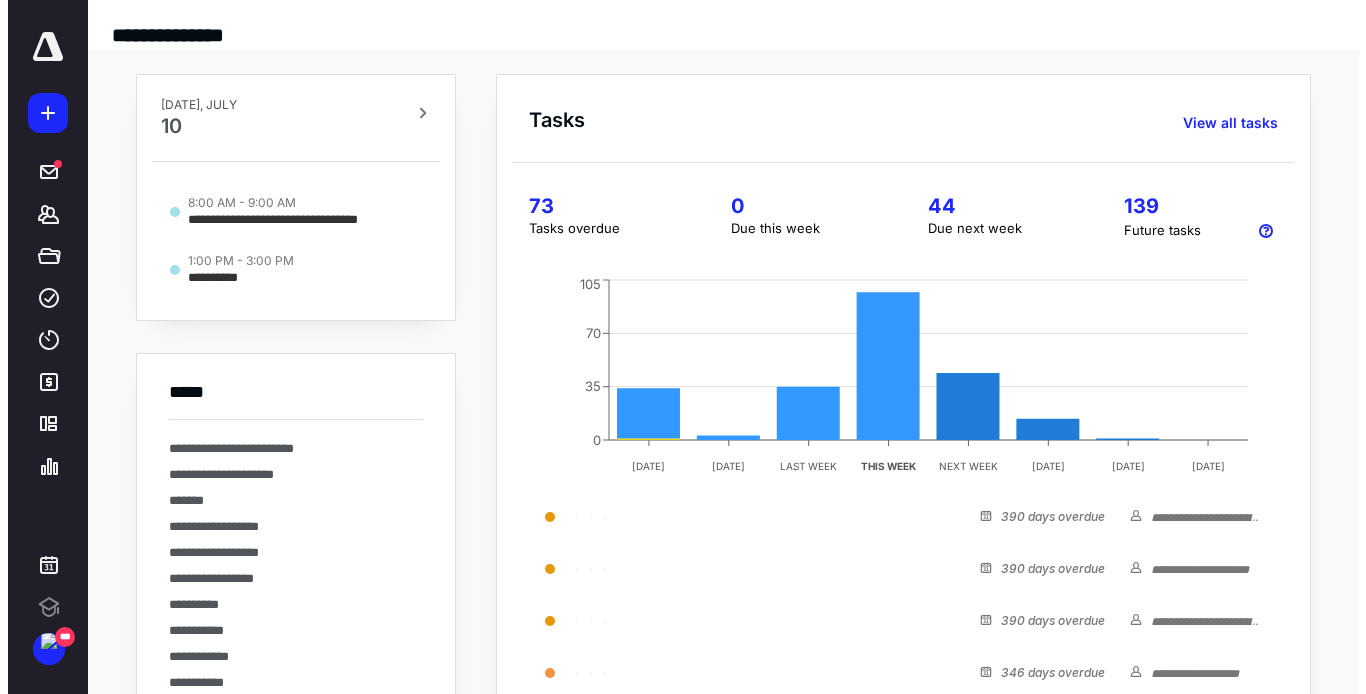 scroll, scrollTop: 0, scrollLeft: 0, axis: both 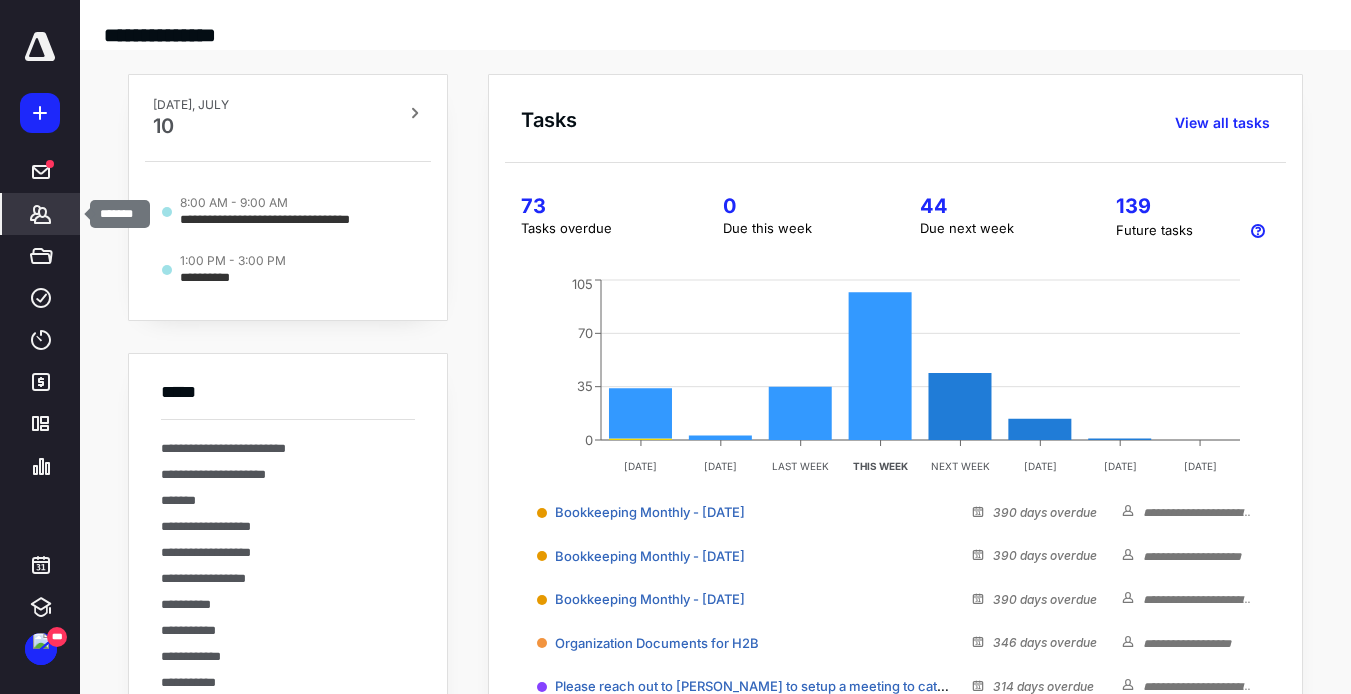 click 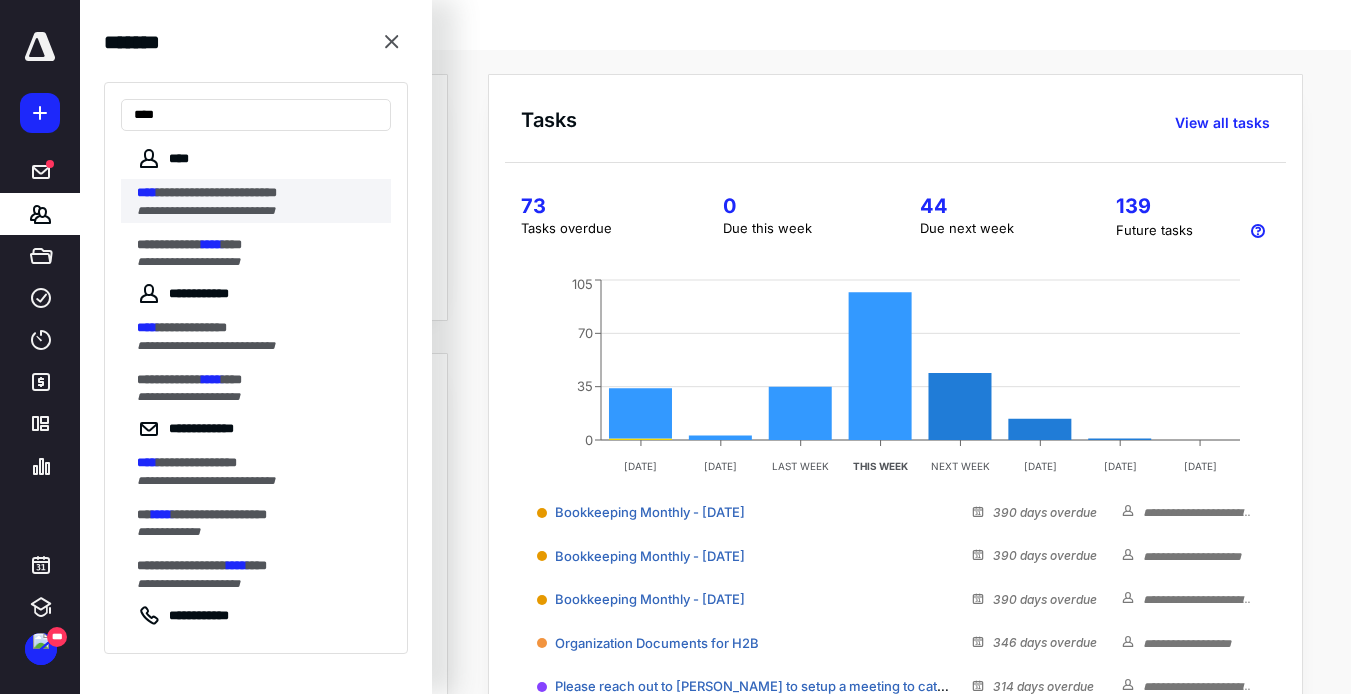 type on "****" 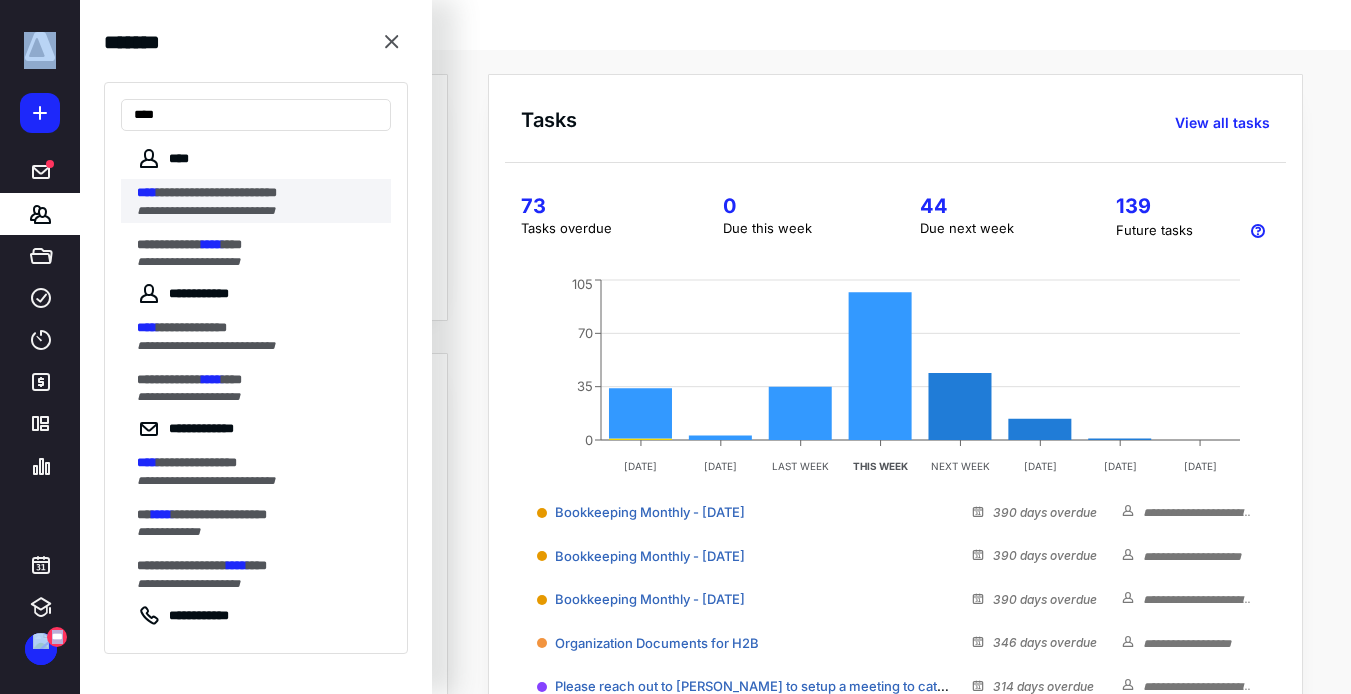 click on "**********" at bounding box center (675, 503) 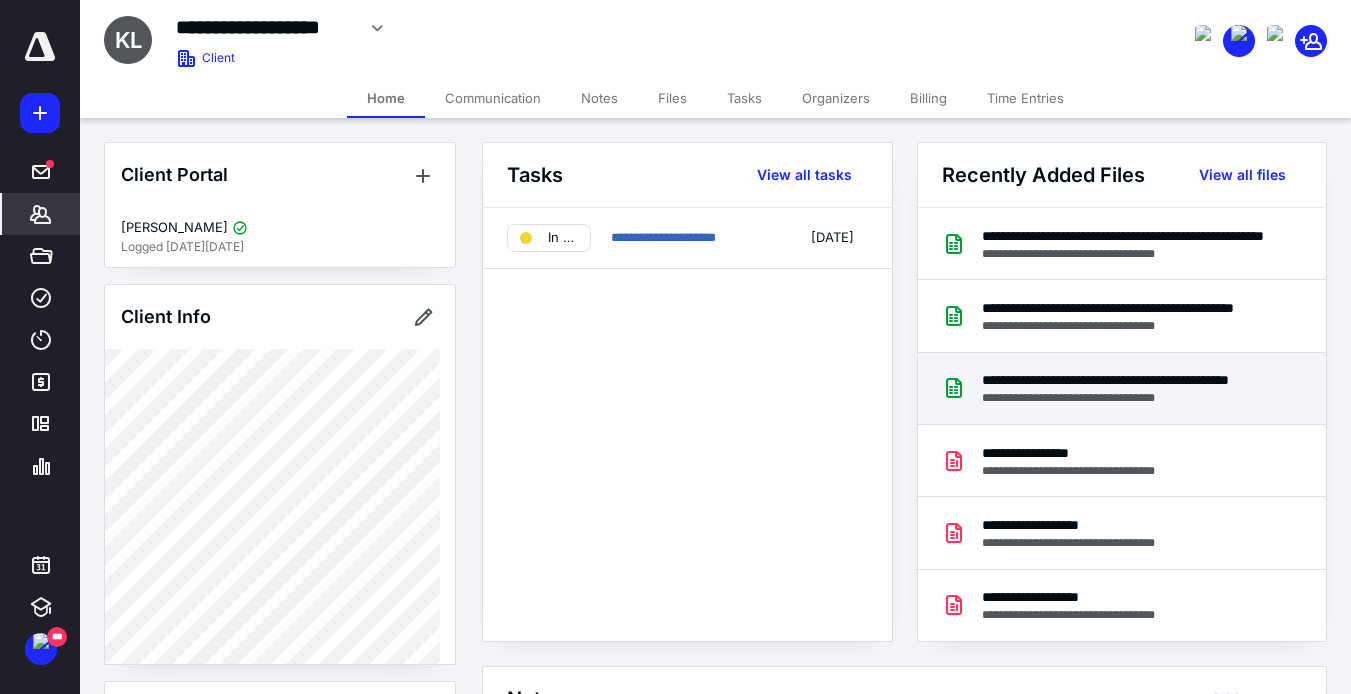 click on "**********" at bounding box center (1126, 380) 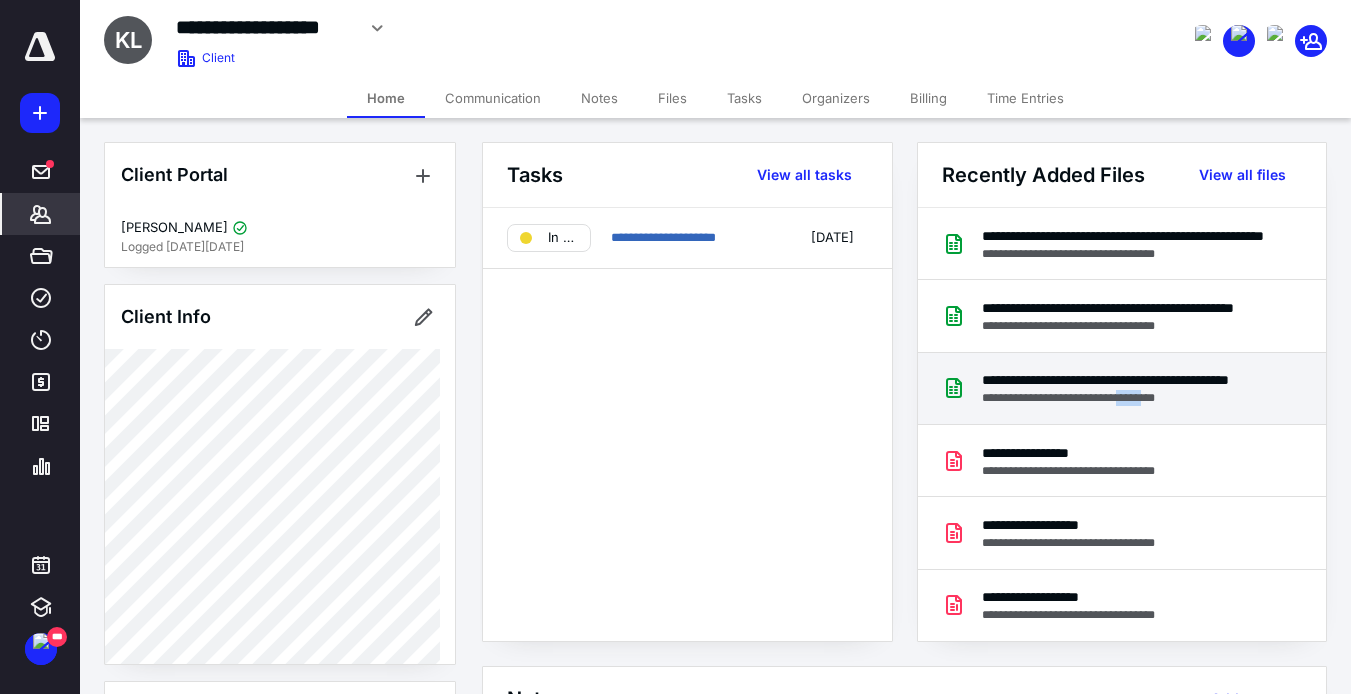 click on "**********" at bounding box center (675, 825) 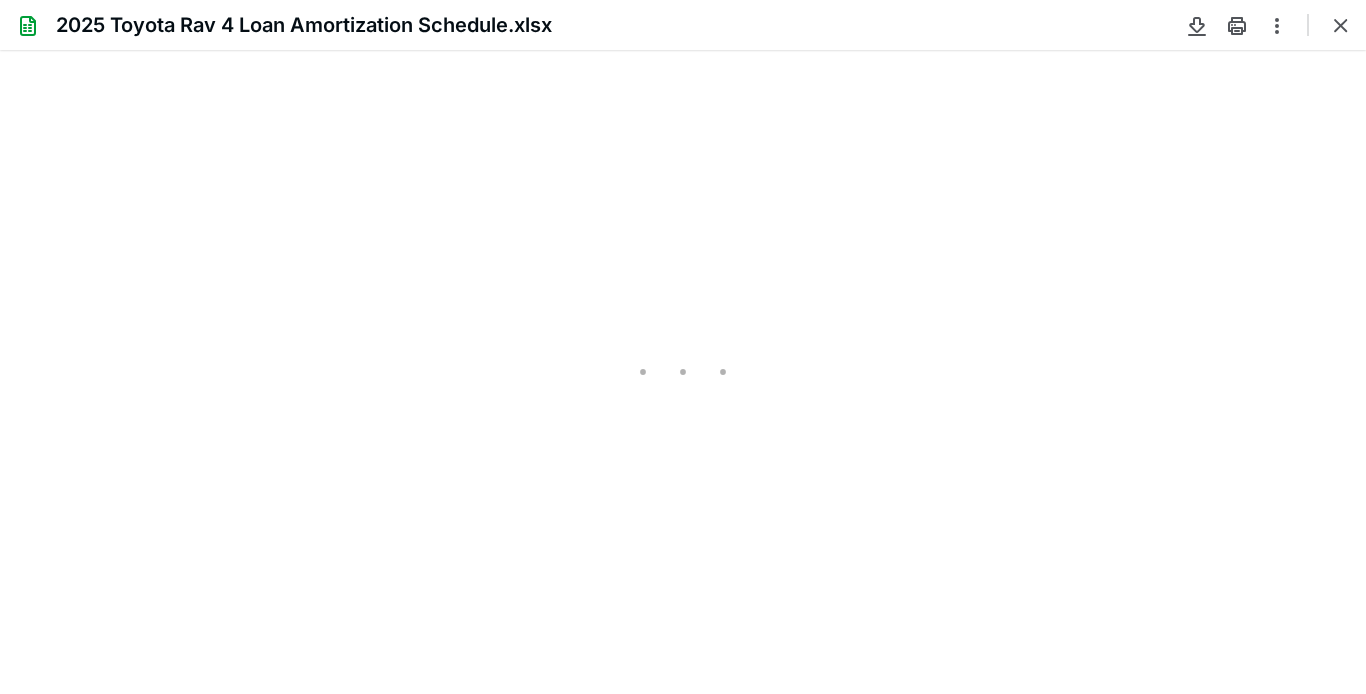 scroll, scrollTop: 0, scrollLeft: 0, axis: both 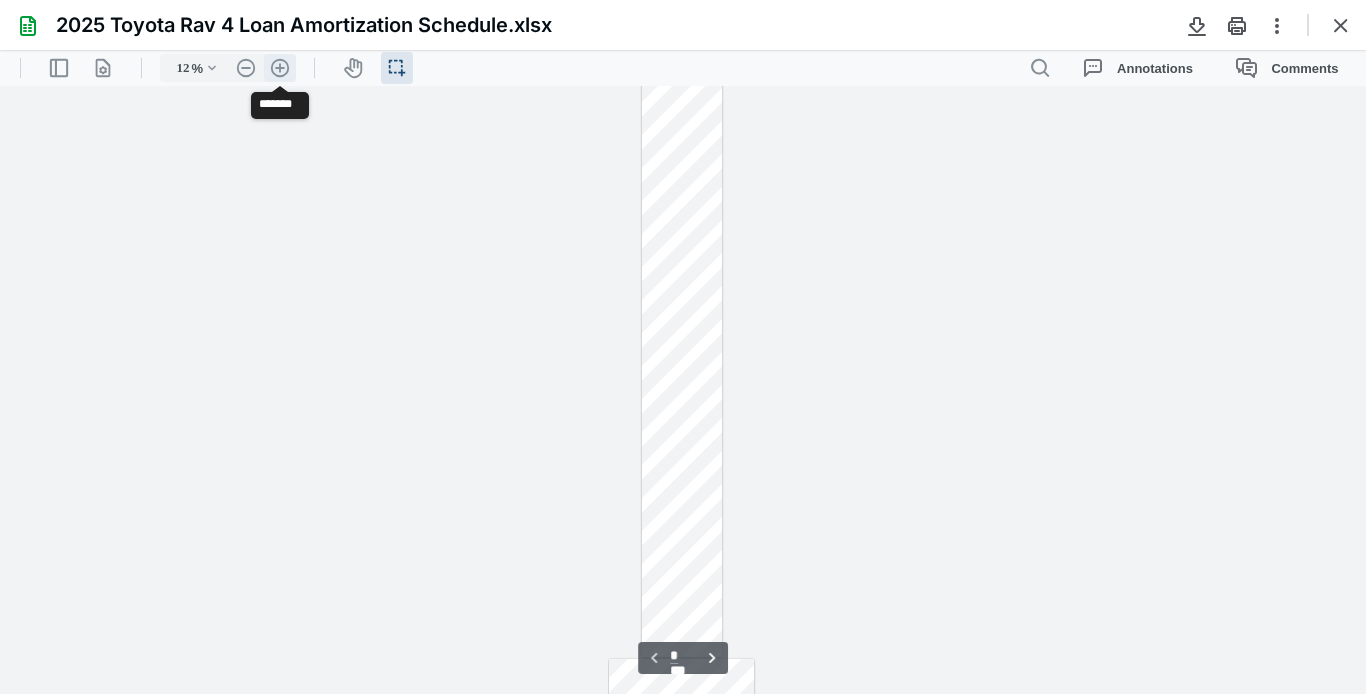 click on ".cls-1{fill:#abb0c4;} icon - header - zoom - in - line" at bounding box center (280, 68) 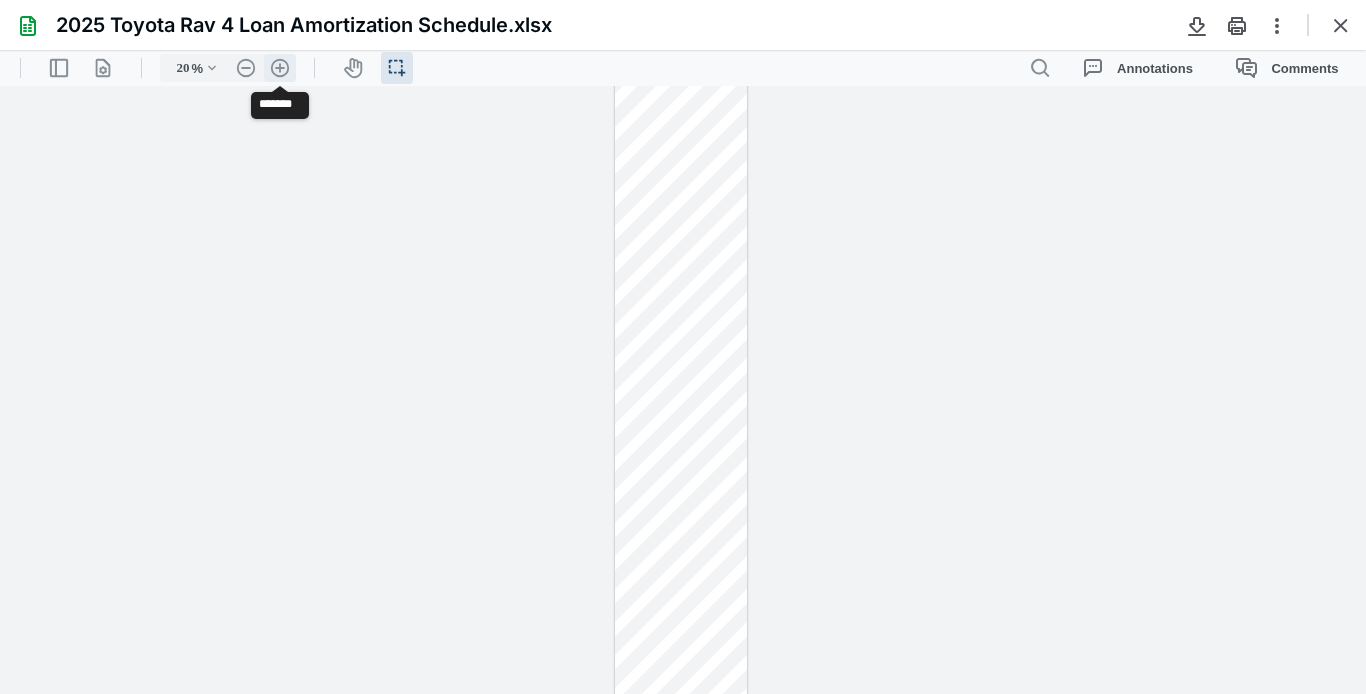 click on ".cls-1{fill:#abb0c4;} icon - header - zoom - in - line" at bounding box center [280, 68] 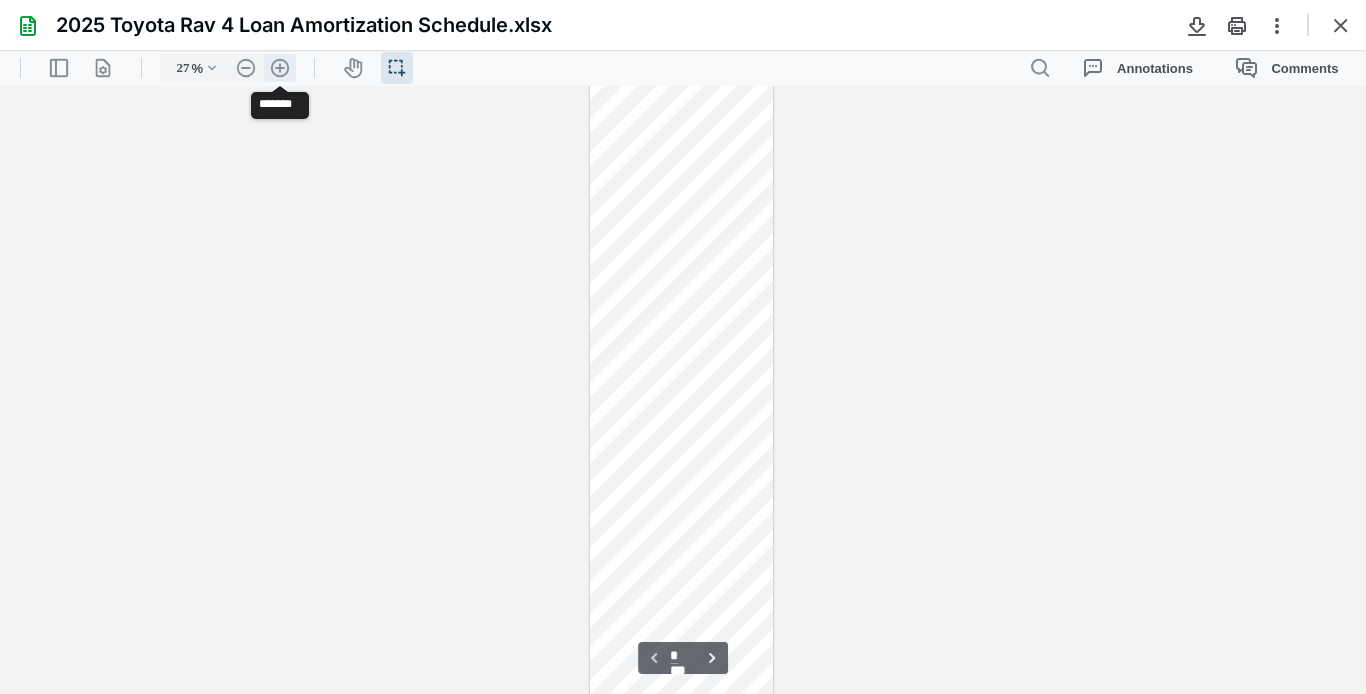 click on ".cls-1{fill:#abb0c4;} icon - header - zoom - in - line" at bounding box center (280, 68) 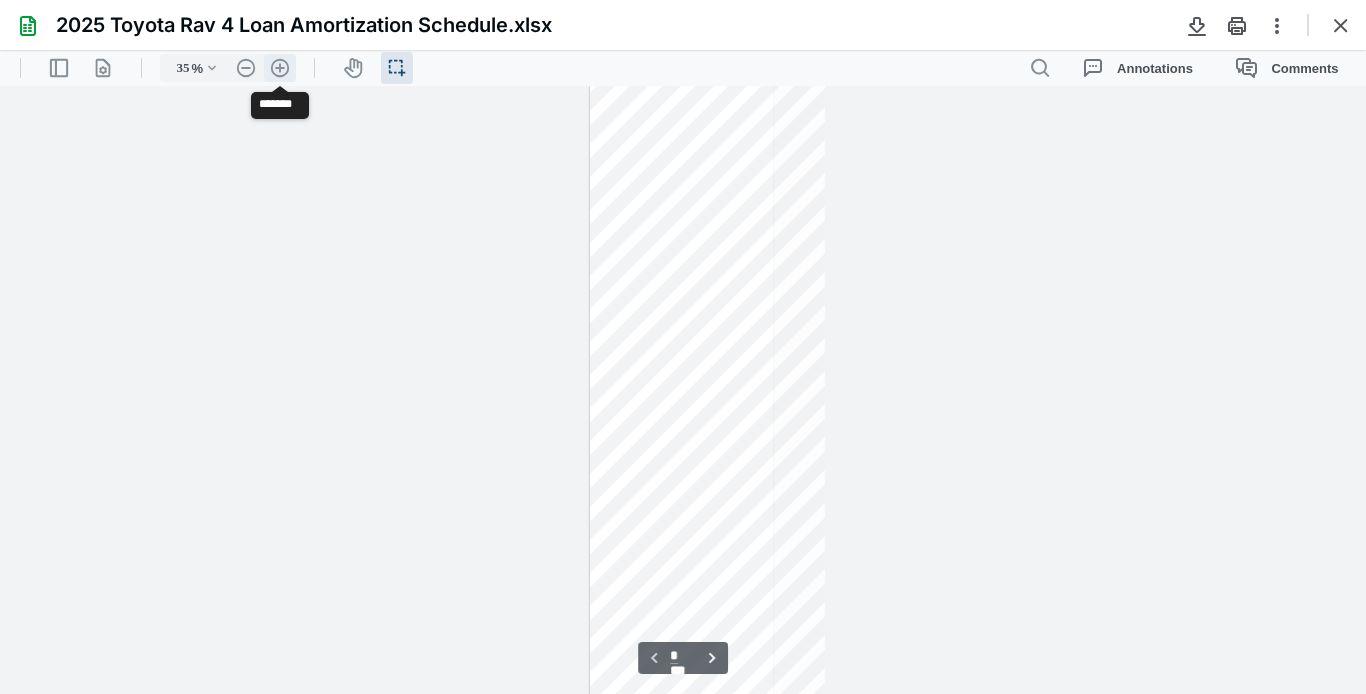 click on ".cls-1{fill:#abb0c4;} icon - header - zoom - in - line" at bounding box center (280, 68) 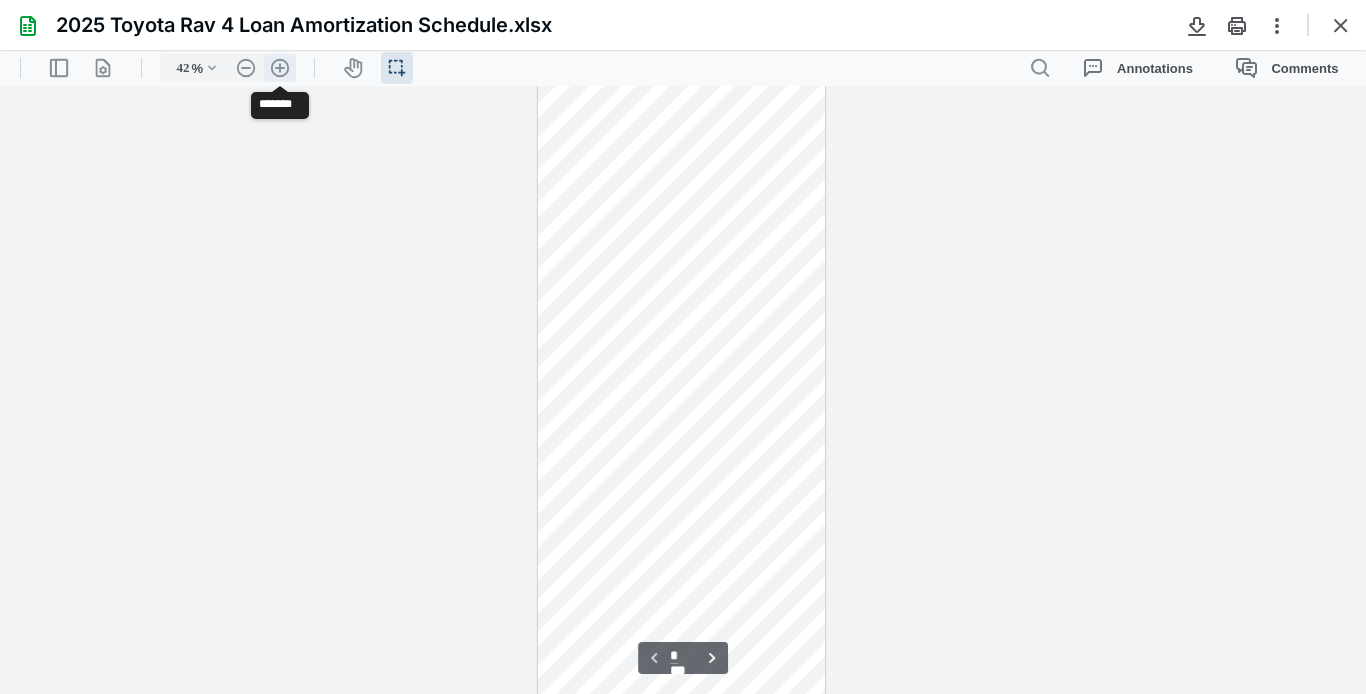 click on ".cls-1{fill:#abb0c4;} icon - header - zoom - in - line" at bounding box center [280, 68] 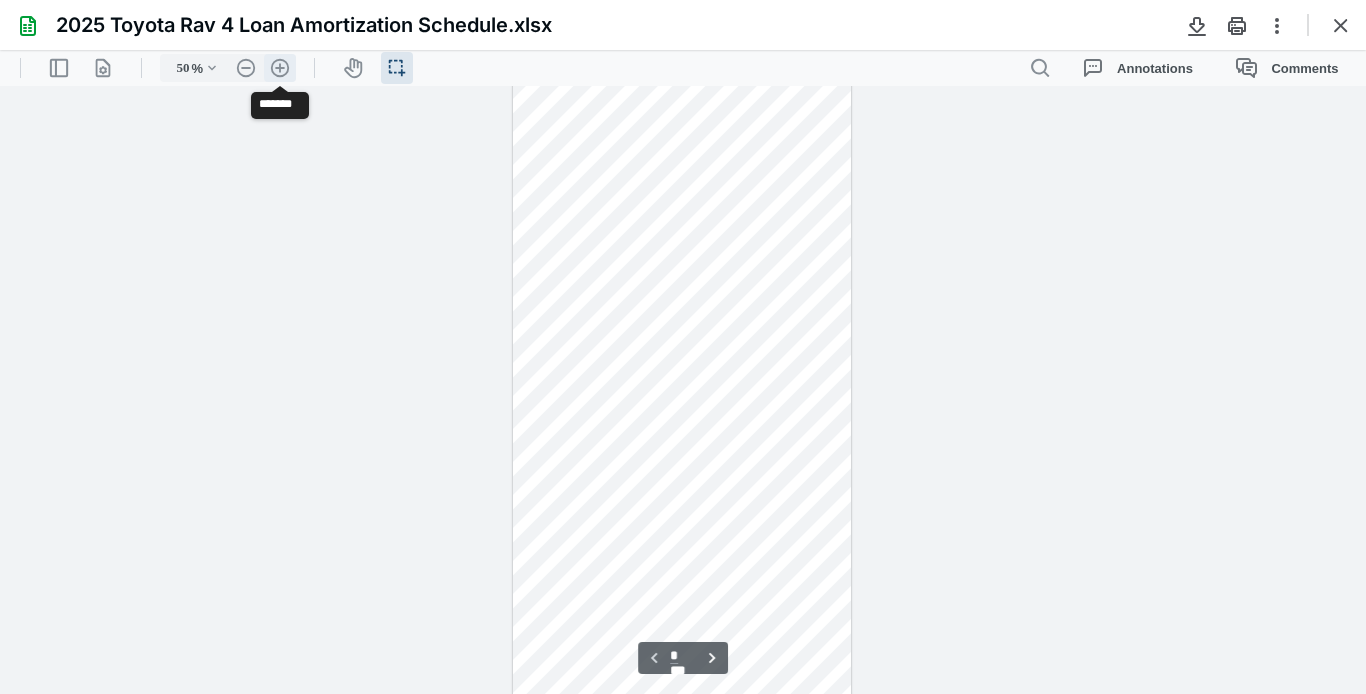 click on ".cls-1{fill:#abb0c4;} icon - header - zoom - in - line" at bounding box center (280, 68) 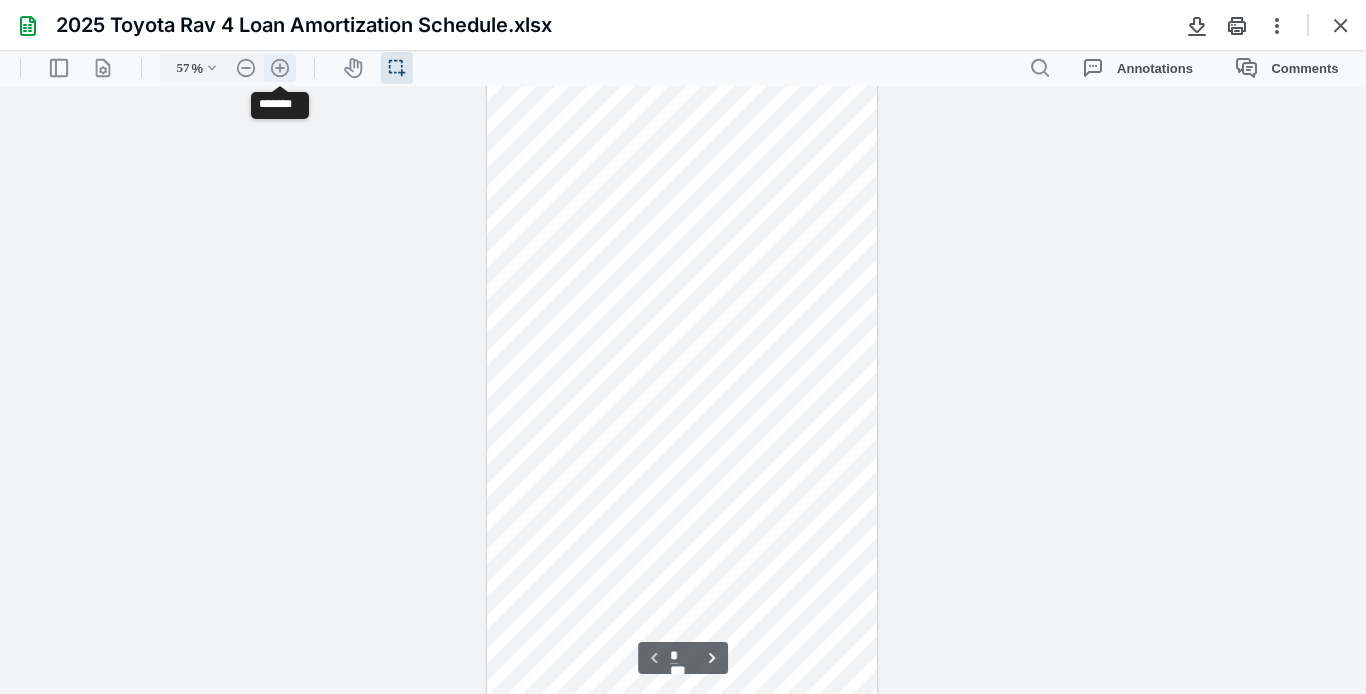 click on ".cls-1{fill:#abb0c4;} icon - header - zoom - in - line" at bounding box center [280, 68] 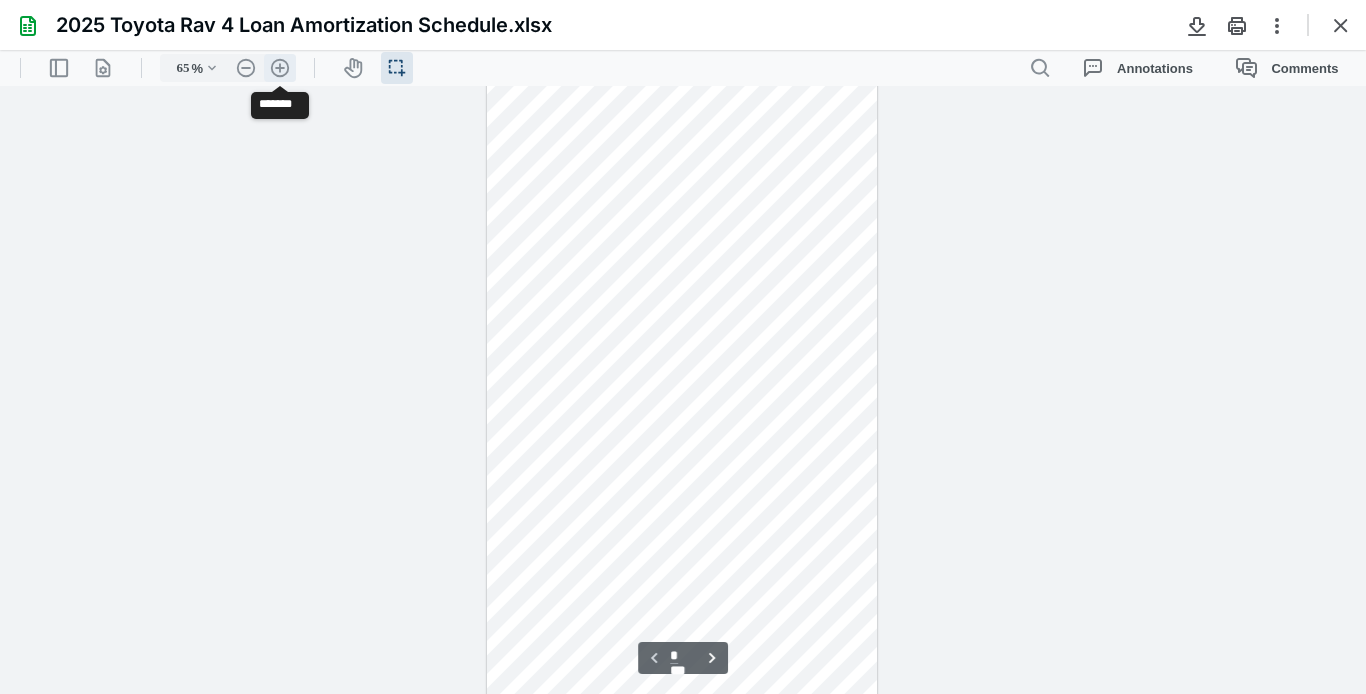 click on ".cls-1{fill:#abb0c4;} icon - header - zoom - in - line" at bounding box center [280, 68] 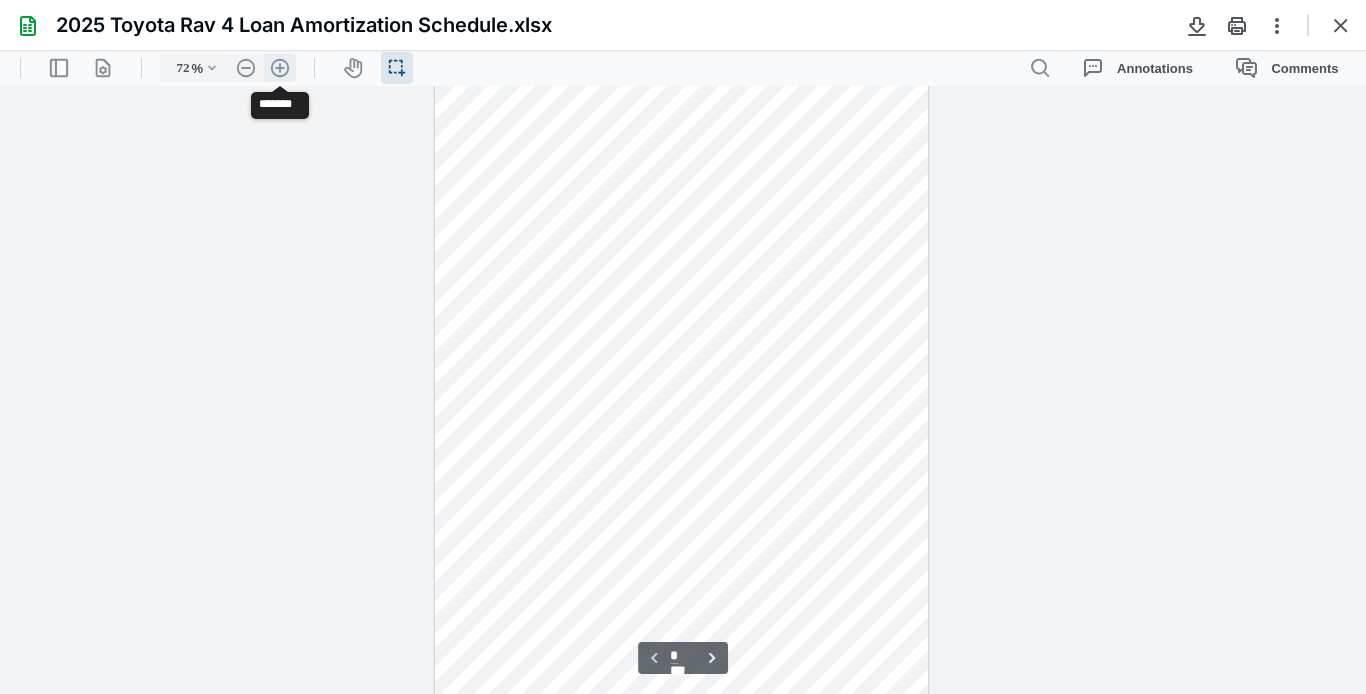 click on ".cls-1{fill:#abb0c4;} icon - header - zoom - in - line" at bounding box center [280, 68] 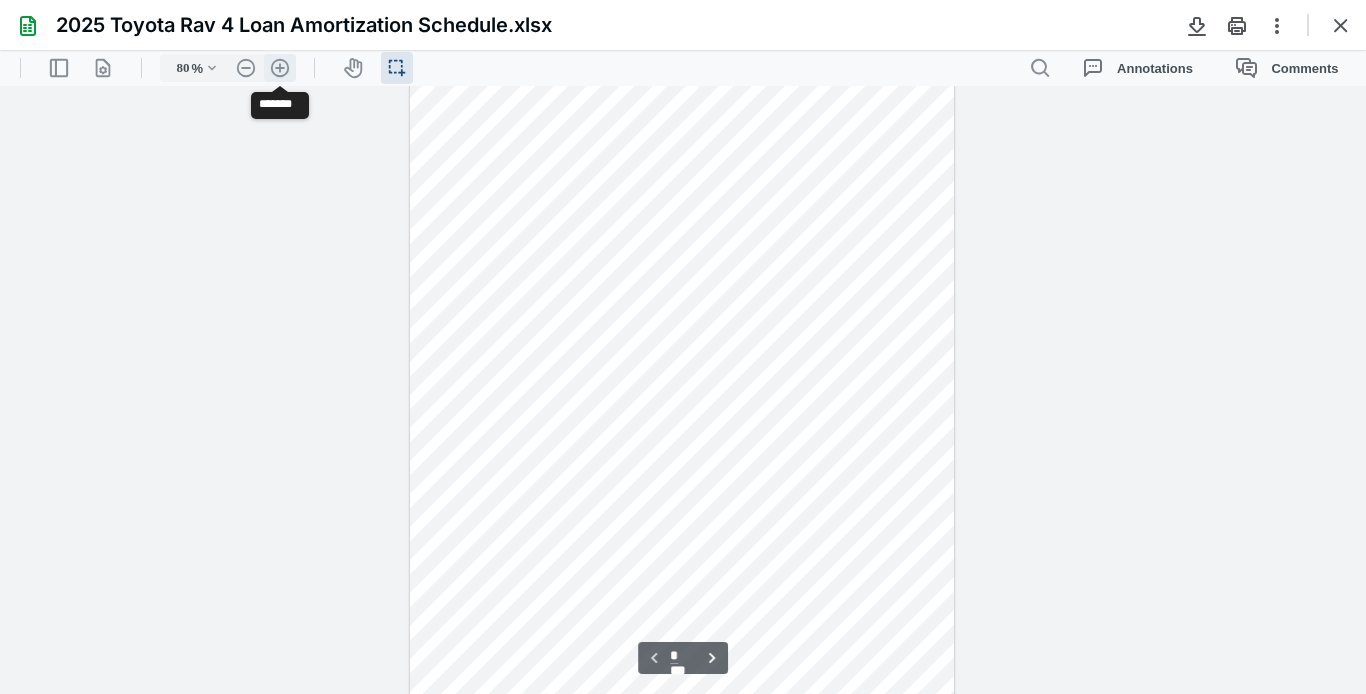 click on ".cls-1{fill:#abb0c4;} icon - header - zoom - in - line" at bounding box center [280, 68] 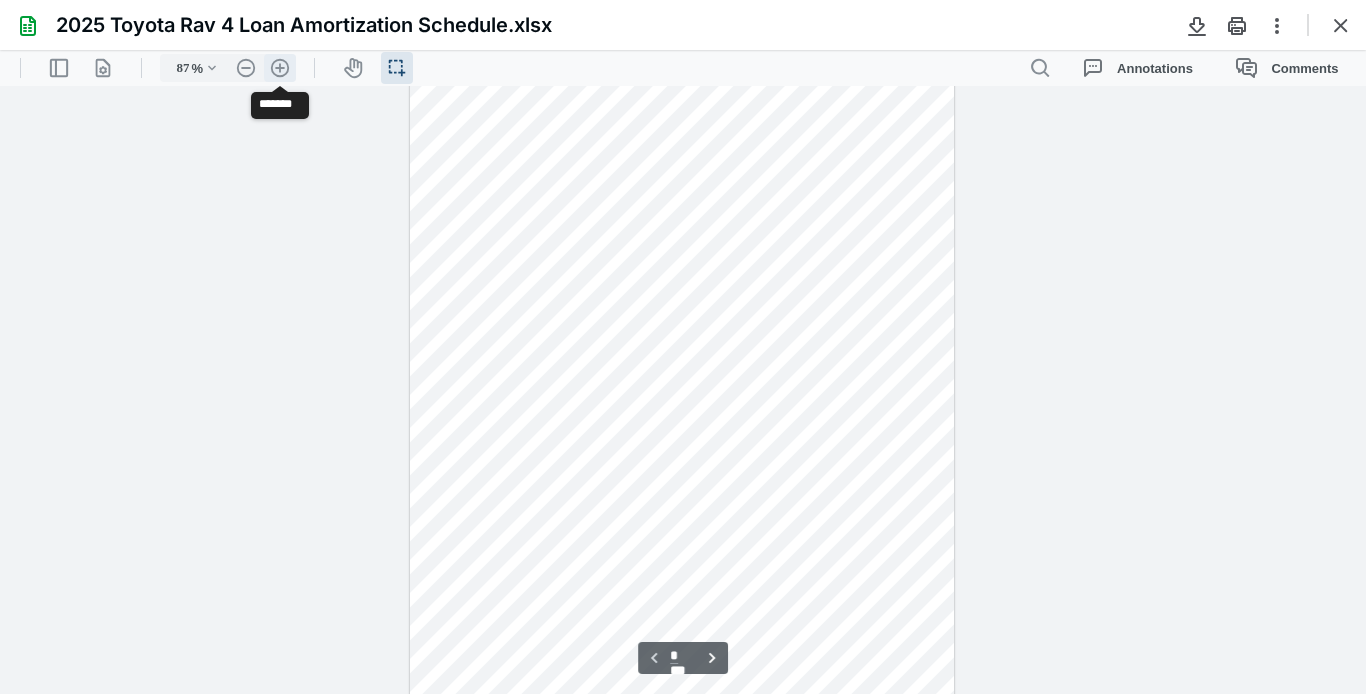 scroll, scrollTop: 2097, scrollLeft: 0, axis: vertical 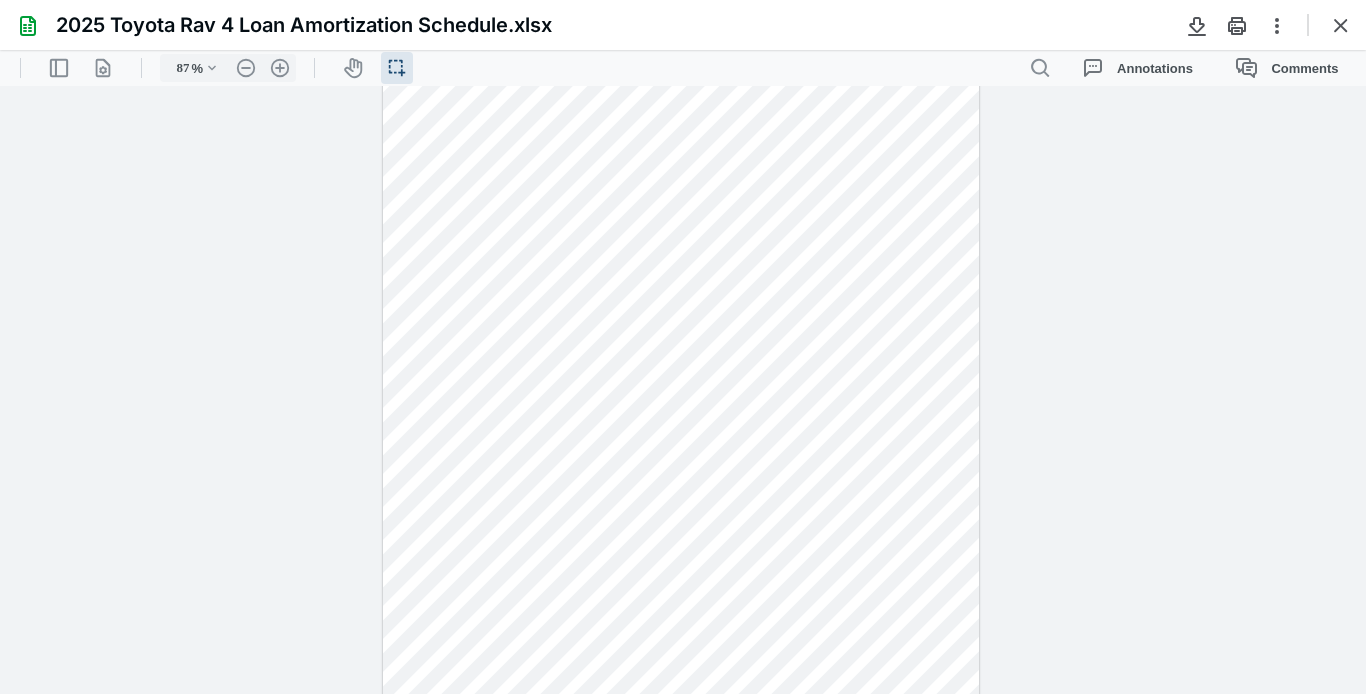drag, startPoint x: 1365, startPoint y: 124, endPoint x: 1194, endPoint y: 167, distance: 176.32356 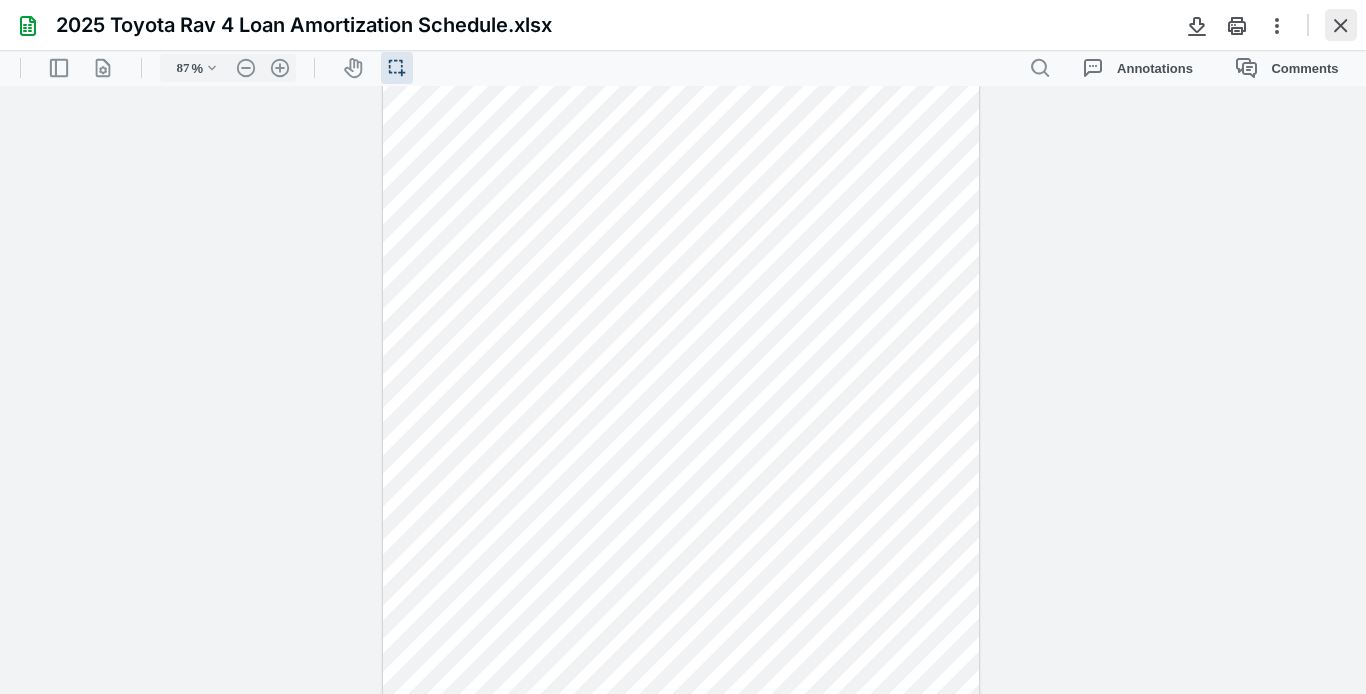 click at bounding box center [1341, 25] 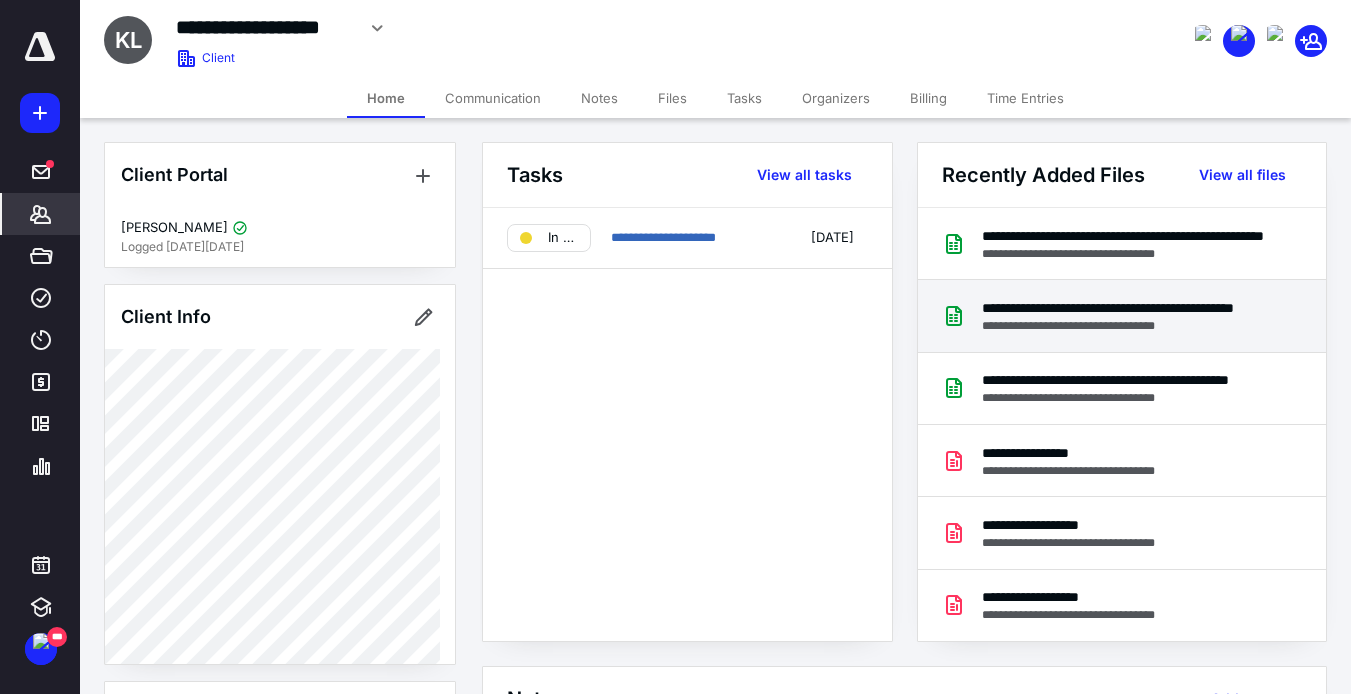 click on "**********" at bounding box center [1126, 308] 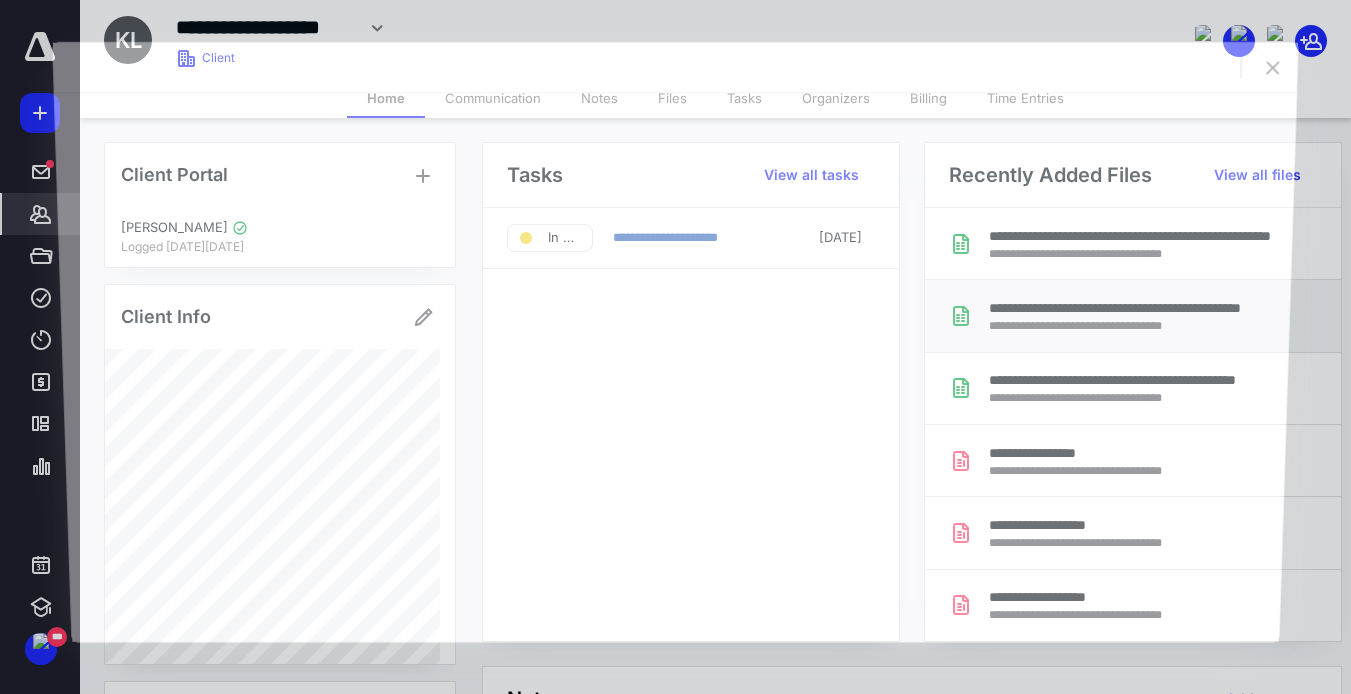 click at bounding box center (675, 367) 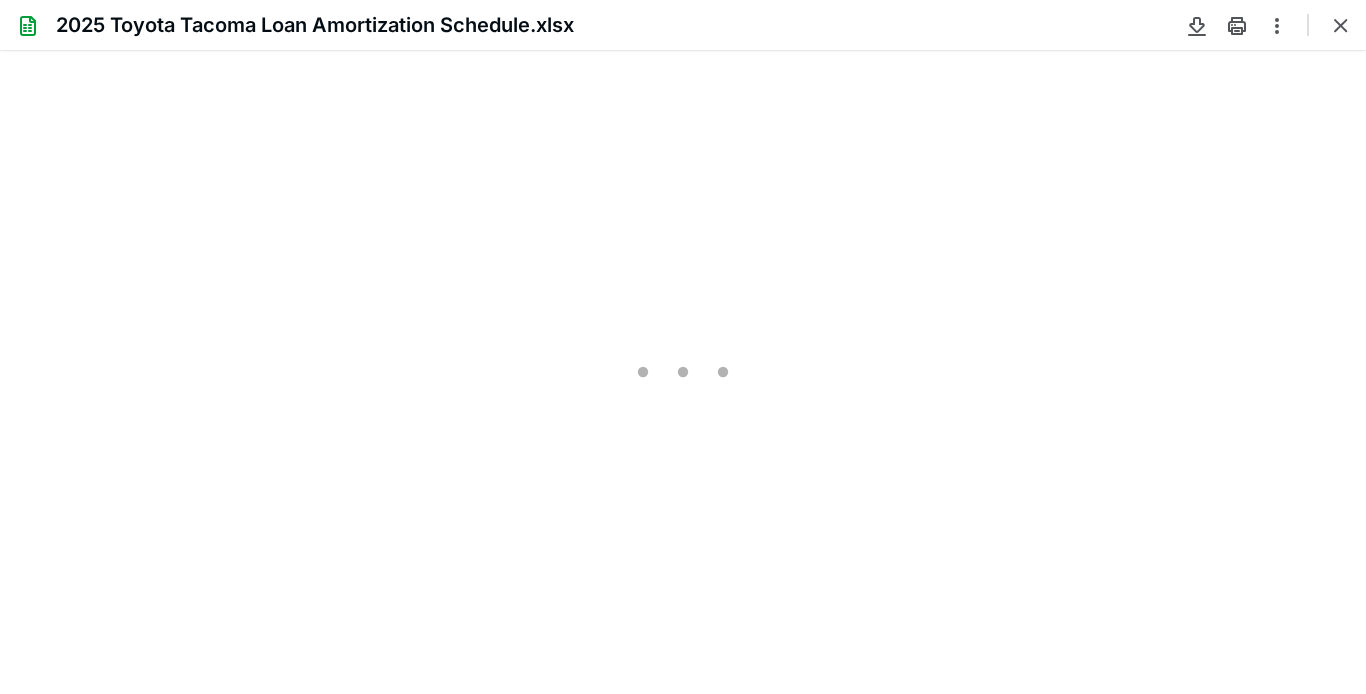 scroll, scrollTop: 0, scrollLeft: 0, axis: both 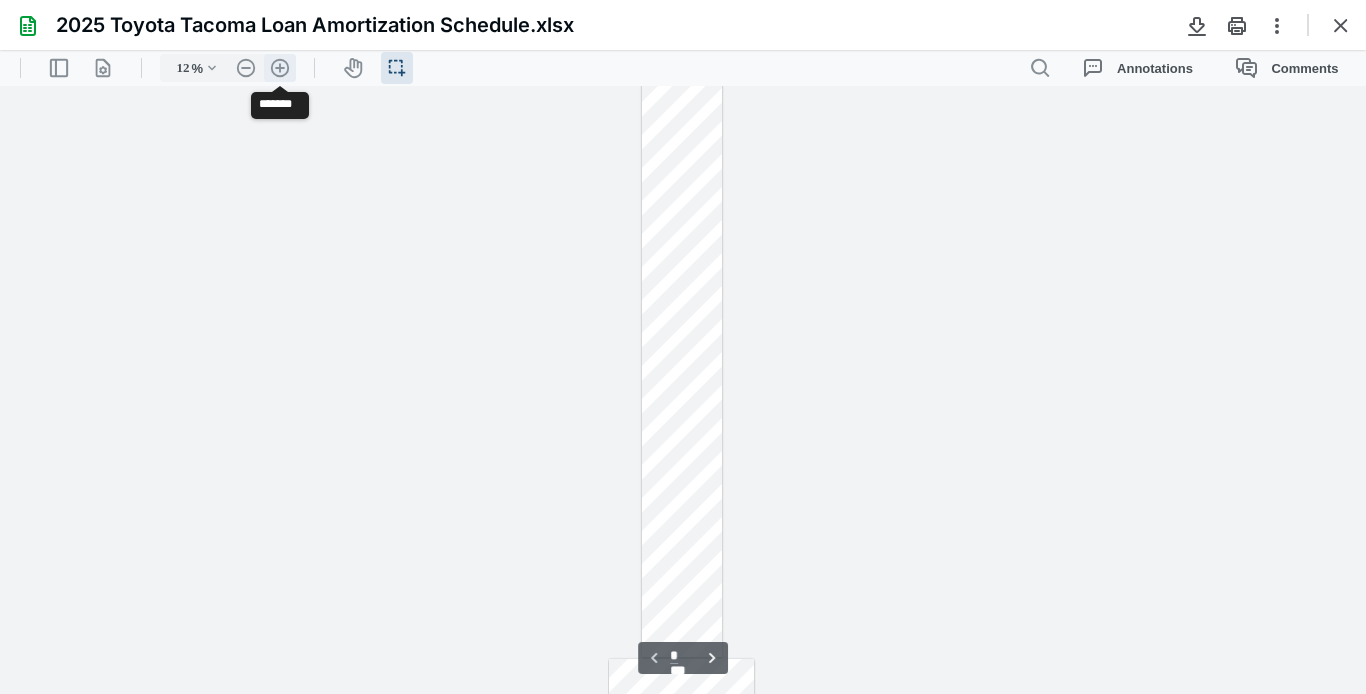 click on ".cls-1{fill:#abb0c4;} icon - header - zoom - in - line" at bounding box center (280, 68) 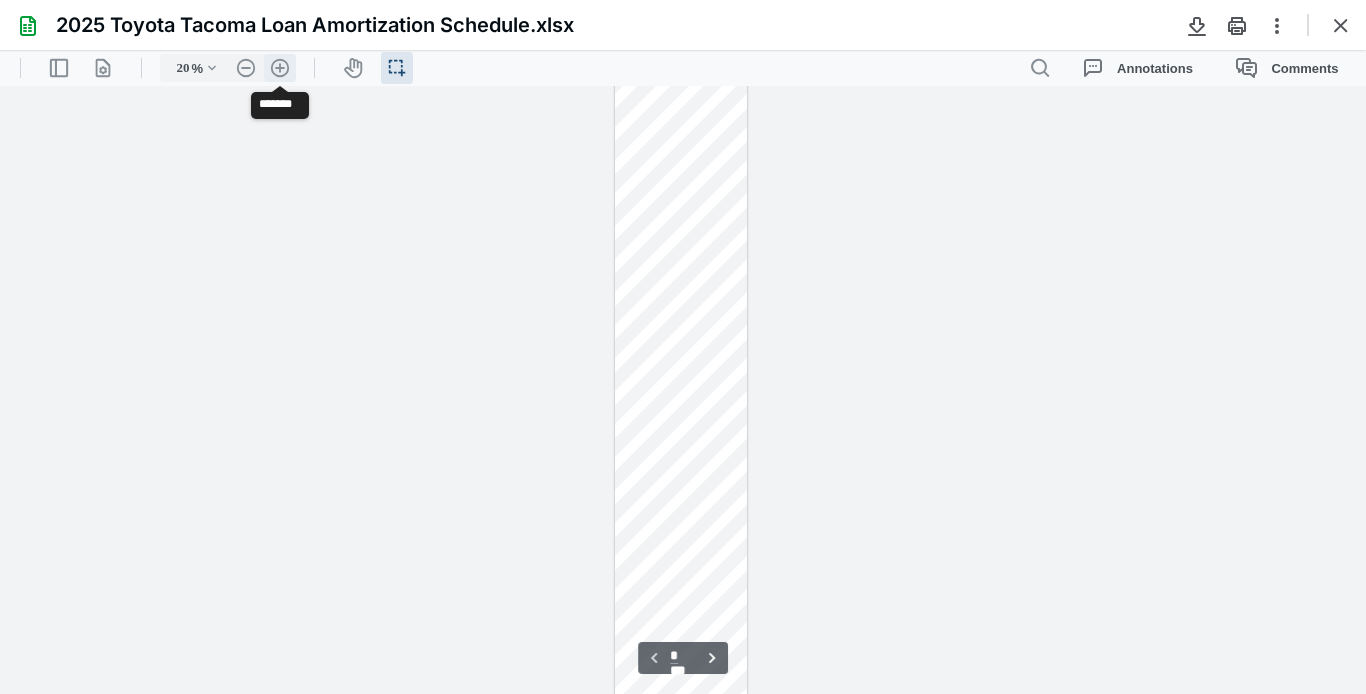 click on ".cls-1{fill:#abb0c4;} icon - header - zoom - in - line" at bounding box center [280, 68] 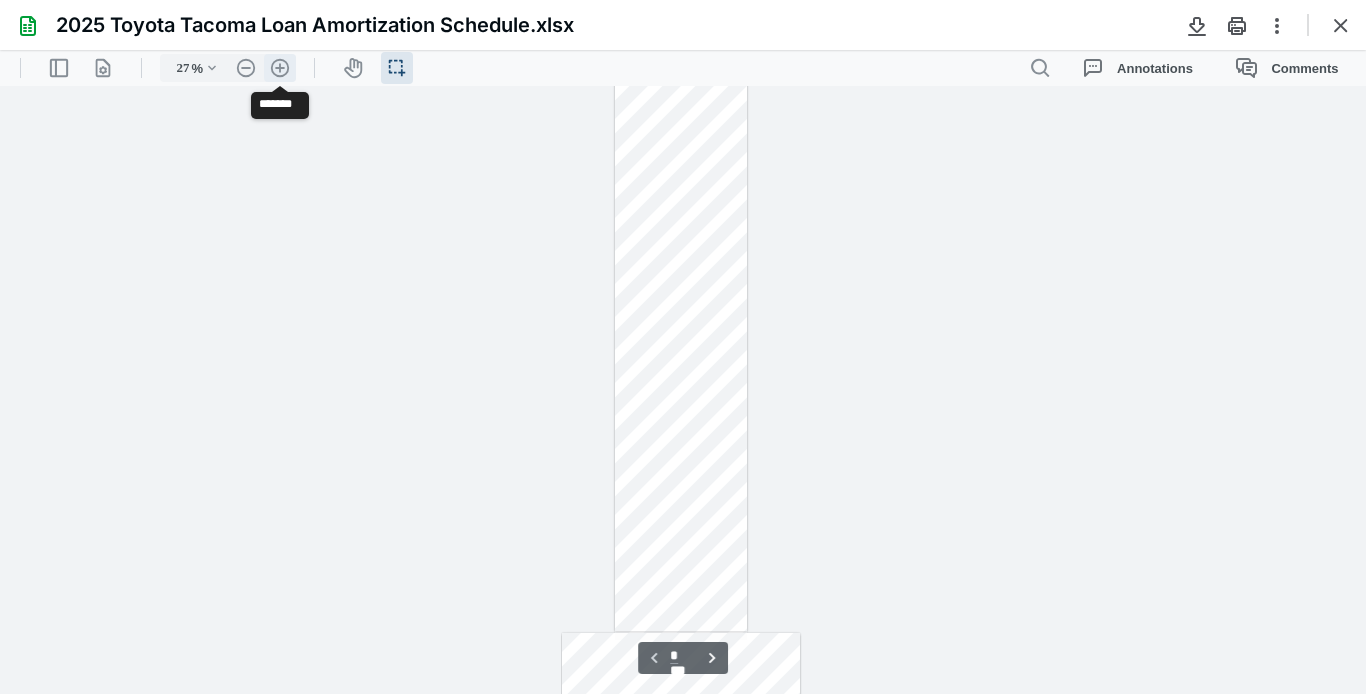 click on ".cls-1{fill:#abb0c4;} icon - header - zoom - in - line" at bounding box center (280, 68) 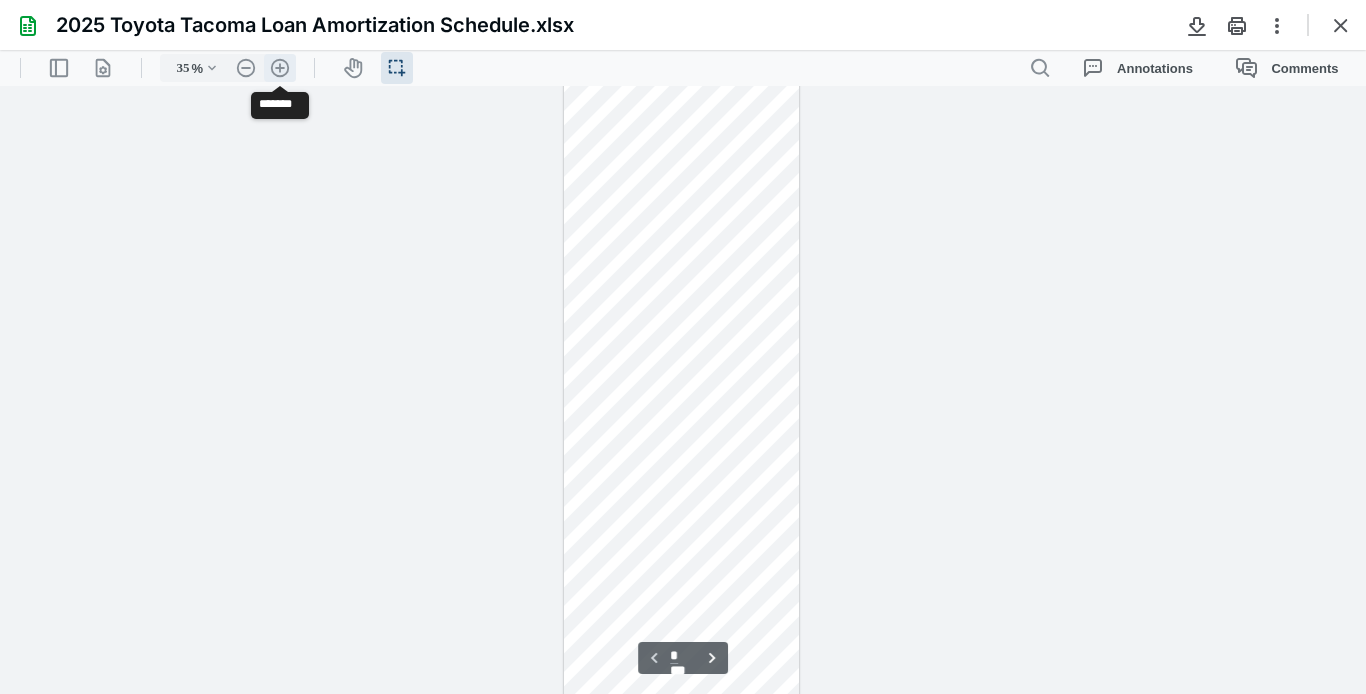 click on ".cls-1{fill:#abb0c4;} icon - header - zoom - in - line" at bounding box center (280, 68) 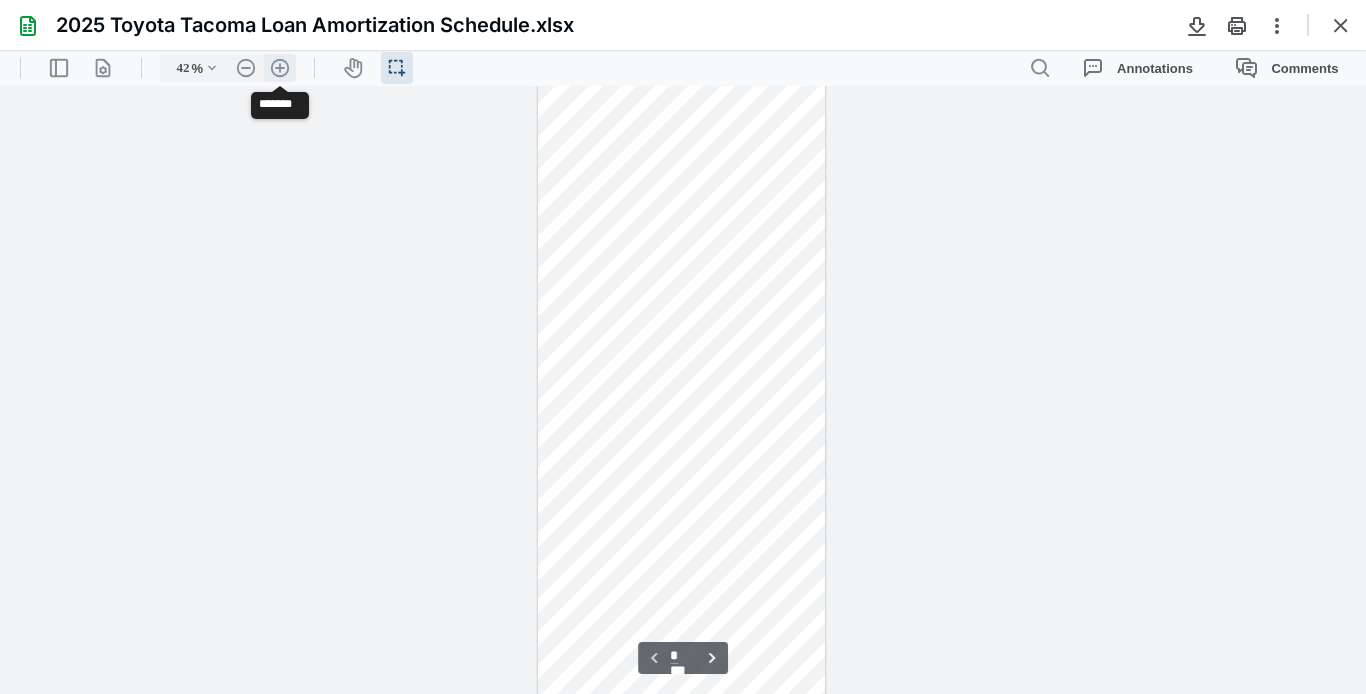 click on ".cls-1{fill:#abb0c4;} icon - header - zoom - in - line" at bounding box center (280, 68) 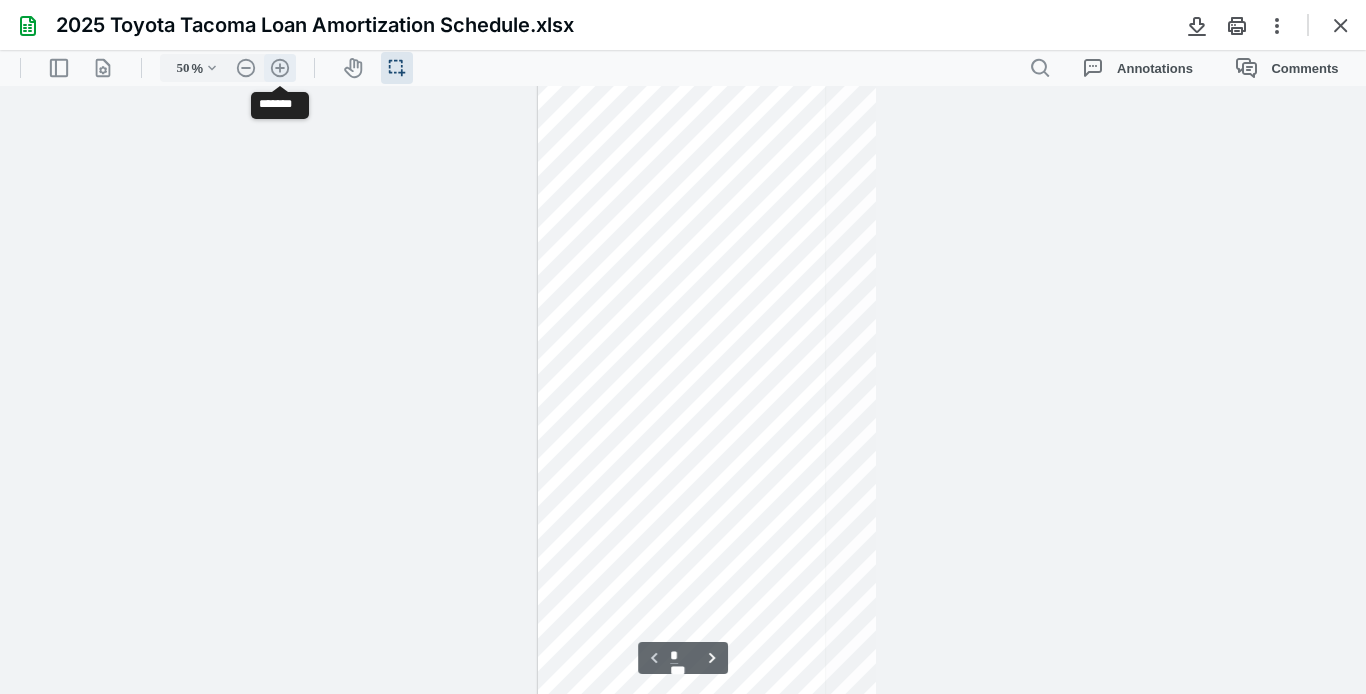 click on ".cls-1{fill:#abb0c4;} icon - header - zoom - in - line" at bounding box center (280, 68) 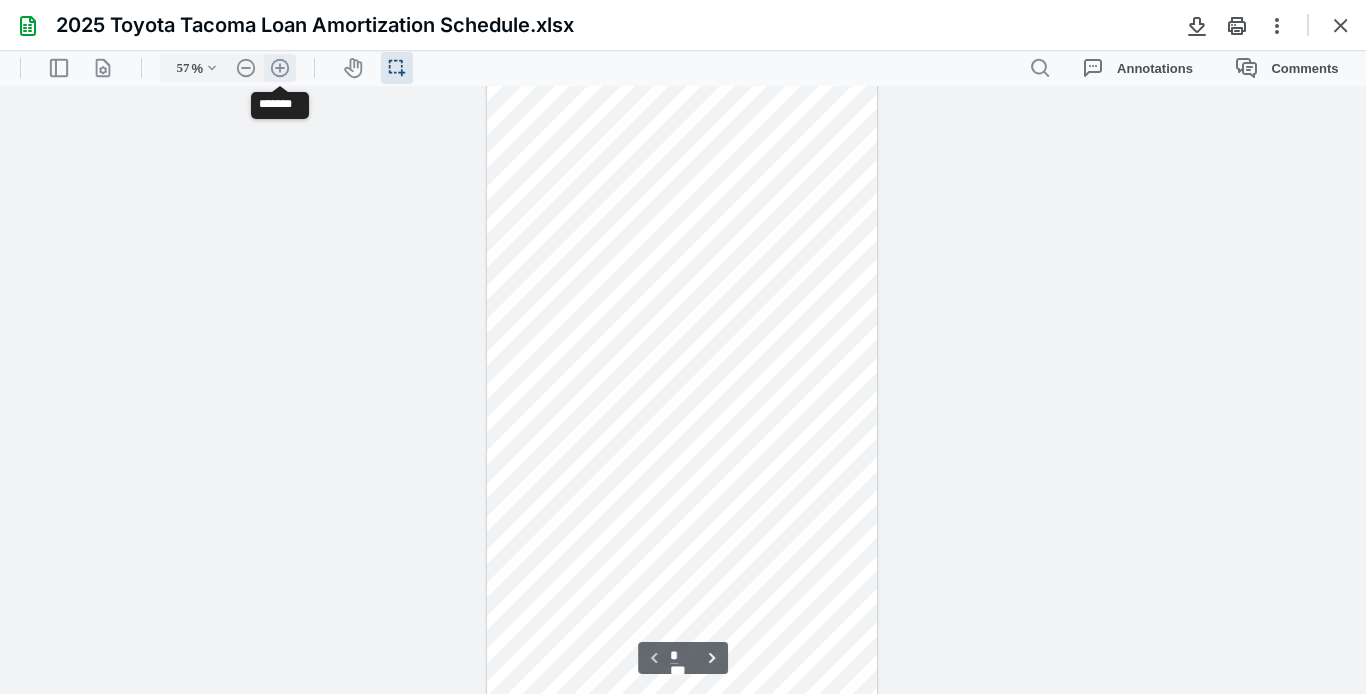 click on ".cls-1{fill:#abb0c4;} icon - header - zoom - in - line" at bounding box center (280, 68) 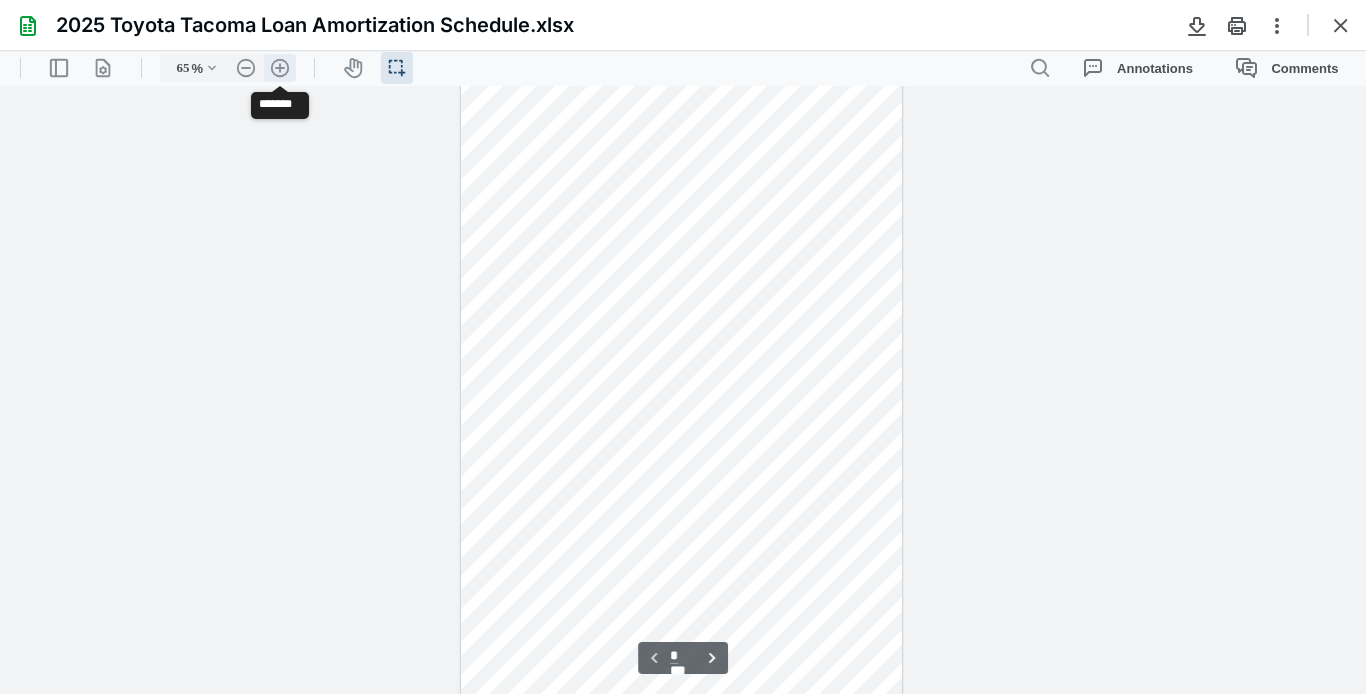 click on ".cls-1{fill:#abb0c4;} icon - header - zoom - in - line" at bounding box center (280, 68) 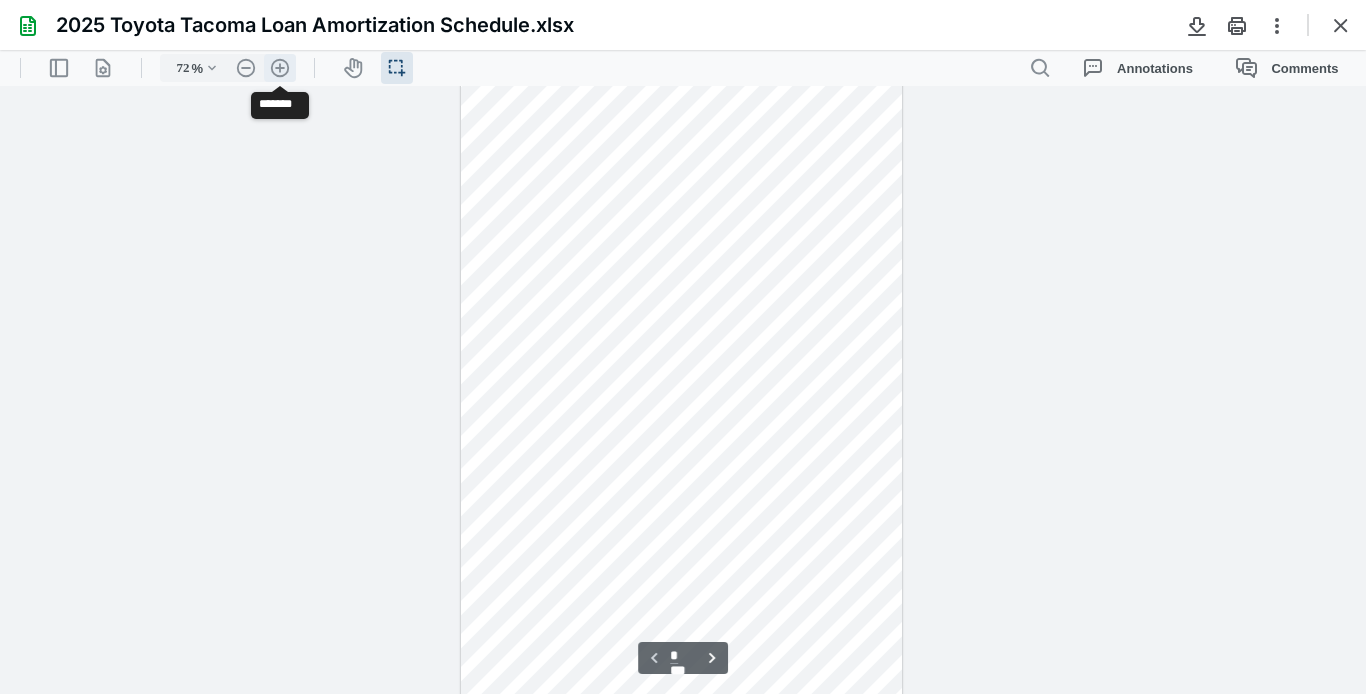 click on ".cls-1{fill:#abb0c4;} icon - header - zoom - in - line" at bounding box center (280, 68) 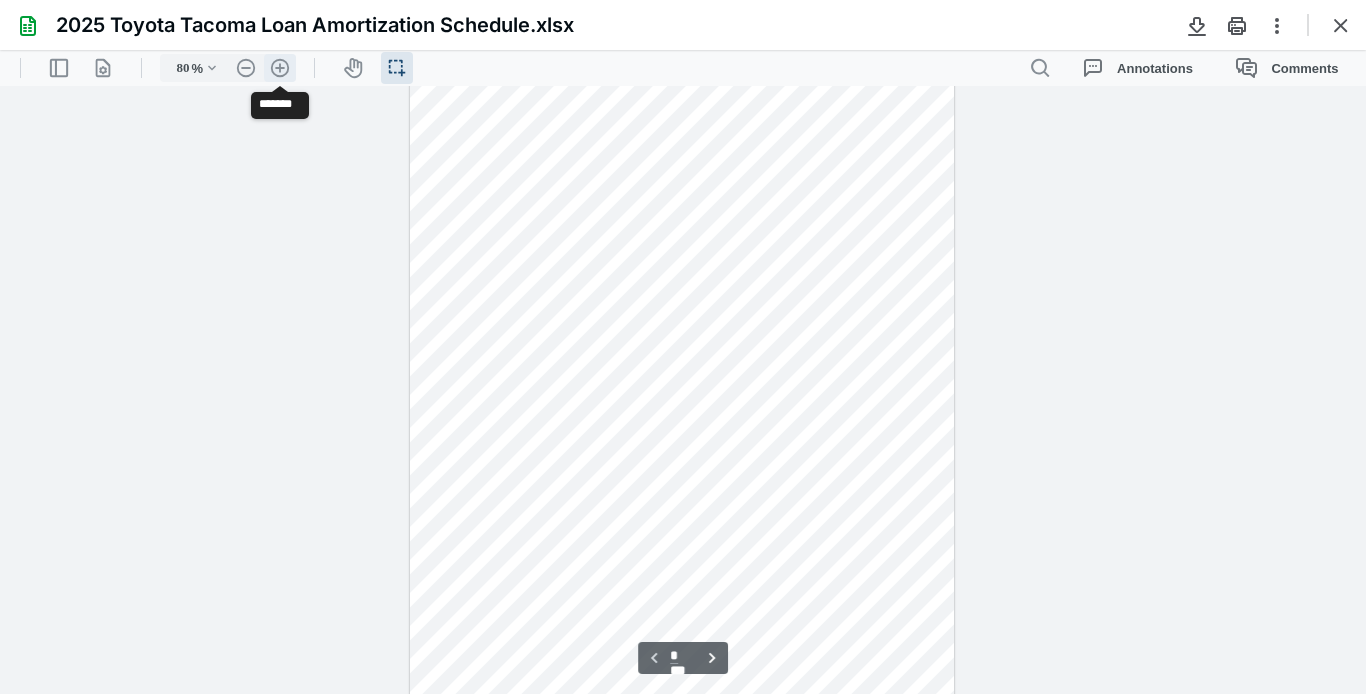 click on ".cls-1{fill:#abb0c4;} icon - header - zoom - in - line" at bounding box center (280, 68) 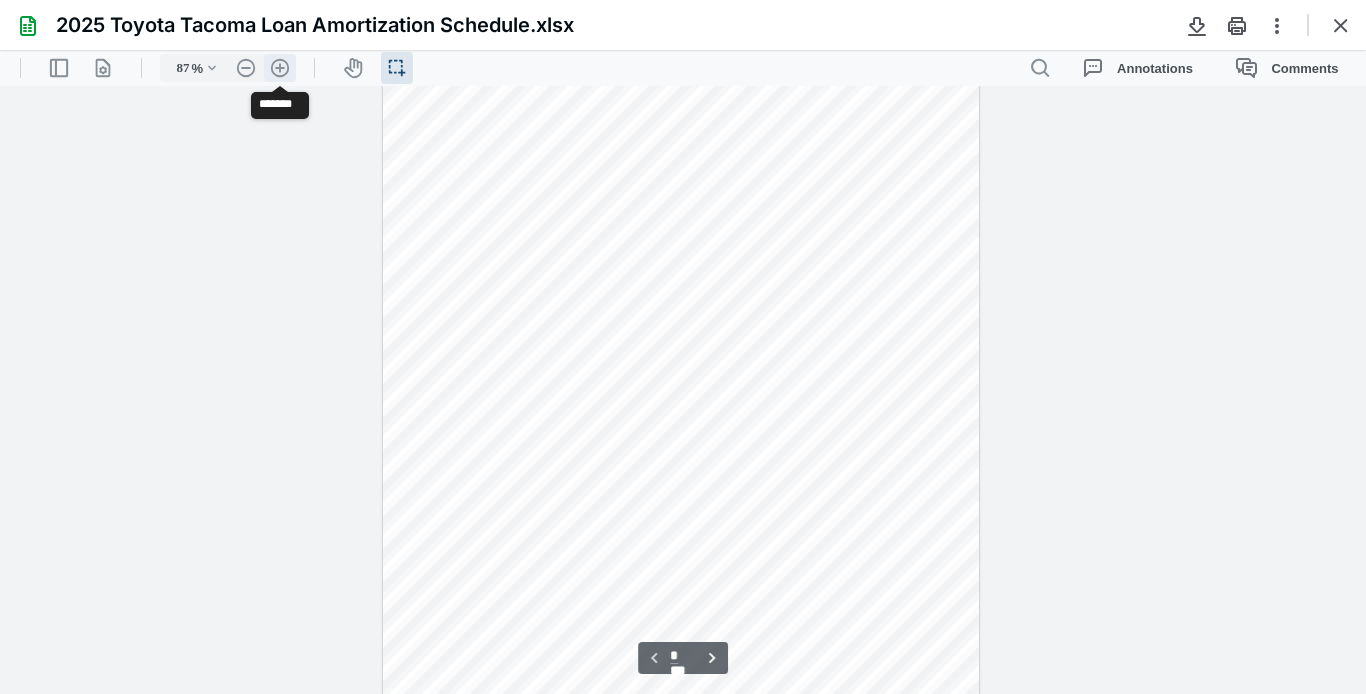scroll, scrollTop: 2097, scrollLeft: 0, axis: vertical 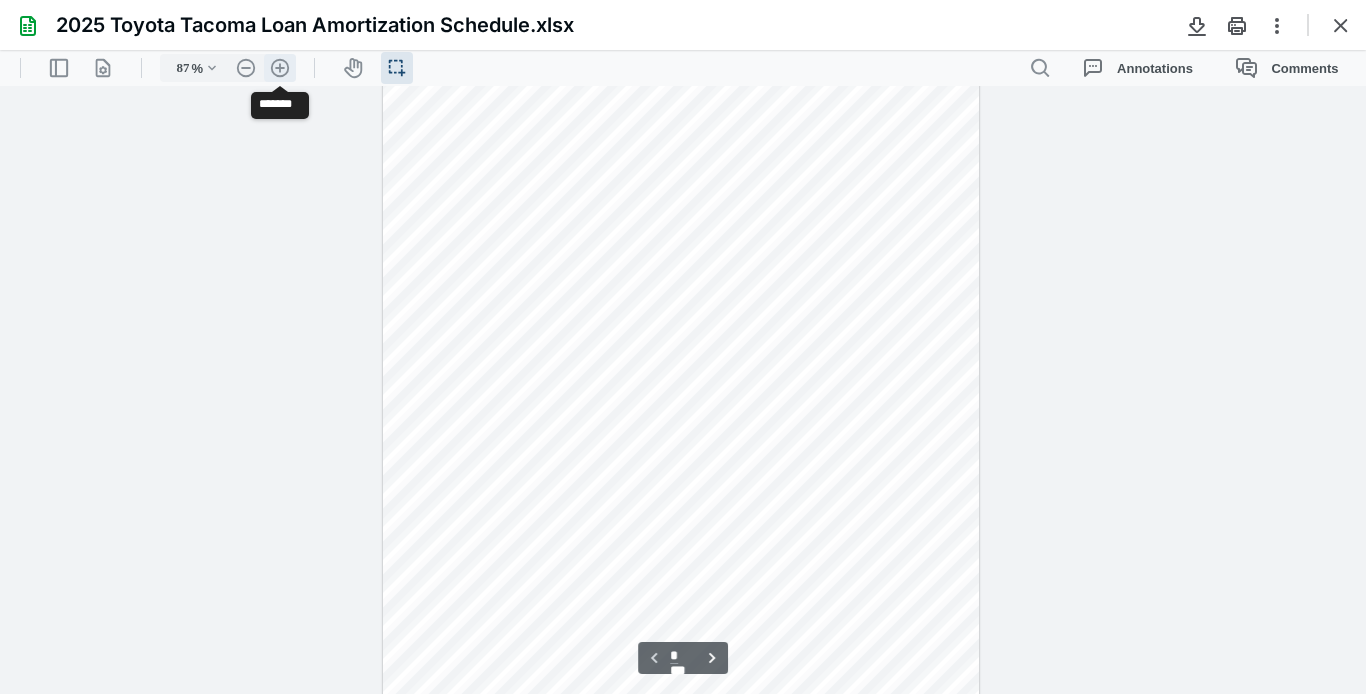 click on ".cls-1{fill:#abb0c4;} icon - header - zoom - in - line" at bounding box center (280, 68) 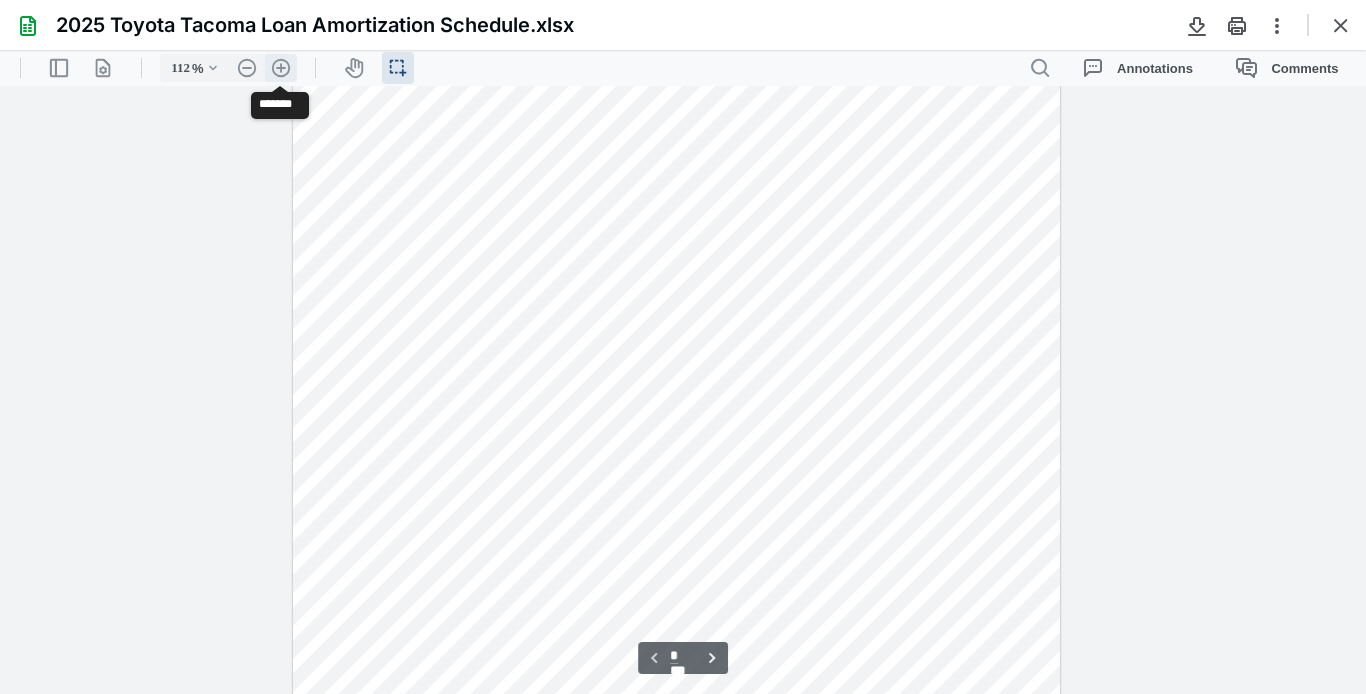click on ".cls-1{fill:#abb0c4;} icon - header - zoom - in - line" at bounding box center [281, 68] 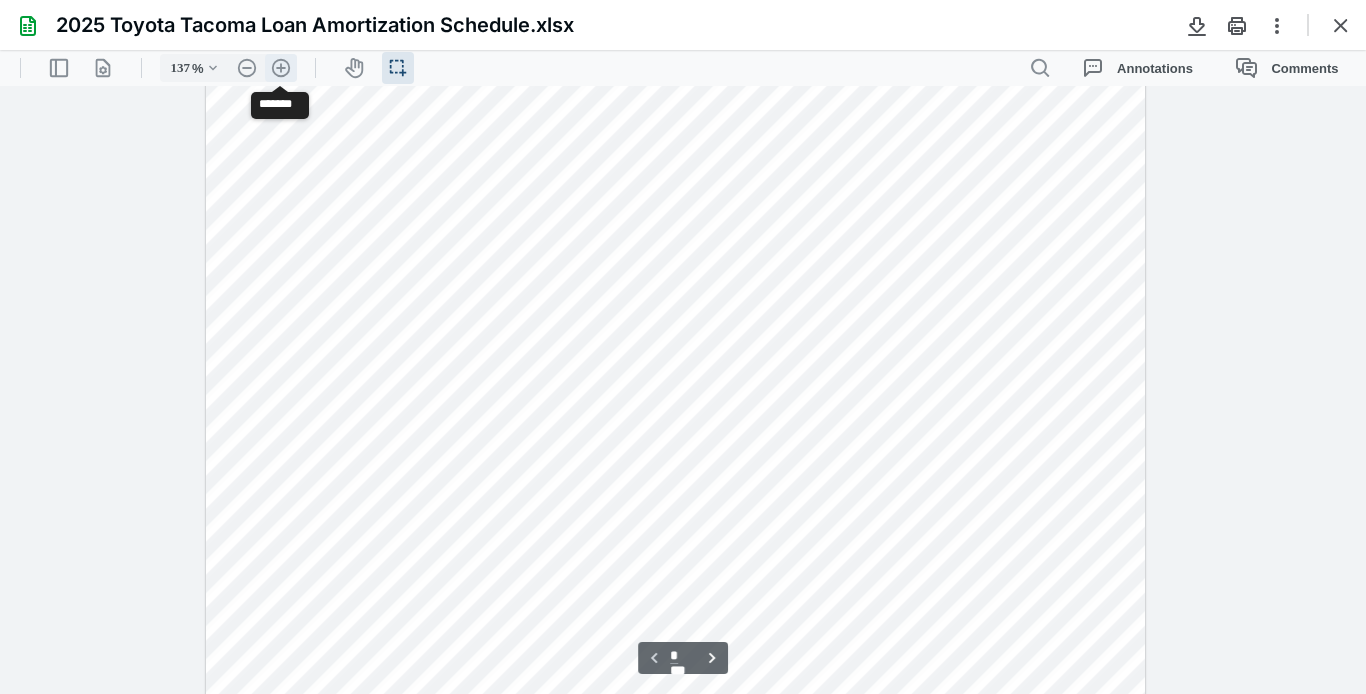 click on ".cls-1{fill:#abb0c4;} icon - header - zoom - in - line" at bounding box center [281, 68] 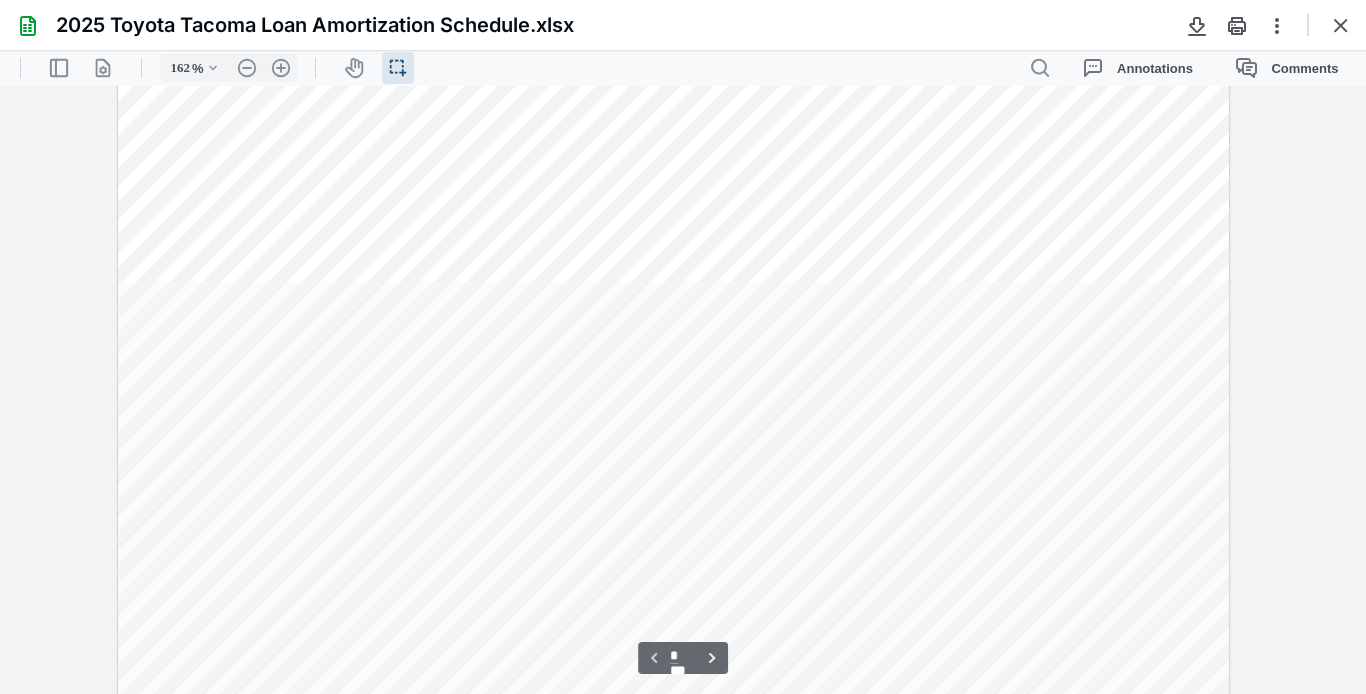 scroll, scrollTop: 0, scrollLeft: 332, axis: horizontal 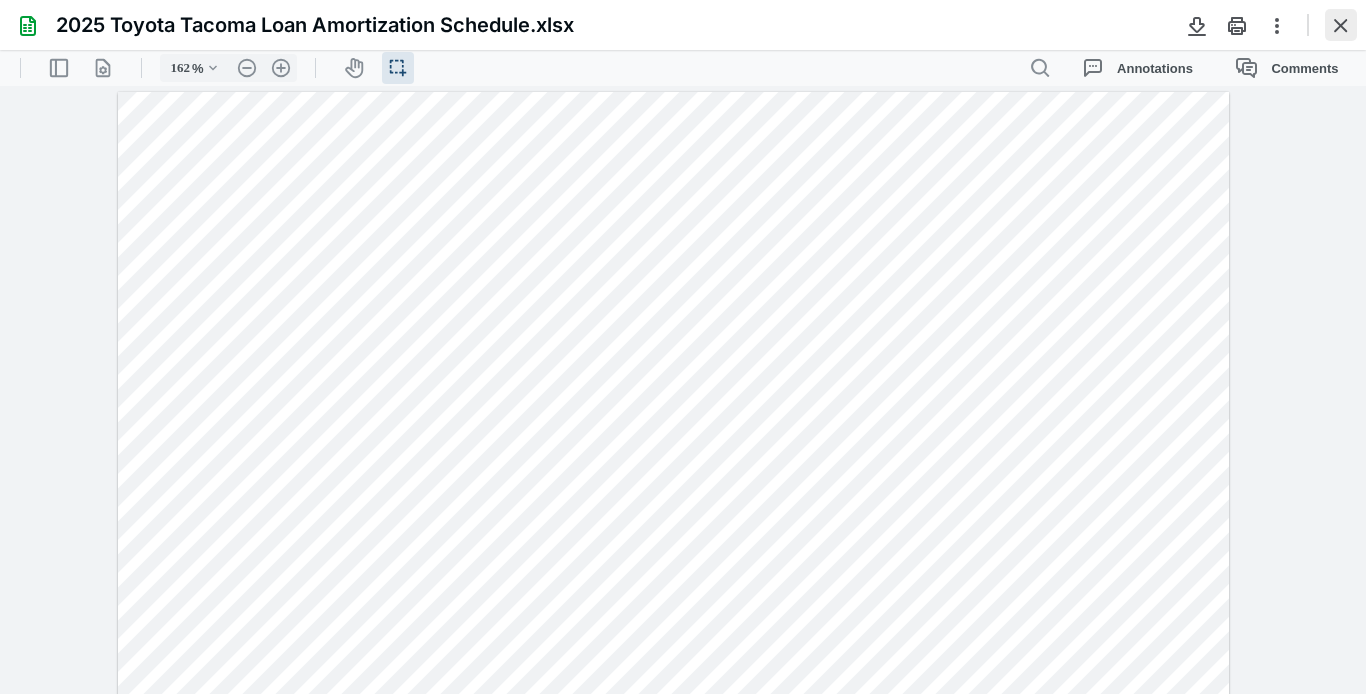 click at bounding box center (1341, 25) 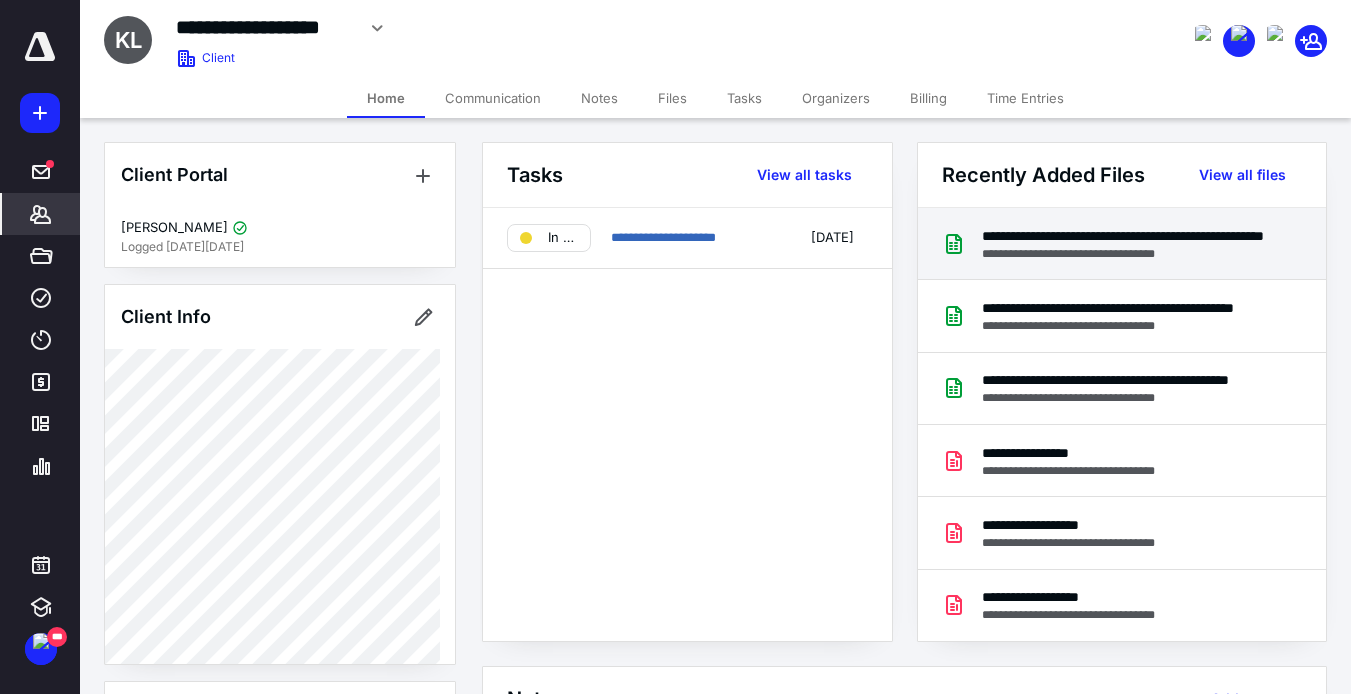 click on "**********" at bounding box center [1126, 236] 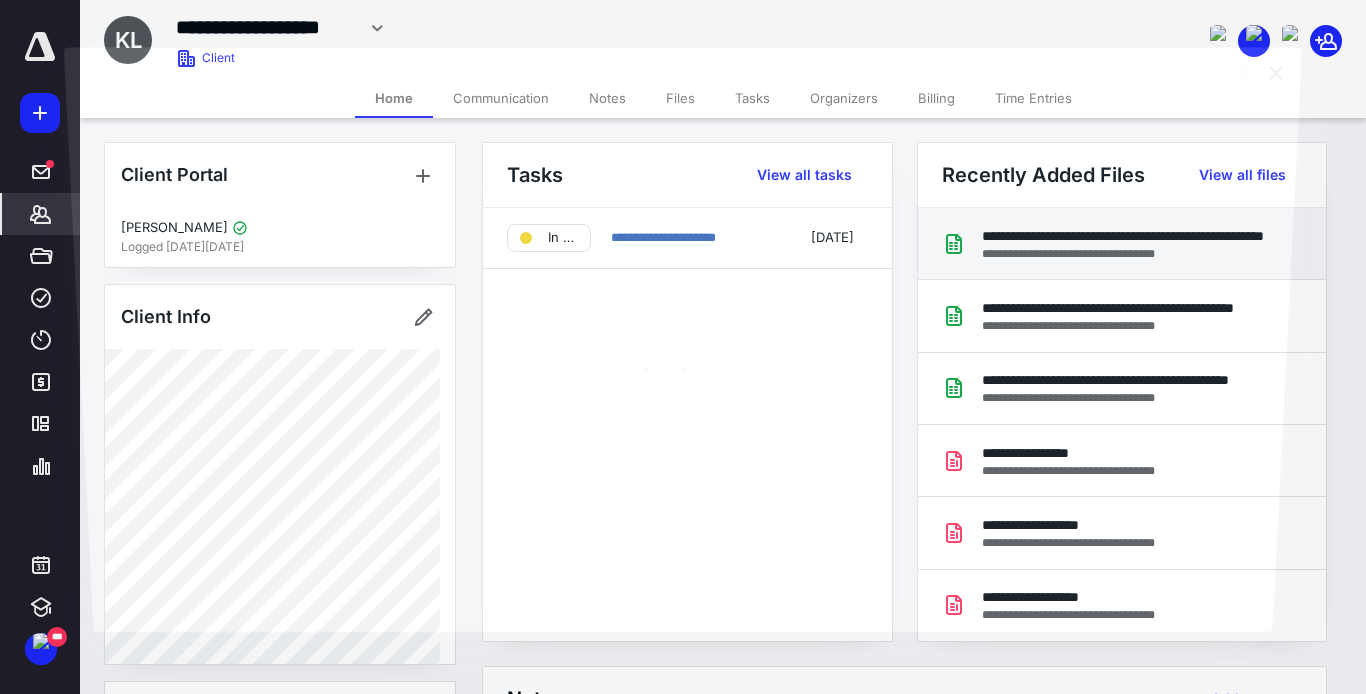 click at bounding box center (683, 364) 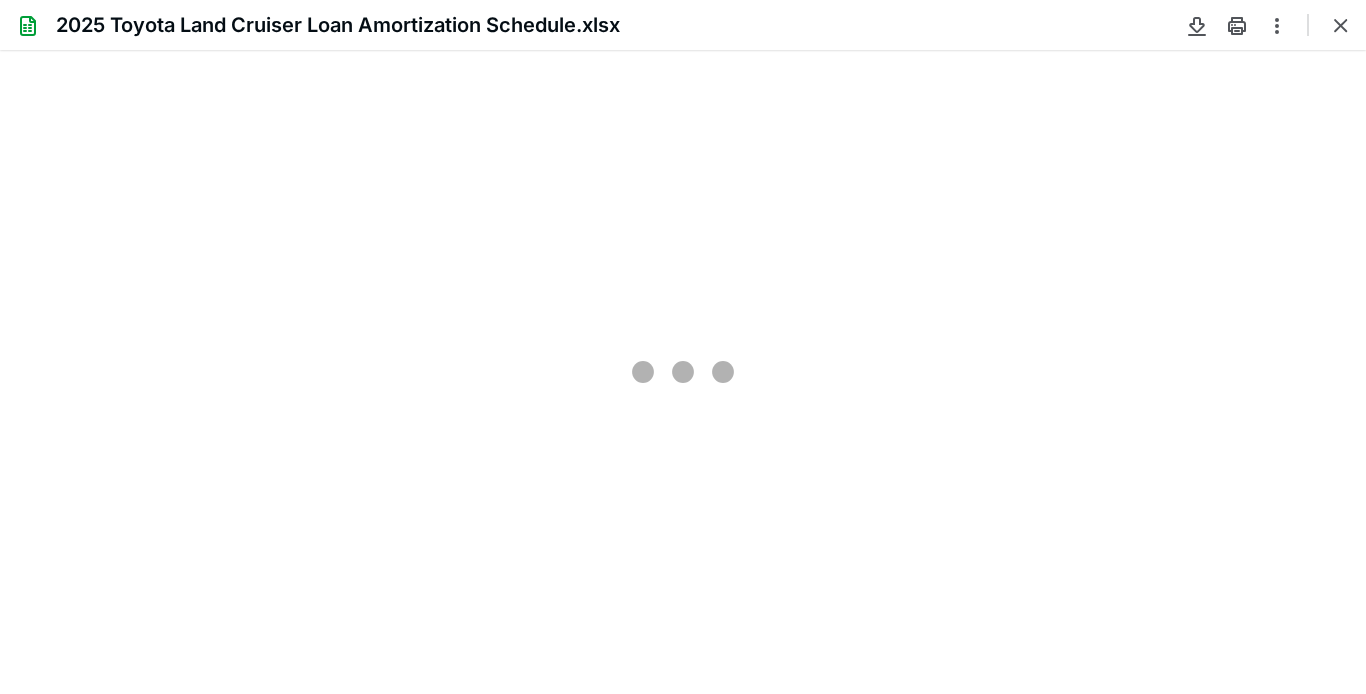 scroll, scrollTop: 0, scrollLeft: 0, axis: both 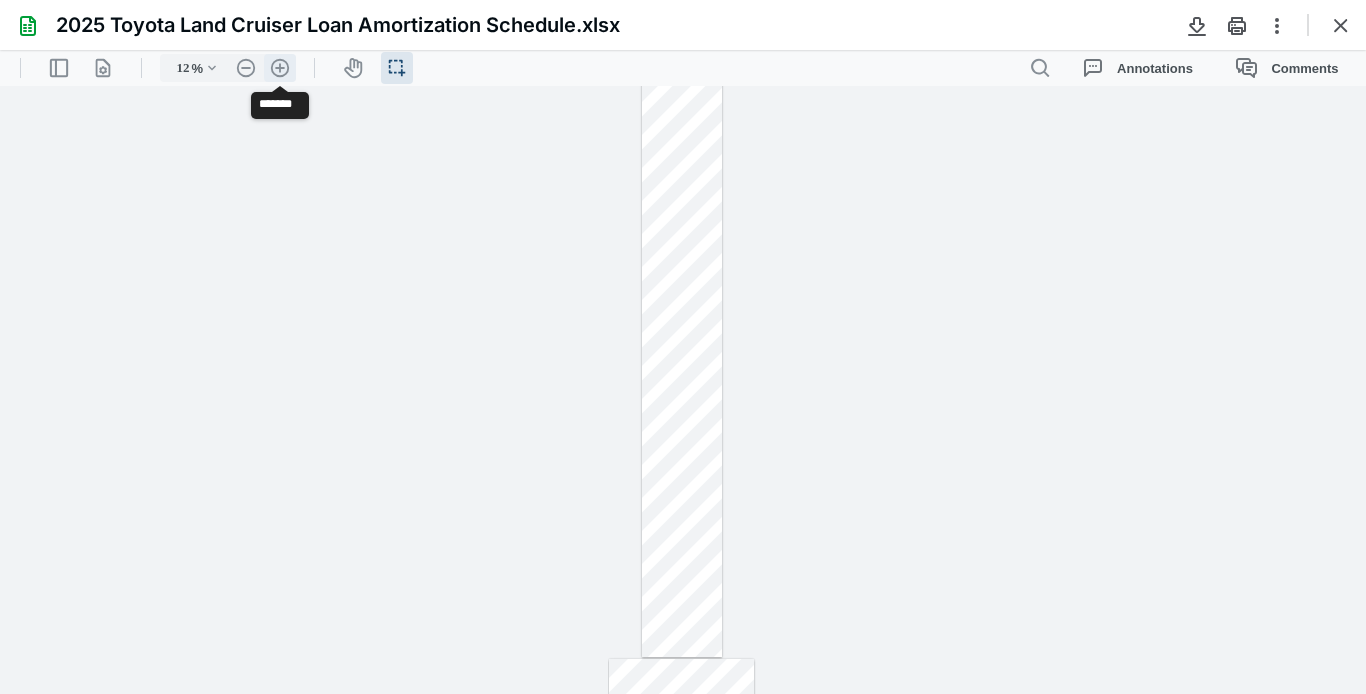 click on ".cls-1{fill:#abb0c4;} icon - header - zoom - in - line" at bounding box center (280, 68) 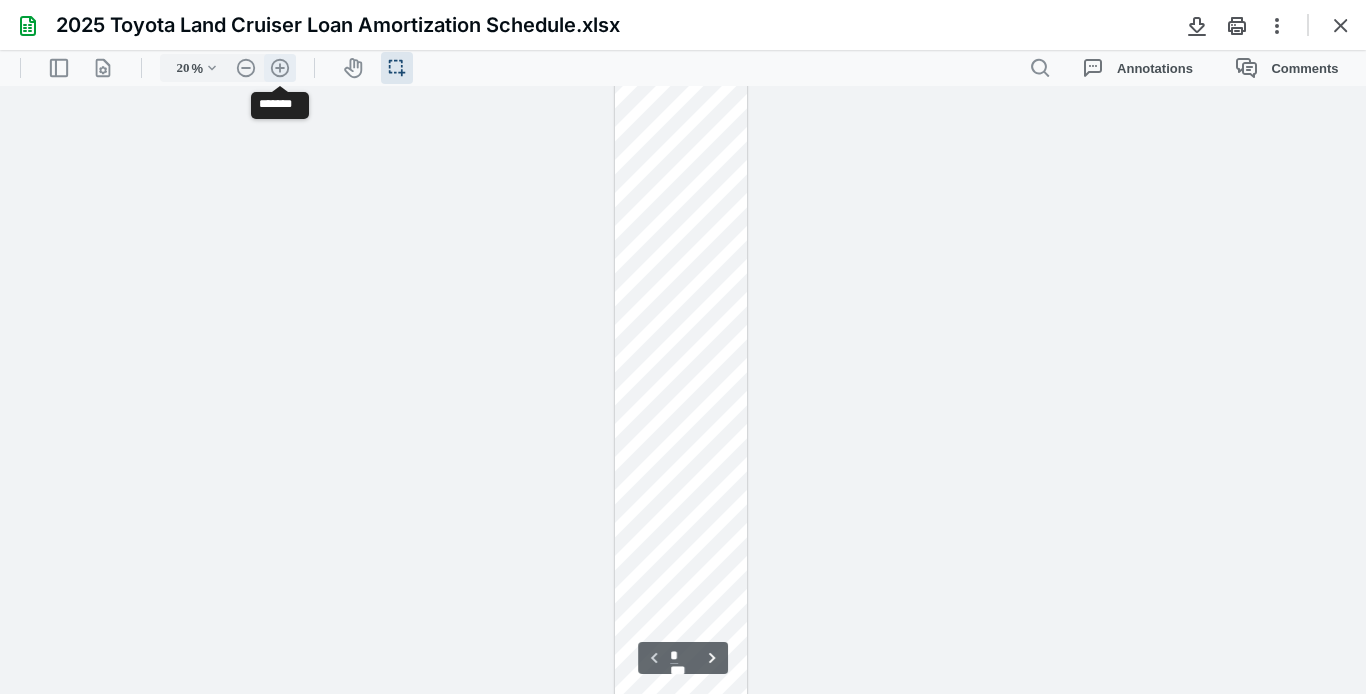 click on ".cls-1{fill:#abb0c4;} icon - header - zoom - in - line" at bounding box center (280, 68) 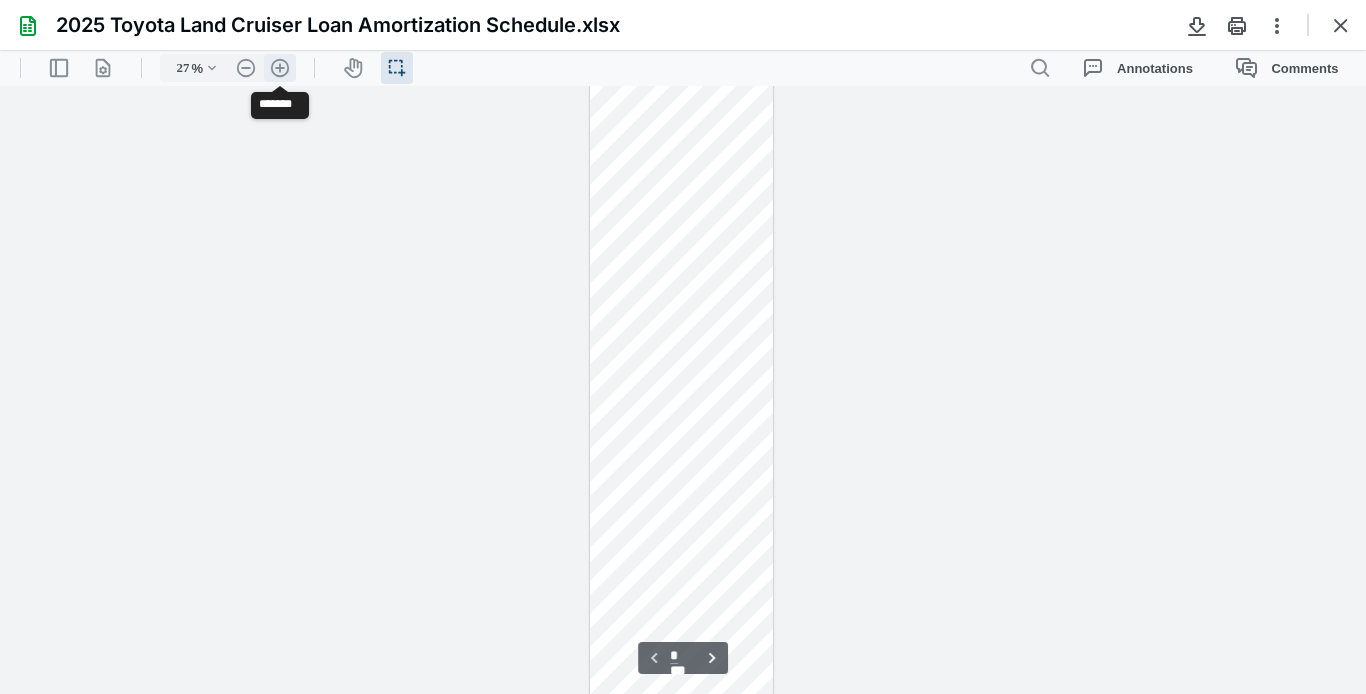 click on ".cls-1{fill:#abb0c4;} icon - header - zoom - in - line" at bounding box center [280, 68] 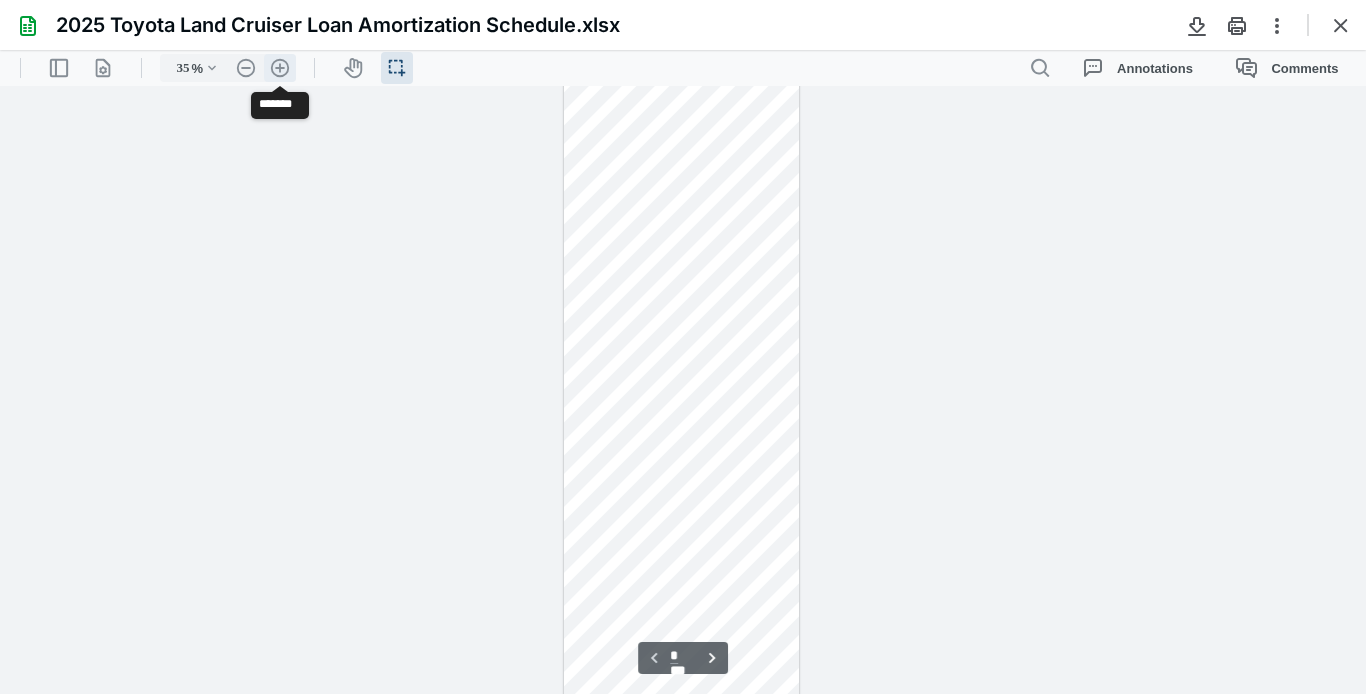 click on ".cls-1{fill:#abb0c4;} icon - header - zoom - in - line" at bounding box center [280, 68] 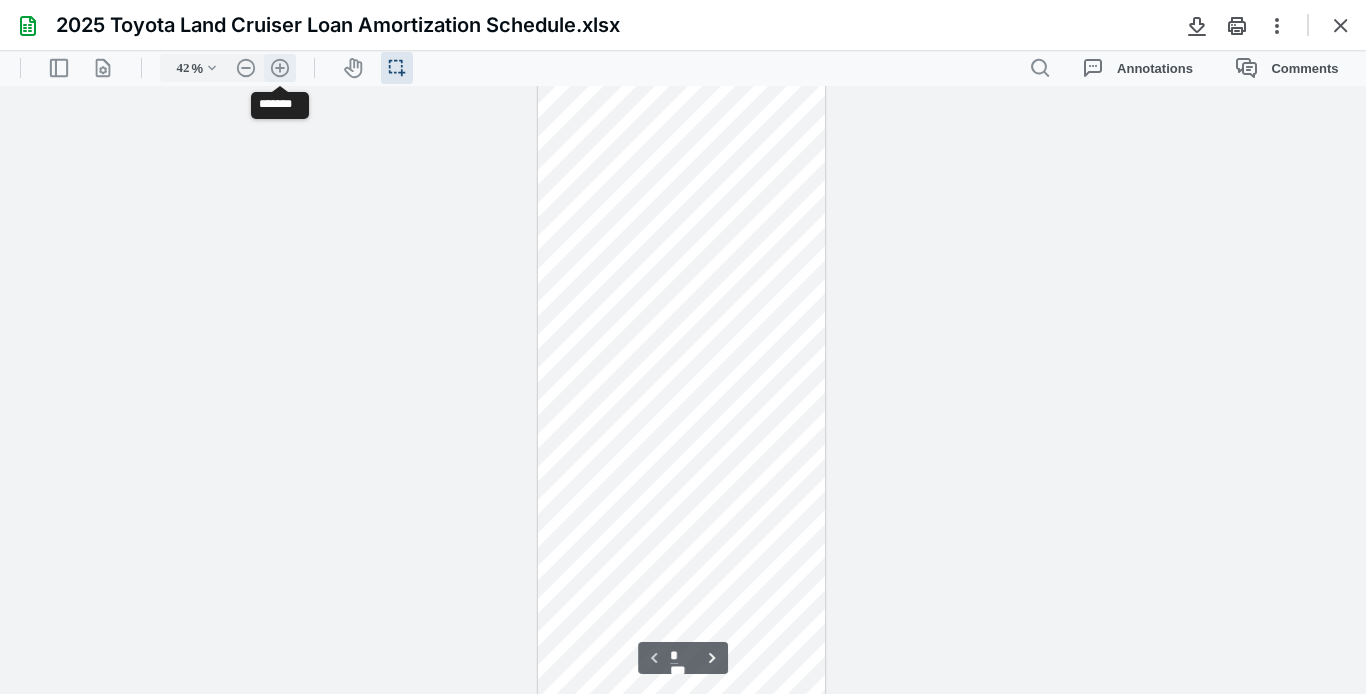 click on ".cls-1{fill:#abb0c4;} icon - header - zoom - in - line" at bounding box center [280, 68] 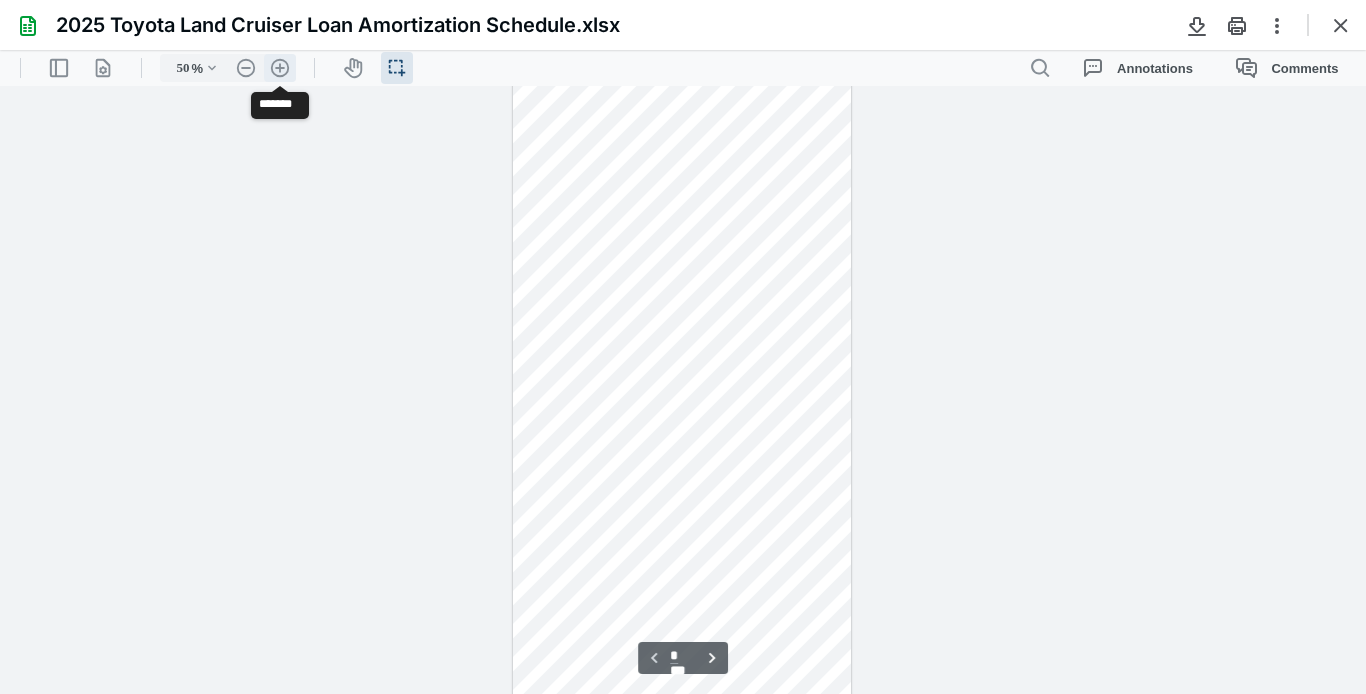 click on ".cls-1{fill:#abb0c4;} icon - header - zoom - in - line" at bounding box center (280, 68) 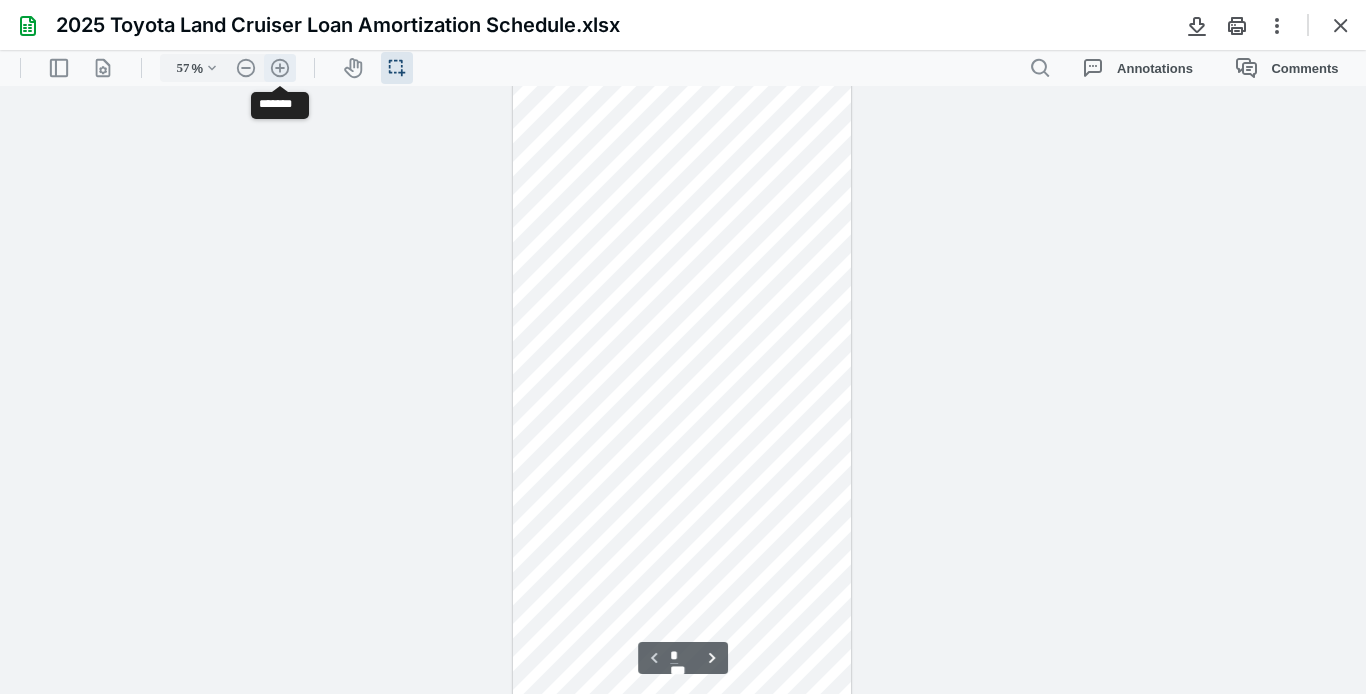 scroll, scrollTop: 1273, scrollLeft: 0, axis: vertical 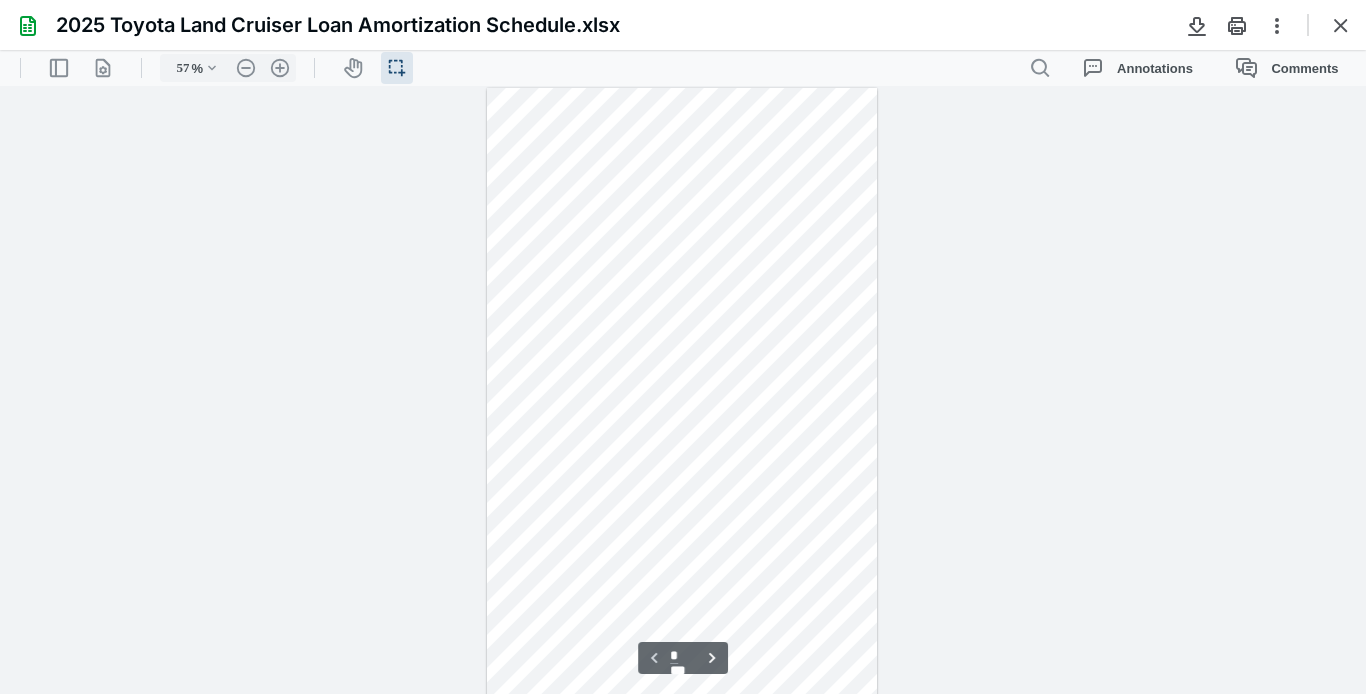 click at bounding box center (681, 1550) 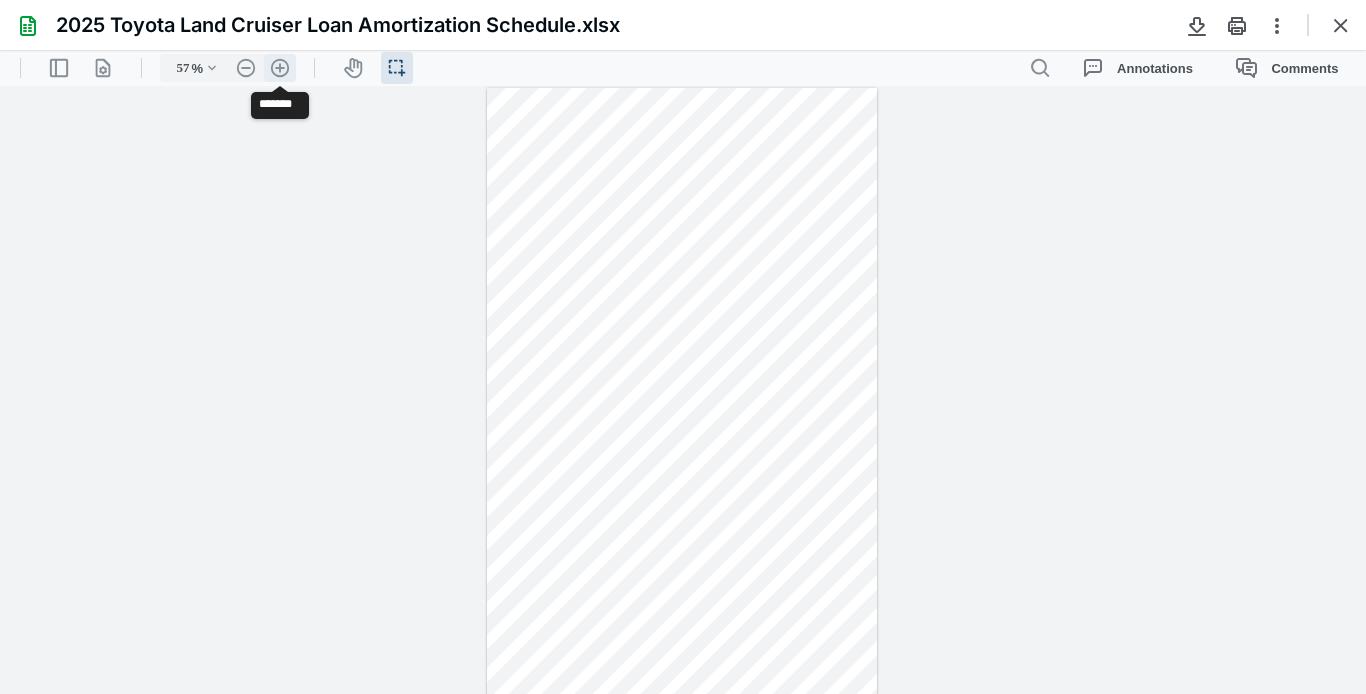 click on ".cls-1{fill:#abb0c4;} icon - header - zoom - in - line" at bounding box center [280, 68] 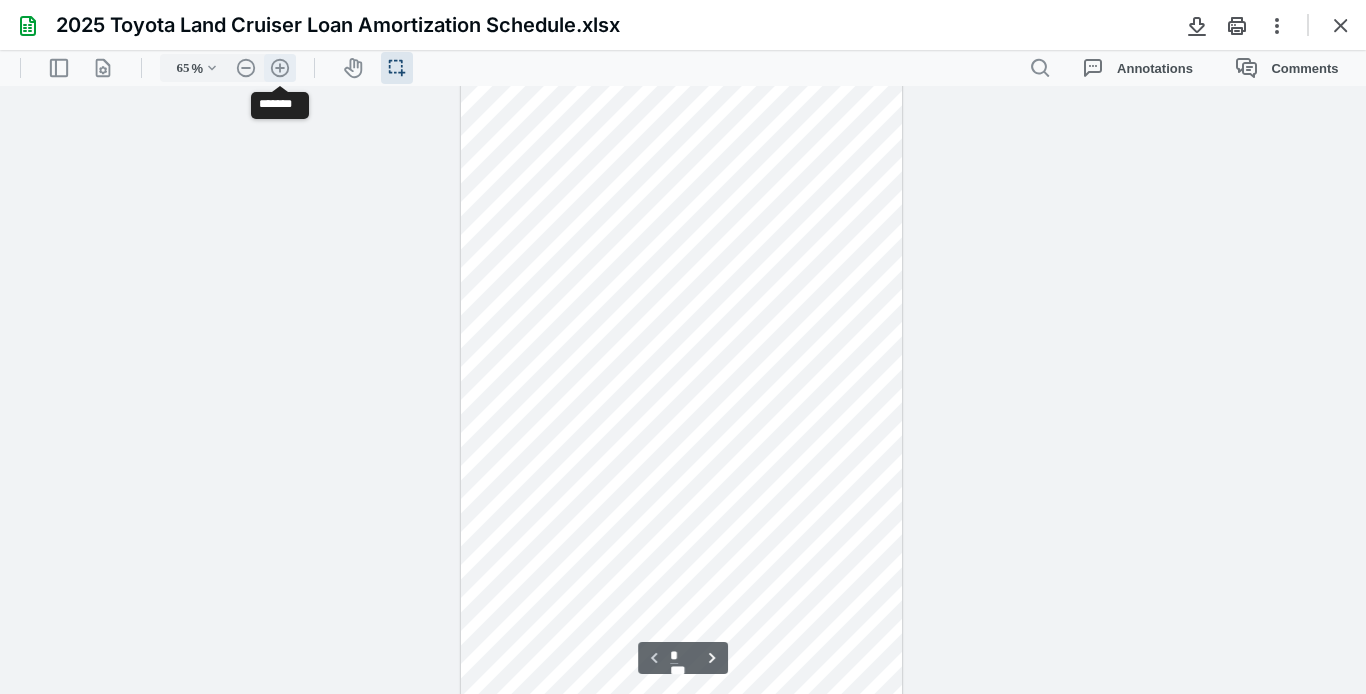 click on ".cls-1{fill:#abb0c4;} icon - header - zoom - in - line" at bounding box center [280, 68] 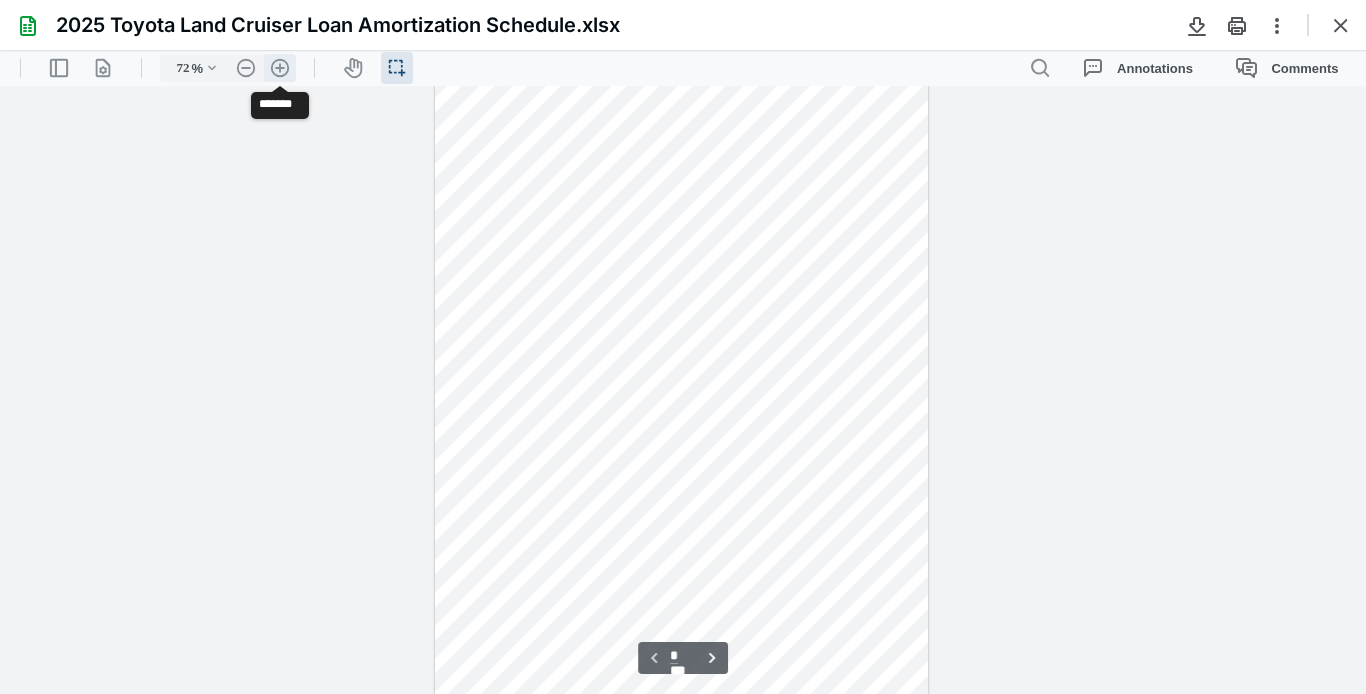 click on ".cls-1{fill:#abb0c4;} icon - header - zoom - in - line" at bounding box center (280, 68) 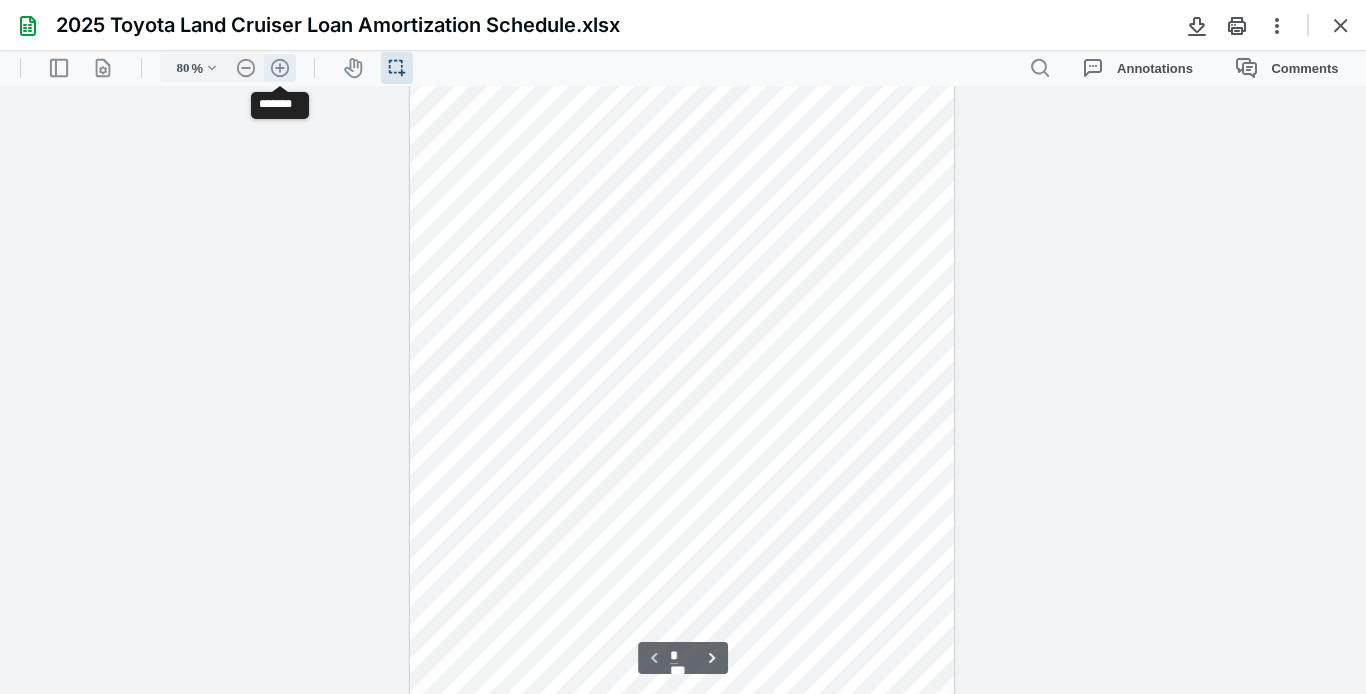 scroll, scrollTop: 114, scrollLeft: 0, axis: vertical 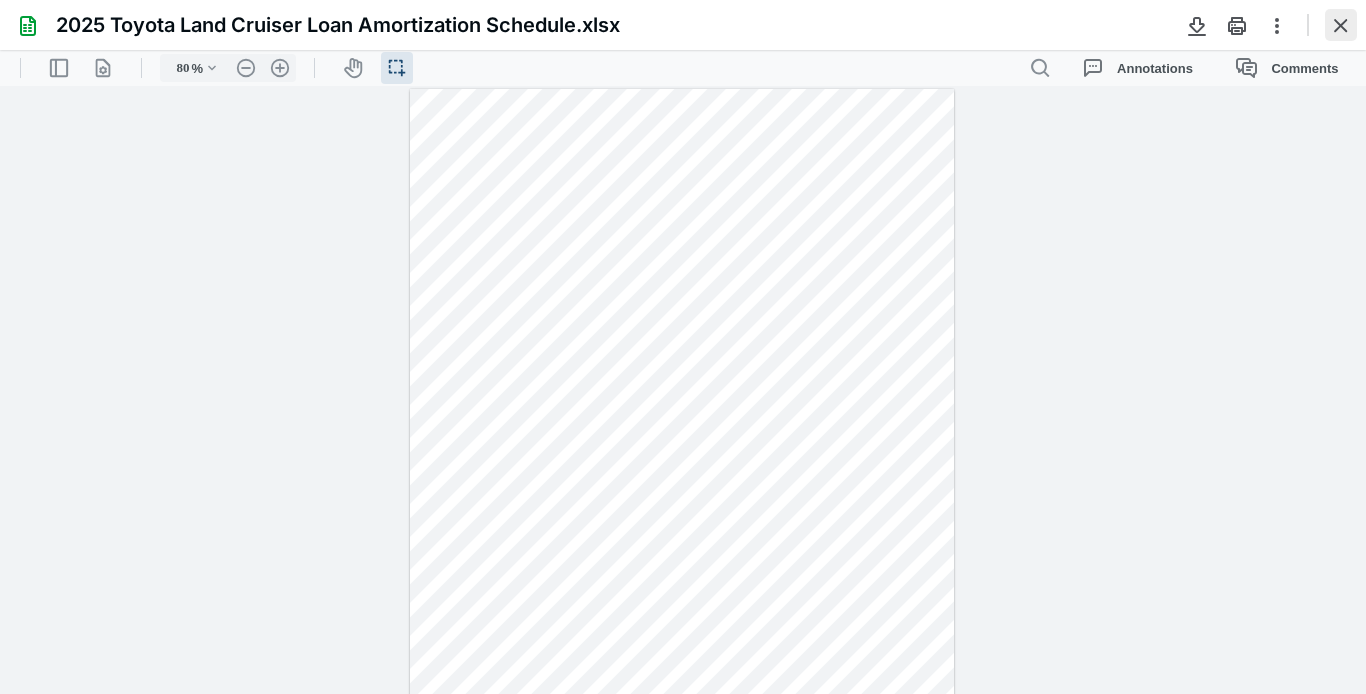 click at bounding box center (1341, 25) 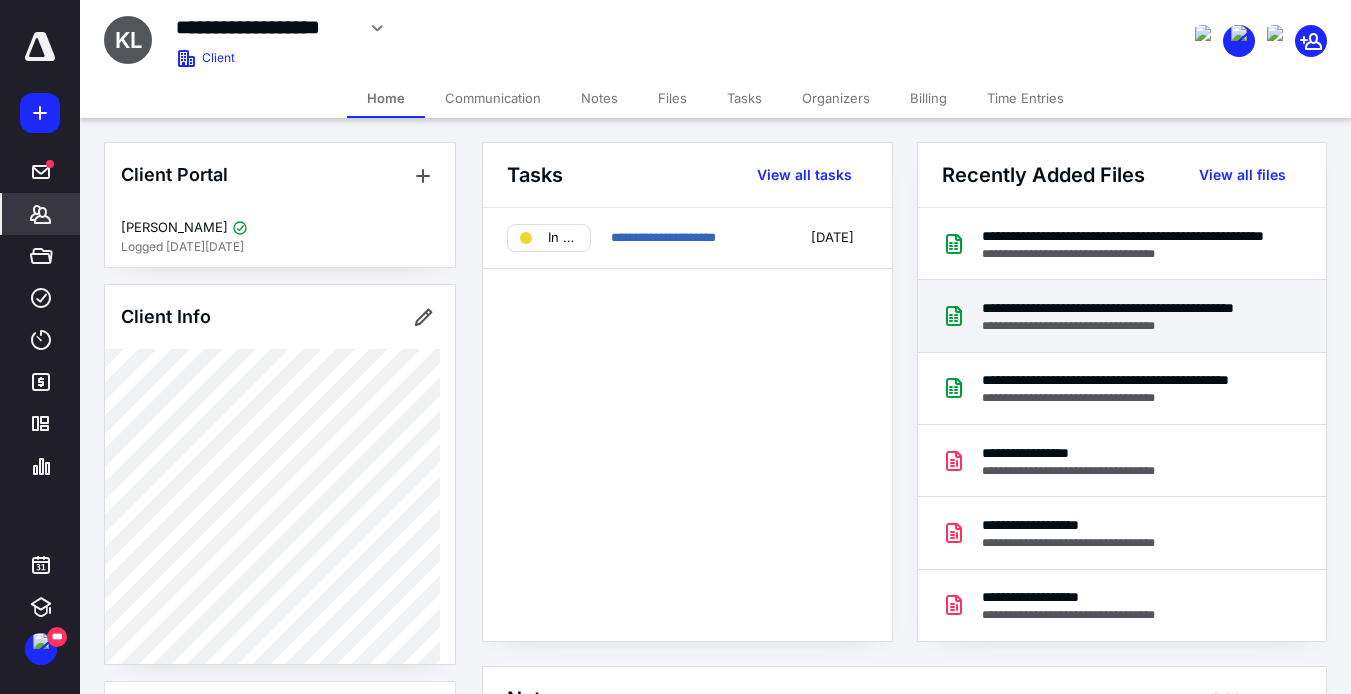 click on "**********" at bounding box center [1126, 308] 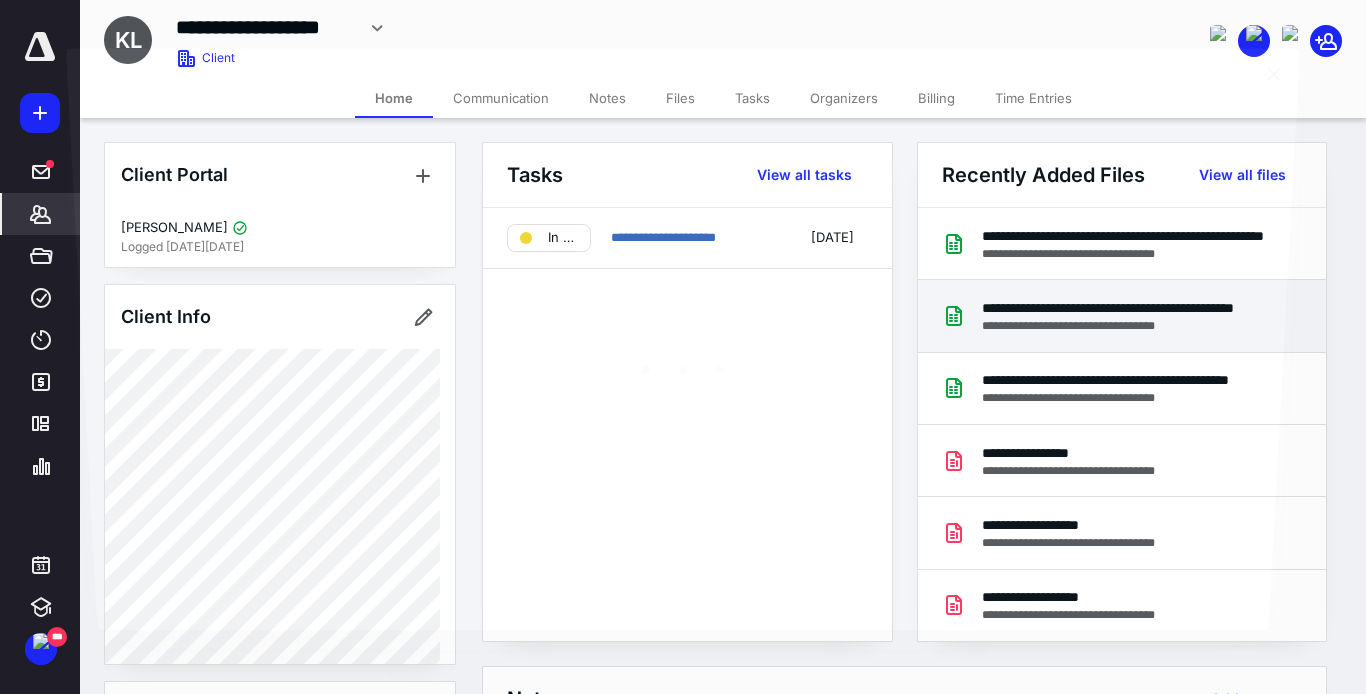 click at bounding box center (682, 364) 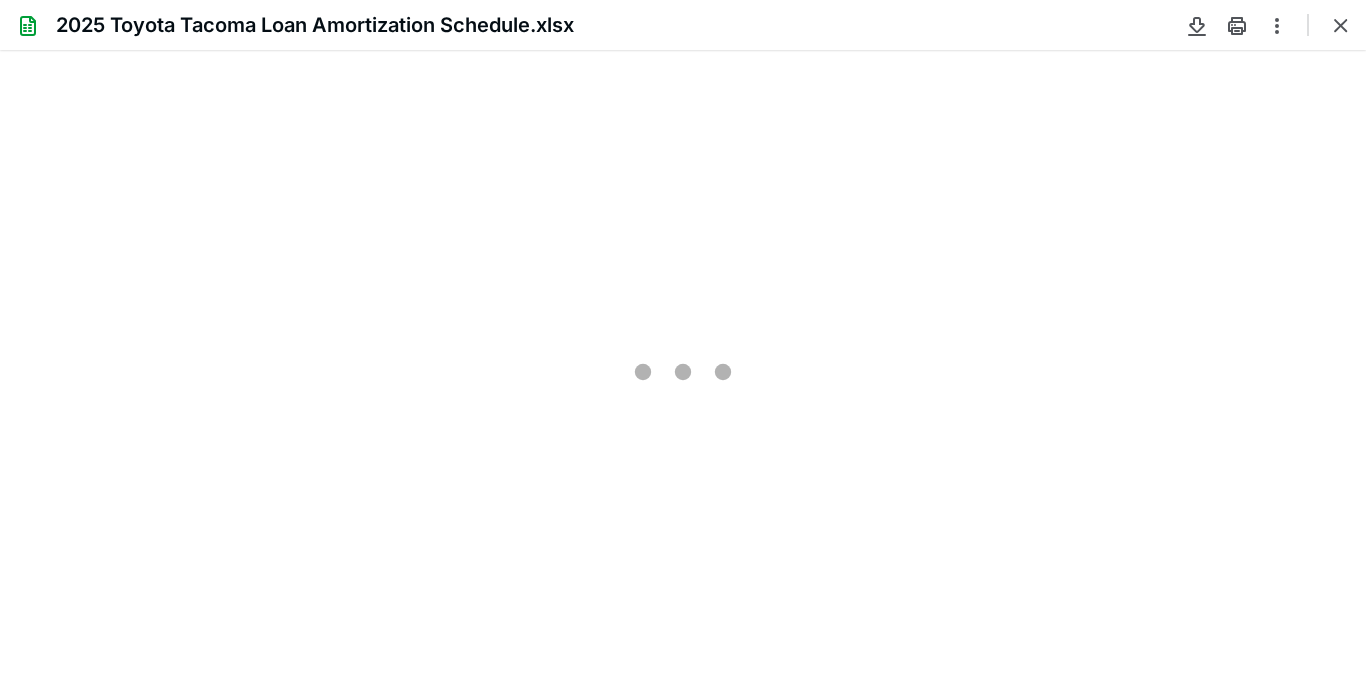 scroll, scrollTop: 0, scrollLeft: 0, axis: both 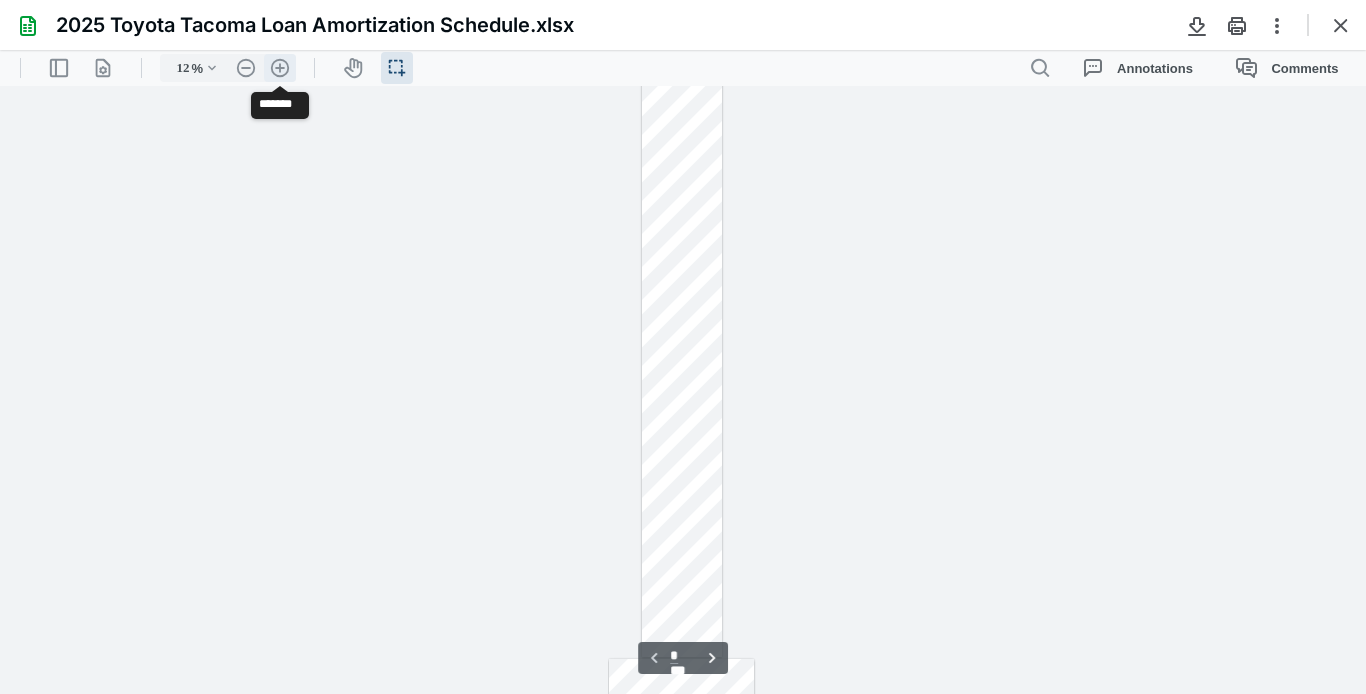 click on ".cls-1{fill:#abb0c4;} icon - header - zoom - in - line" at bounding box center [280, 68] 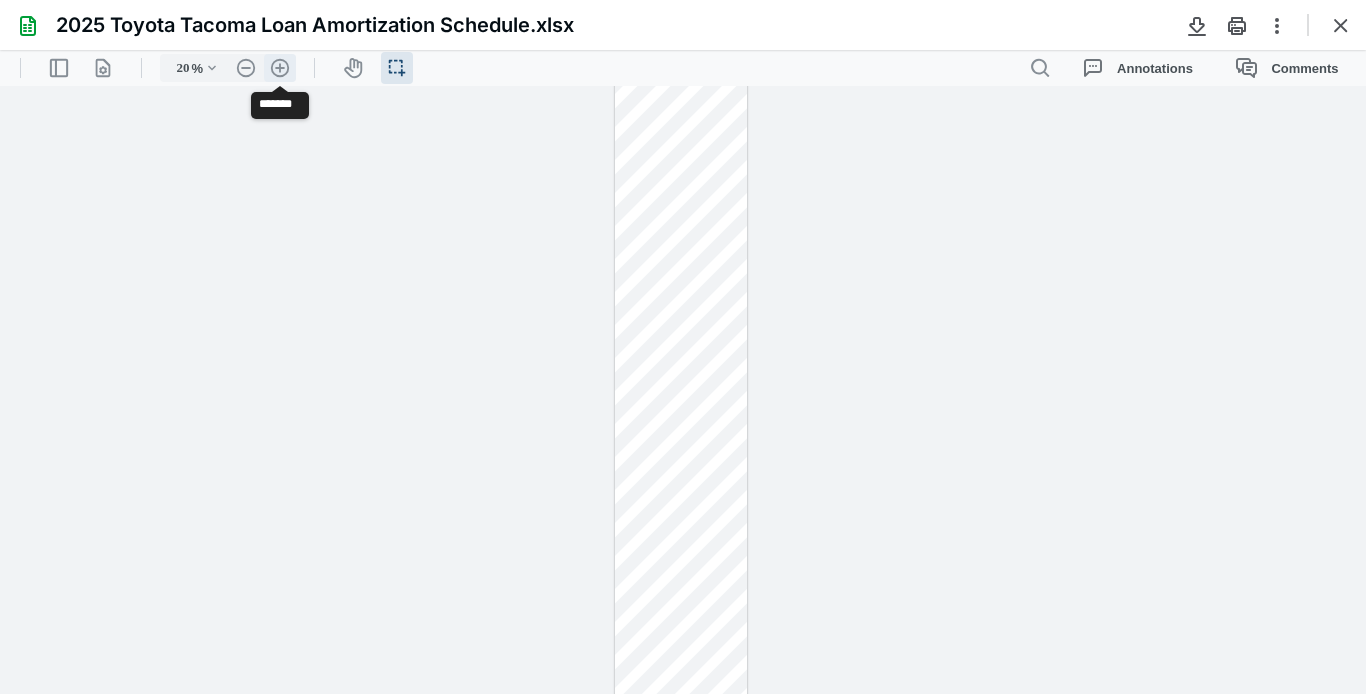 click on ".cls-1{fill:#abb0c4;} icon - header - zoom - in - line" at bounding box center (280, 68) 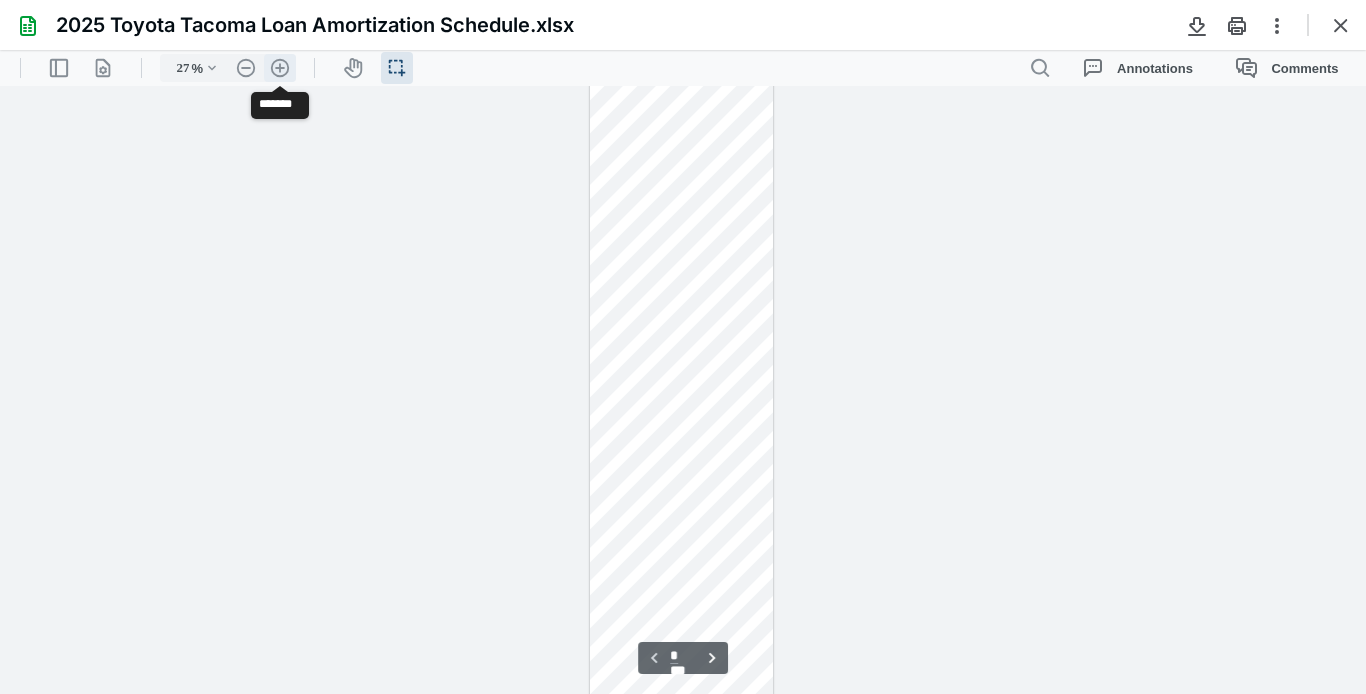 click on ".cls-1{fill:#abb0c4;} icon - header - zoom - in - line" at bounding box center (280, 68) 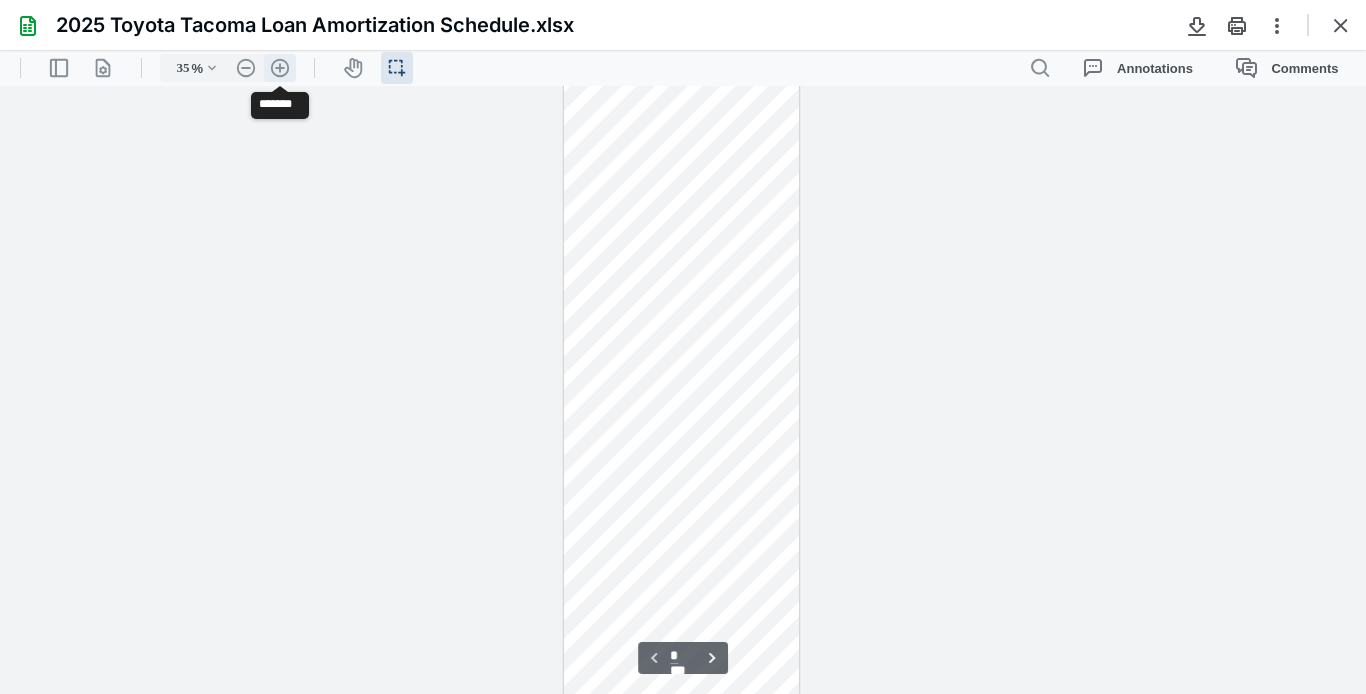 click on ".cls-1{fill:#abb0c4;} icon - header - zoom - in - line" at bounding box center (280, 68) 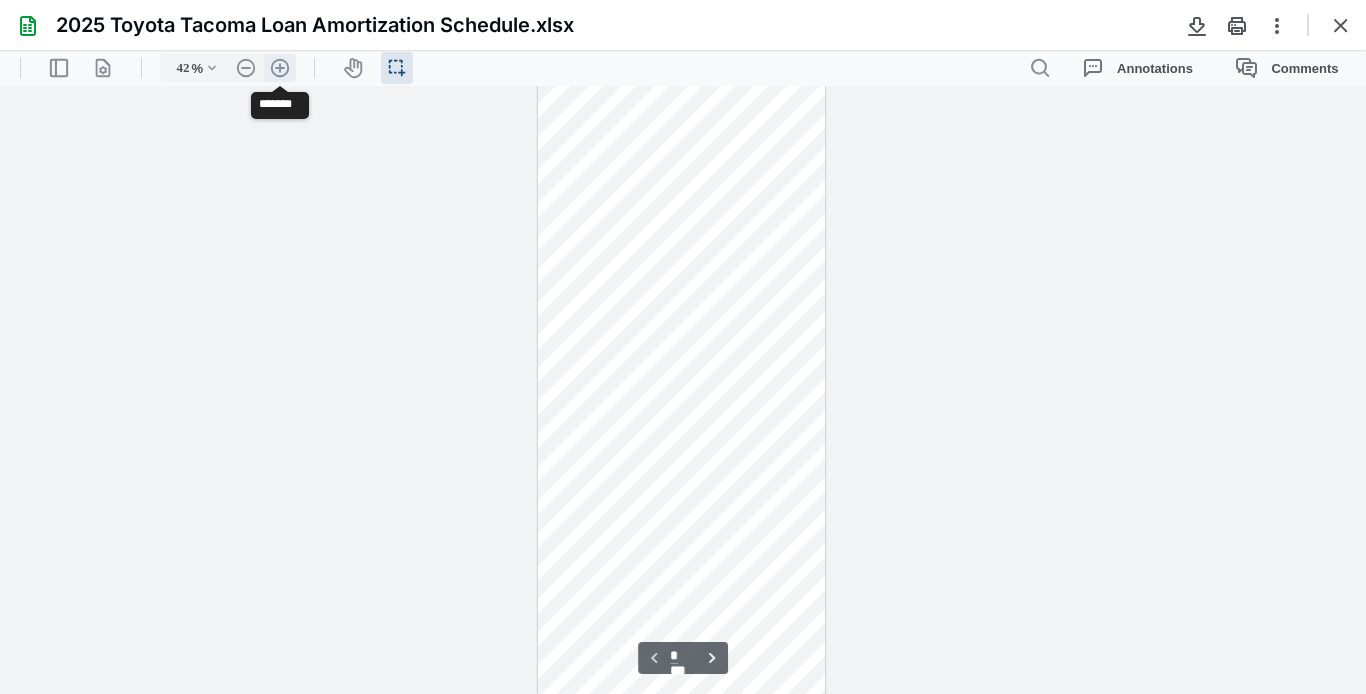 click on ".cls-1{fill:#abb0c4;} icon - header - zoom - in - line" at bounding box center (280, 68) 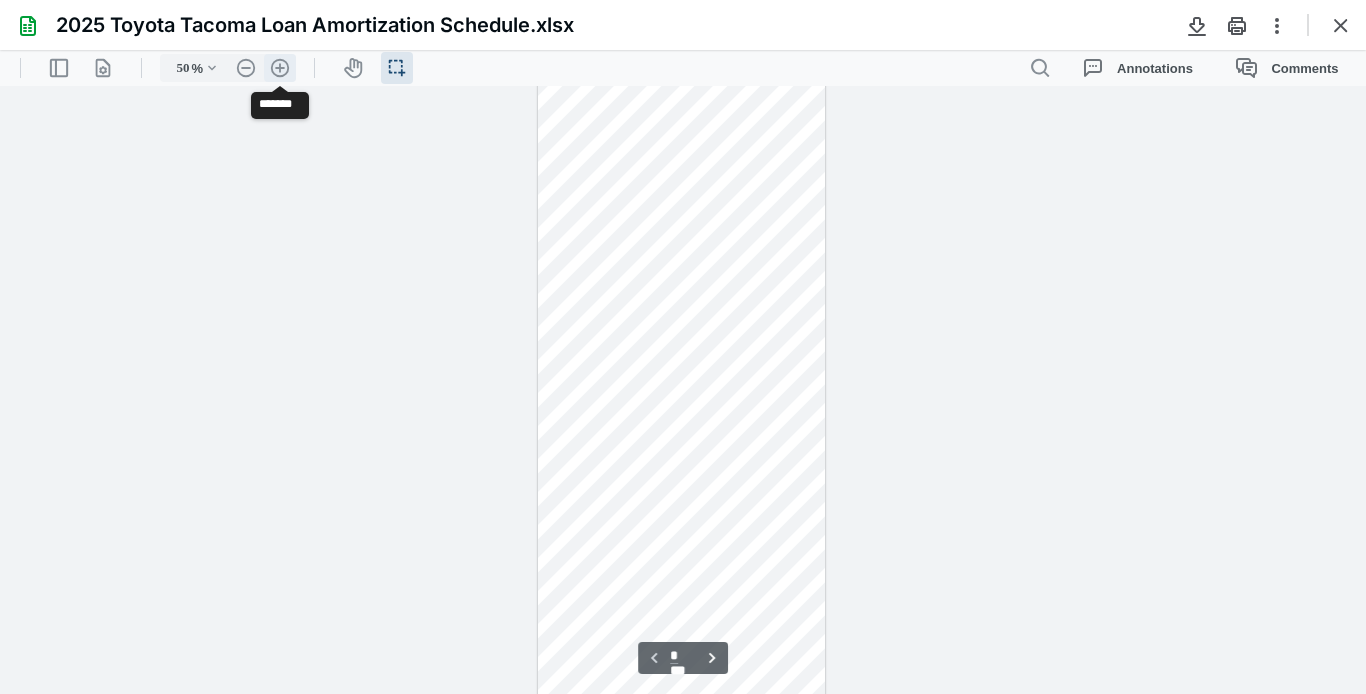 click on ".cls-1{fill:#abb0c4;} icon - header - zoom - in - line" at bounding box center [280, 68] 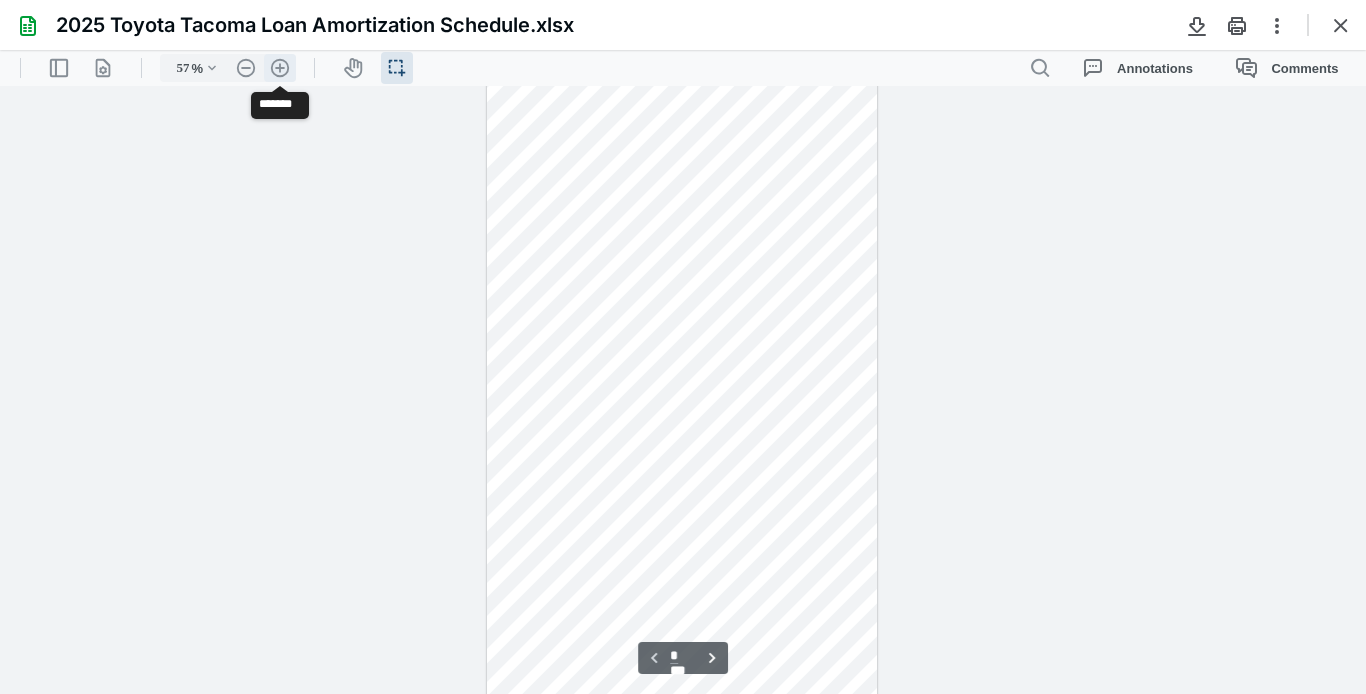 click on ".cls-1{fill:#abb0c4;} icon - header - zoom - in - line" at bounding box center [280, 68] 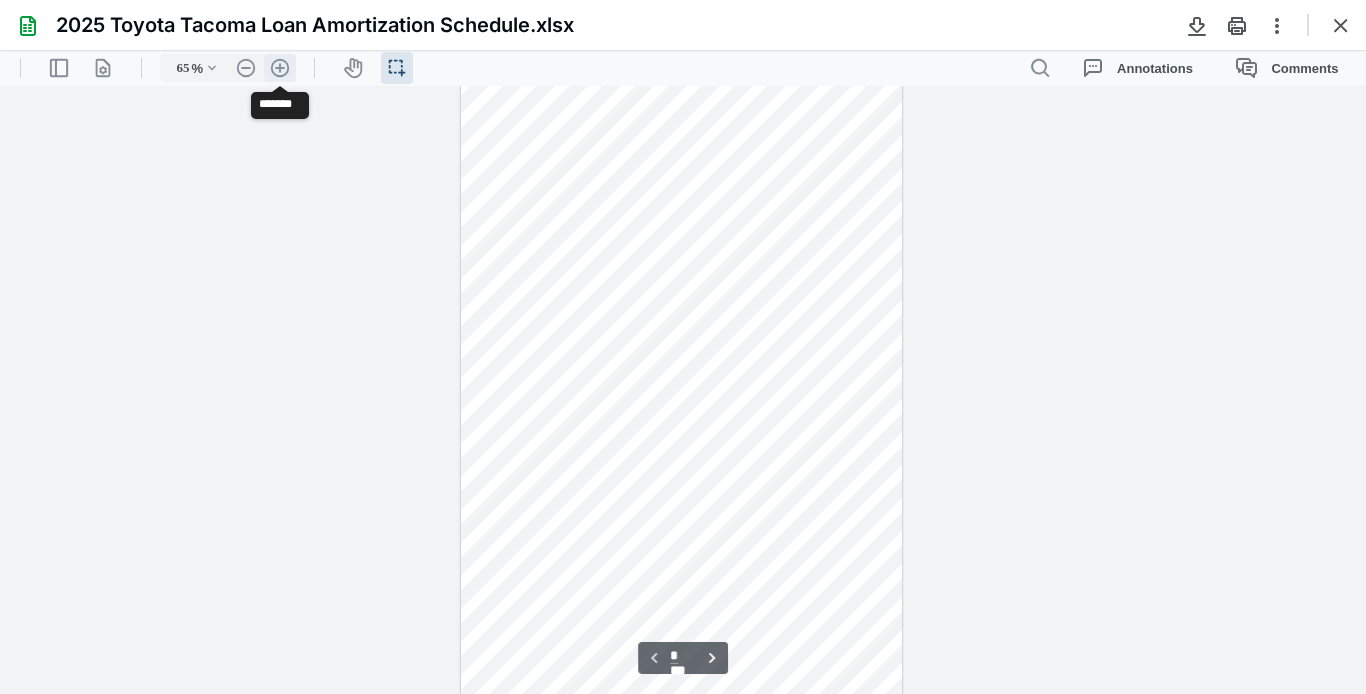 click on ".cls-1{fill:#abb0c4;} icon - header - zoom - in - line" at bounding box center [280, 68] 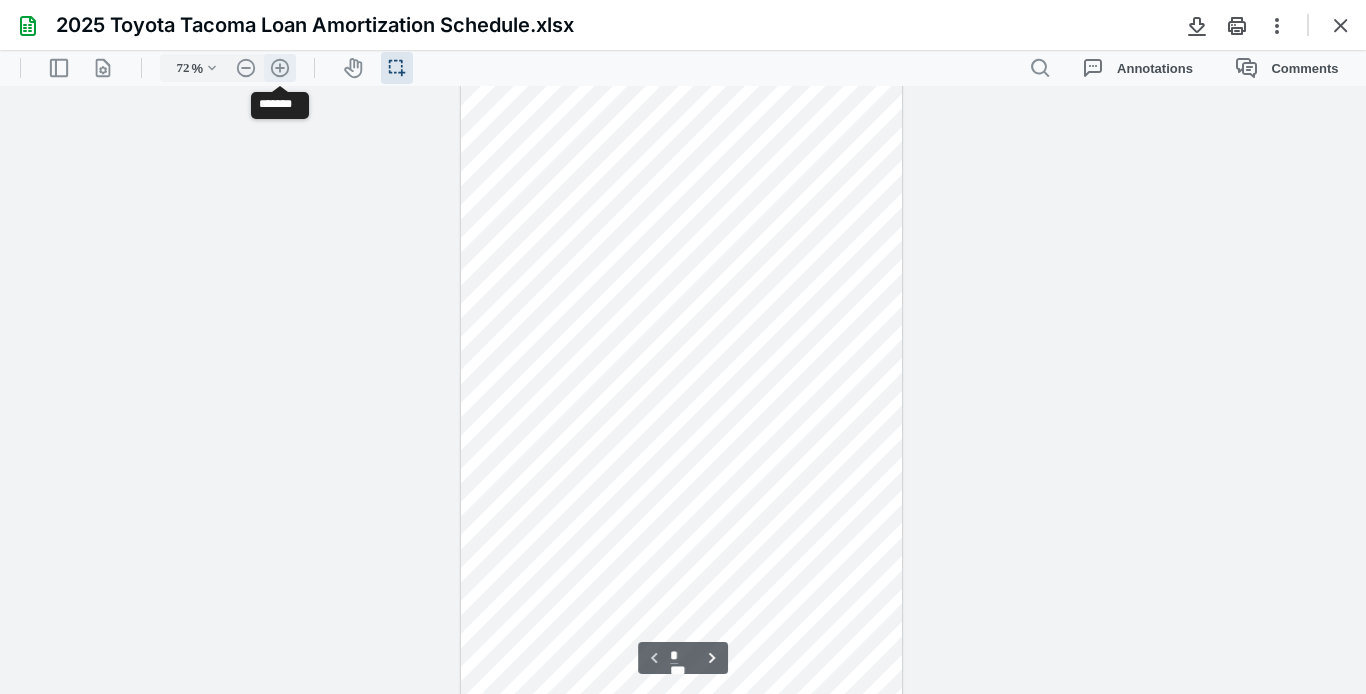 click on ".cls-1{fill:#abb0c4;} icon - header - zoom - in - line" at bounding box center [280, 68] 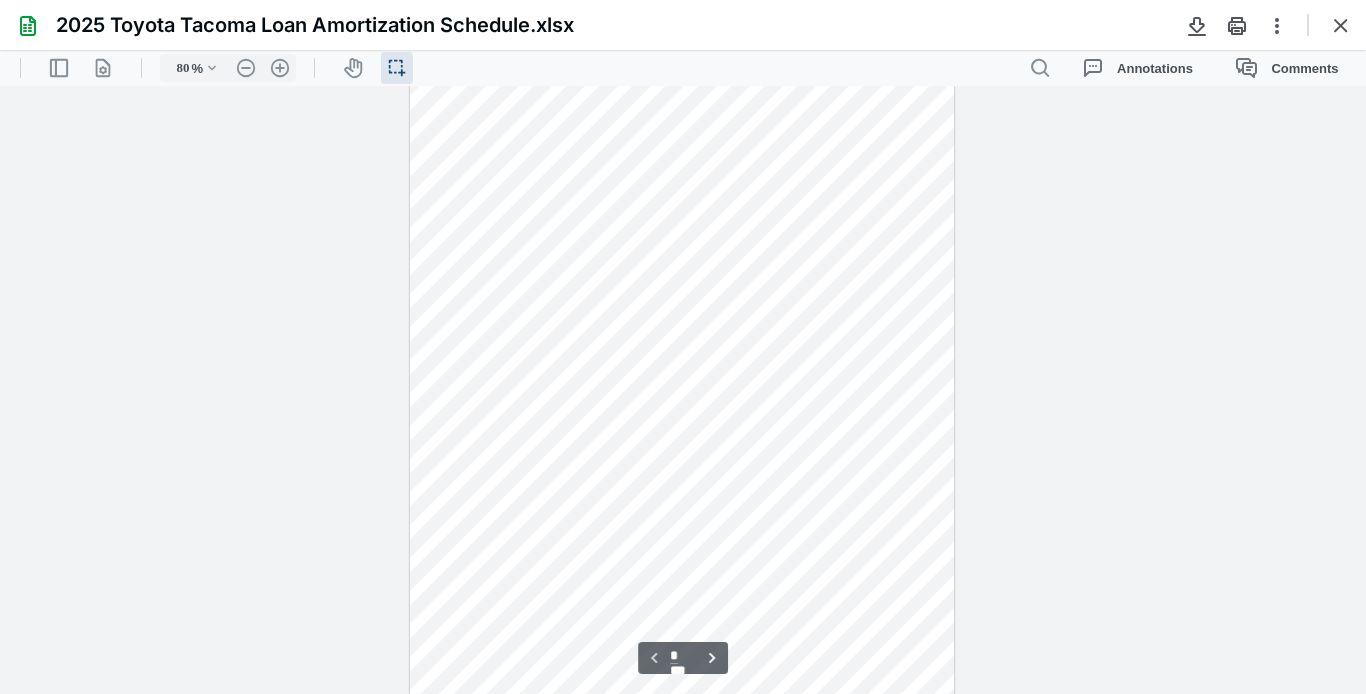 scroll, scrollTop: 0, scrollLeft: 0, axis: both 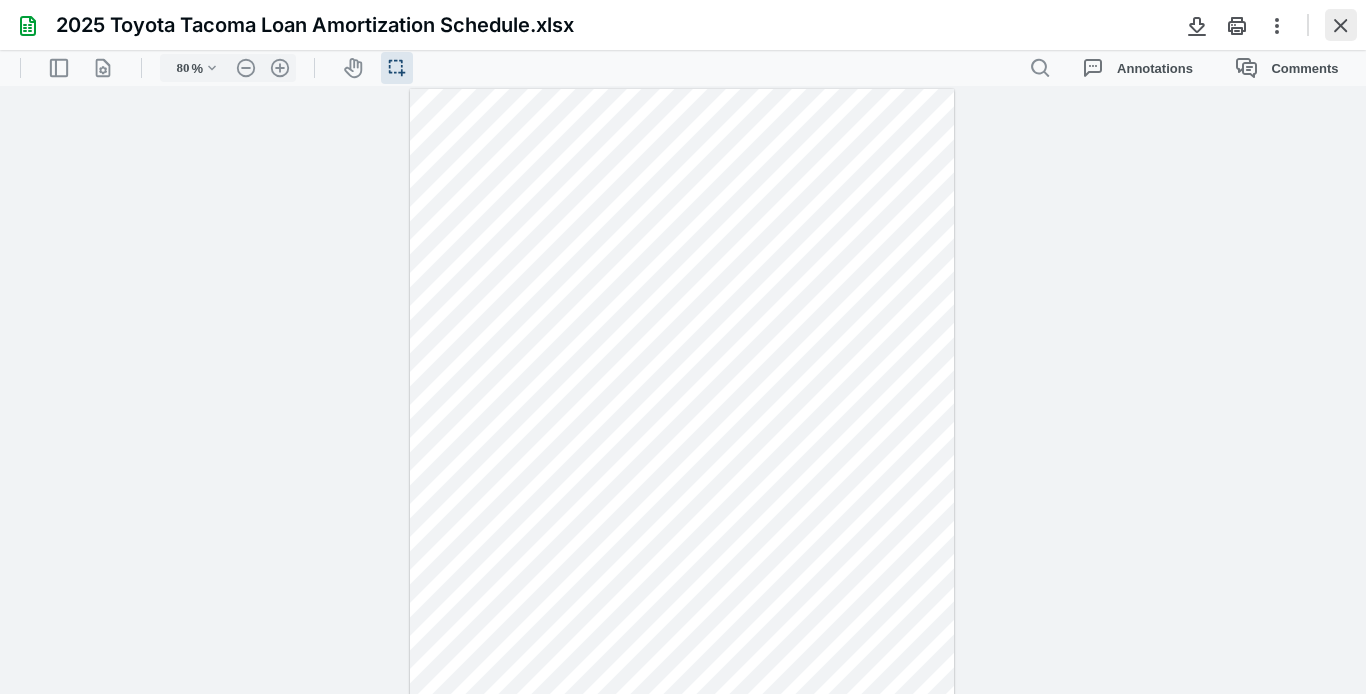 click at bounding box center [1341, 25] 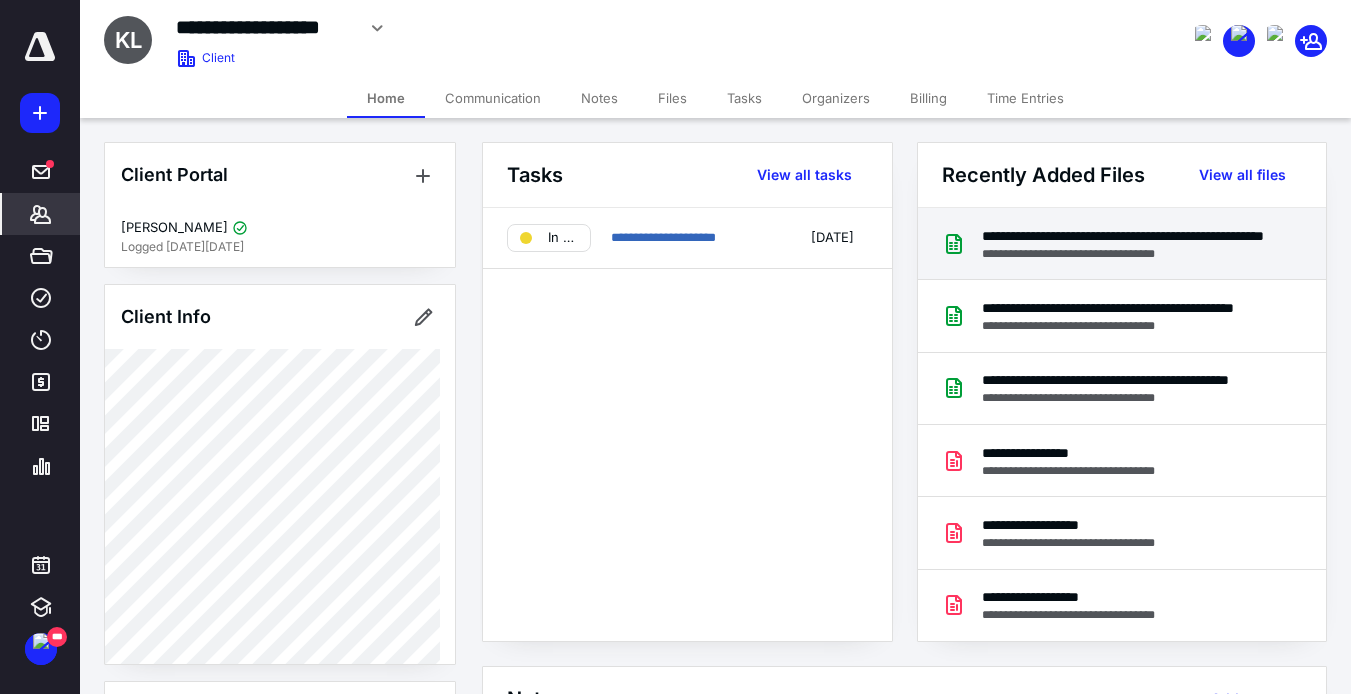 click on "**********" at bounding box center [1126, 254] 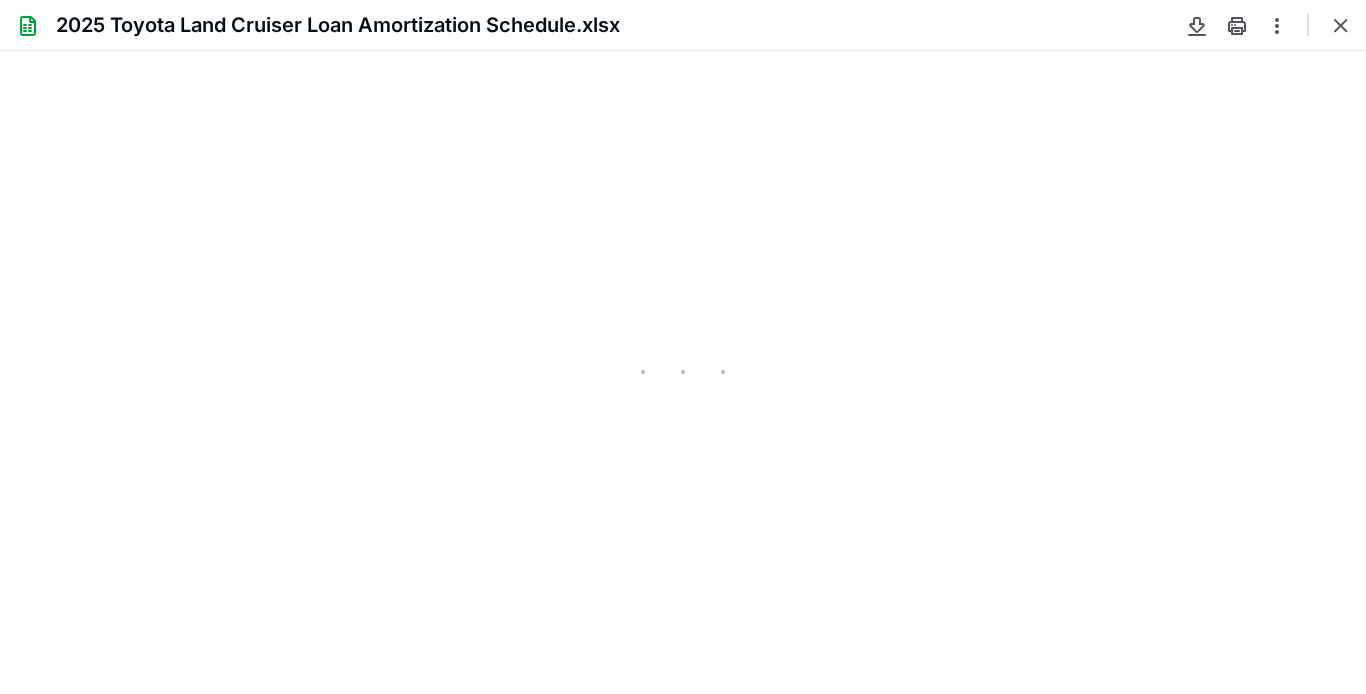 scroll, scrollTop: 0, scrollLeft: 0, axis: both 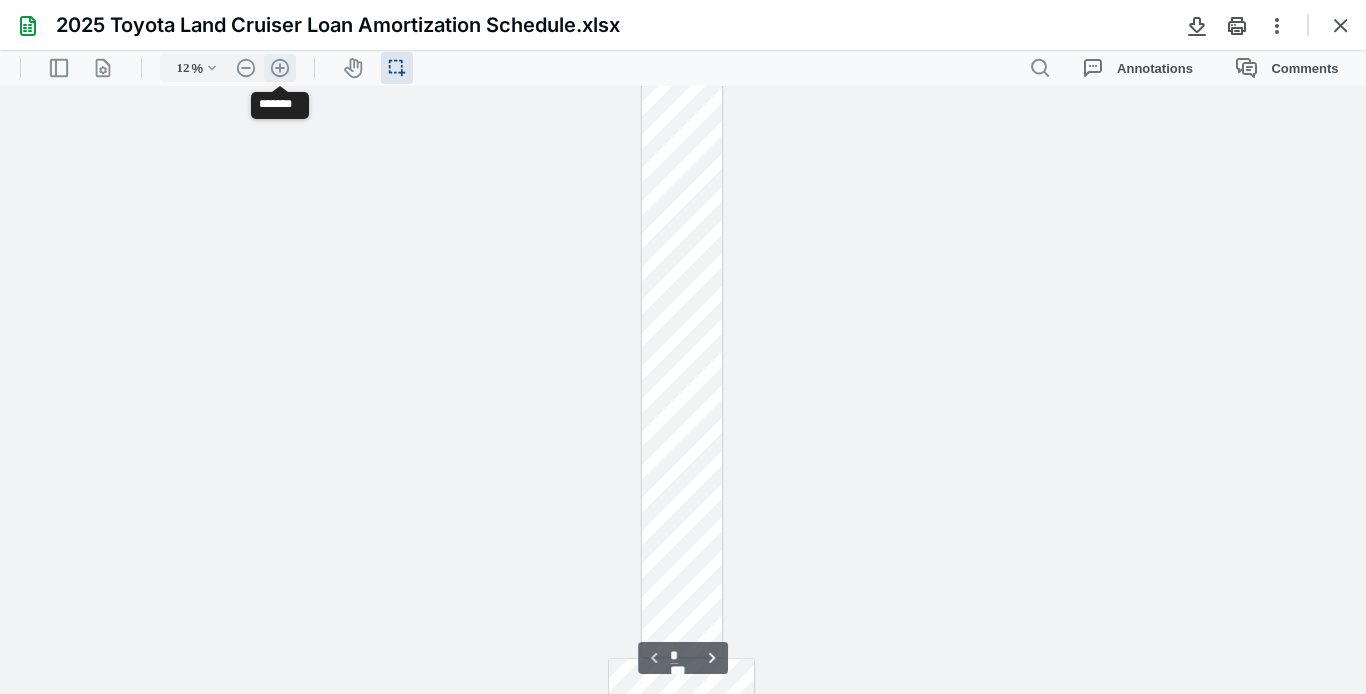 click on ".cls-1{fill:#abb0c4;} icon - header - zoom - in - line" at bounding box center (280, 68) 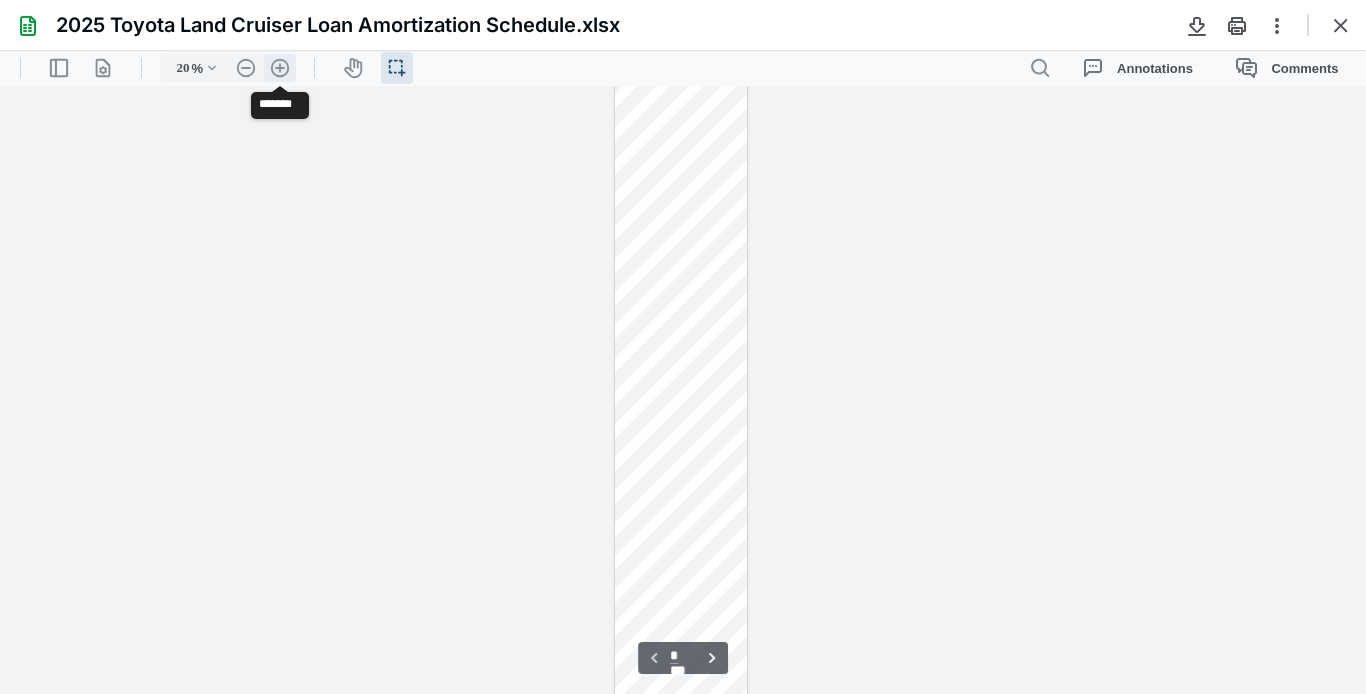 click on ".cls-1{fill:#abb0c4;} icon - header - zoom - in - line" at bounding box center [280, 68] 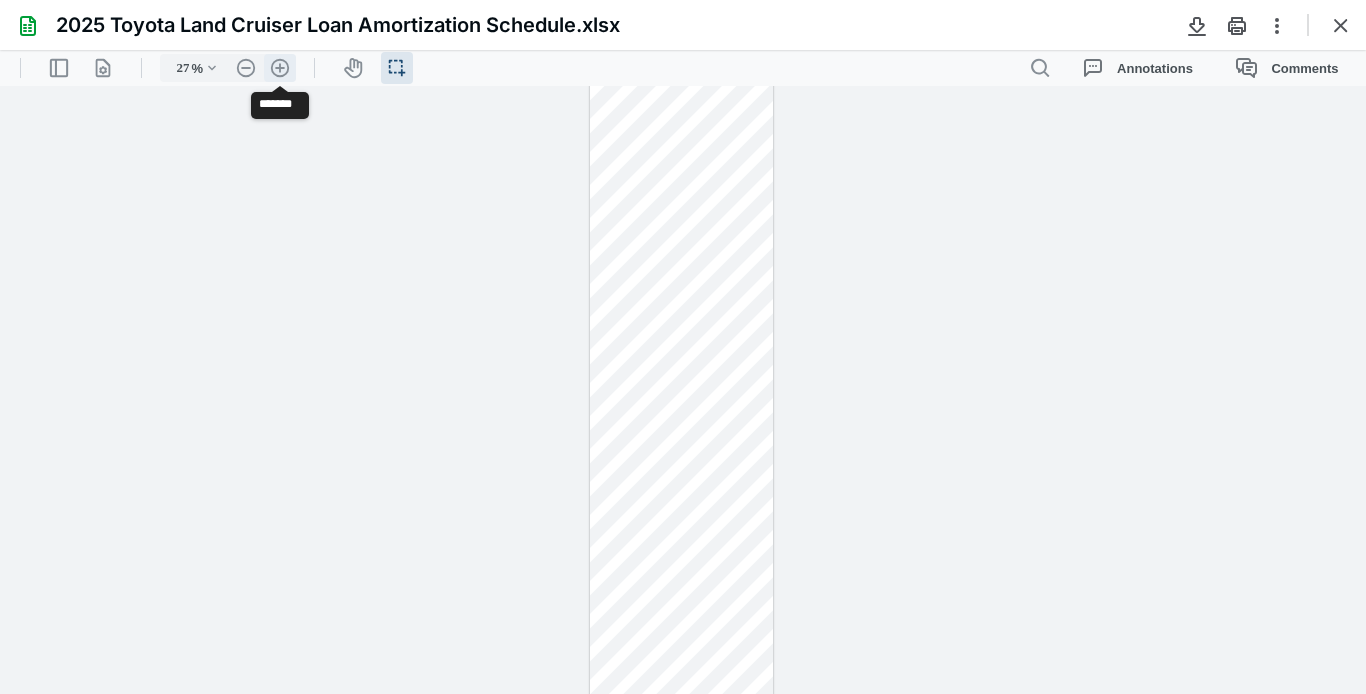 click on ".cls-1{fill:#abb0c4;} icon - header - zoom - in - line" at bounding box center [280, 68] 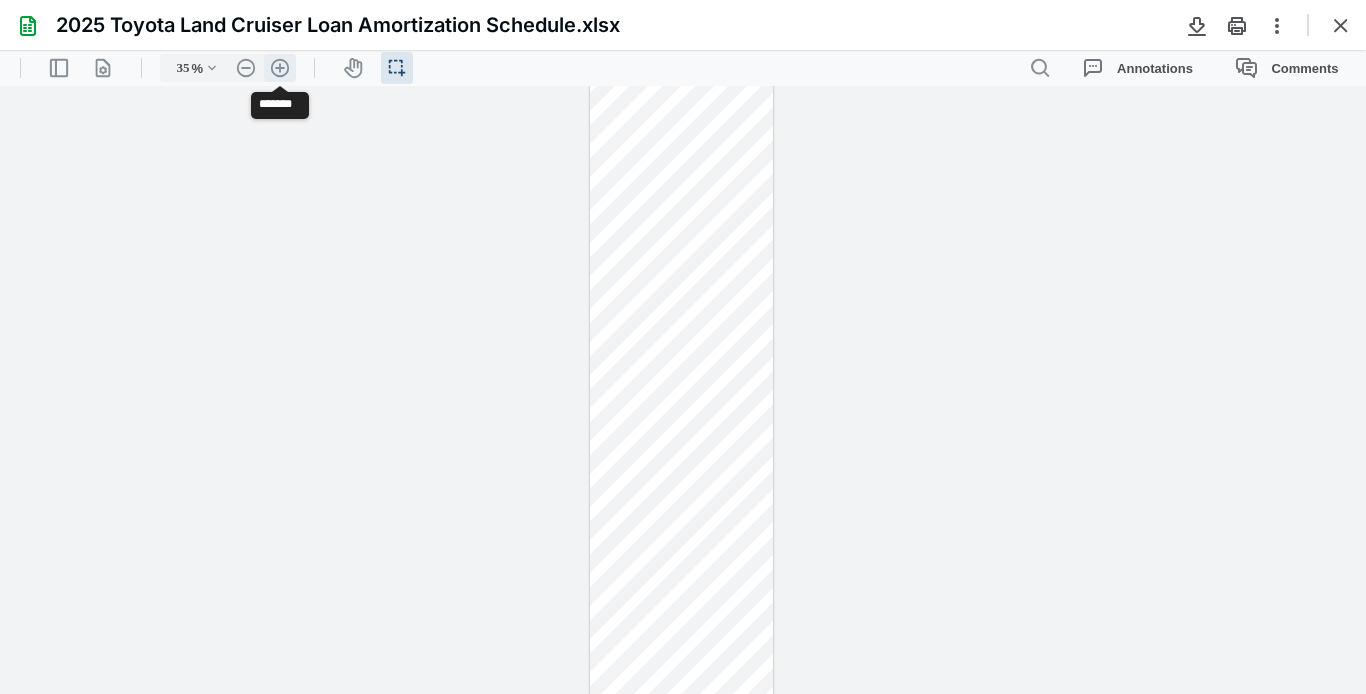 click on ".cls-1{fill:#abb0c4;} icon - header - zoom - in - line" at bounding box center [280, 68] 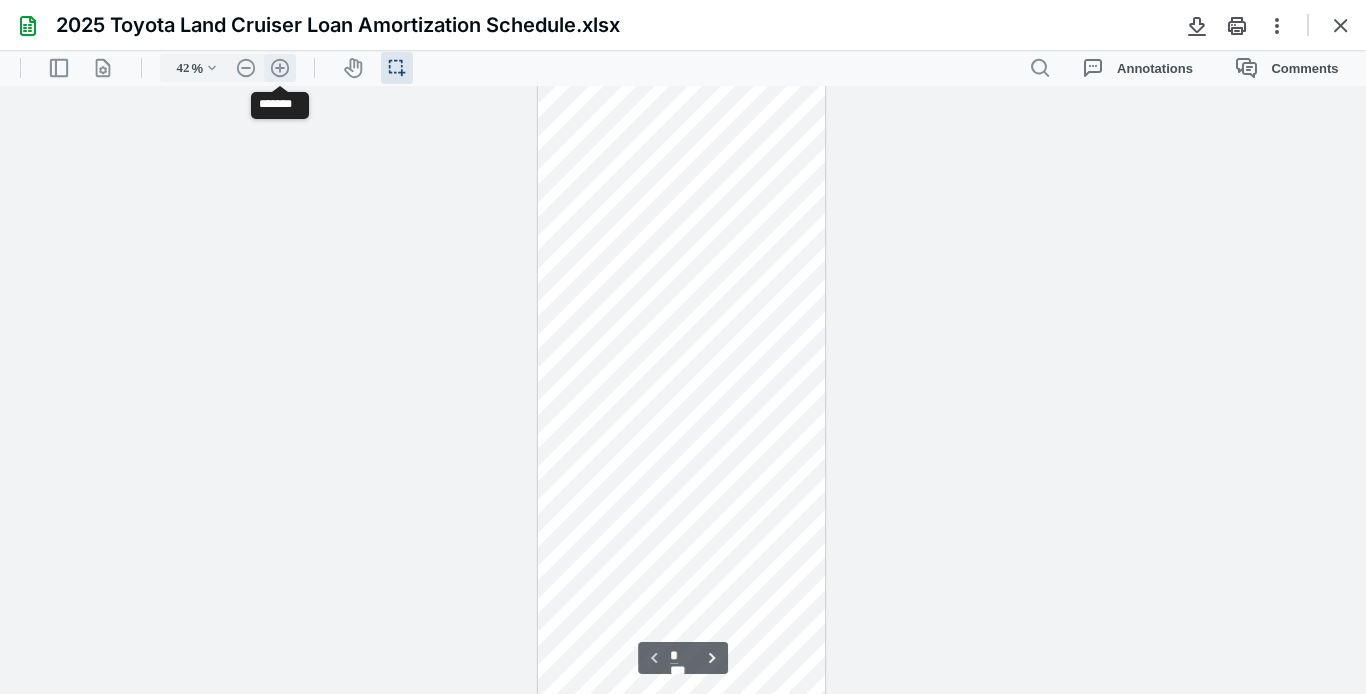 click on ".cls-1{fill:#abb0c4;} icon - header - zoom - in - line" at bounding box center (280, 68) 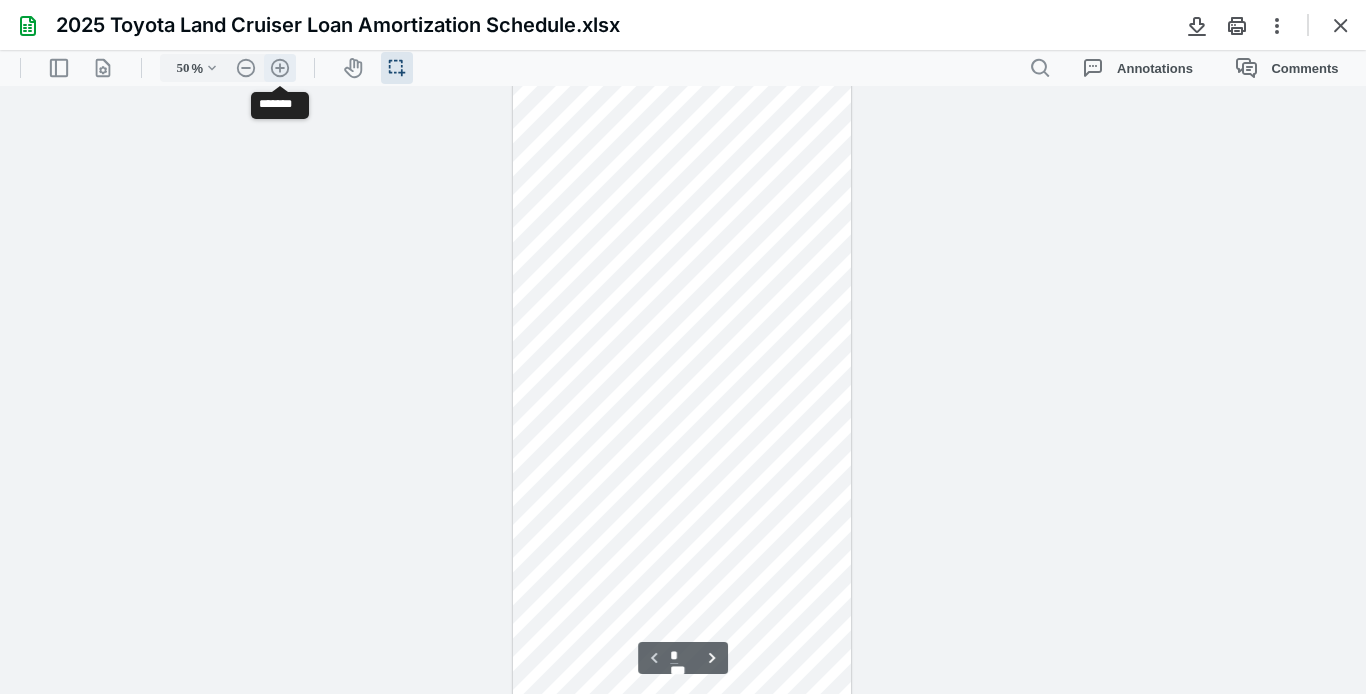 click on ".cls-1{fill:#abb0c4;} icon - header - zoom - in - line" at bounding box center [280, 68] 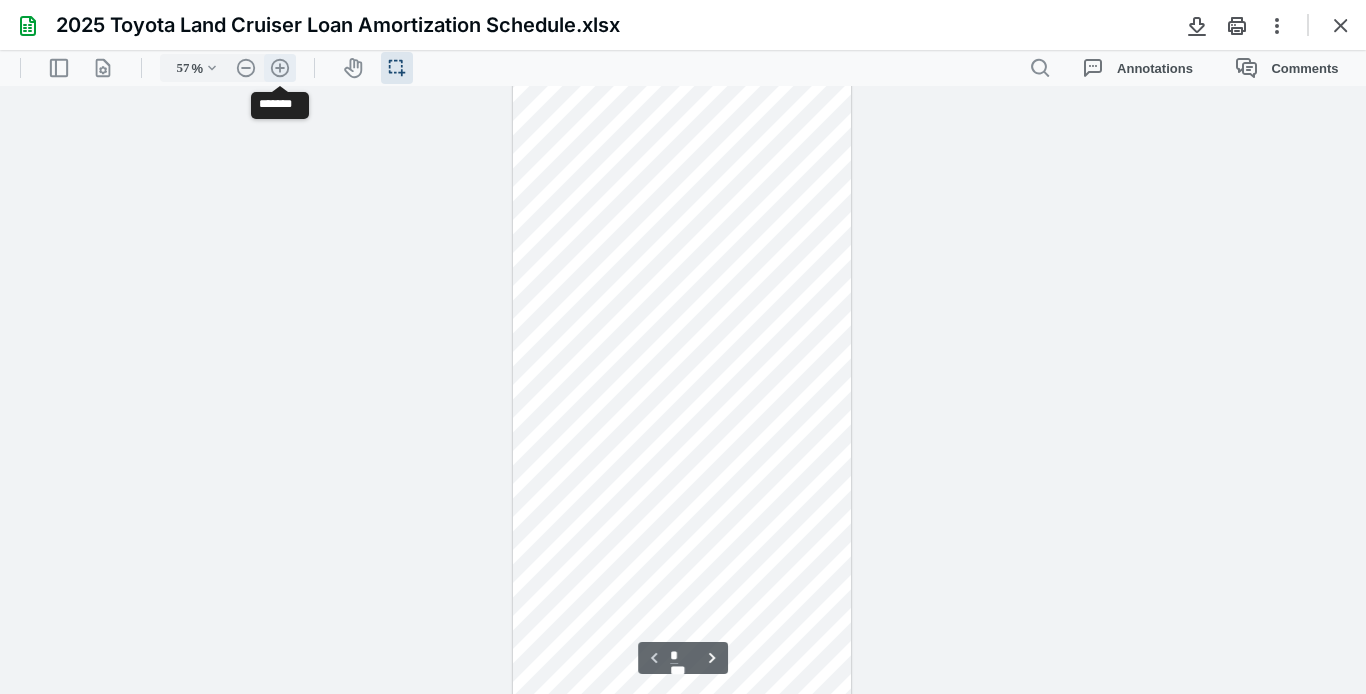 click on ".cls-1{fill:#abb0c4;} icon - header - zoom - in - line" at bounding box center (280, 68) 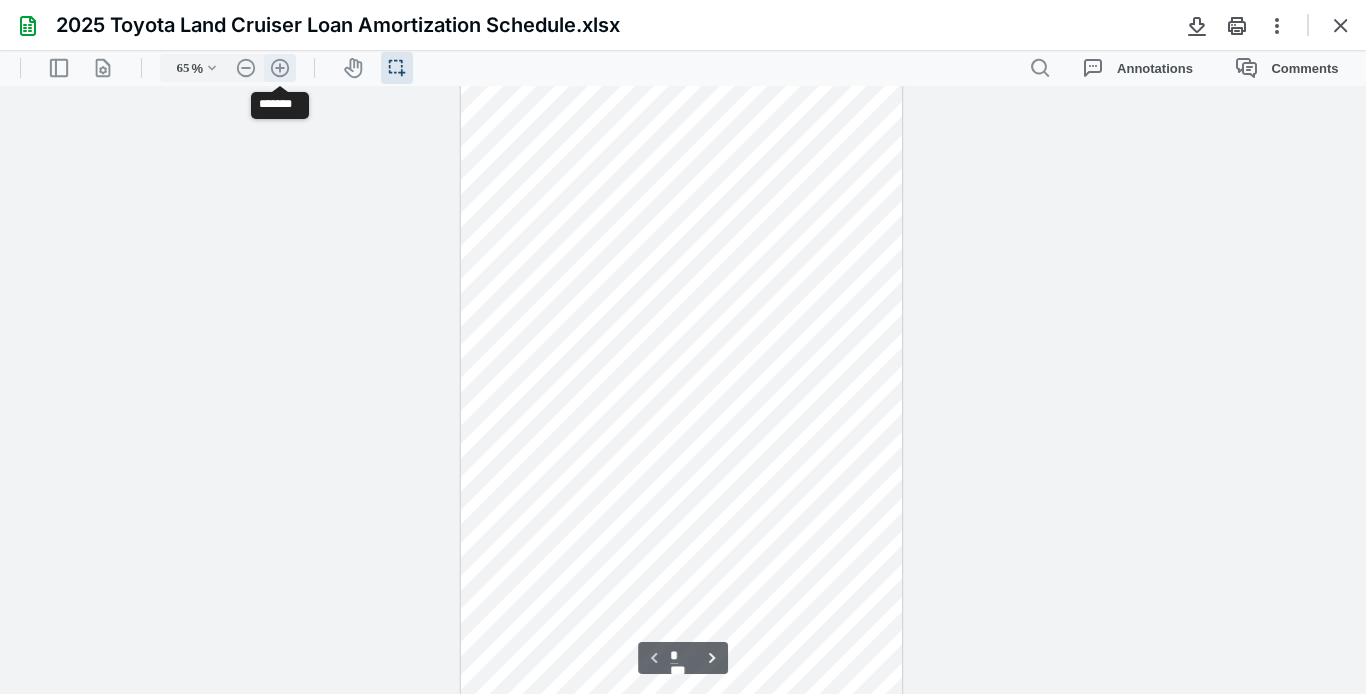 click on ".cls-1{fill:#abb0c4;} icon - header - zoom - in - line" at bounding box center (280, 68) 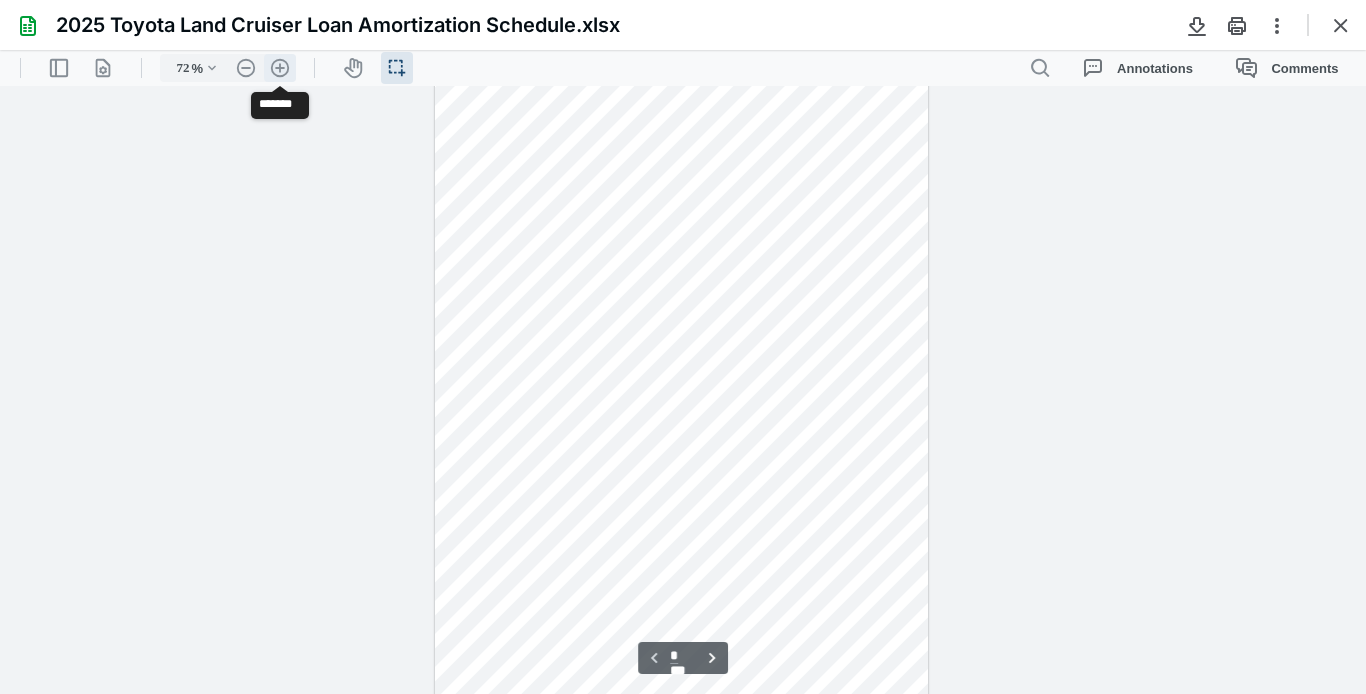 click on ".cls-1{fill:#abb0c4;} icon - header - zoom - in - line" at bounding box center (280, 68) 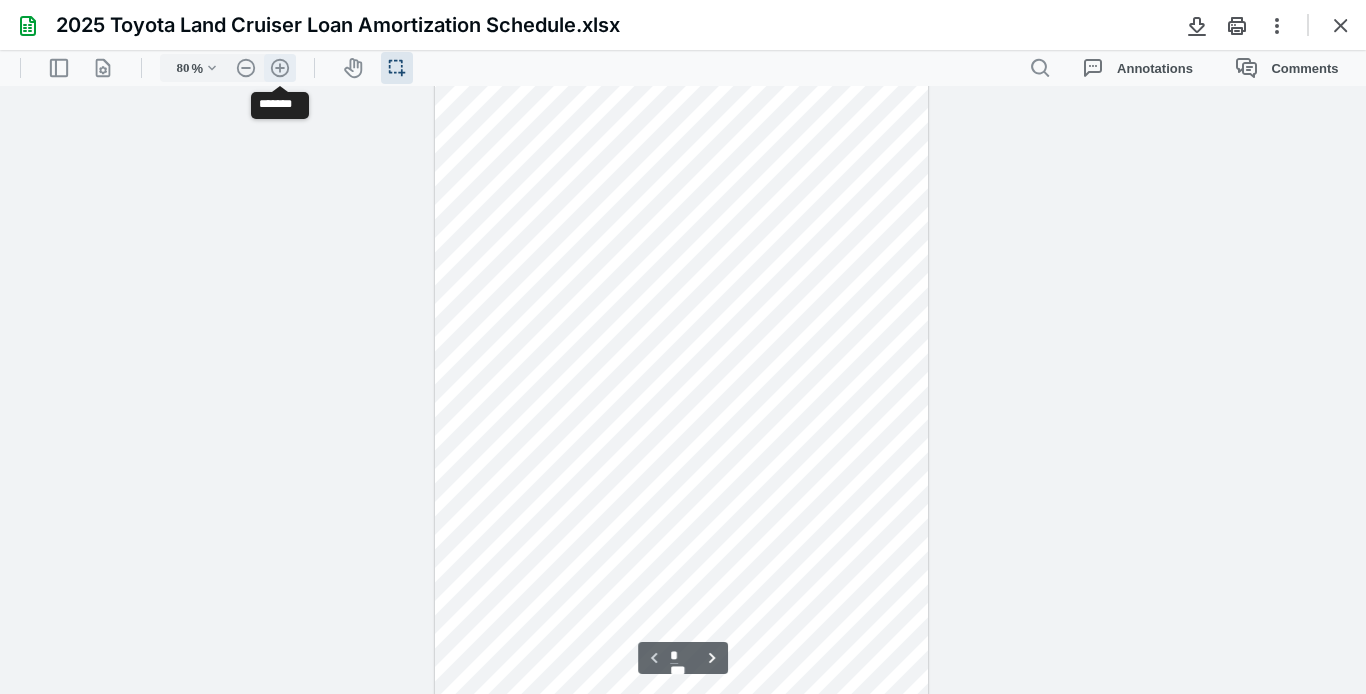 scroll, scrollTop: 1891, scrollLeft: 0, axis: vertical 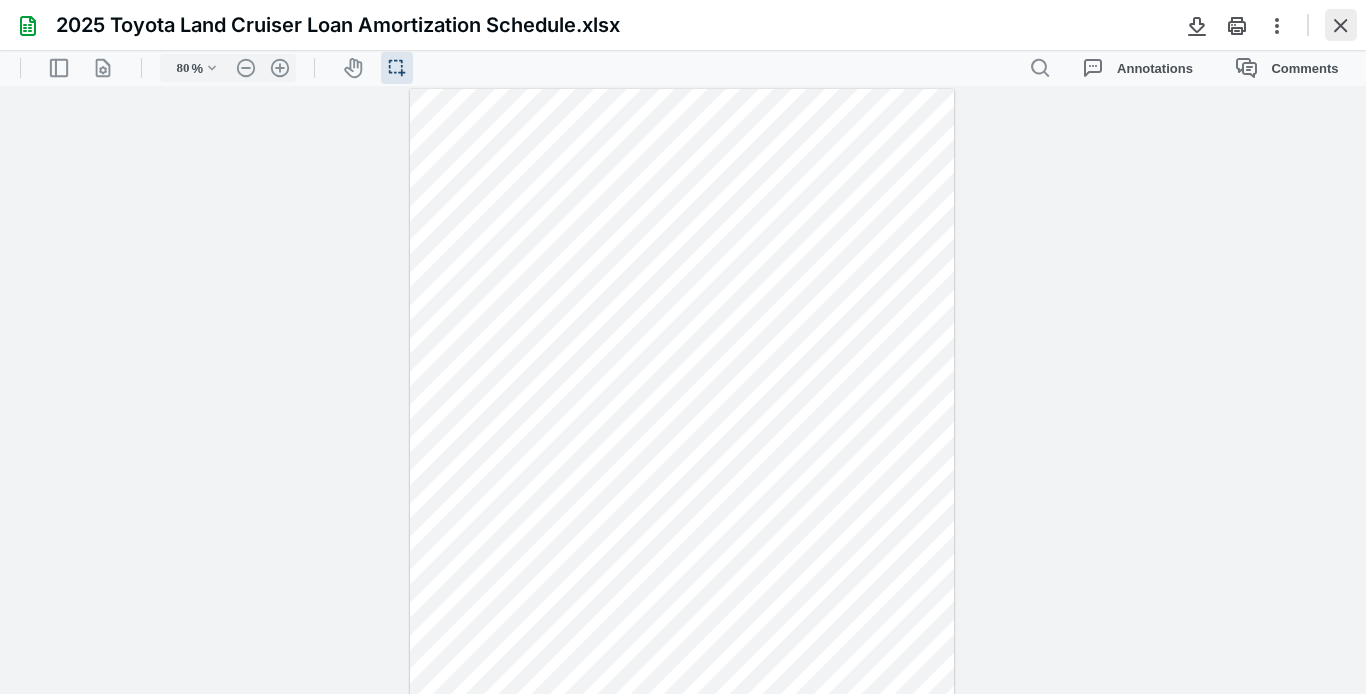 click at bounding box center [1341, 25] 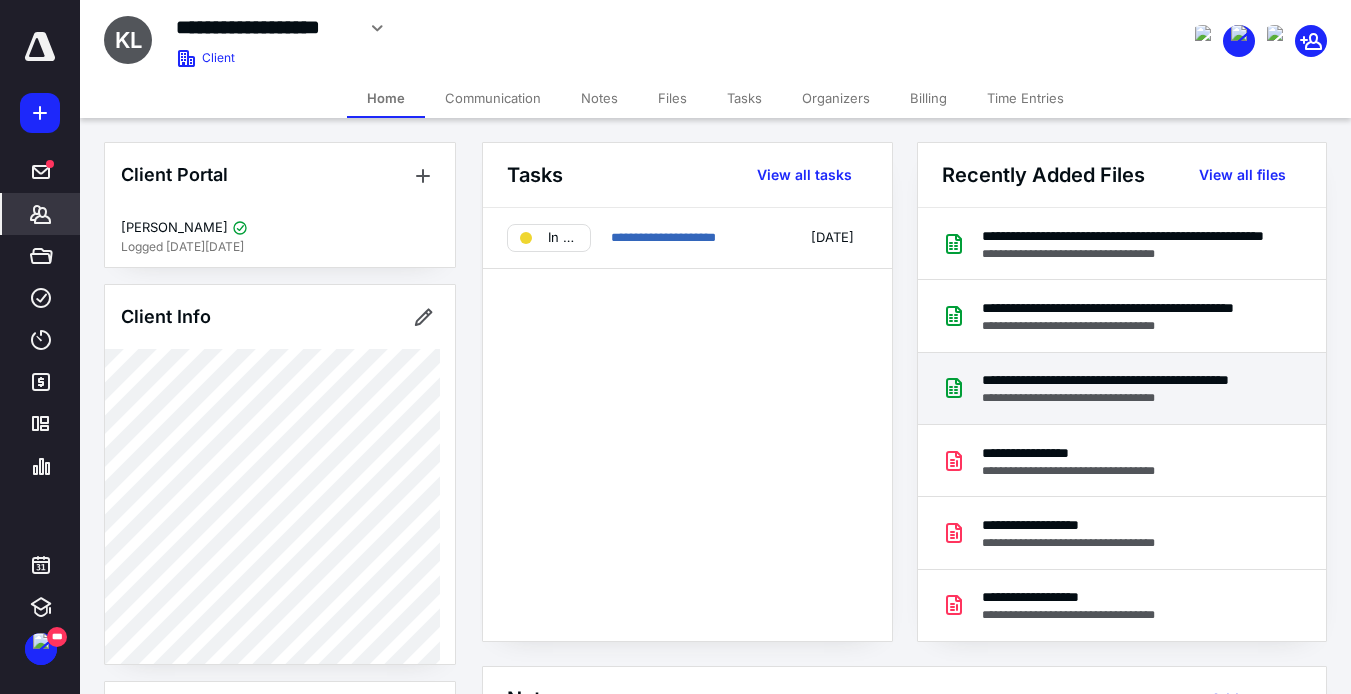 click on "**********" at bounding box center [1126, 380] 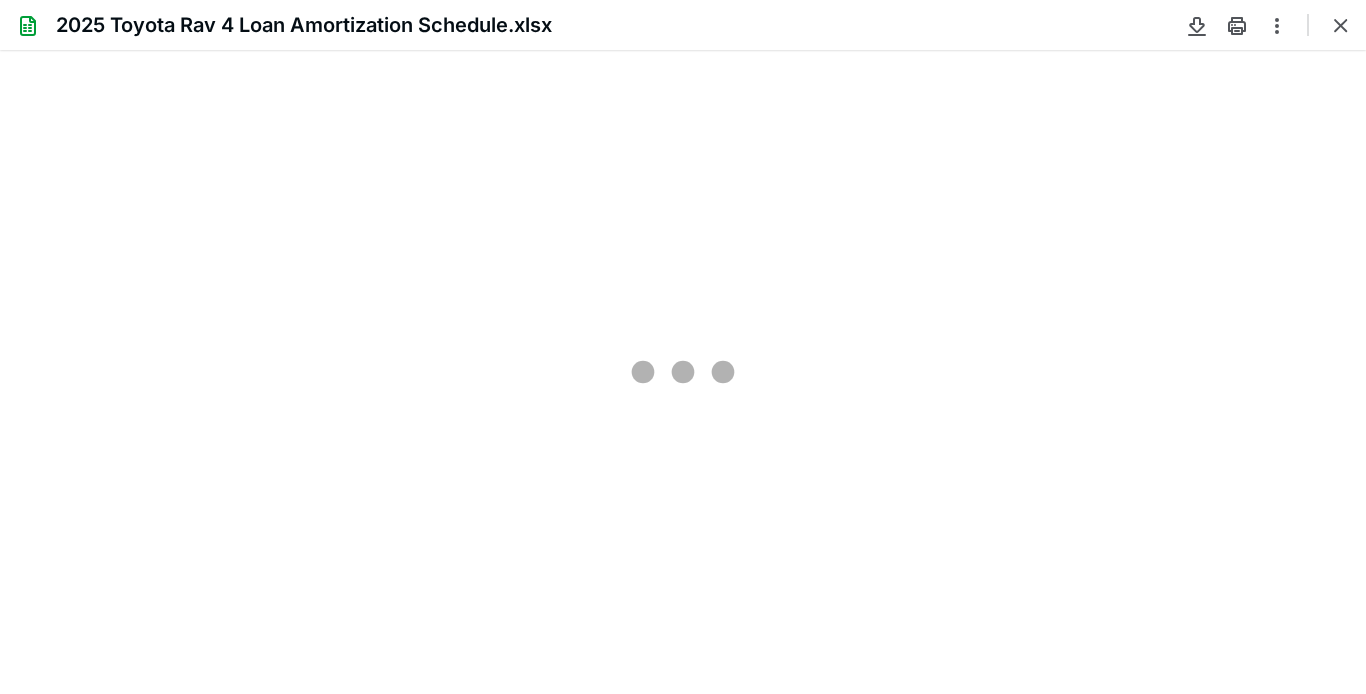 scroll, scrollTop: 0, scrollLeft: 0, axis: both 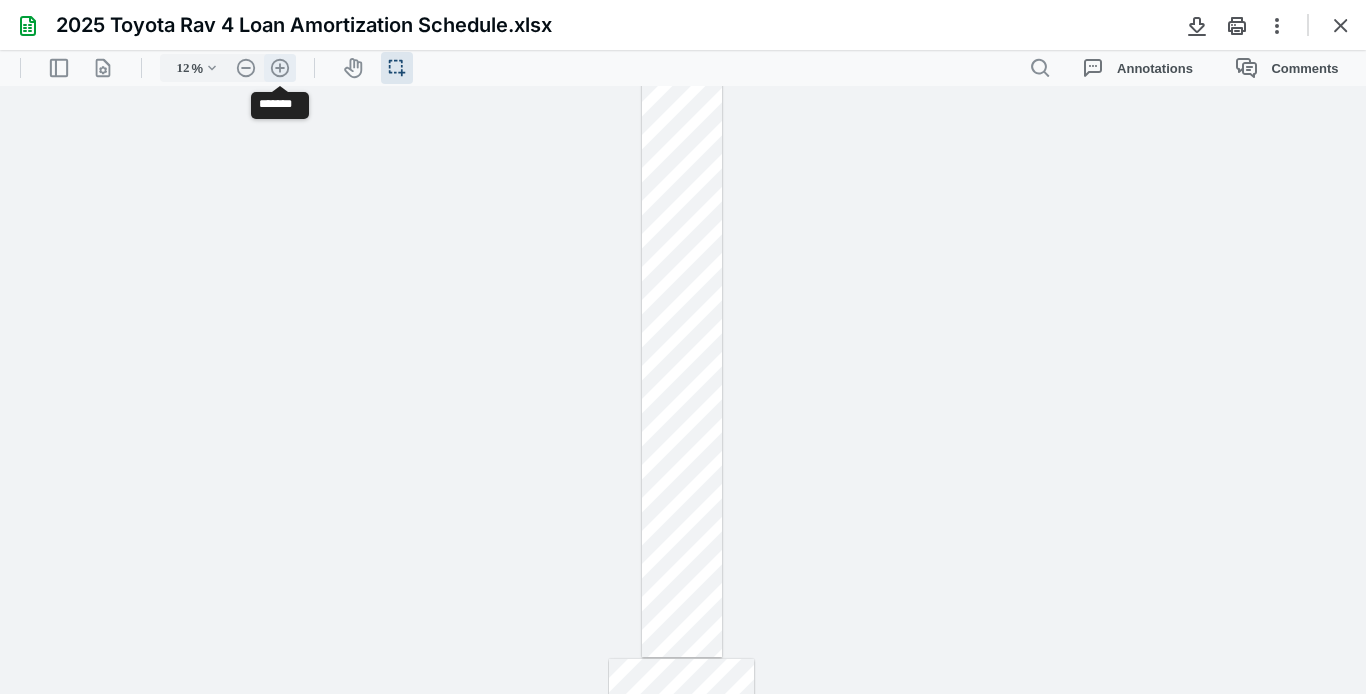 click on ".cls-1{fill:#abb0c4;} icon - header - zoom - in - line" at bounding box center (280, 68) 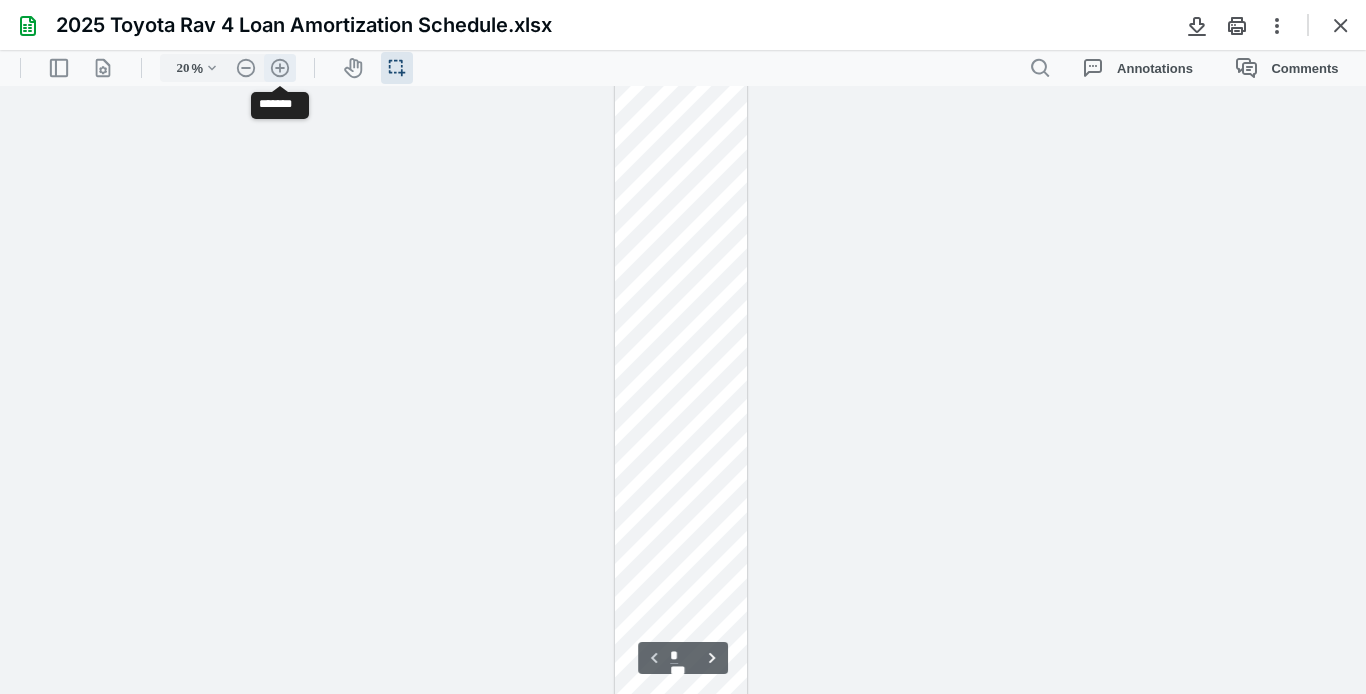 click on ".cls-1{fill:#abb0c4;} icon - header - zoom - in - line" at bounding box center [280, 68] 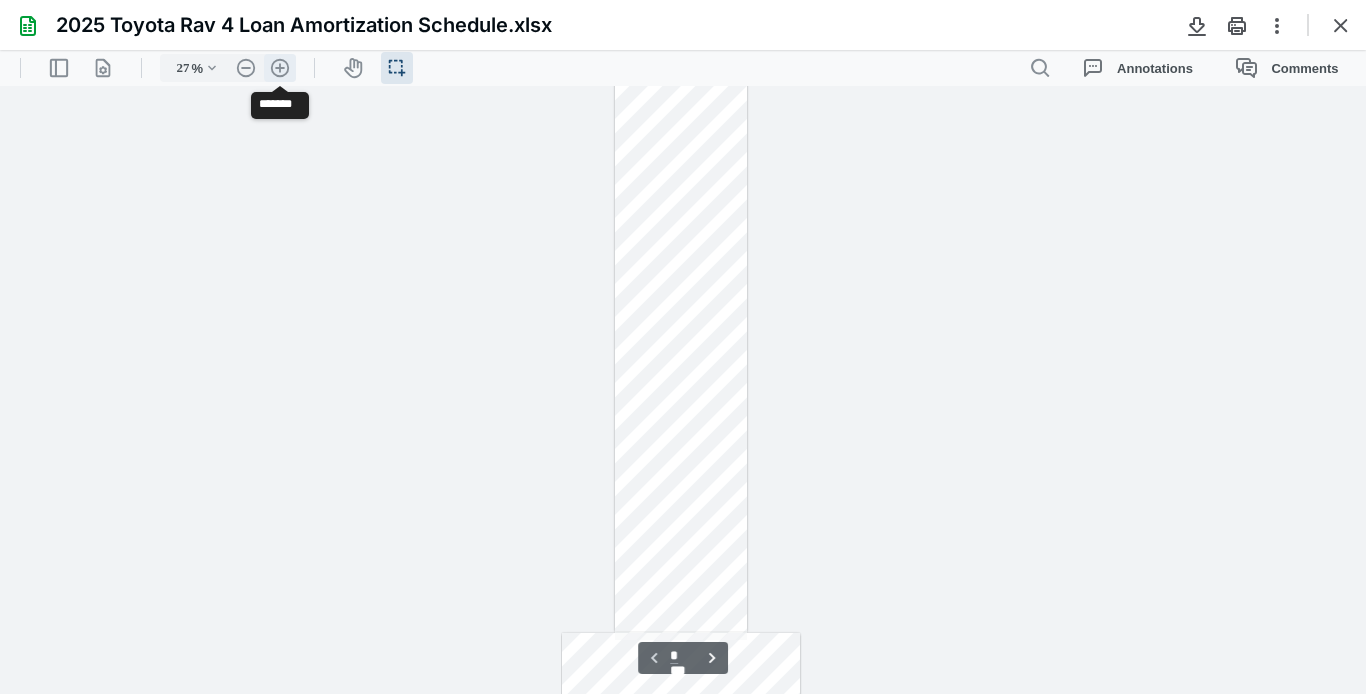 click on ".cls-1{fill:#abb0c4;} icon - header - zoom - in - line" at bounding box center [280, 68] 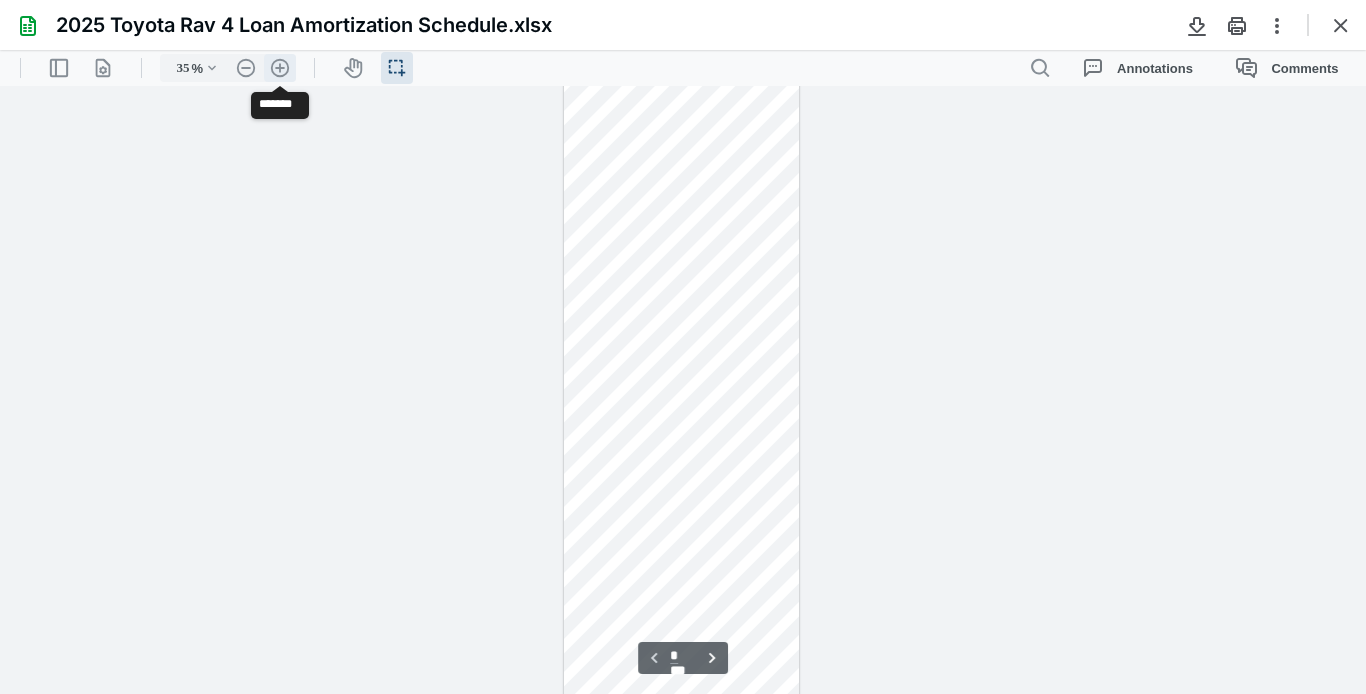 click on ".cls-1{fill:#abb0c4;} icon - header - zoom - in - line" at bounding box center (280, 68) 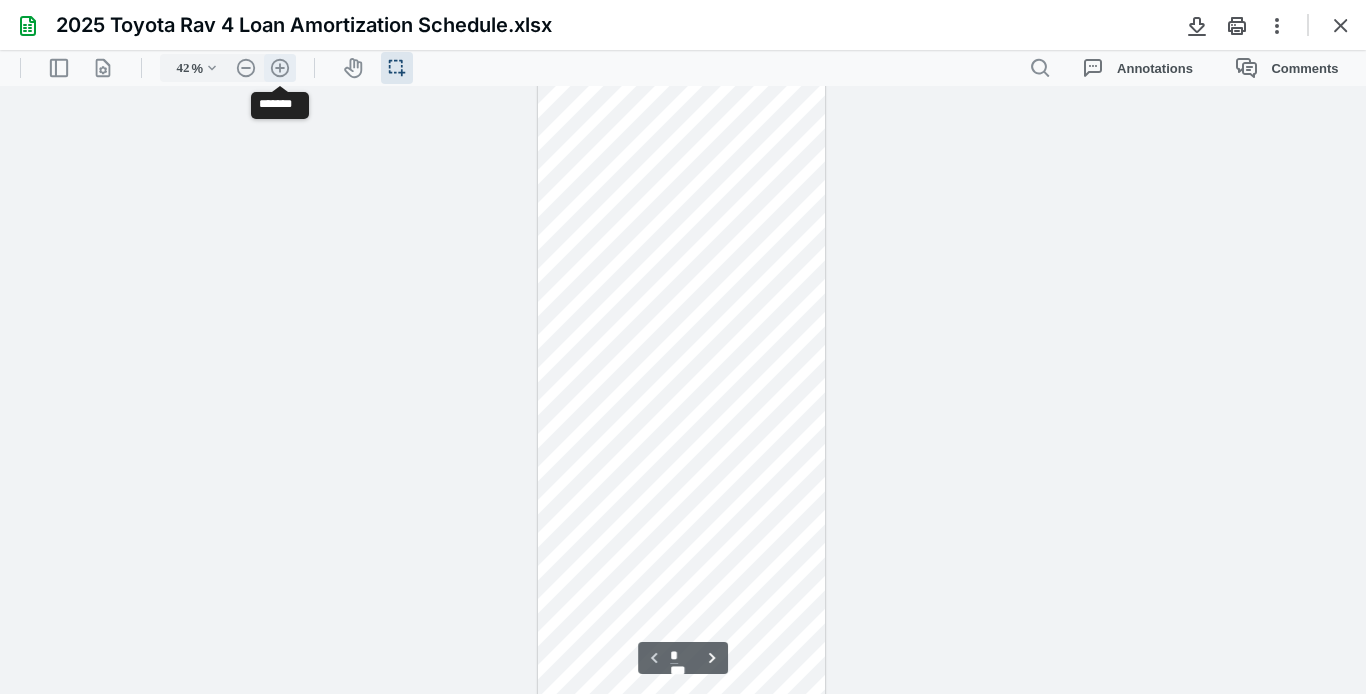 click on ".cls-1{fill:#abb0c4;} icon - header - zoom - in - line" at bounding box center [280, 68] 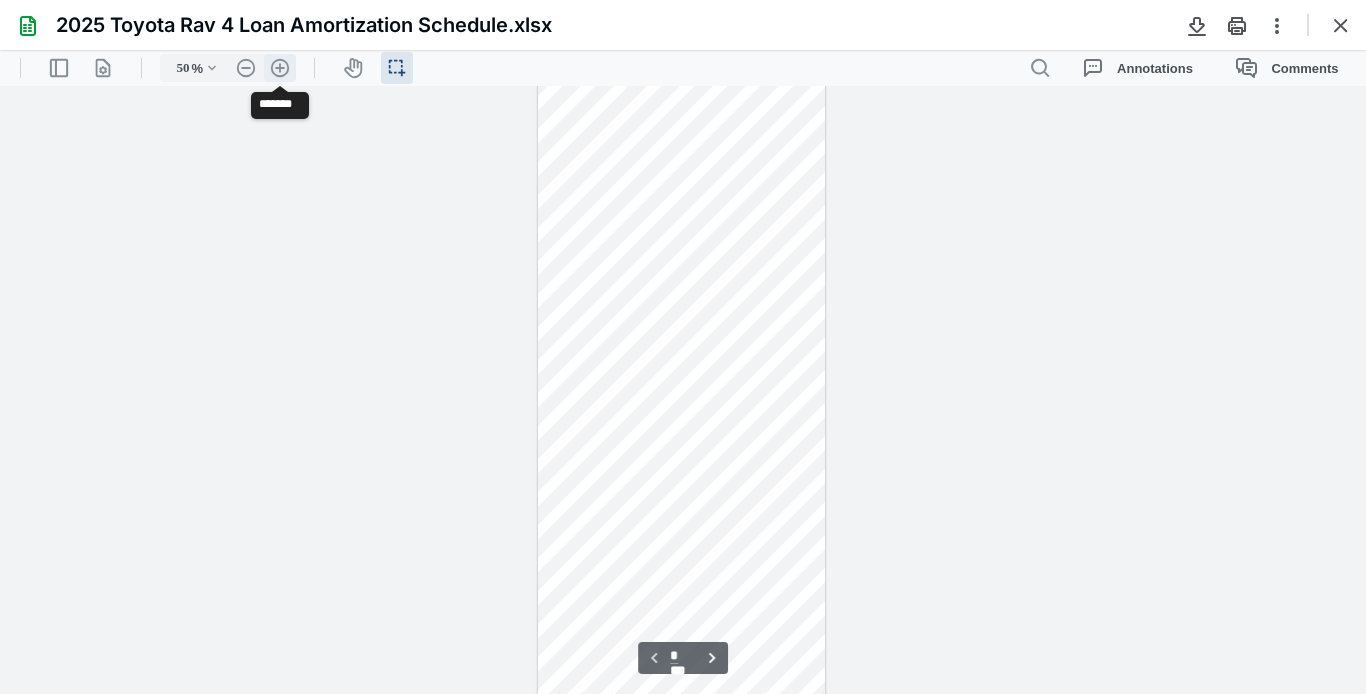 click on ".cls-1{fill:#abb0c4;} icon - header - zoom - in - line" at bounding box center (280, 68) 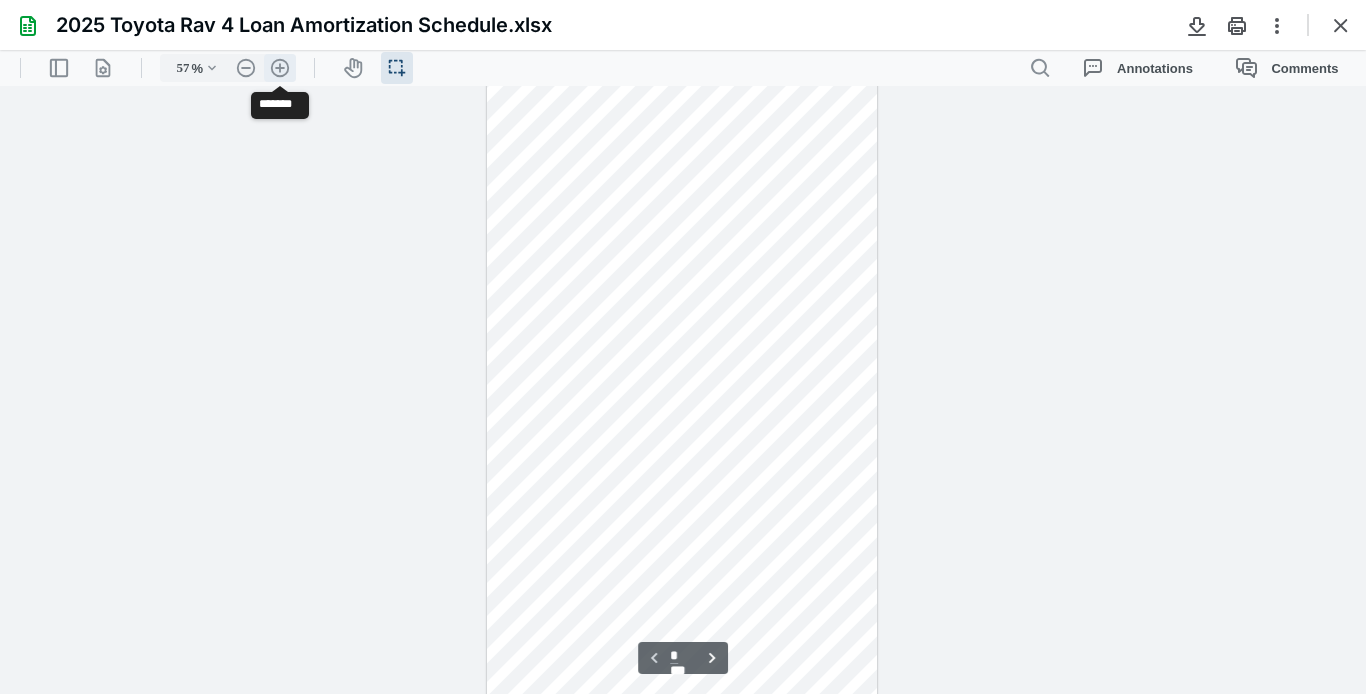 click on ".cls-1{fill:#abb0c4;} icon - header - zoom - in - line" at bounding box center [280, 68] 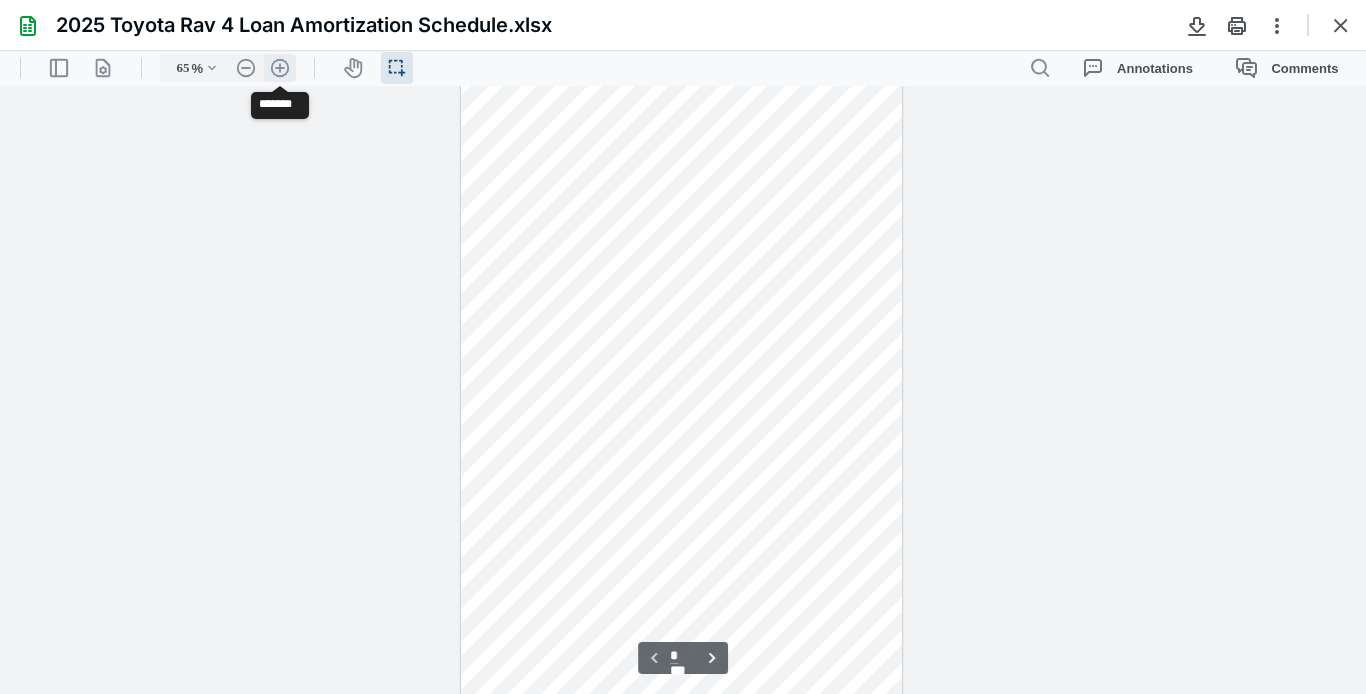 click on ".cls-1{fill:#abb0c4;} icon - header - zoom - in - line" at bounding box center (280, 68) 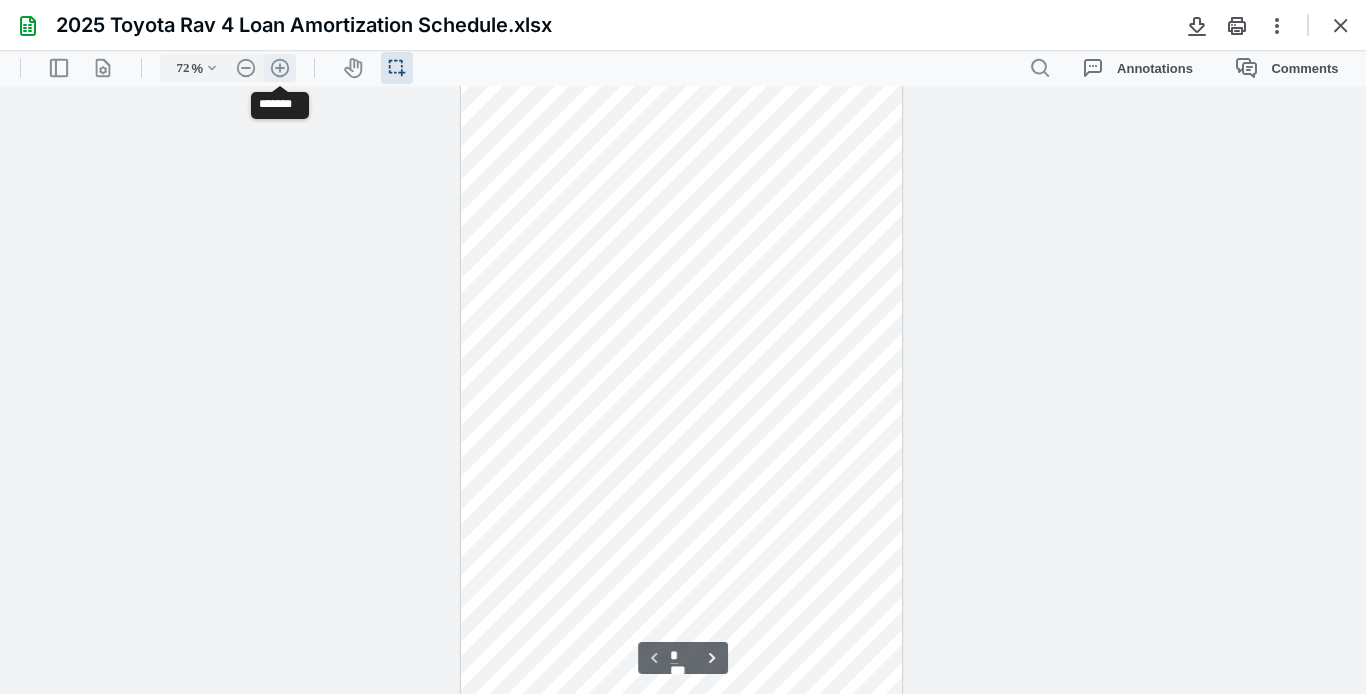 click on ".cls-1{fill:#abb0c4;} icon - header - zoom - in - line" at bounding box center [280, 68] 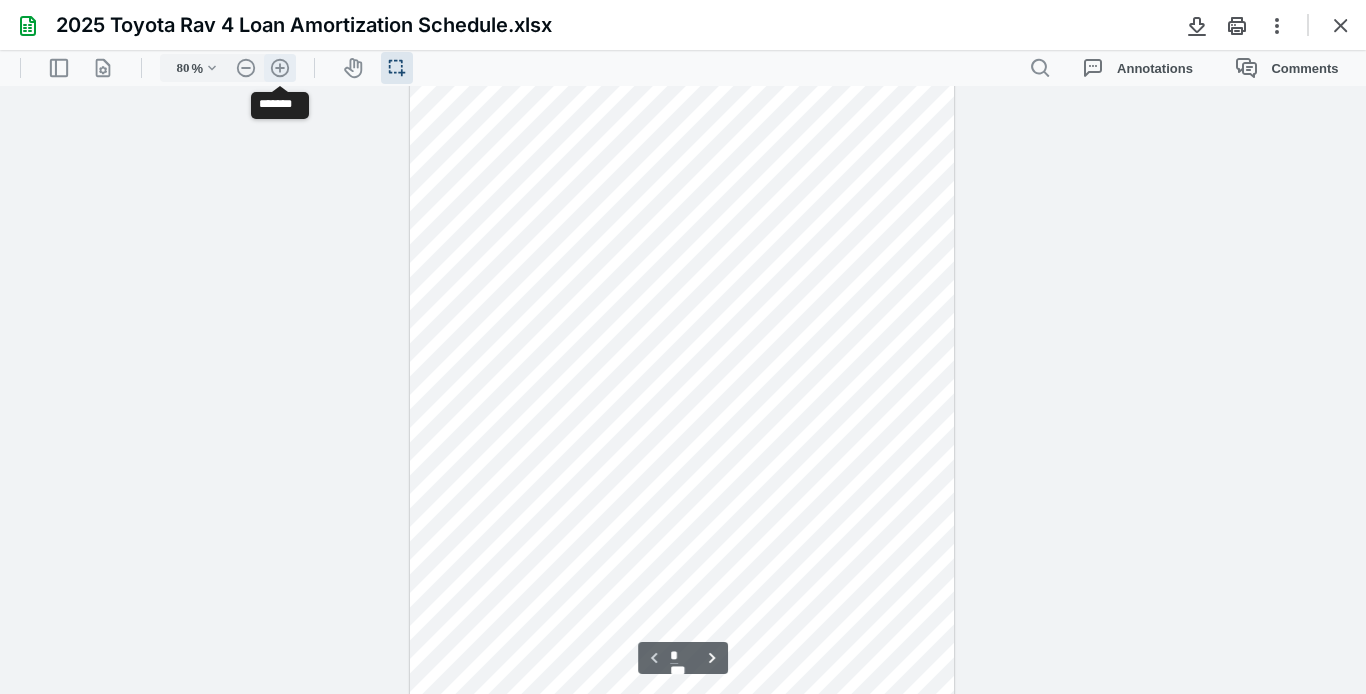 click on ".cls-1{fill:#abb0c4;} icon - header - zoom - in - line" at bounding box center [280, 68] 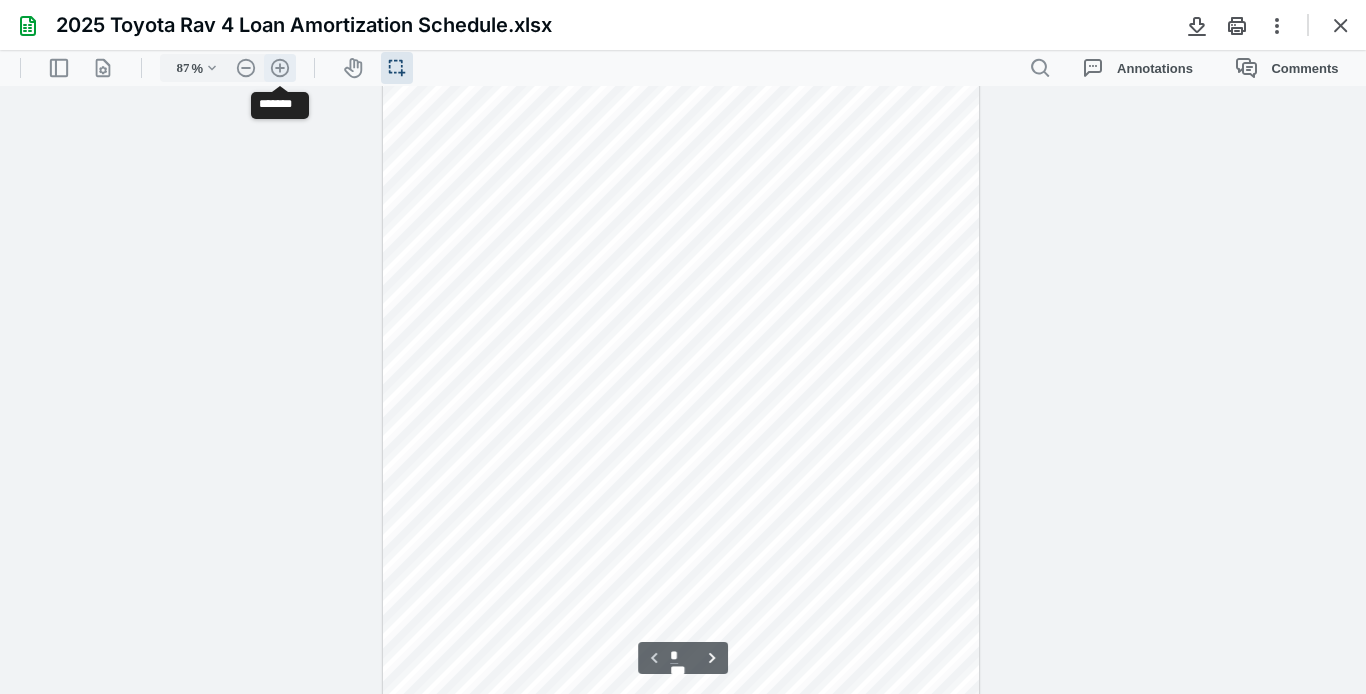 scroll, scrollTop: 2097, scrollLeft: 0, axis: vertical 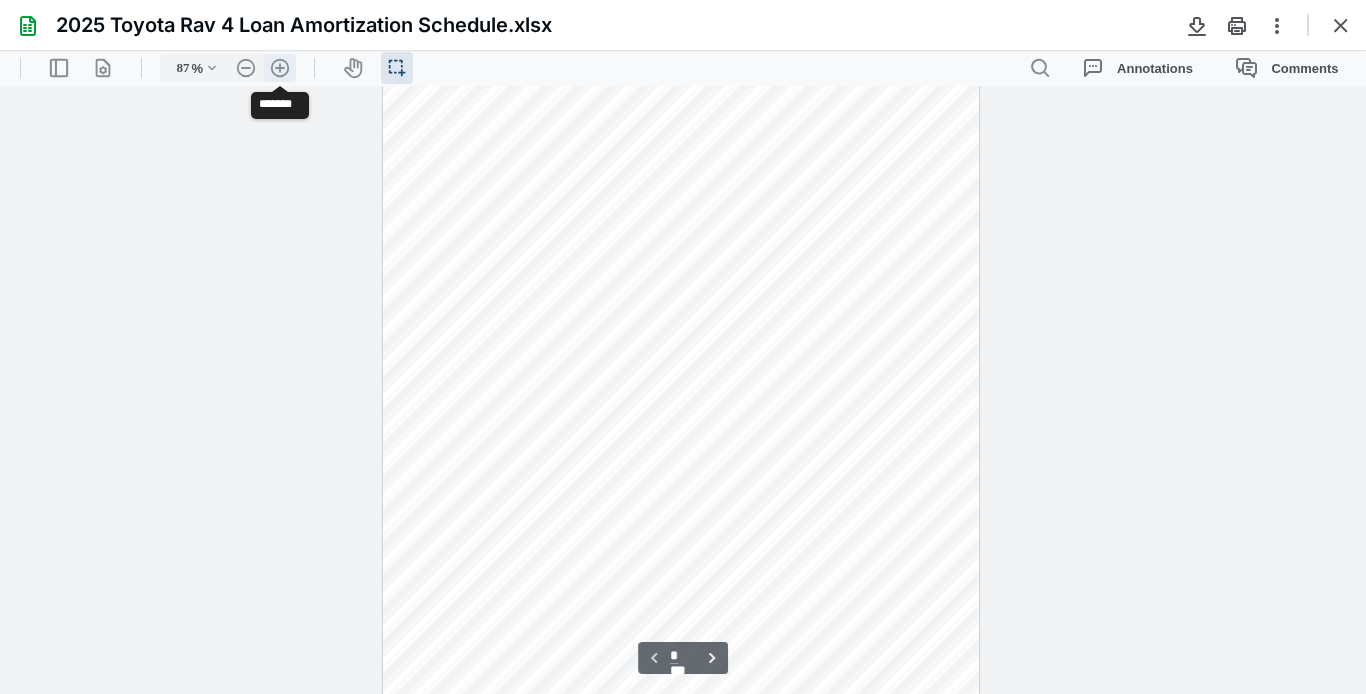 click on ".cls-1{fill:#abb0c4;} icon - header - zoom - in - line" at bounding box center [280, 68] 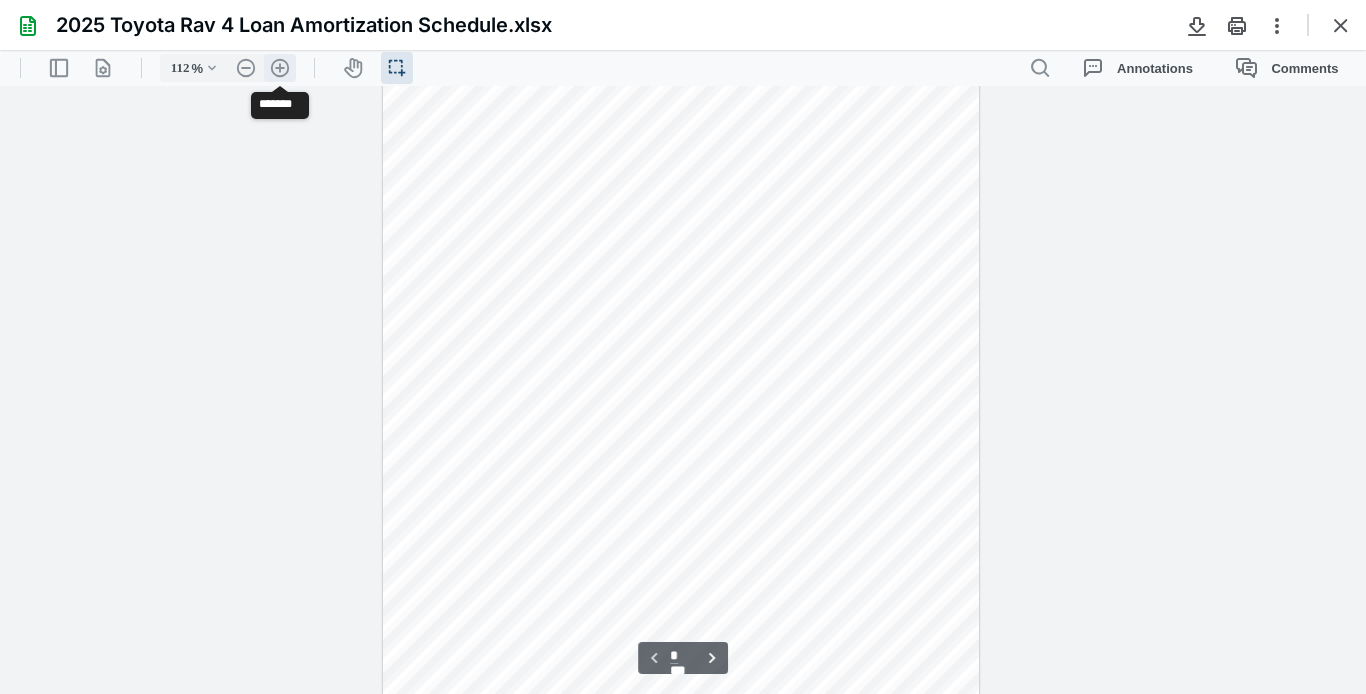 click on ".cls-1{fill:#abb0c4;} icon - header - zoom - in - line" at bounding box center (280, 68) 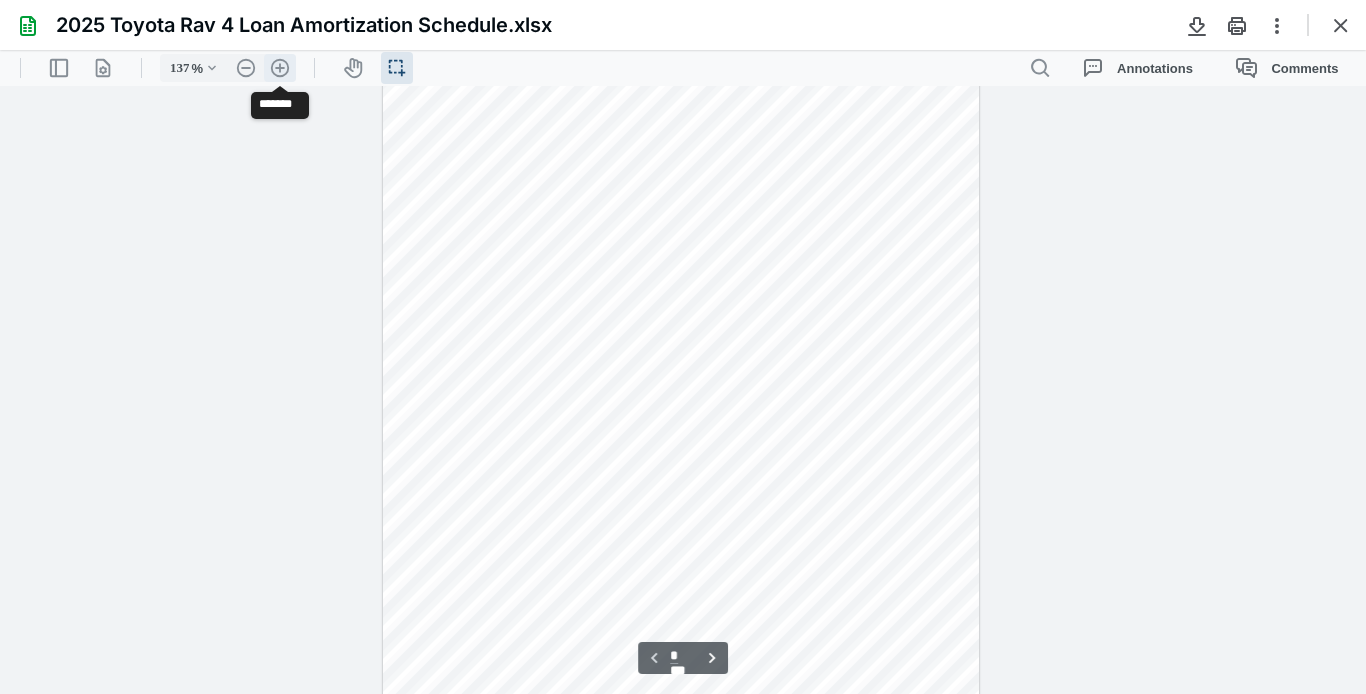 scroll, scrollTop: 3471, scrollLeft: 175, axis: both 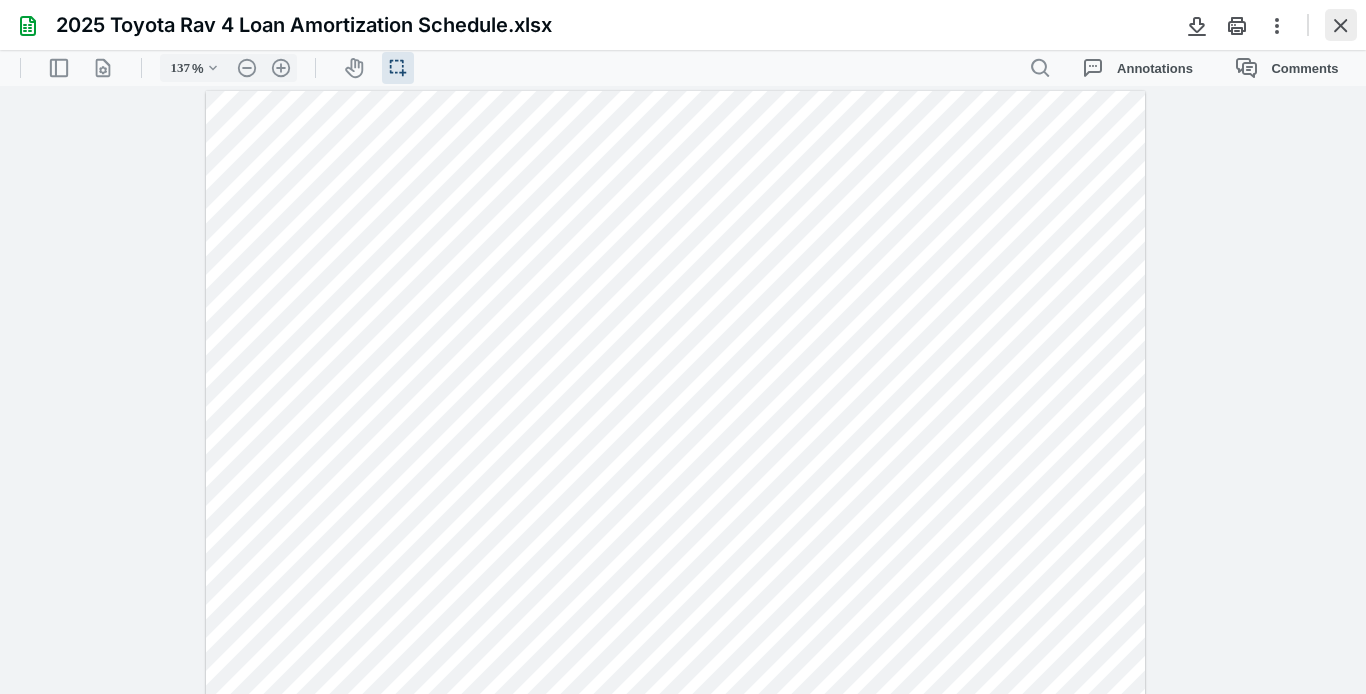 click at bounding box center [1341, 25] 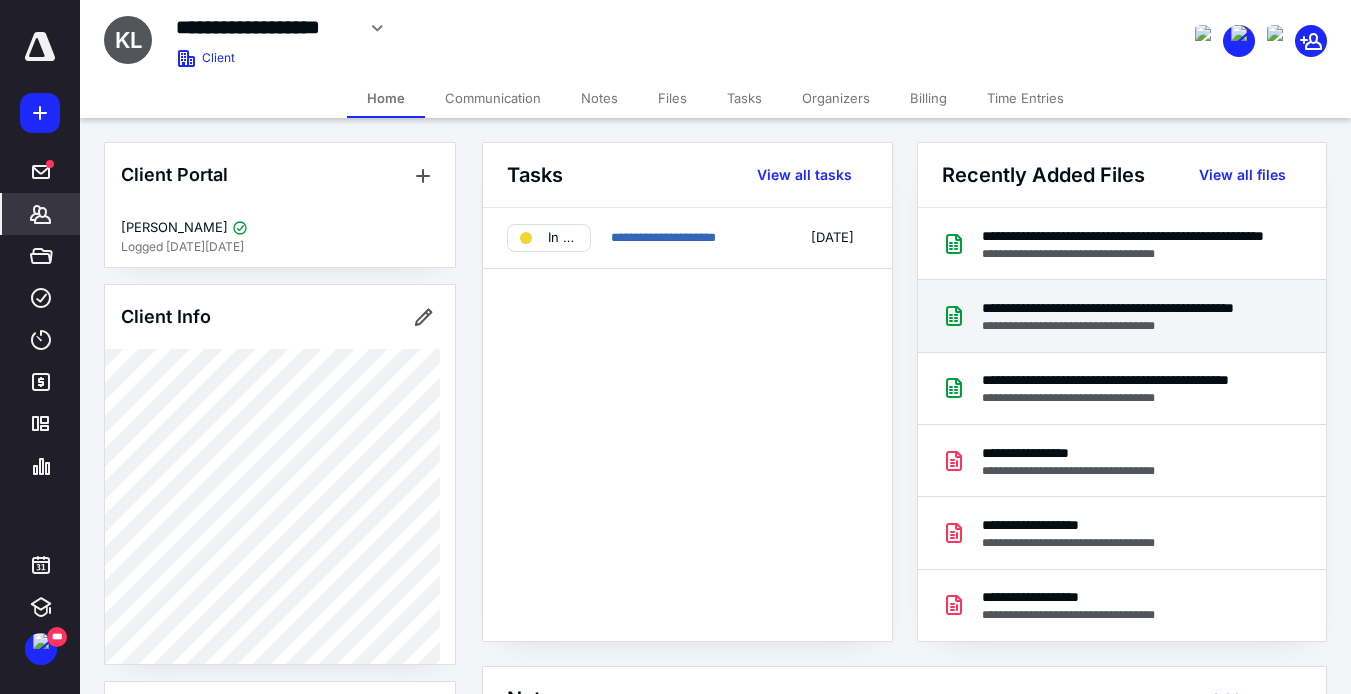 click on "**********" at bounding box center [1126, 326] 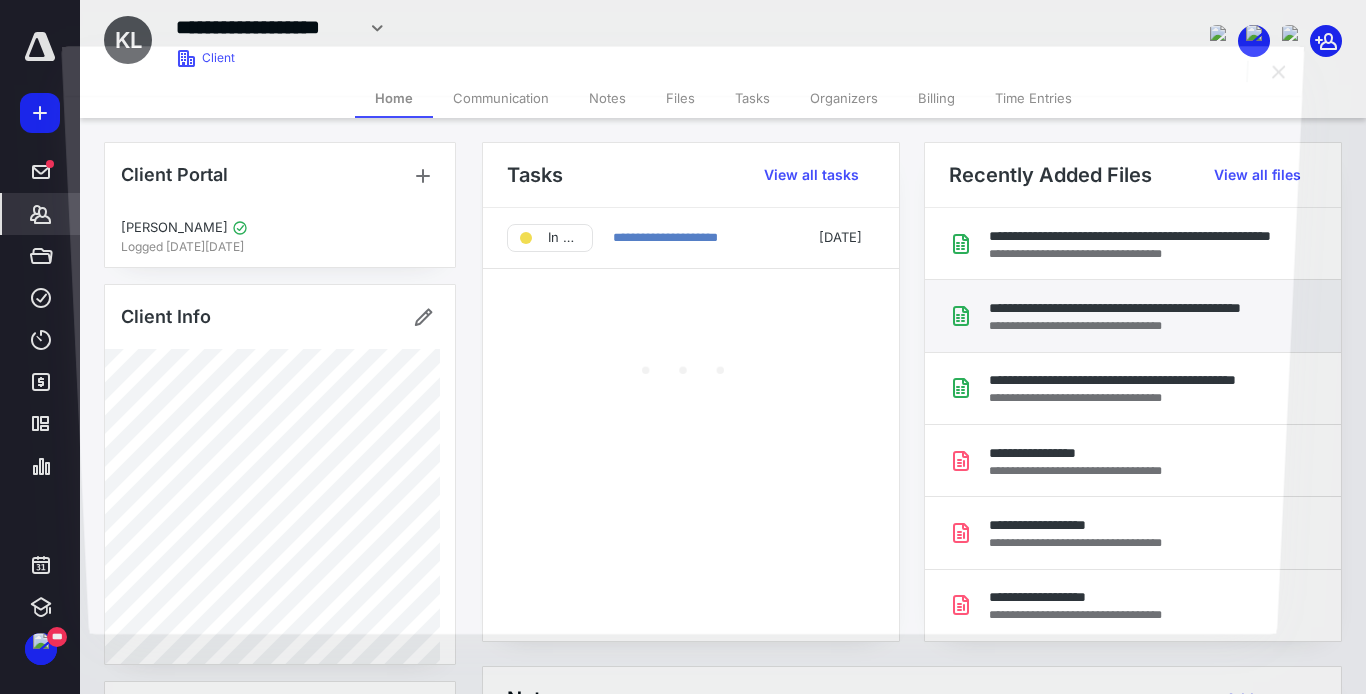 click at bounding box center (682, 365) 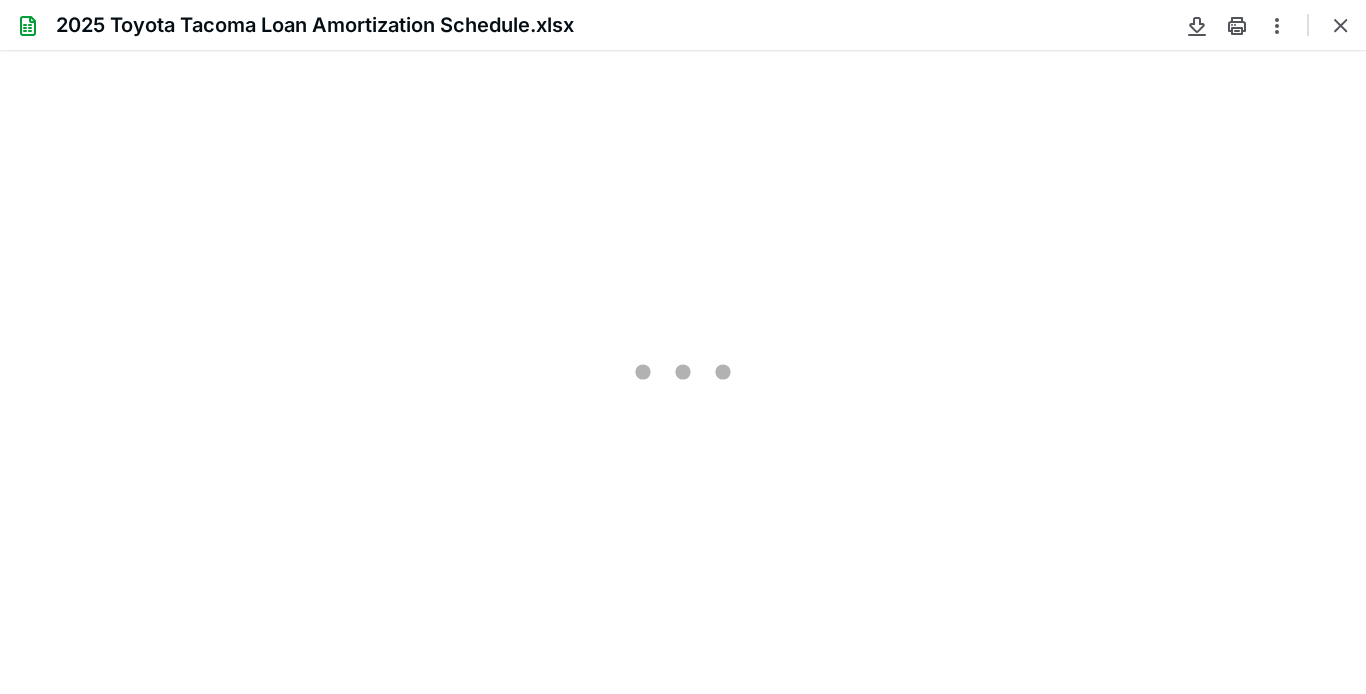 scroll, scrollTop: 0, scrollLeft: 0, axis: both 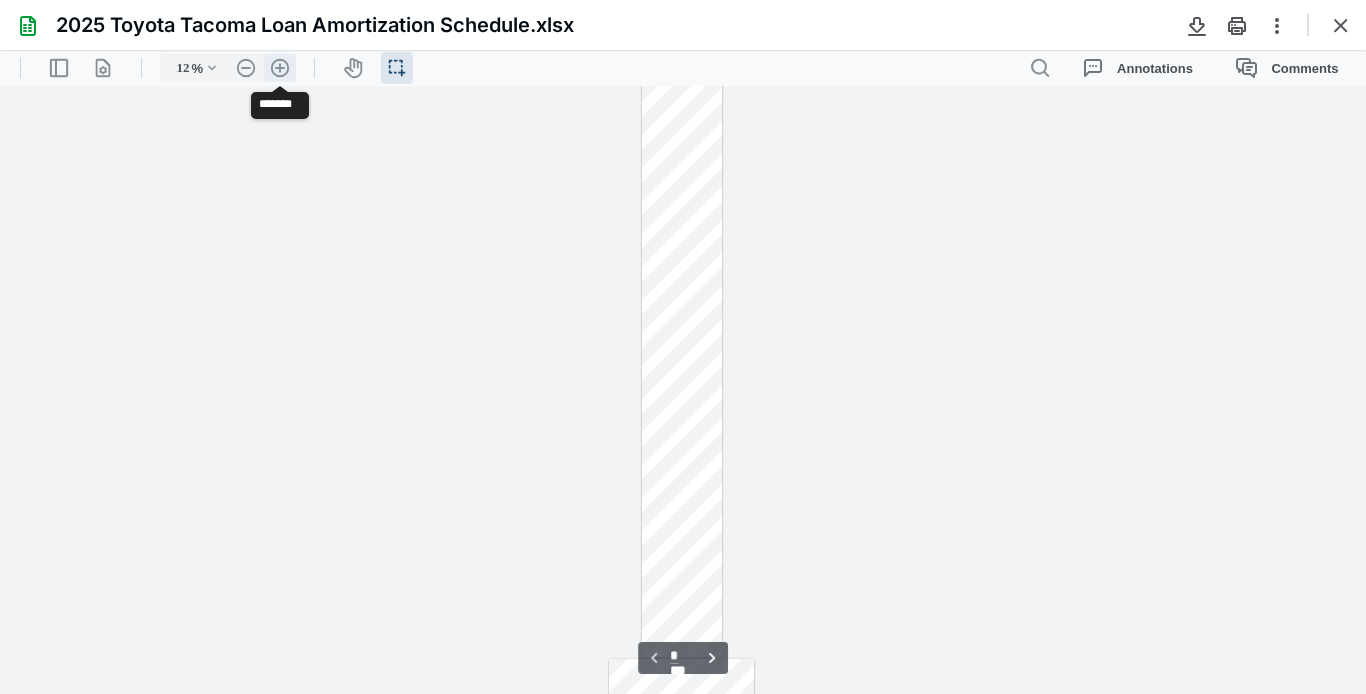 click on ".cls-1{fill:#abb0c4;} icon - header - zoom - in - line" at bounding box center [280, 68] 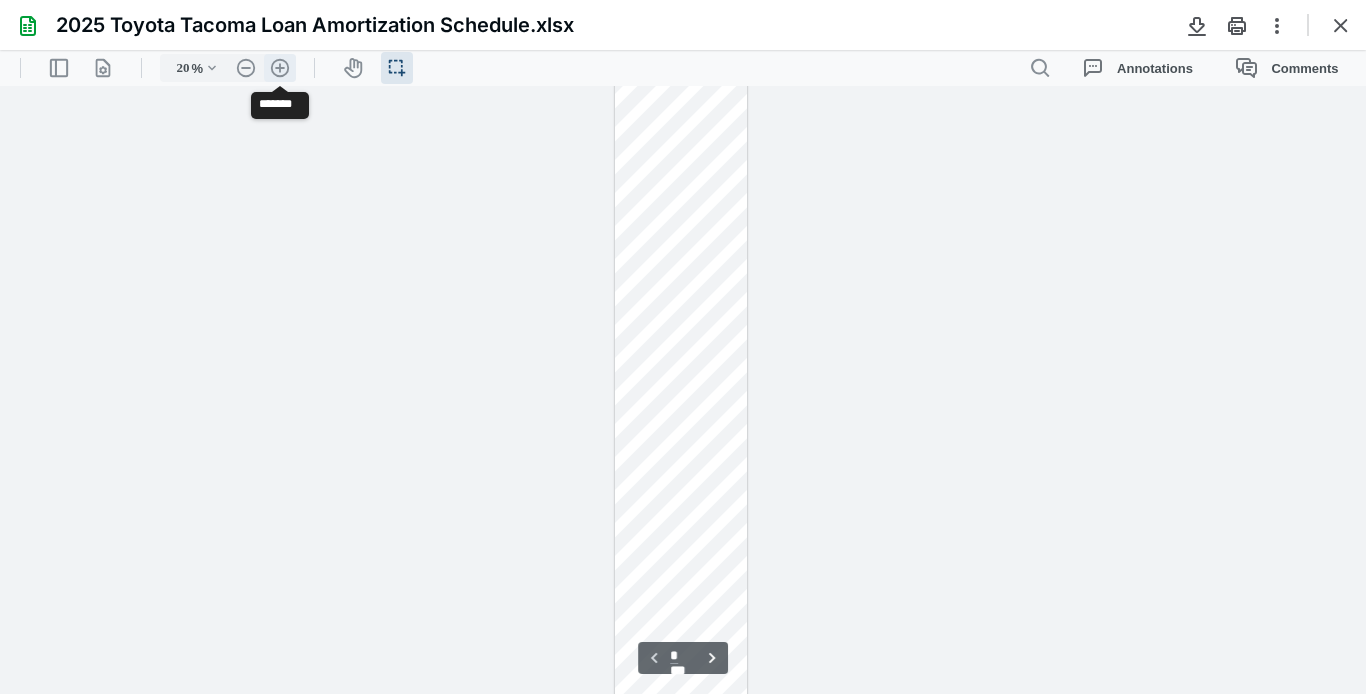 click on ".cls-1{fill:#abb0c4;} icon - header - zoom - in - line" at bounding box center (280, 68) 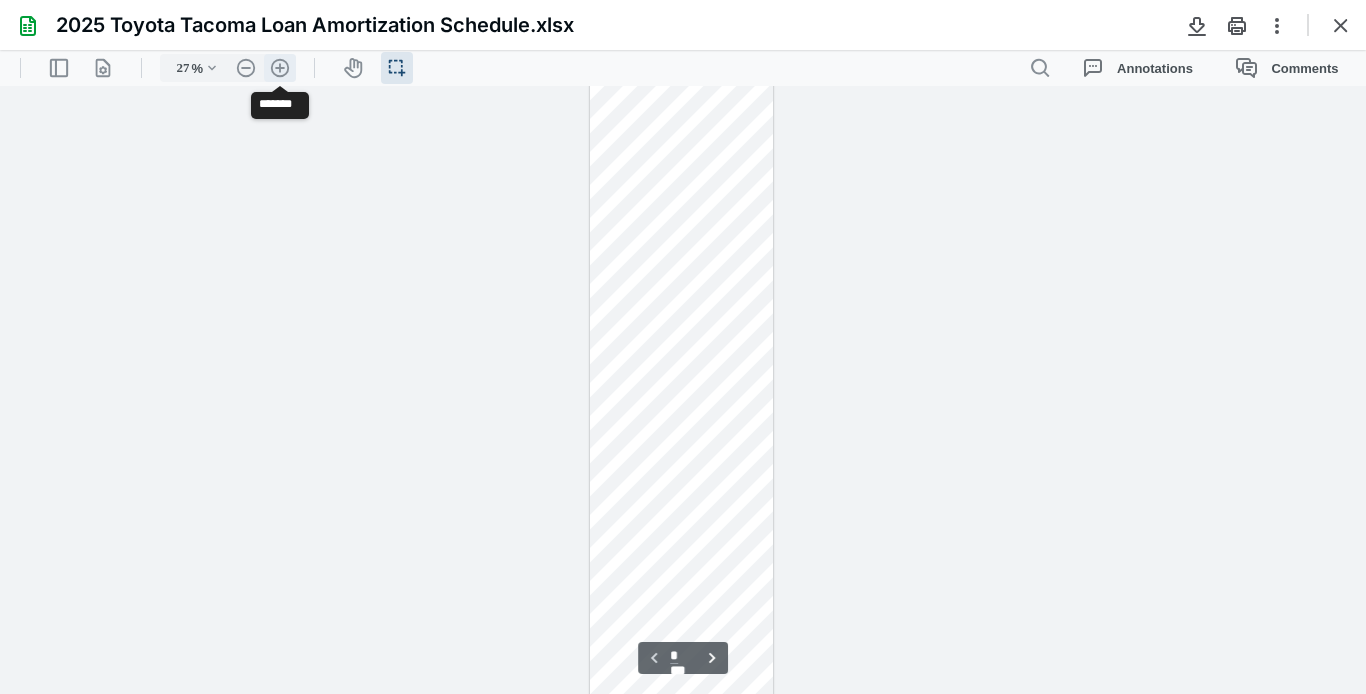click on ".cls-1{fill:#abb0c4;} icon - header - zoom - in - line" at bounding box center [280, 68] 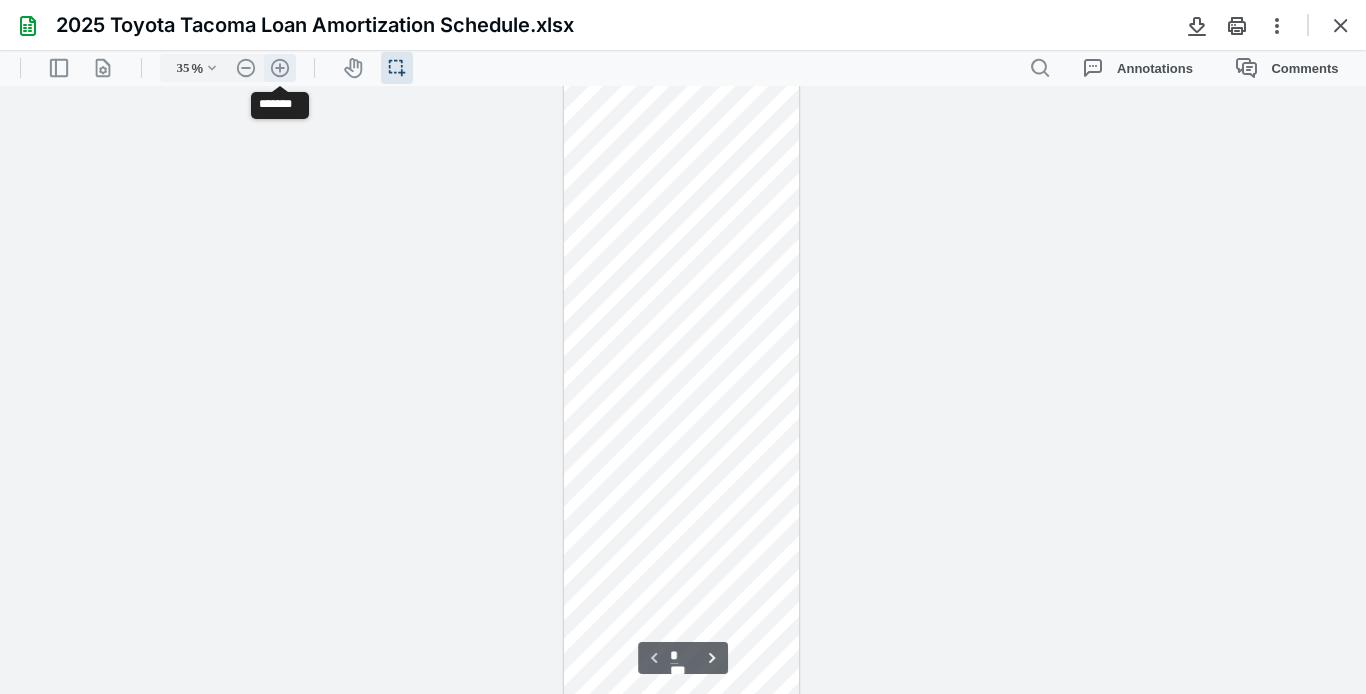click on ".cls-1{fill:#abb0c4;} icon - header - zoom - in - line" at bounding box center [280, 68] 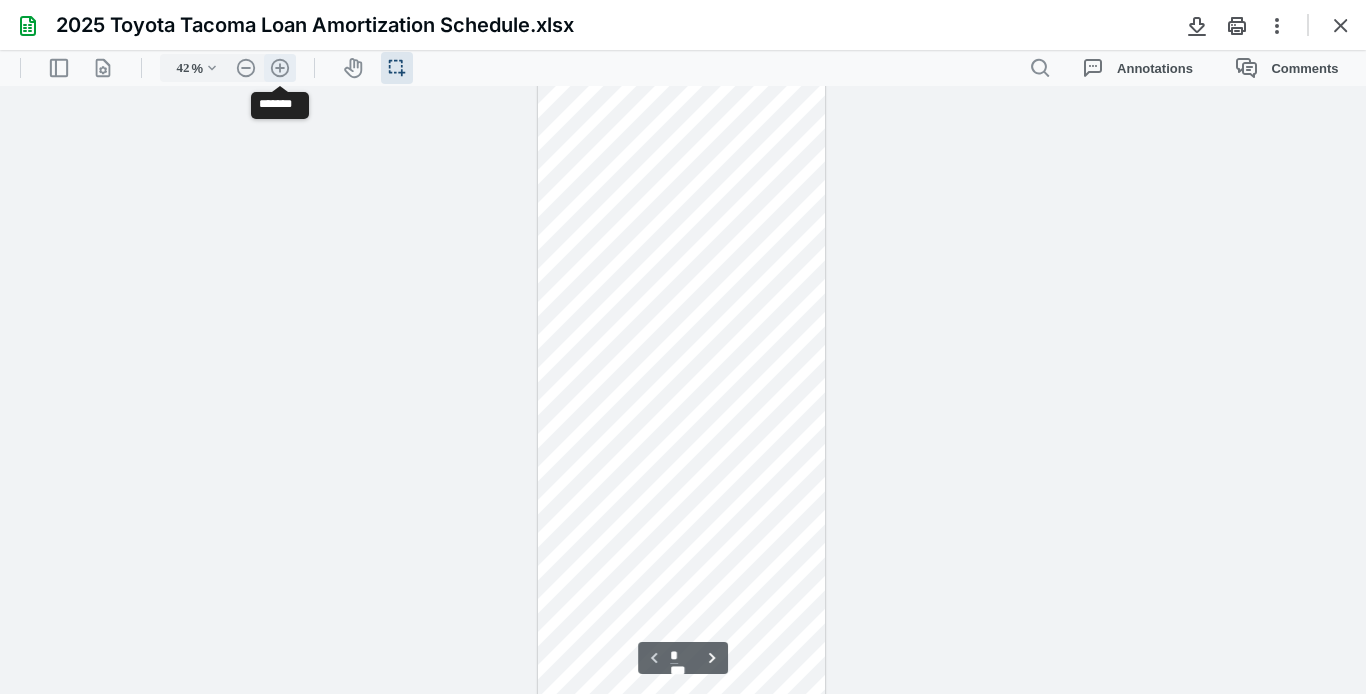 click on ".cls-1{fill:#abb0c4;} icon - header - zoom - in - line" at bounding box center (280, 68) 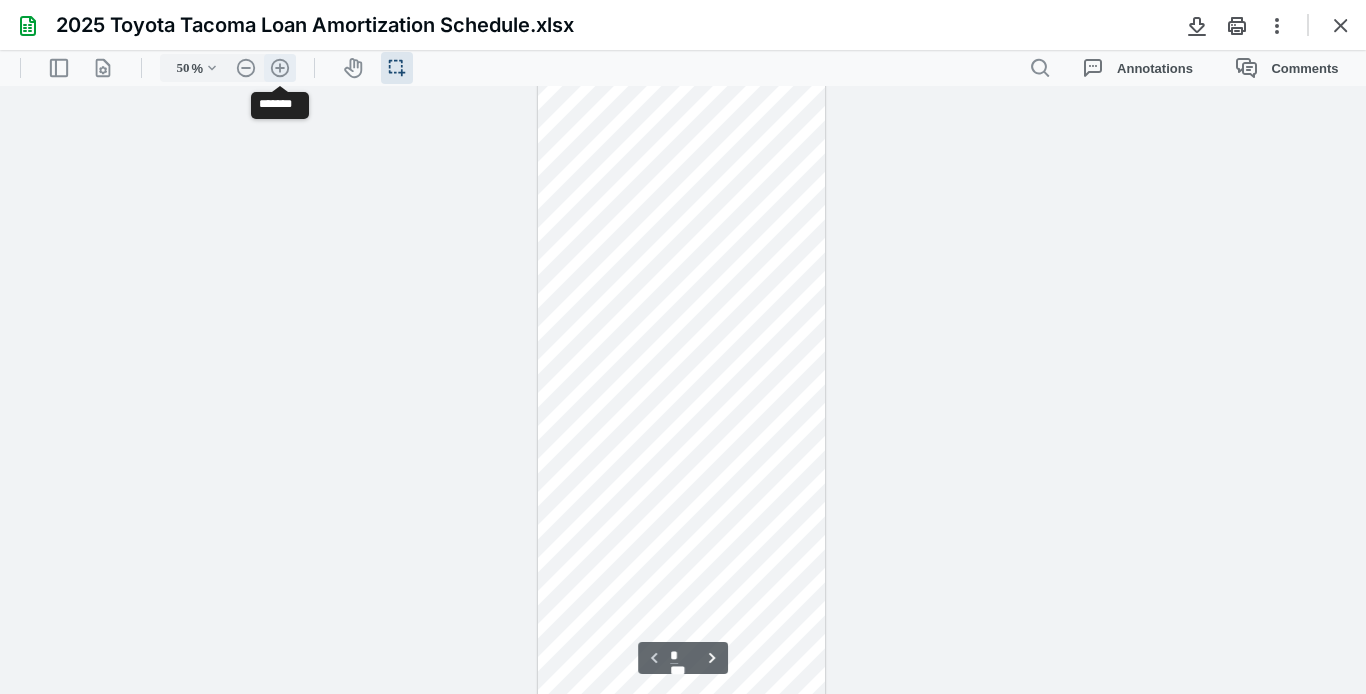 click on ".cls-1{fill:#abb0c4;} icon - header - zoom - in - line" at bounding box center (280, 68) 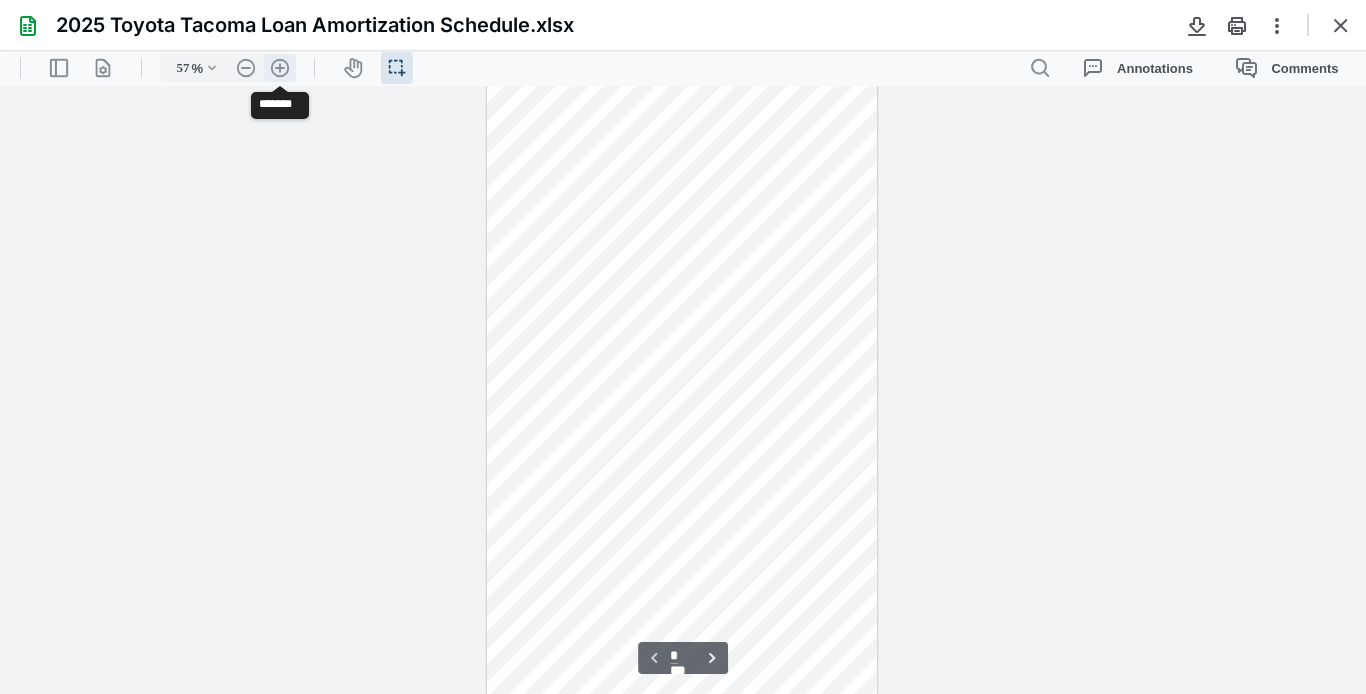 click on ".cls-1{fill:#abb0c4;} icon - header - zoom - in - line" at bounding box center [280, 68] 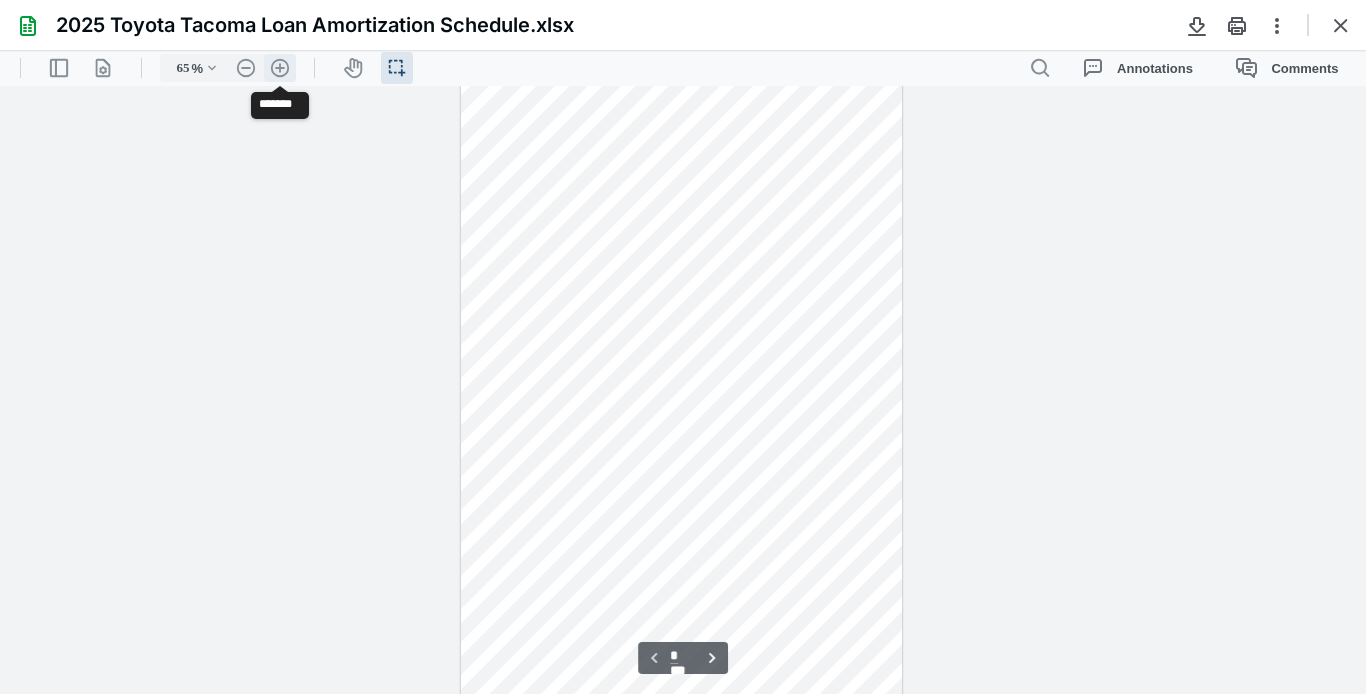 click on ".cls-1{fill:#abb0c4;} icon - header - zoom - in - line" at bounding box center (280, 68) 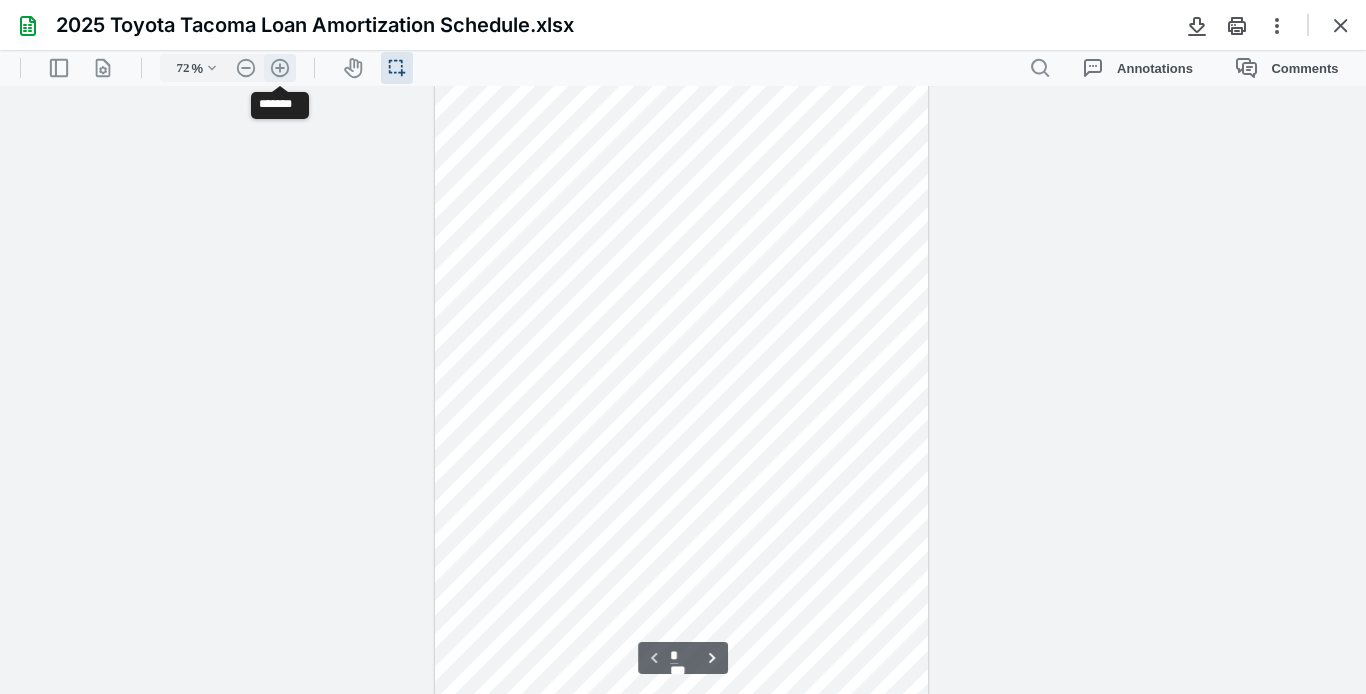 click on ".cls-1{fill:#abb0c4;} icon - header - zoom - in - line" at bounding box center (280, 68) 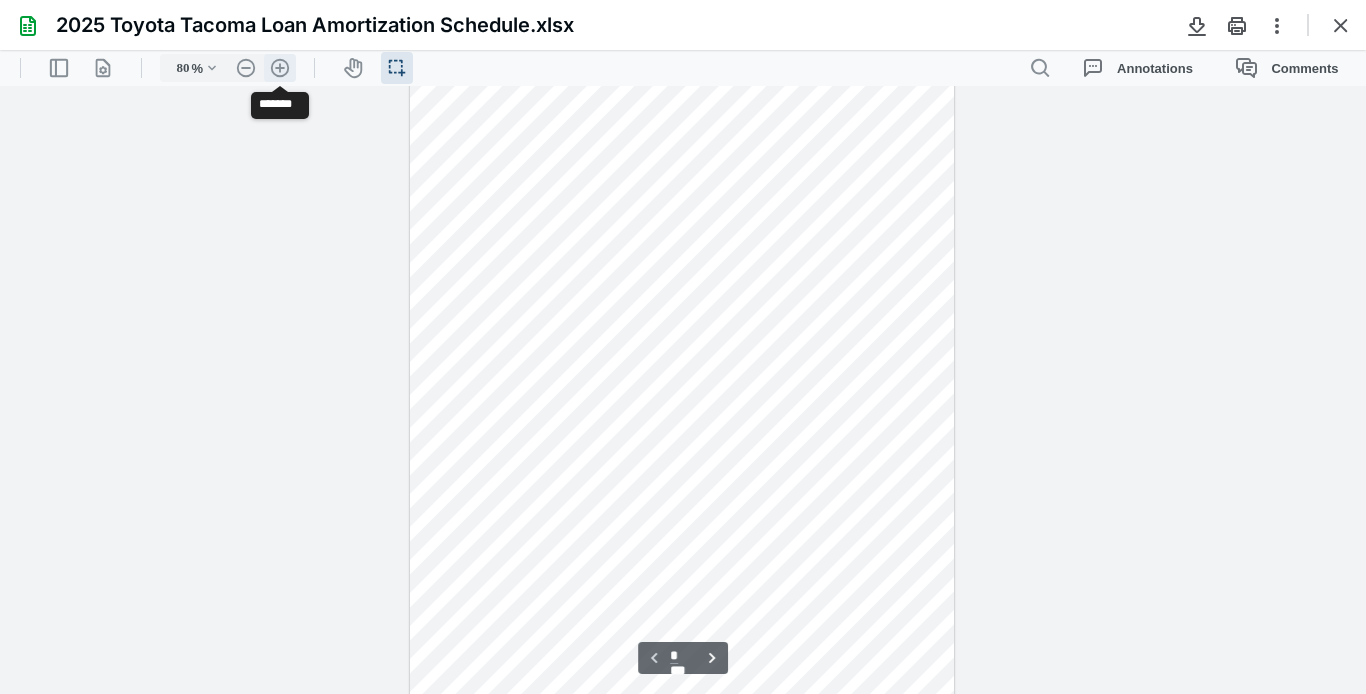 click on ".cls-1{fill:#abb0c4;} icon - header - zoom - in - line" at bounding box center [280, 68] 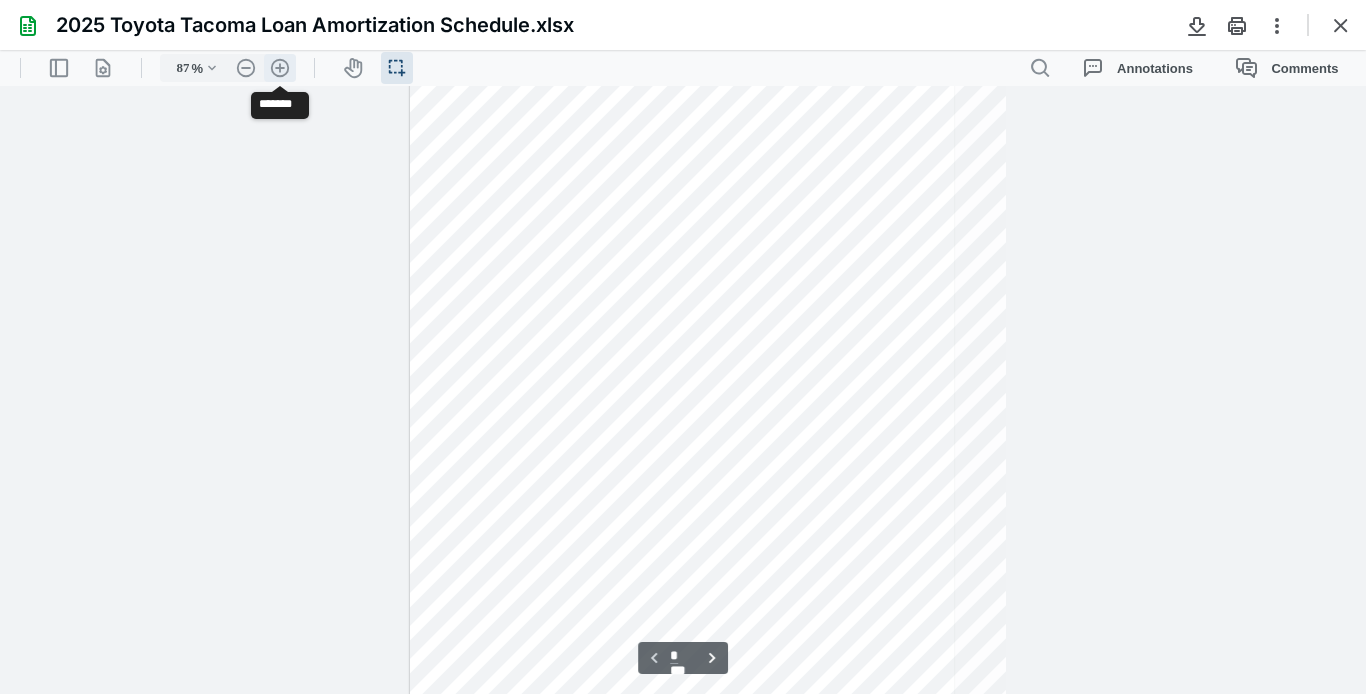 scroll, scrollTop: 2097, scrollLeft: 0, axis: vertical 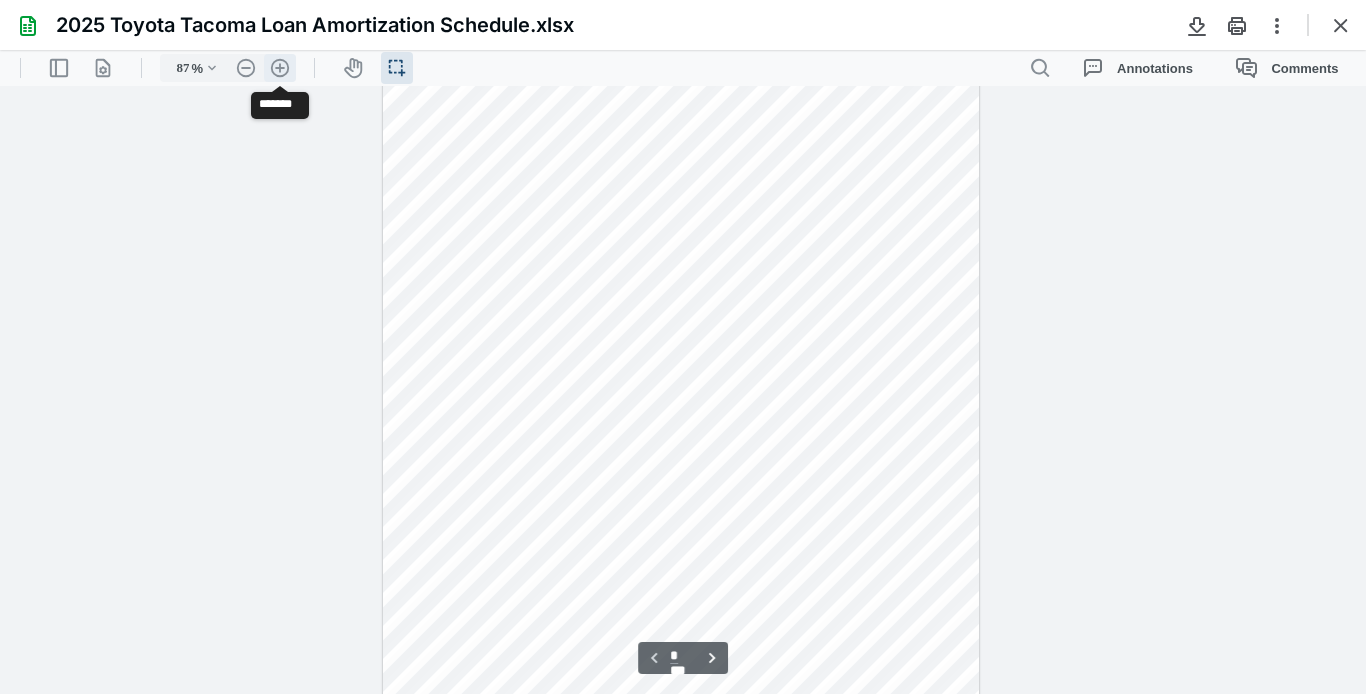 click on ".cls-1{fill:#abb0c4;} icon - header - zoom - in - line" at bounding box center [280, 68] 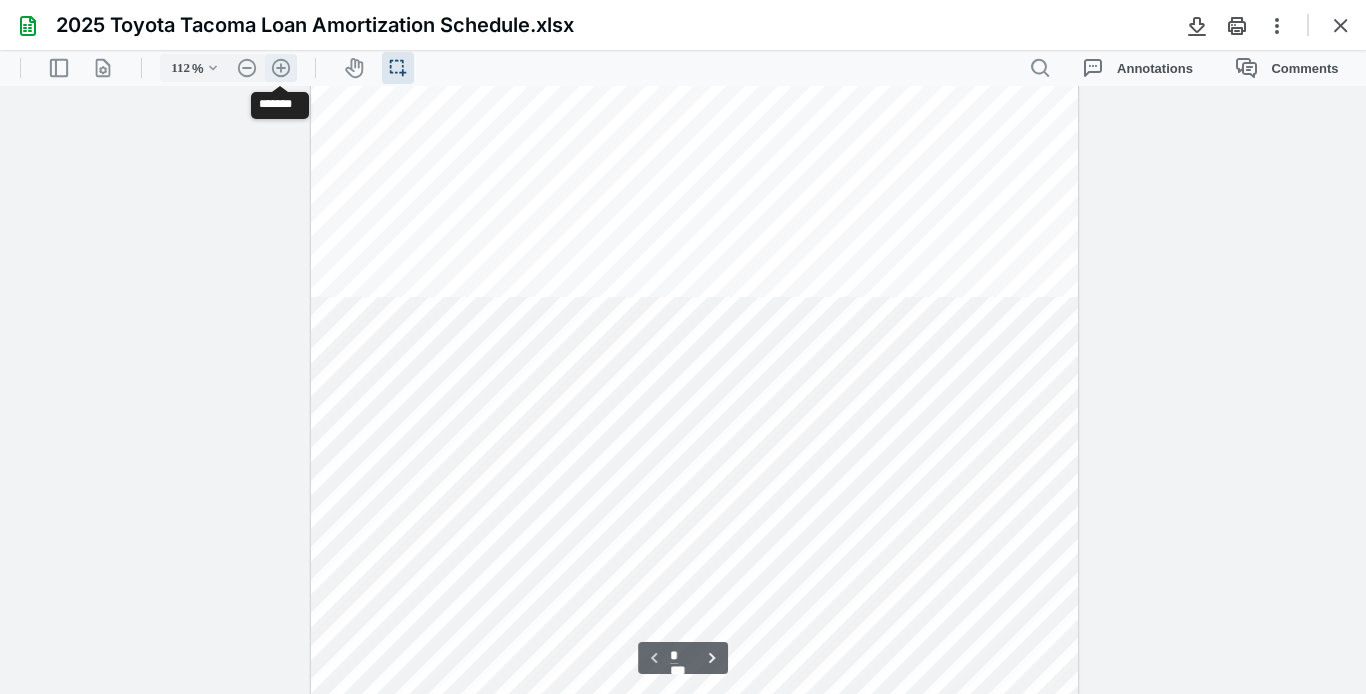 scroll, scrollTop: 2784, scrollLeft: 18, axis: both 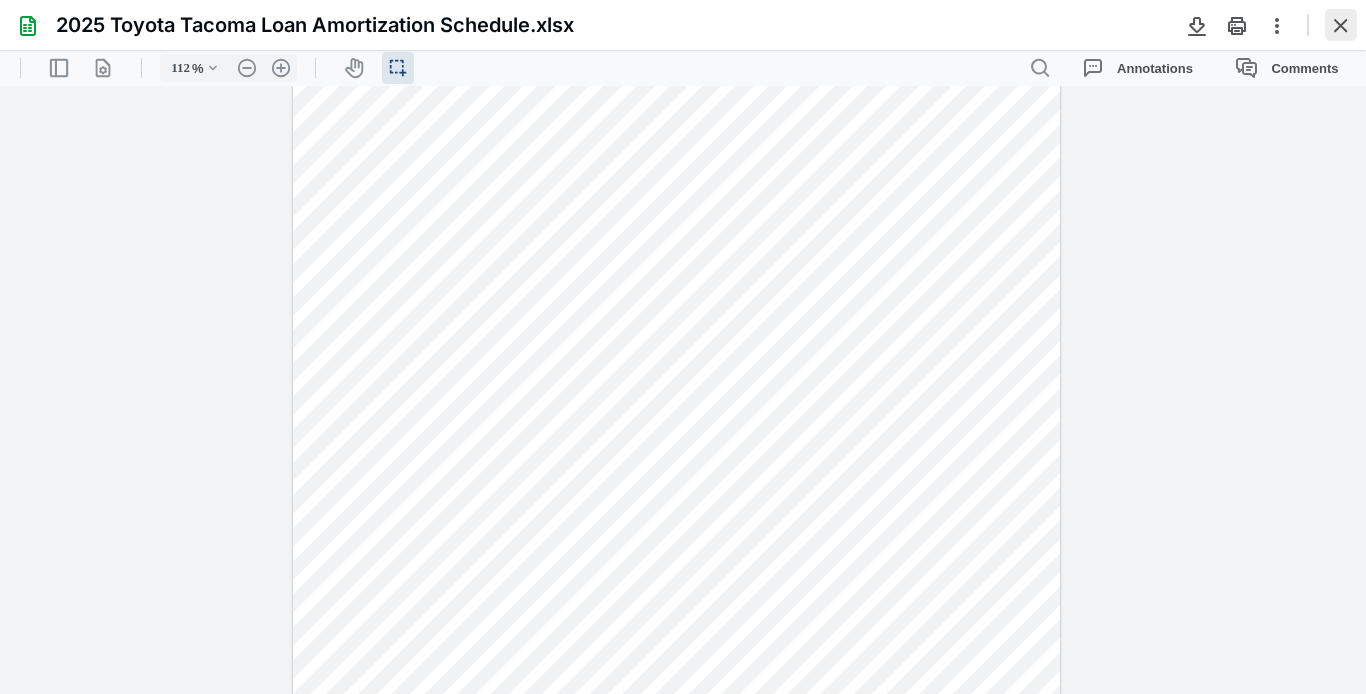click at bounding box center (1341, 25) 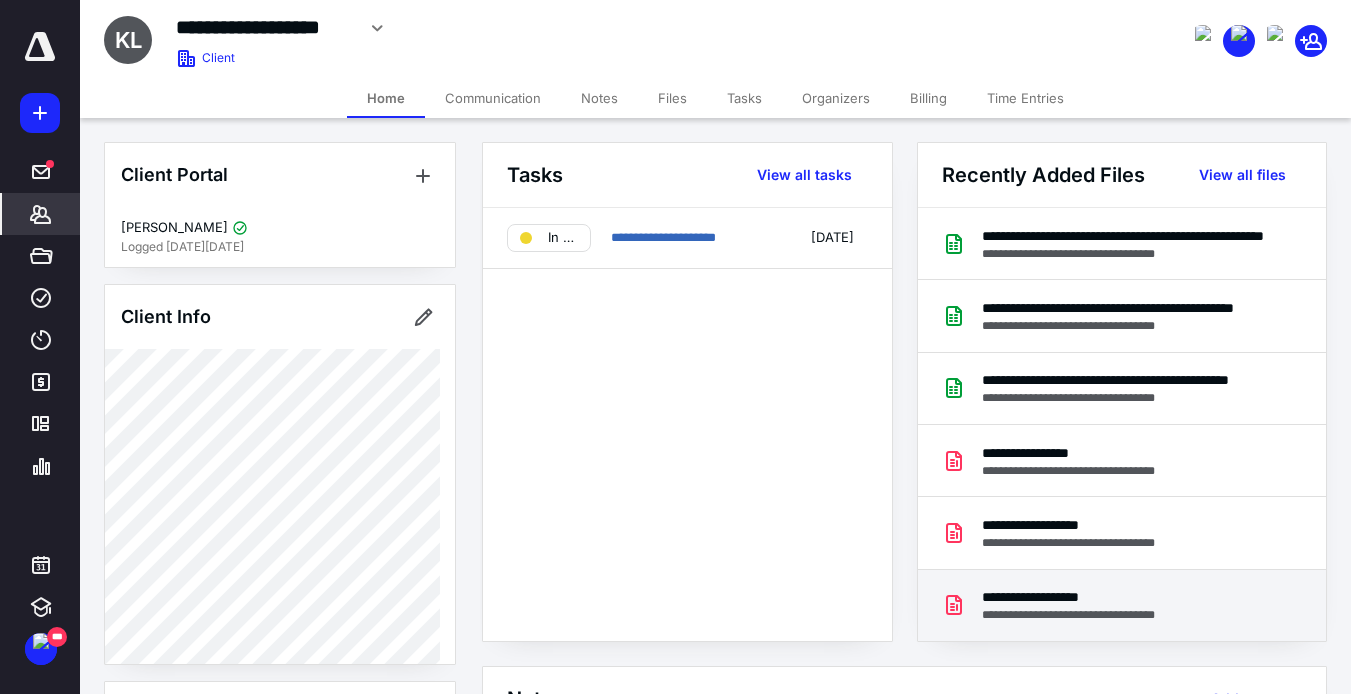 click on "**********" at bounding box center (1087, 615) 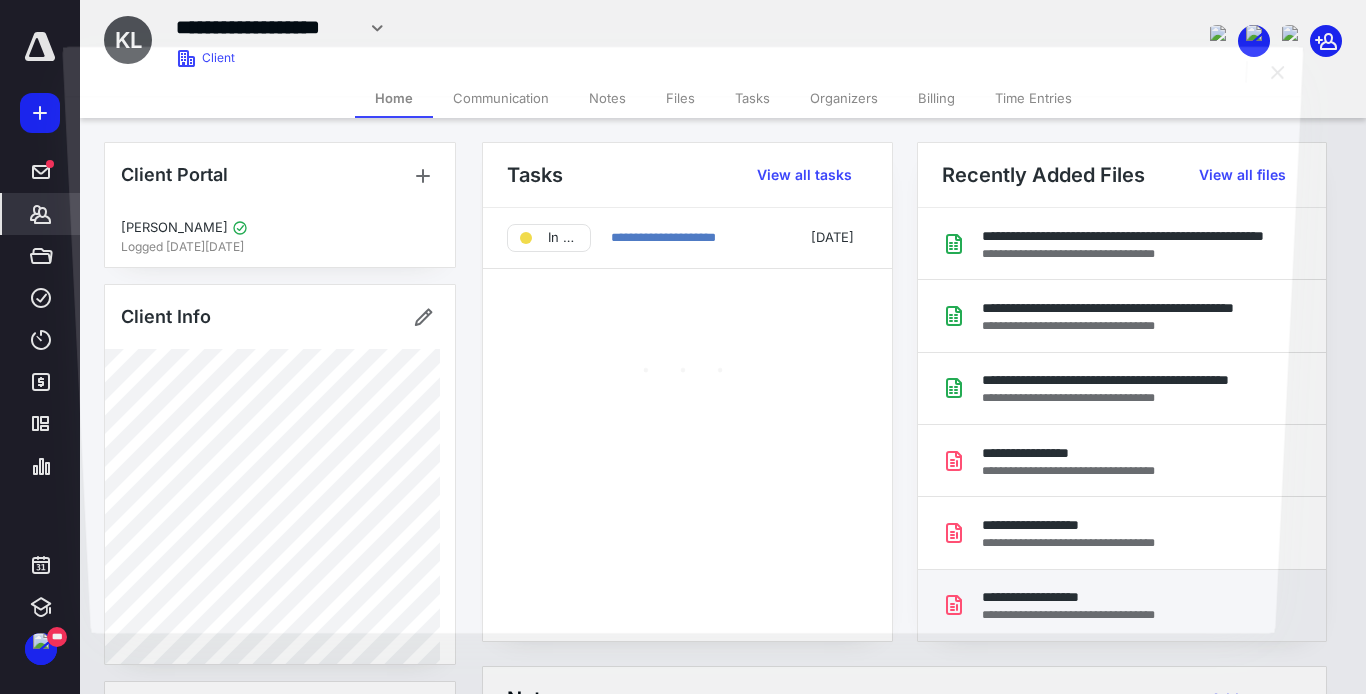 click at bounding box center (682, 364) 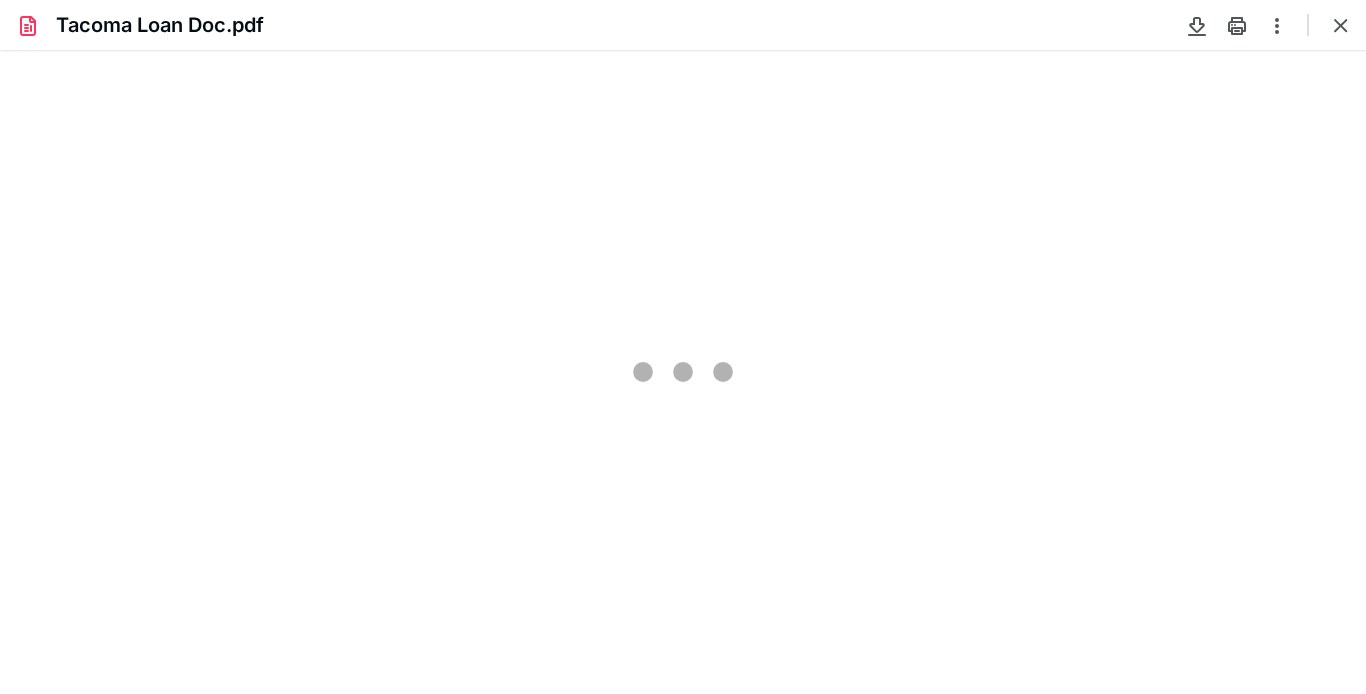 scroll, scrollTop: 0, scrollLeft: 0, axis: both 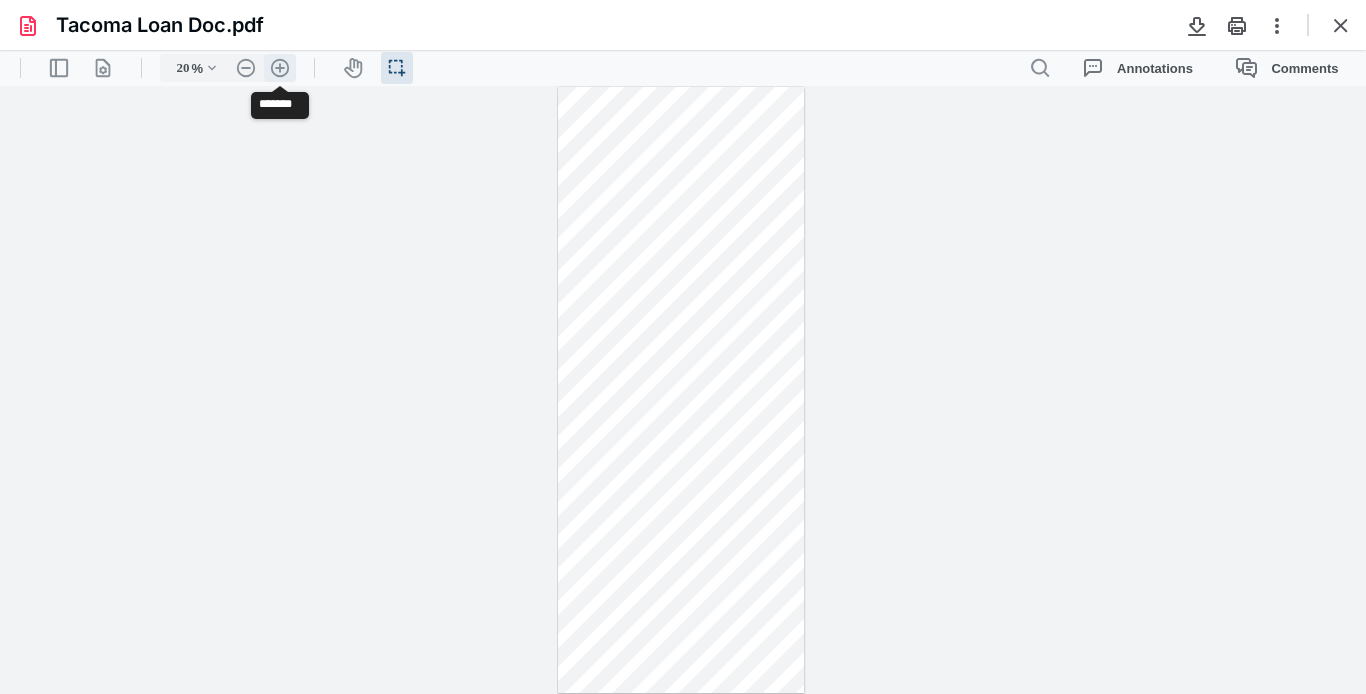 click on ".cls-1{fill:#abb0c4;} icon - header - zoom - in - line" at bounding box center (280, 68) 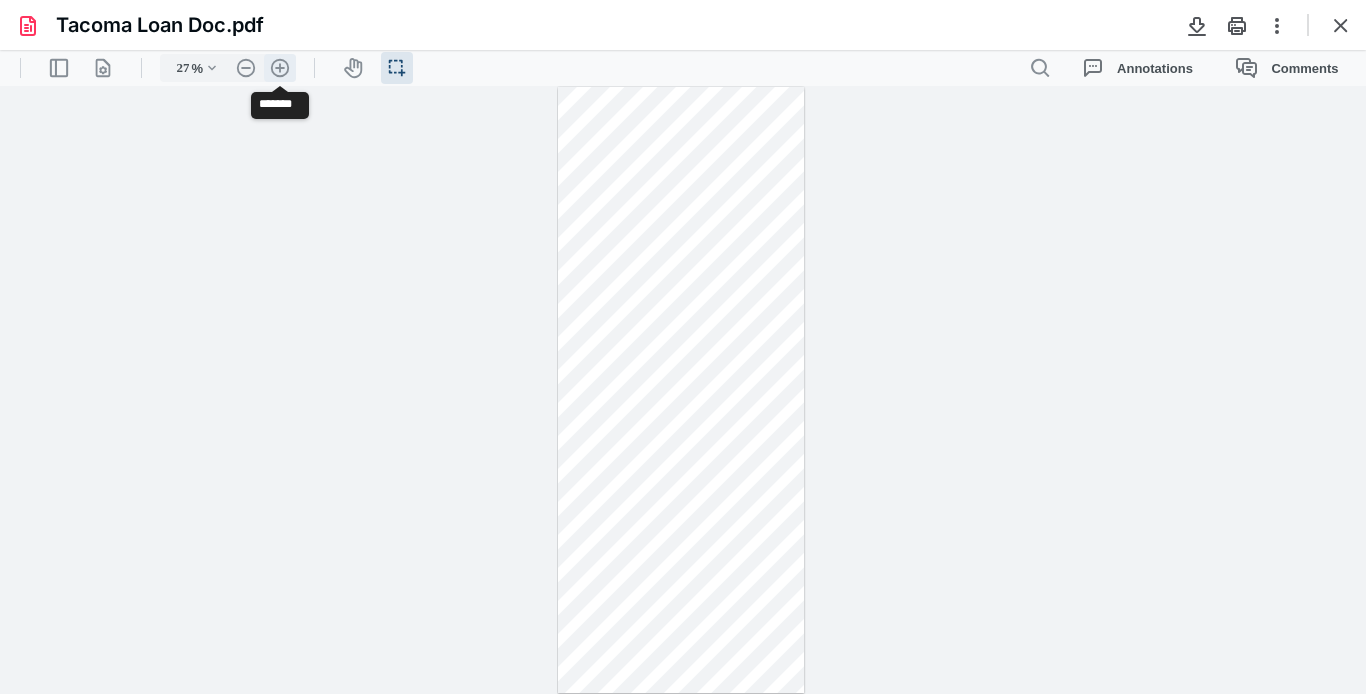 click on ".cls-1{fill:#abb0c4;} icon - header - zoom - in - line" at bounding box center [280, 68] 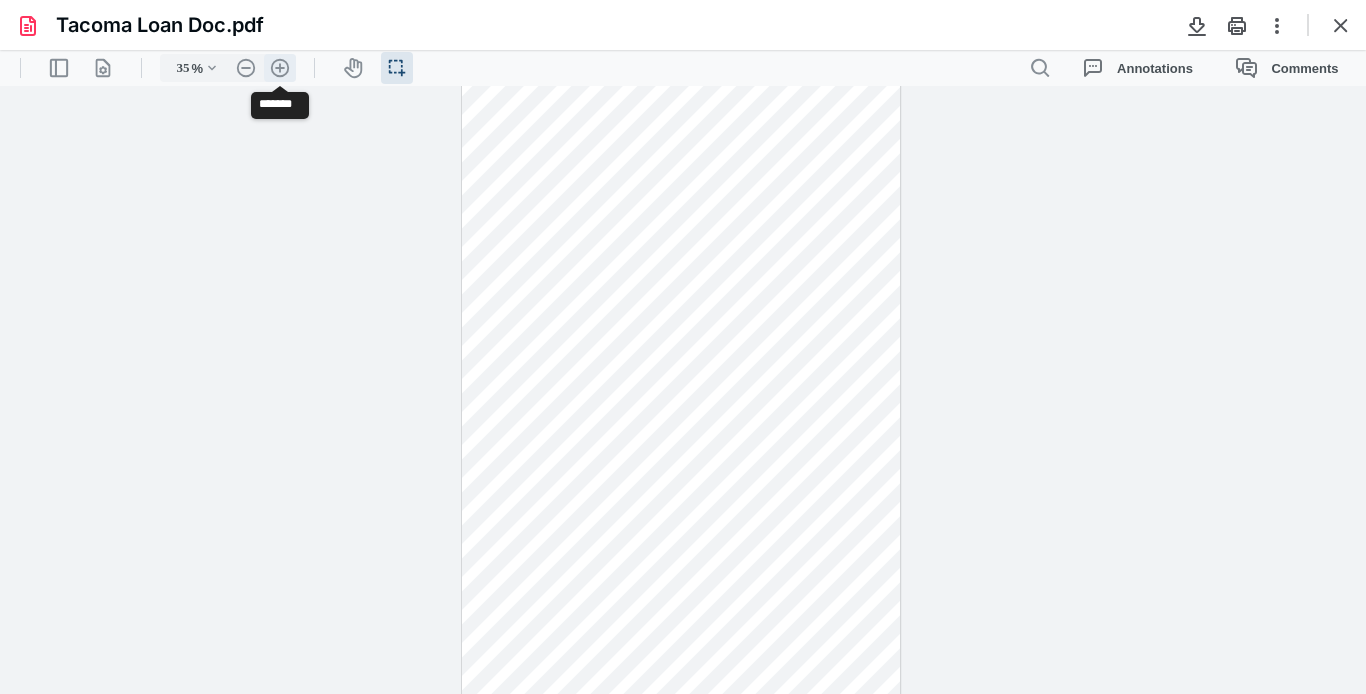 click on ".cls-1{fill:#abb0c4;} icon - header - zoom - in - line" at bounding box center [280, 68] 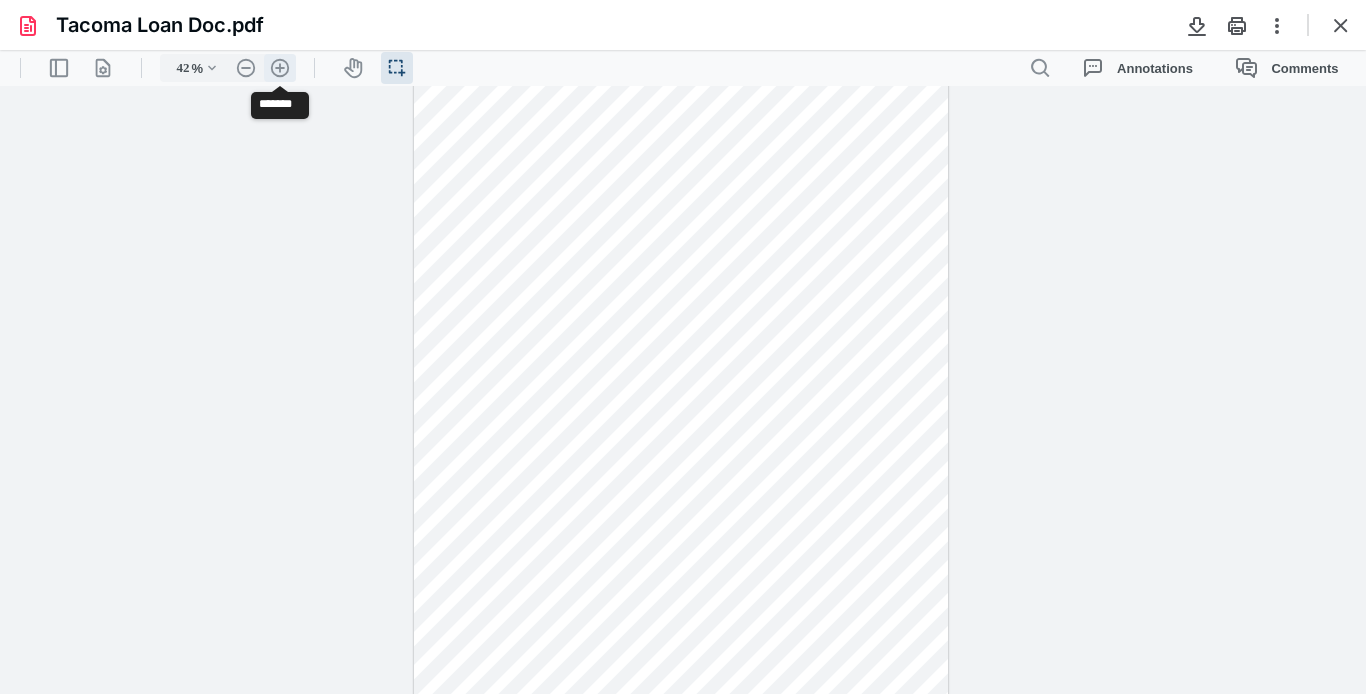 click on ".cls-1{fill:#abb0c4;} icon - header - zoom - in - line" at bounding box center [280, 68] 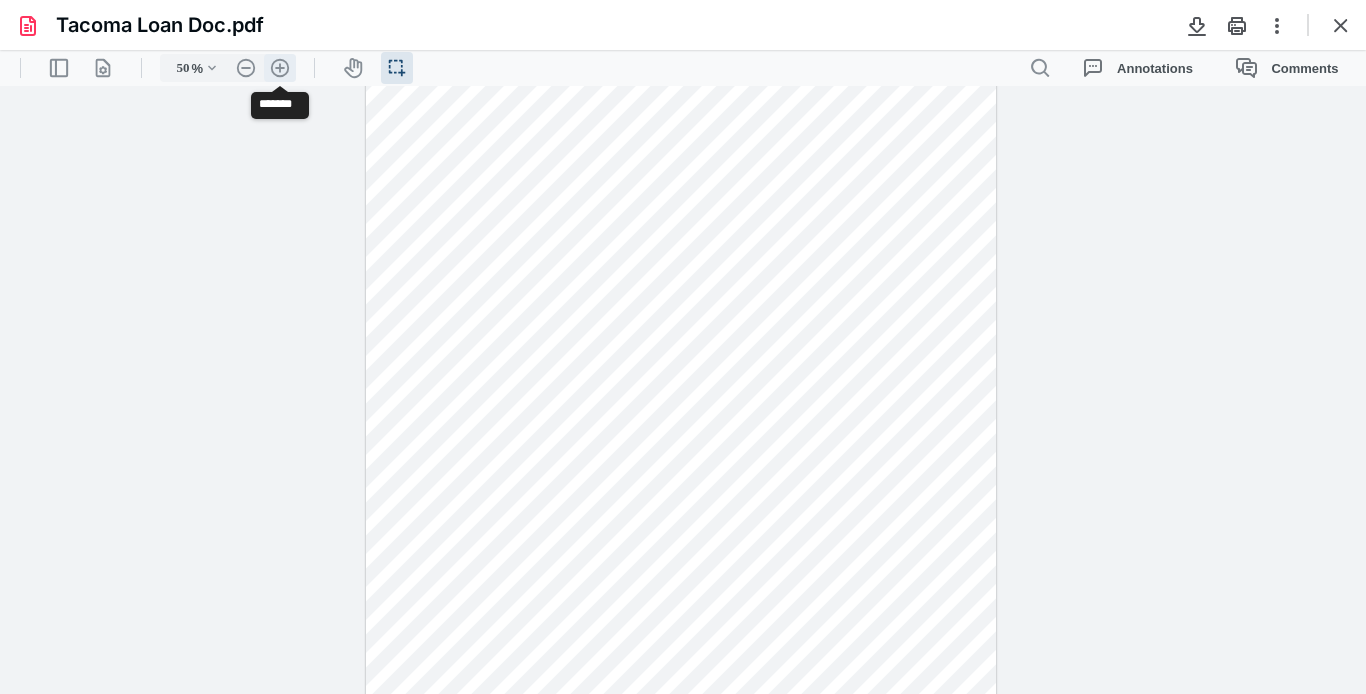 click on ".cls-1{fill:#abb0c4;} icon - header - zoom - in - line" at bounding box center [280, 68] 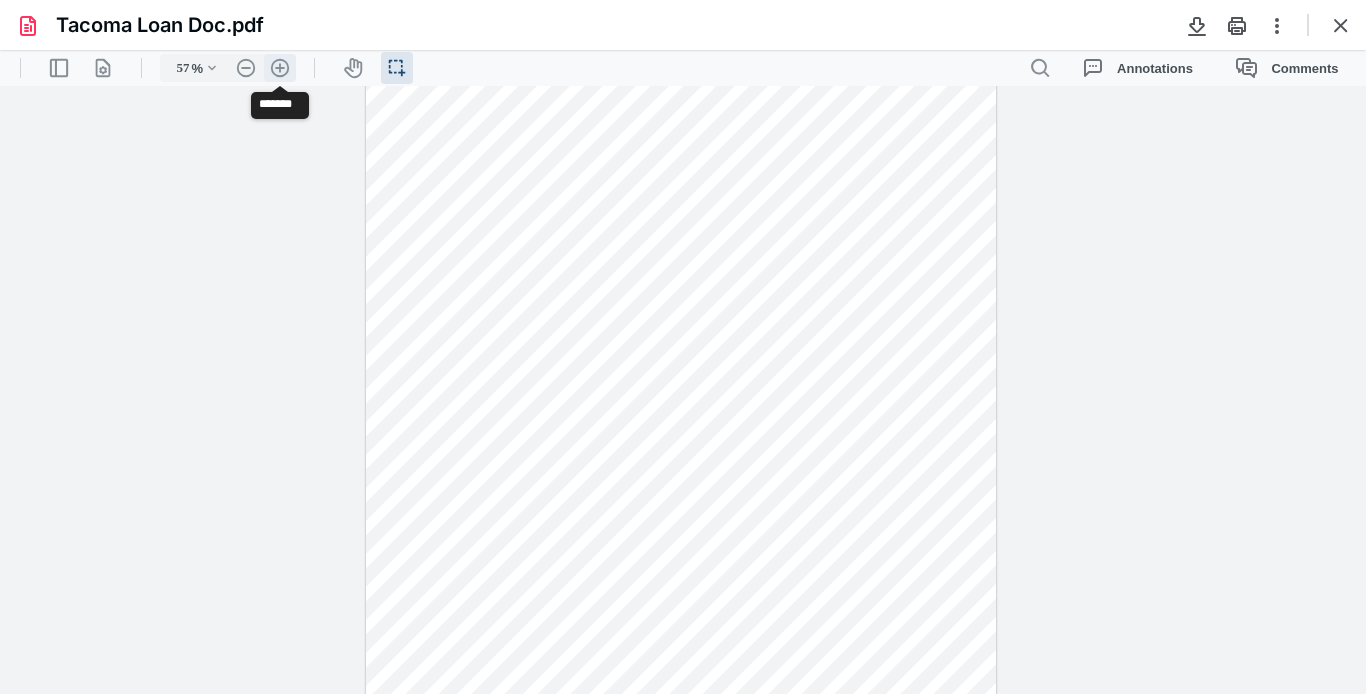 scroll, scrollTop: 555, scrollLeft: 0, axis: vertical 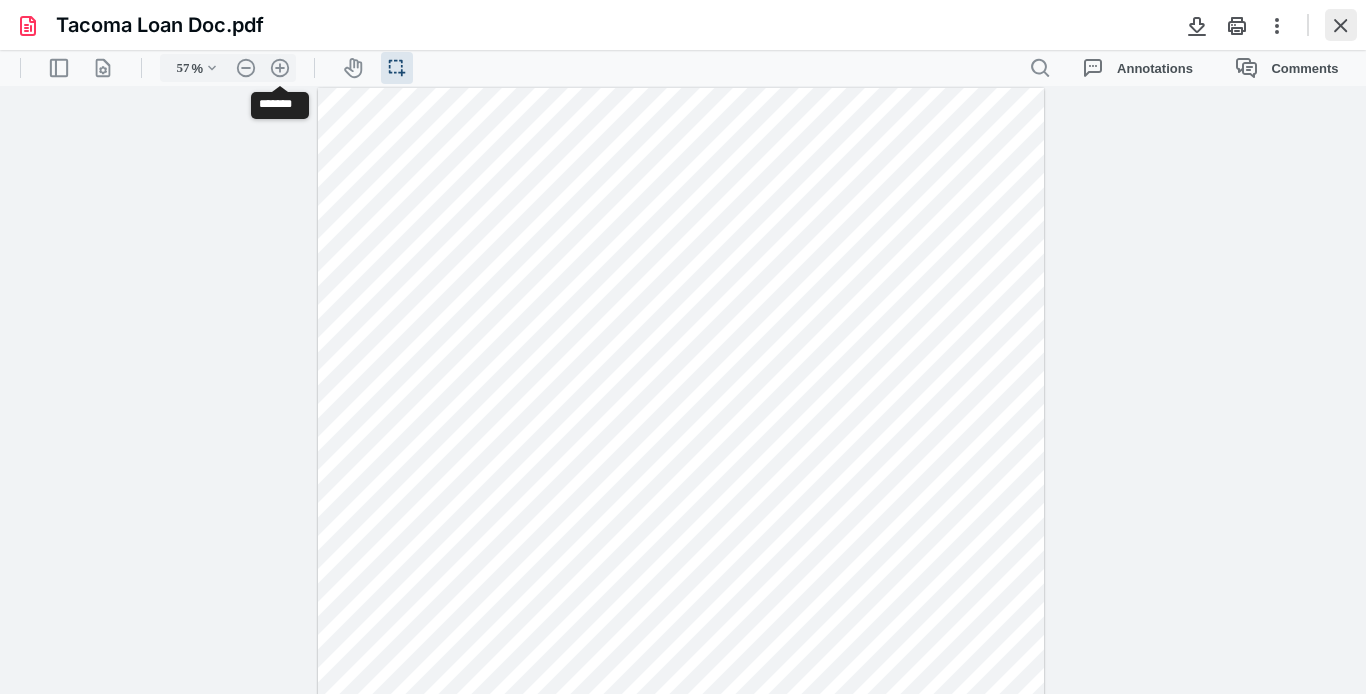 click at bounding box center [1341, 25] 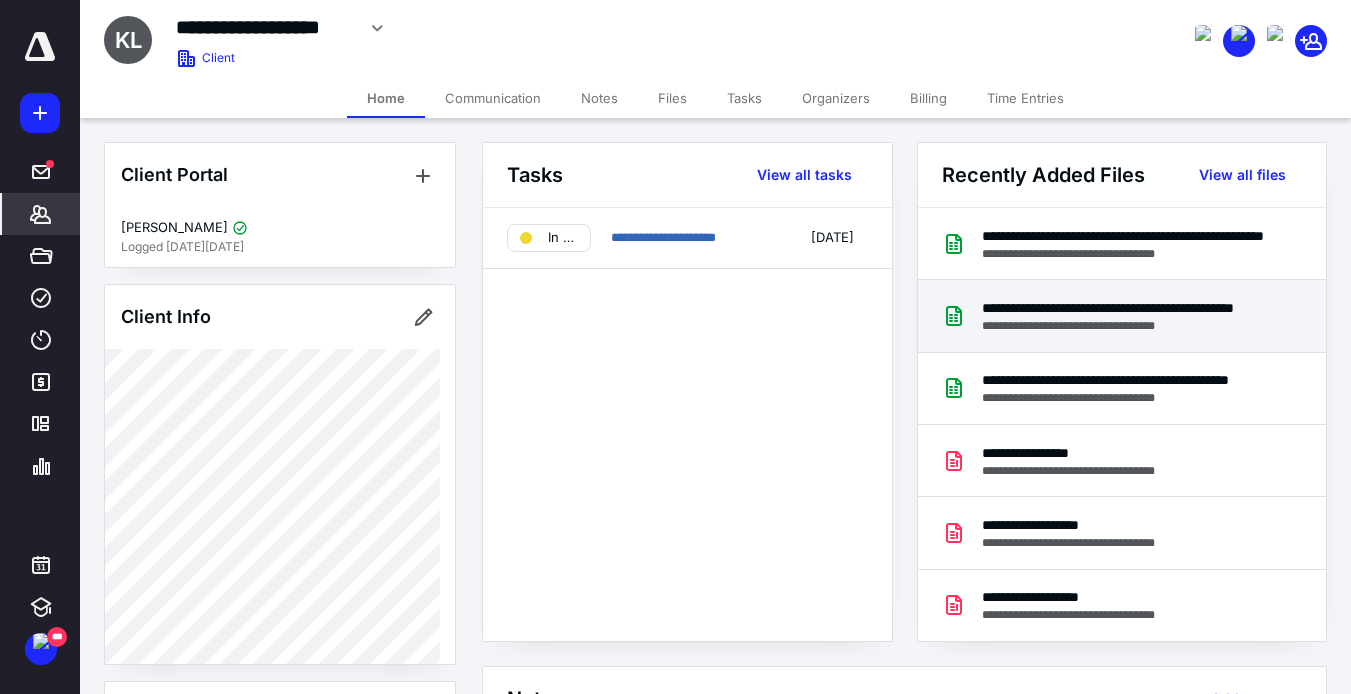 click on "**********" at bounding box center (1126, 308) 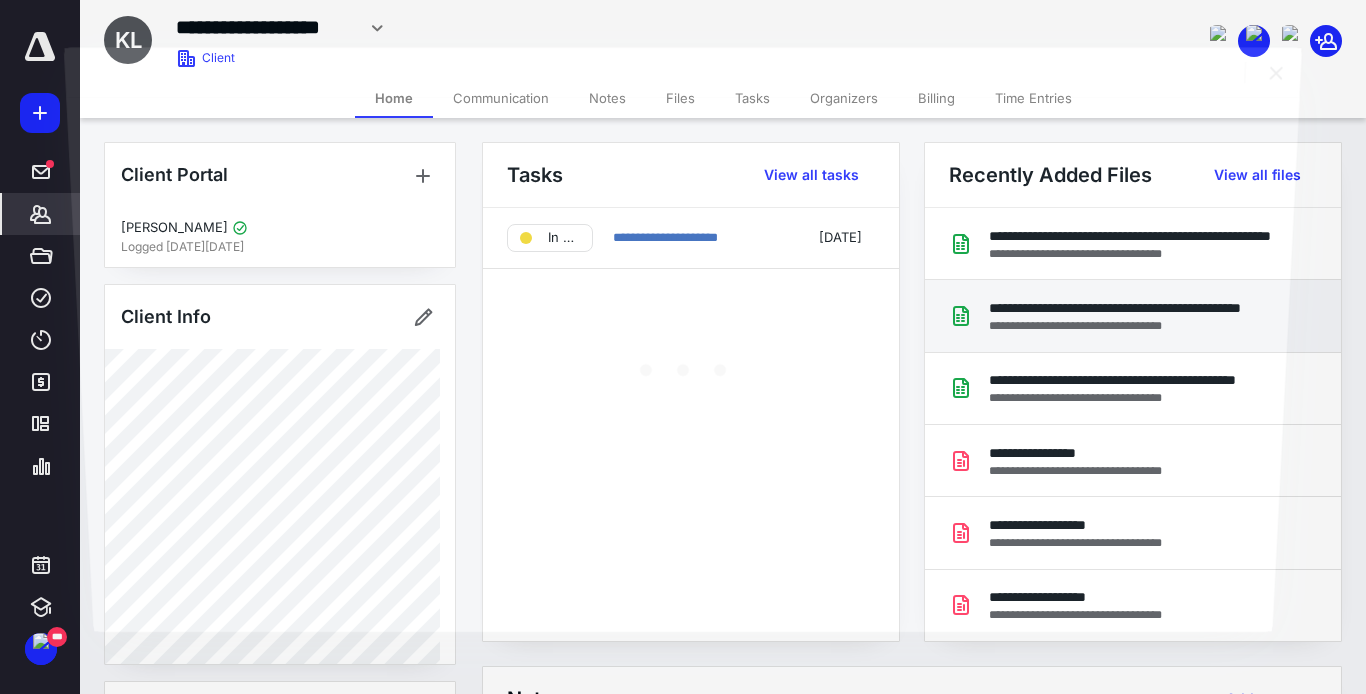 click at bounding box center [683, 364] 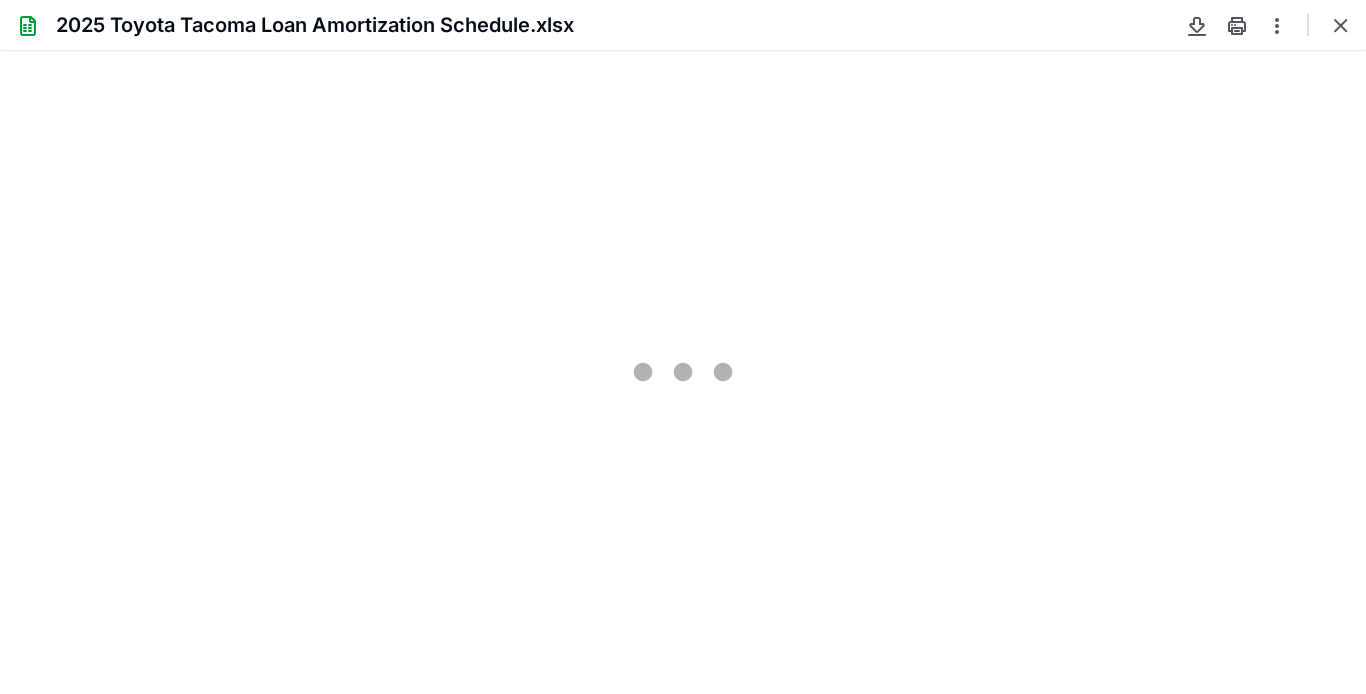 scroll, scrollTop: 0, scrollLeft: 0, axis: both 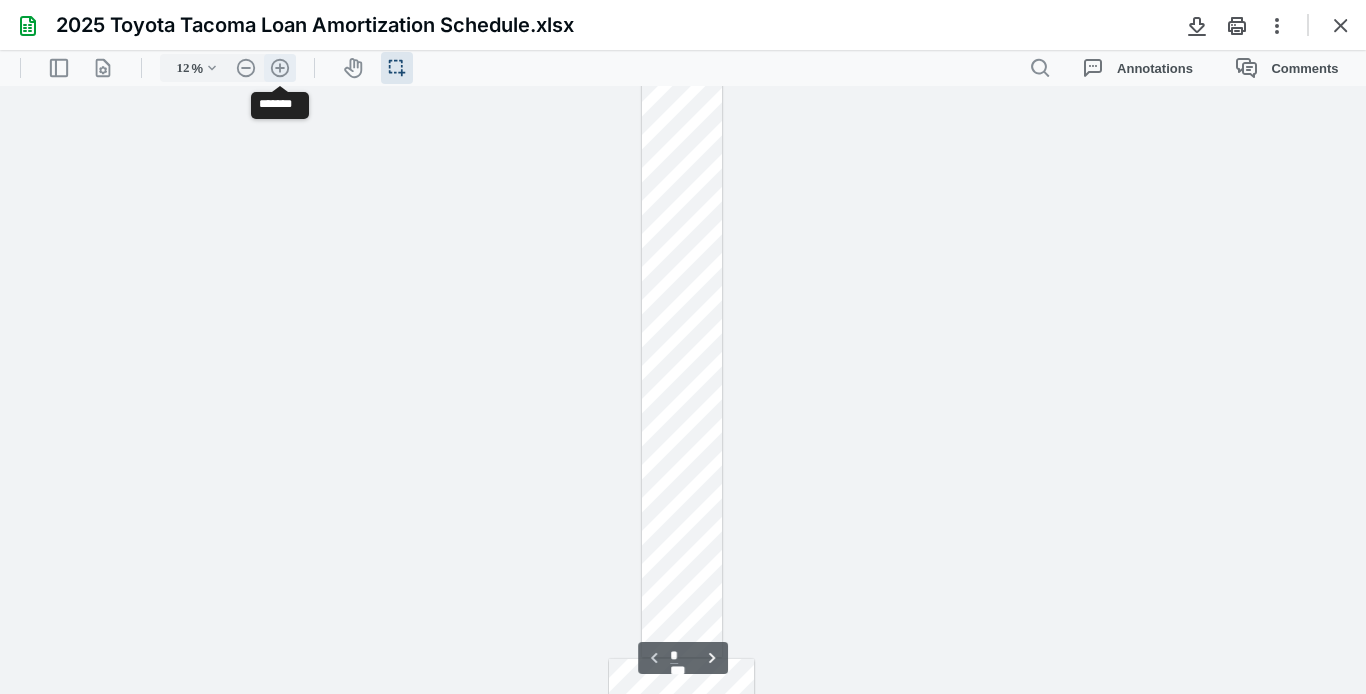 click on ".cls-1{fill:#abb0c4;} icon - header - zoom - in - line" at bounding box center [280, 68] 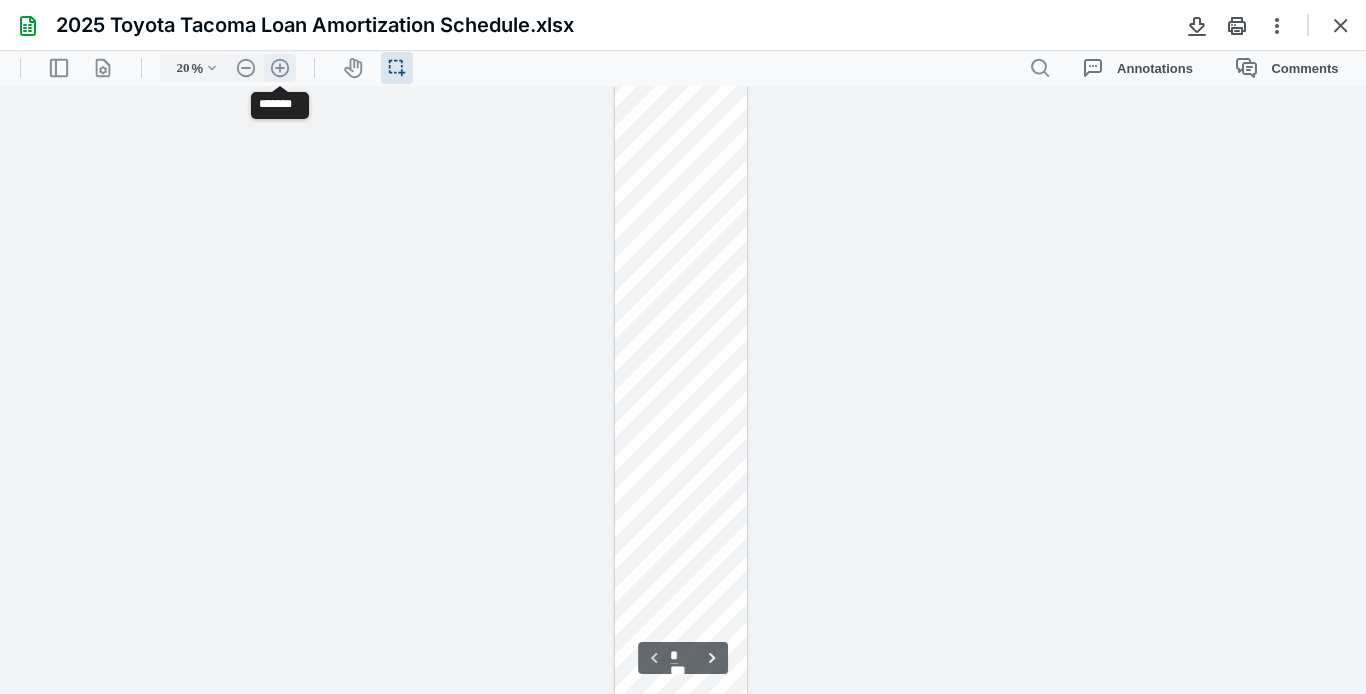 click on ".cls-1{fill:#abb0c4;} icon - header - zoom - in - line" at bounding box center [280, 68] 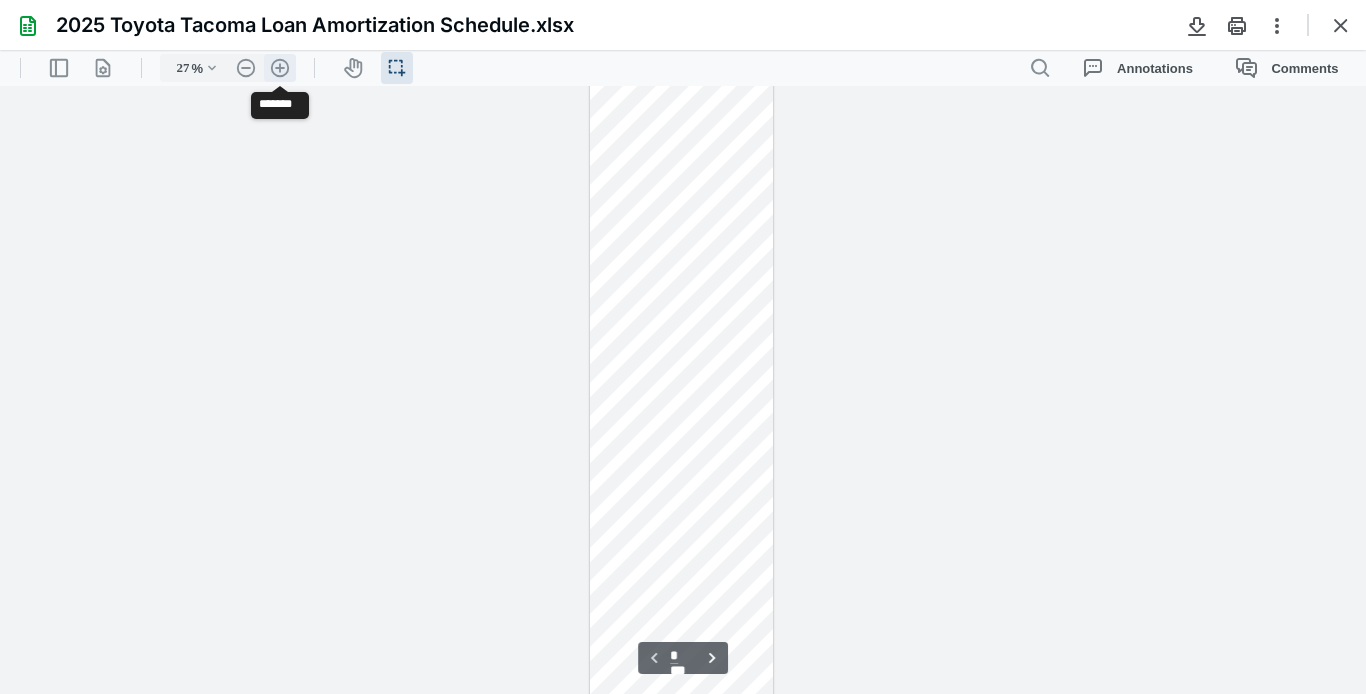 click on ".cls-1{fill:#abb0c4;} icon - header - zoom - in - line" at bounding box center [280, 68] 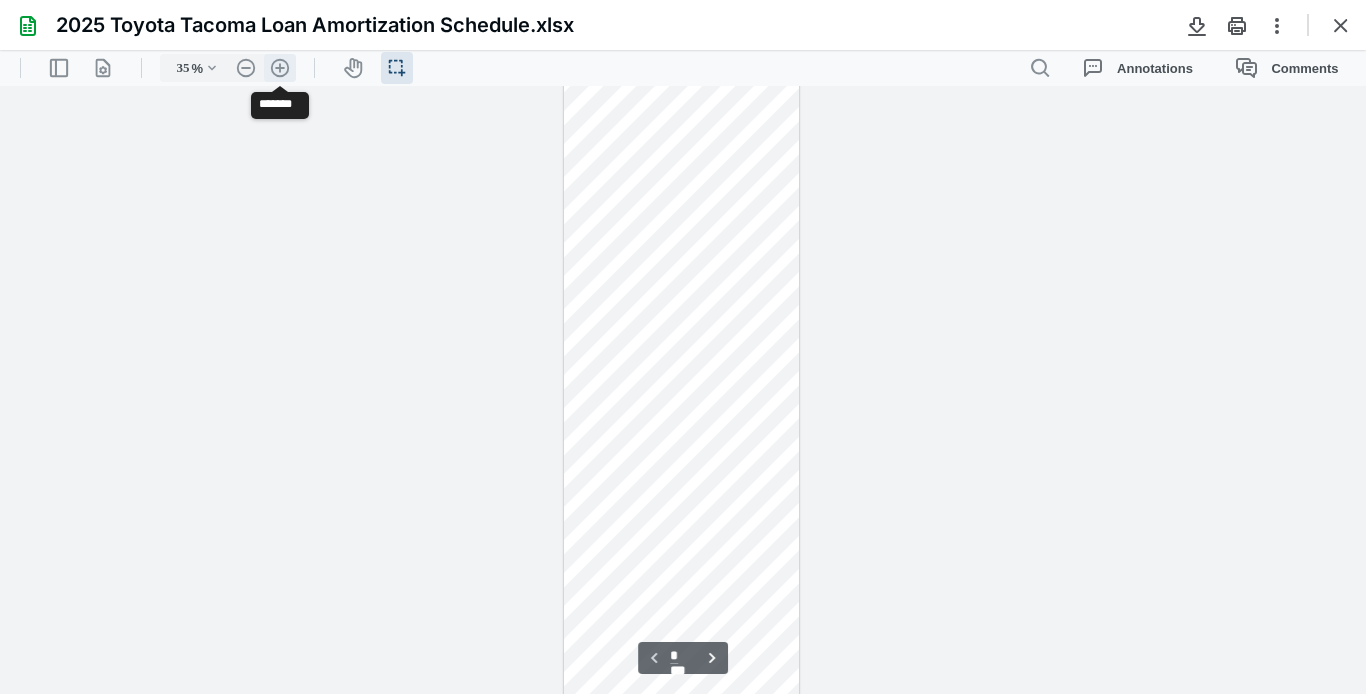 click on ".cls-1{fill:#abb0c4;} icon - header - zoom - in - line" at bounding box center (280, 68) 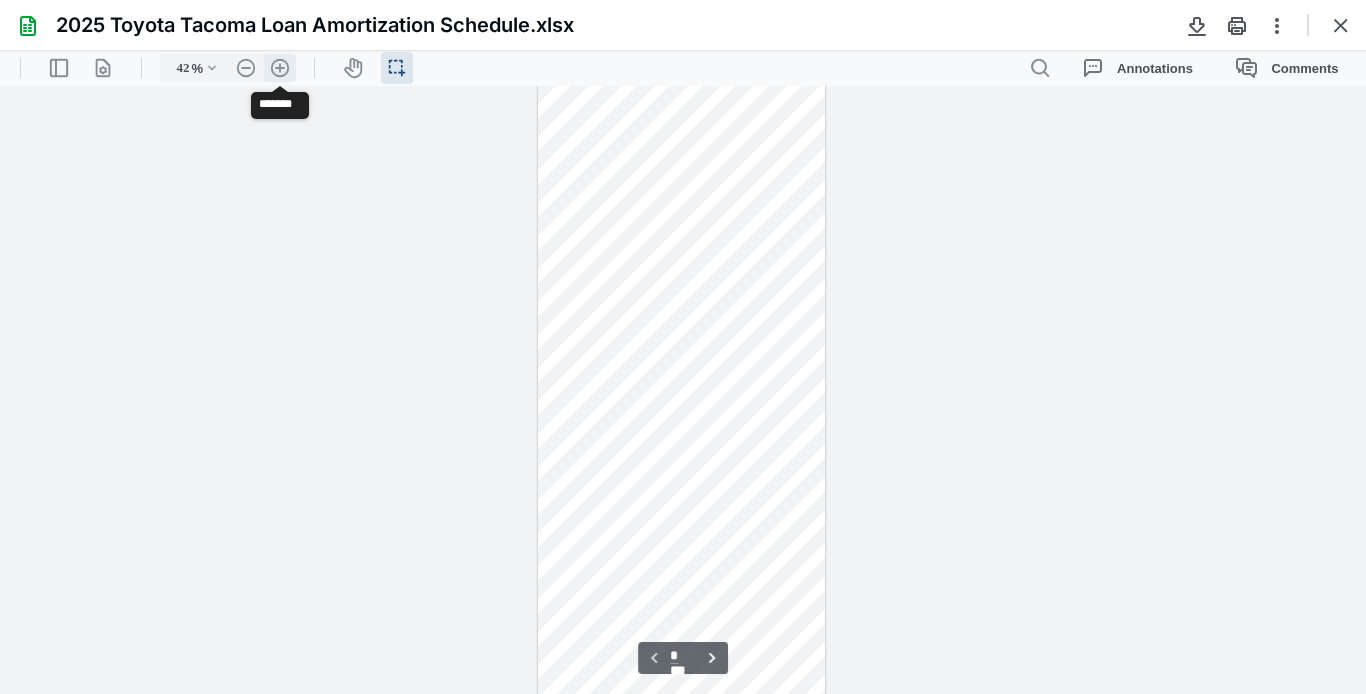 click on ".cls-1{fill:#abb0c4;} icon - header - zoom - in - line" at bounding box center [280, 68] 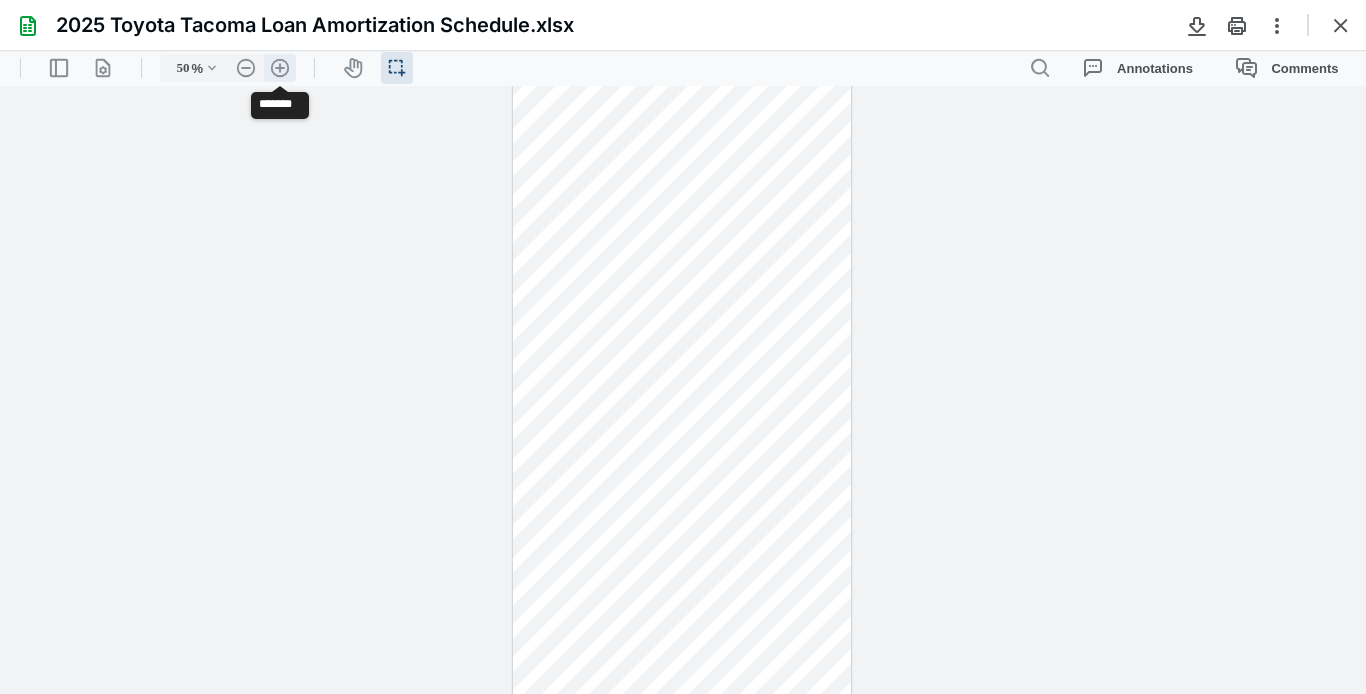 click on ".cls-1{fill:#abb0c4;} icon - header - zoom - in - line" at bounding box center [280, 68] 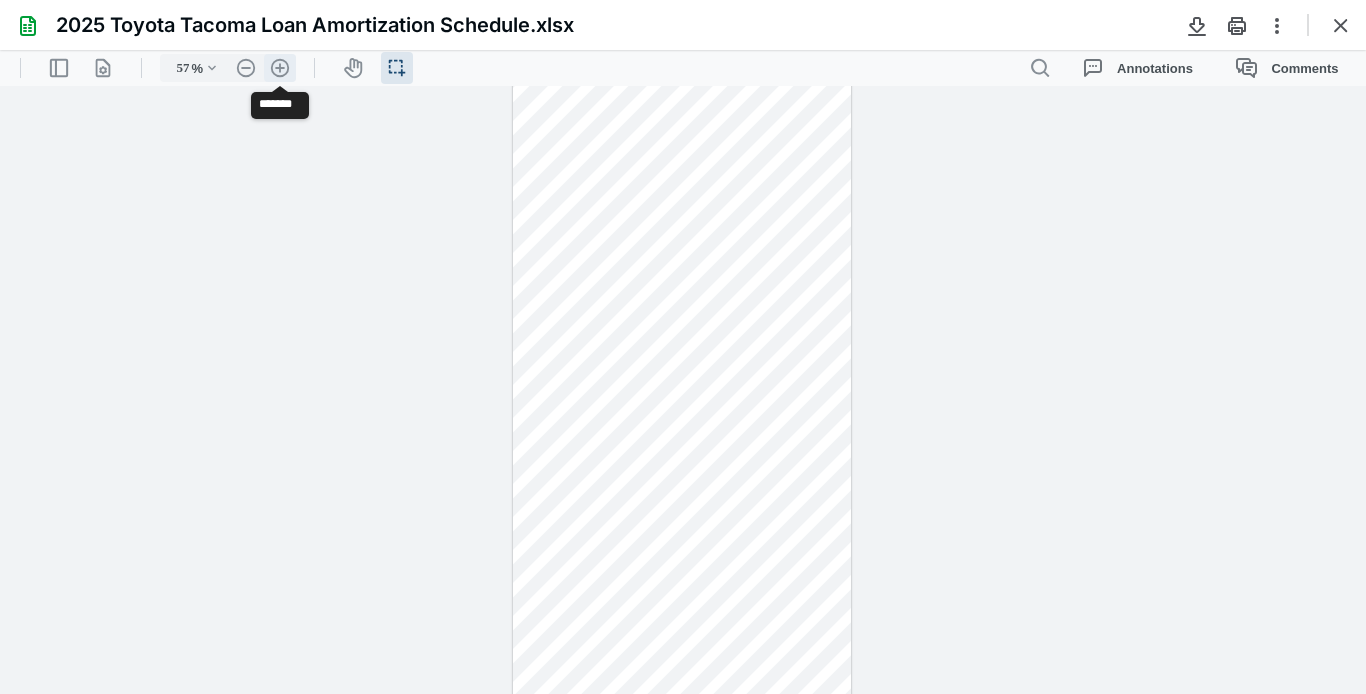 click on ".cls-1{fill:#abb0c4;} icon - header - zoom - in - line" at bounding box center (280, 68) 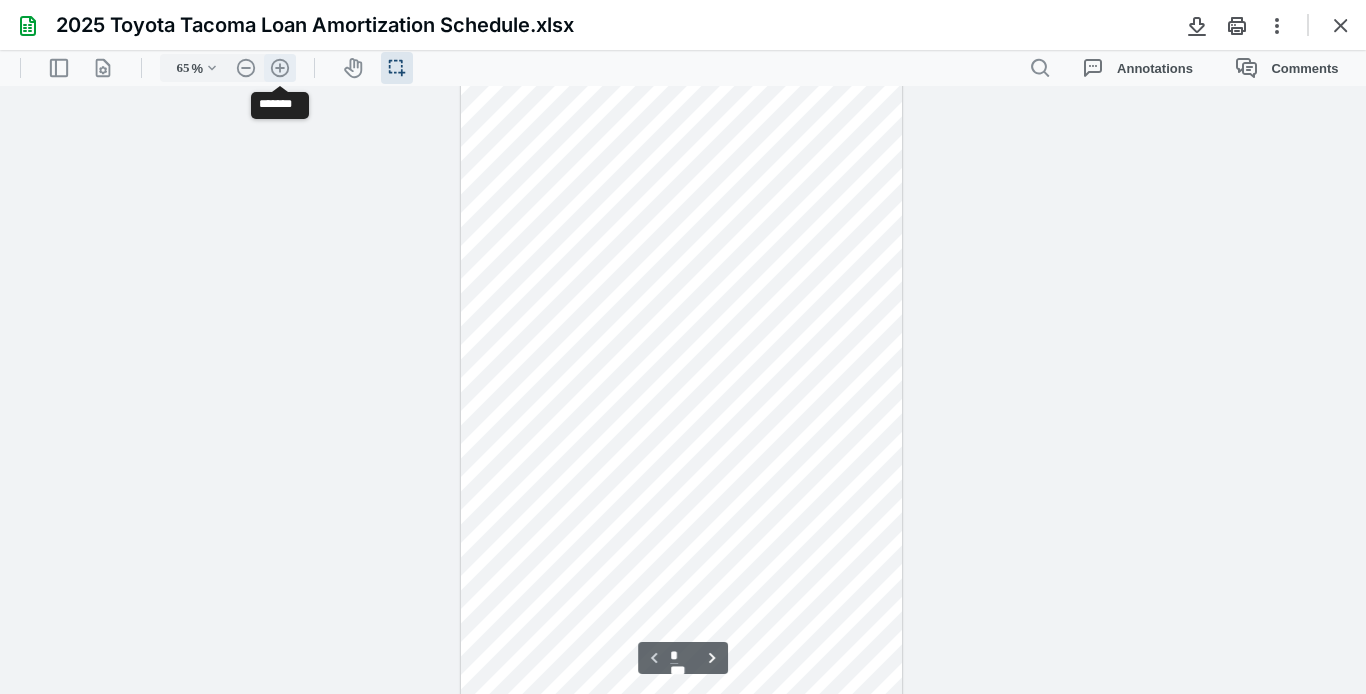click on ".cls-1{fill:#abb0c4;} icon - header - zoom - in - line" at bounding box center (280, 68) 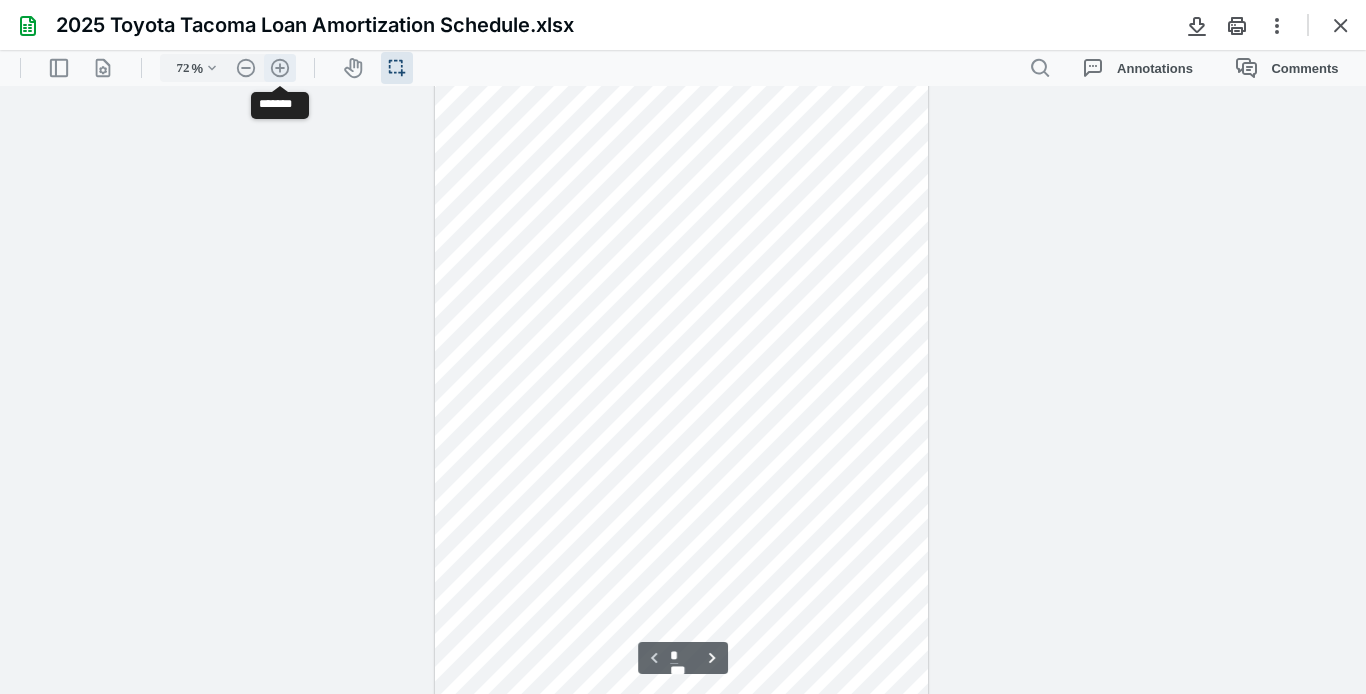 click on ".cls-1{fill:#abb0c4;} icon - header - zoom - in - line" at bounding box center (280, 68) 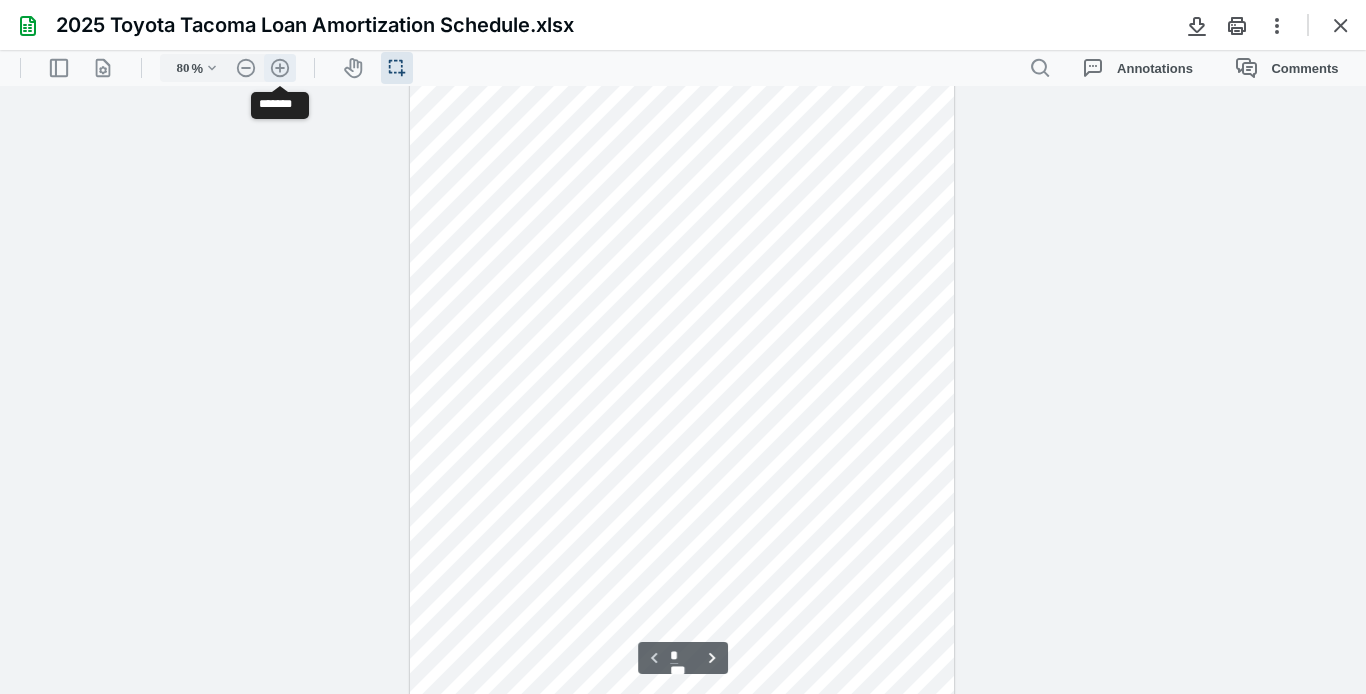click on ".cls-1{fill:#abb0c4;} icon - header - zoom - in - line" at bounding box center (280, 68) 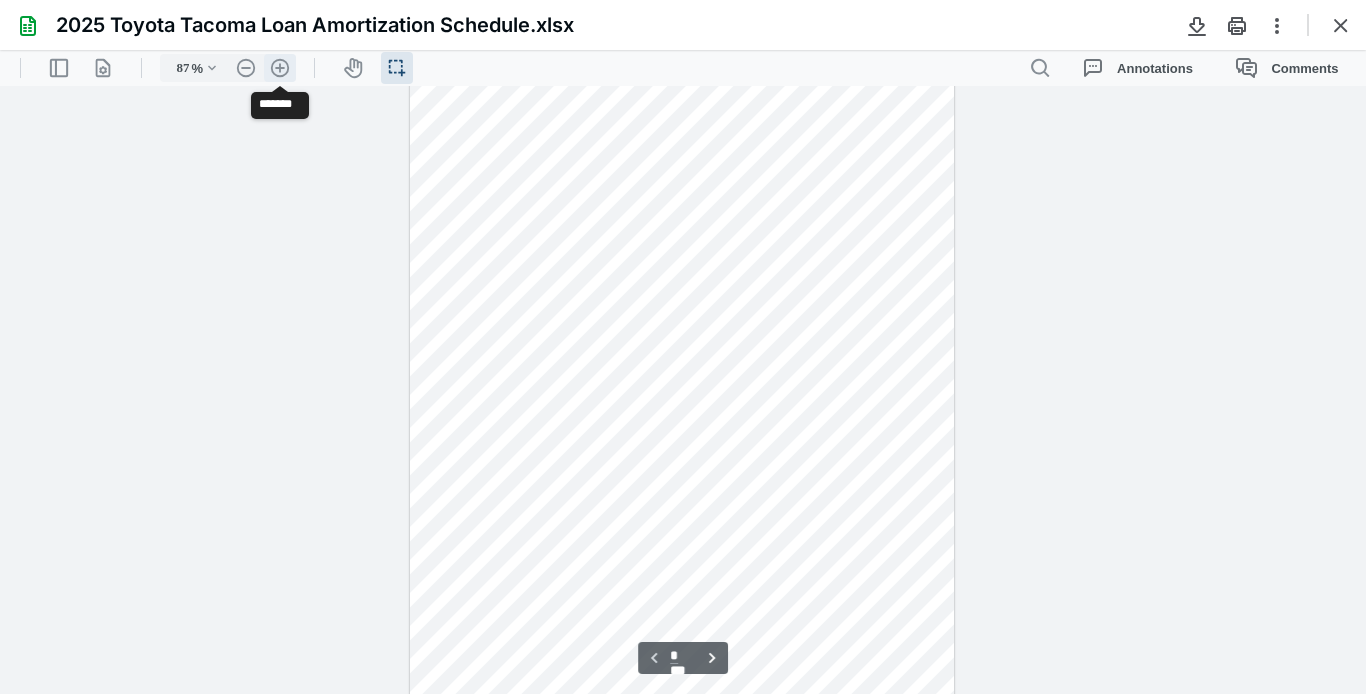scroll, scrollTop: 2097, scrollLeft: 0, axis: vertical 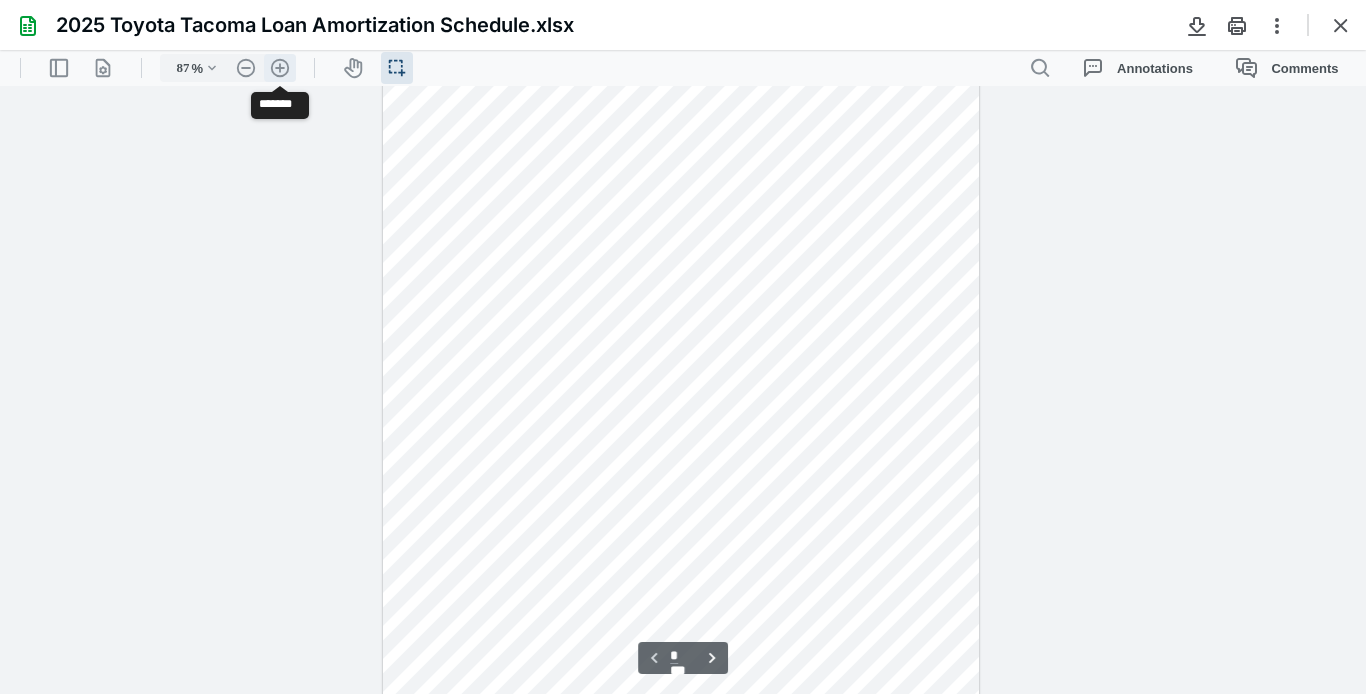click on ".cls-1{fill:#abb0c4;} icon - header - zoom - in - line" at bounding box center (280, 68) 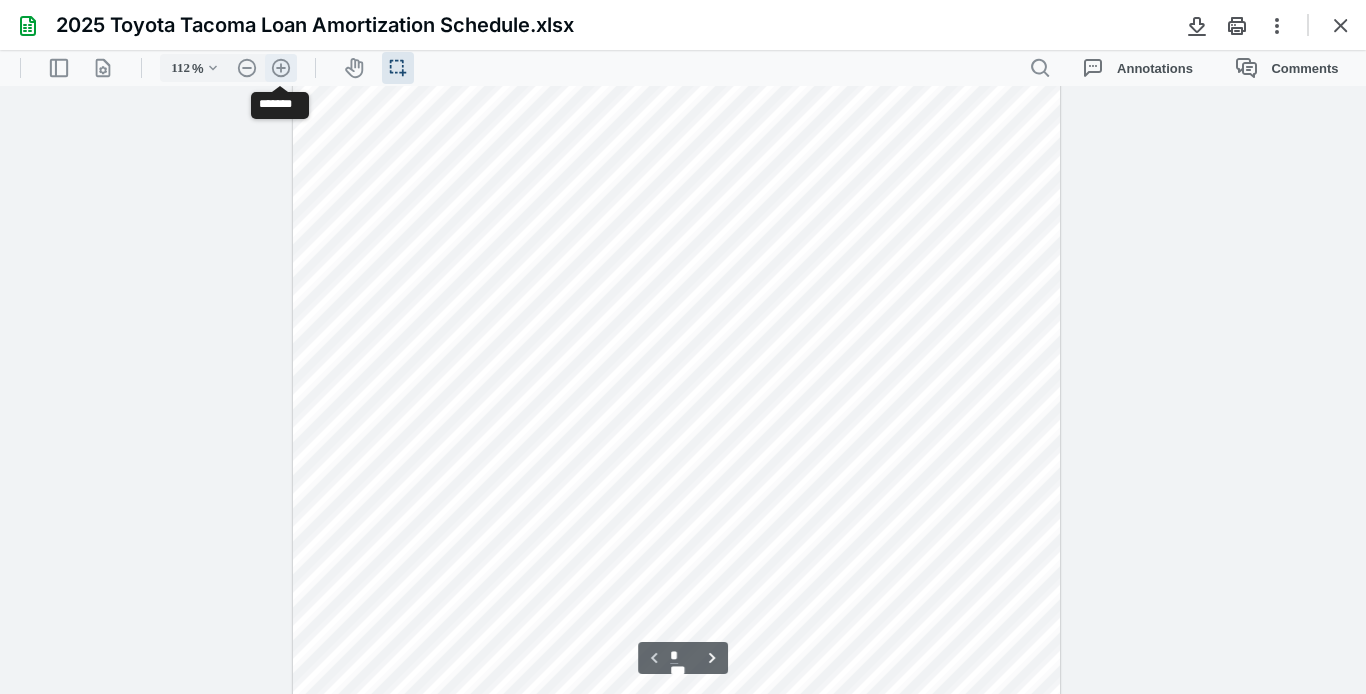 click on ".cls-1{fill:#abb0c4;} icon - header - zoom - in - line" at bounding box center (281, 68) 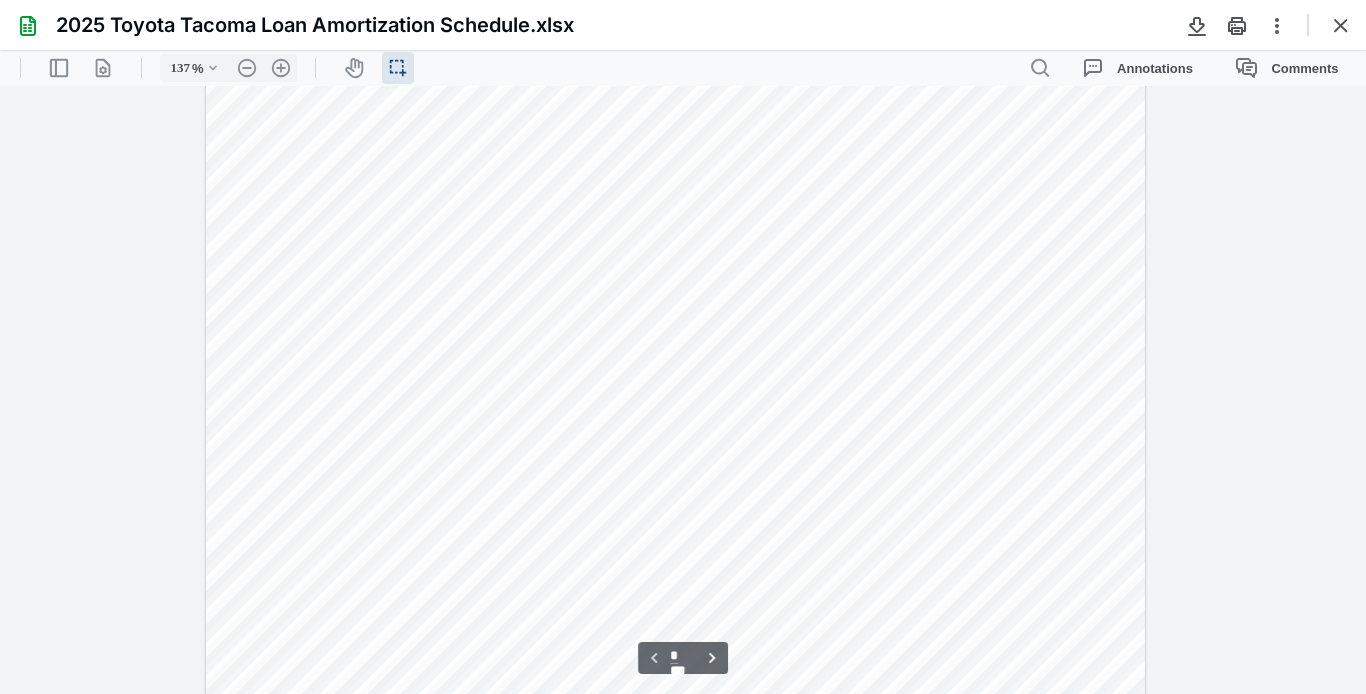 scroll, scrollTop: 0, scrollLeft: 175, axis: horizontal 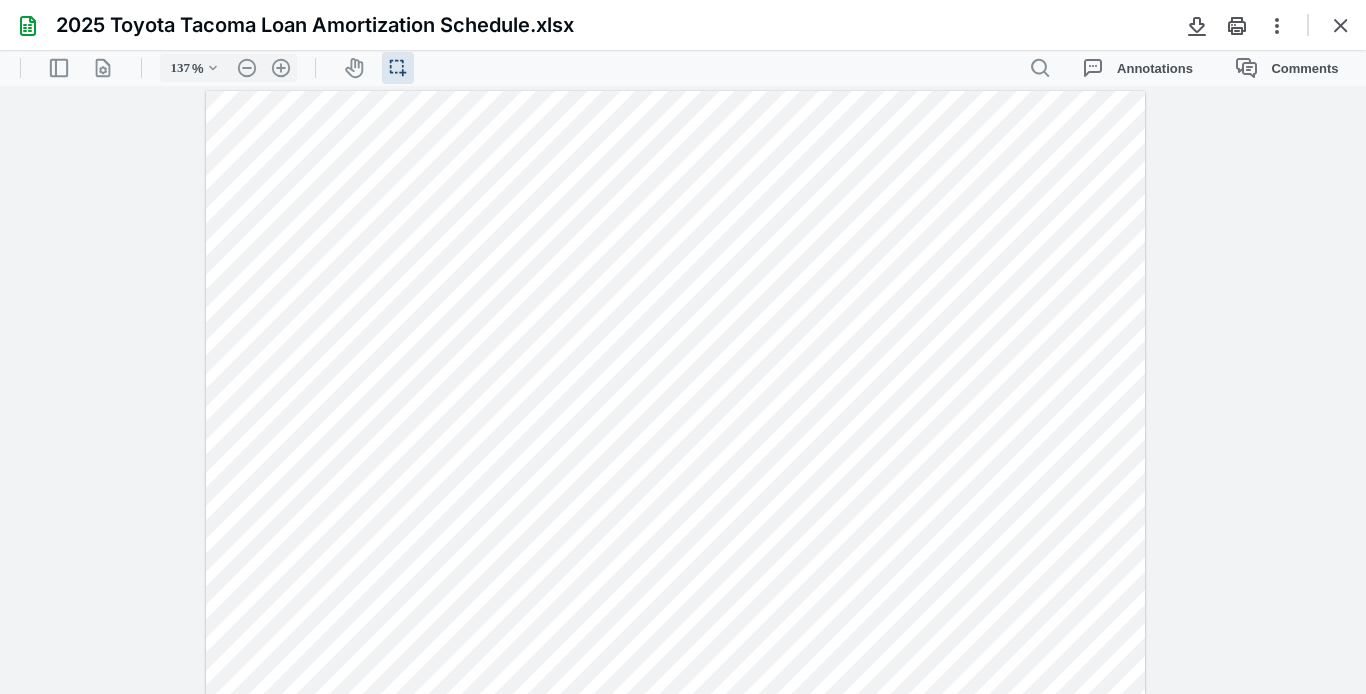 click at bounding box center (676, 3615) 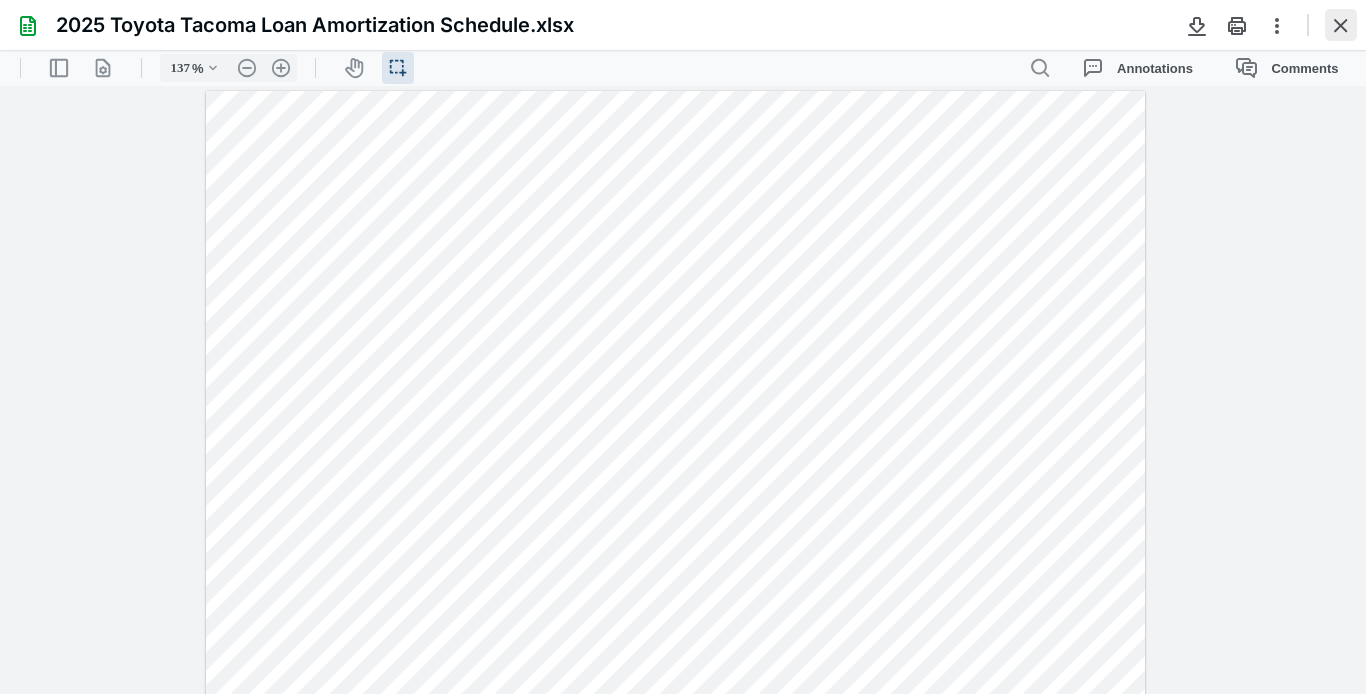 click at bounding box center [1341, 25] 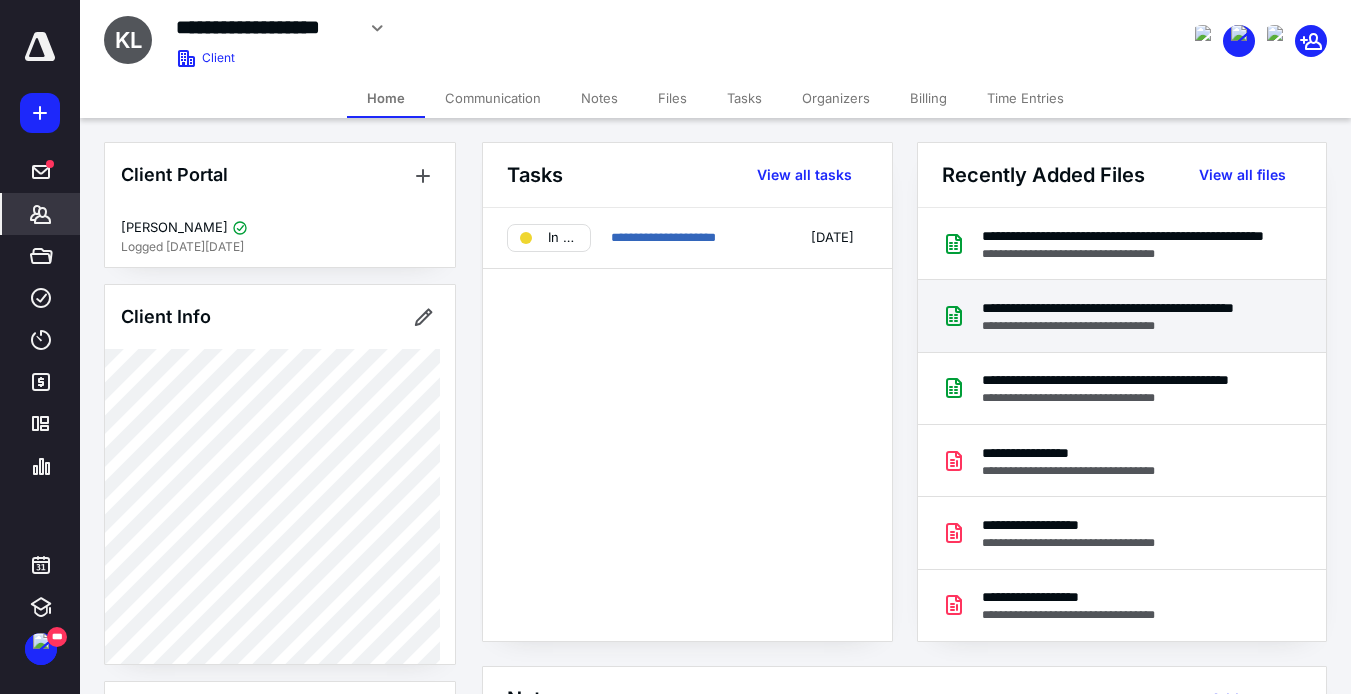 click on "**********" at bounding box center [1126, 308] 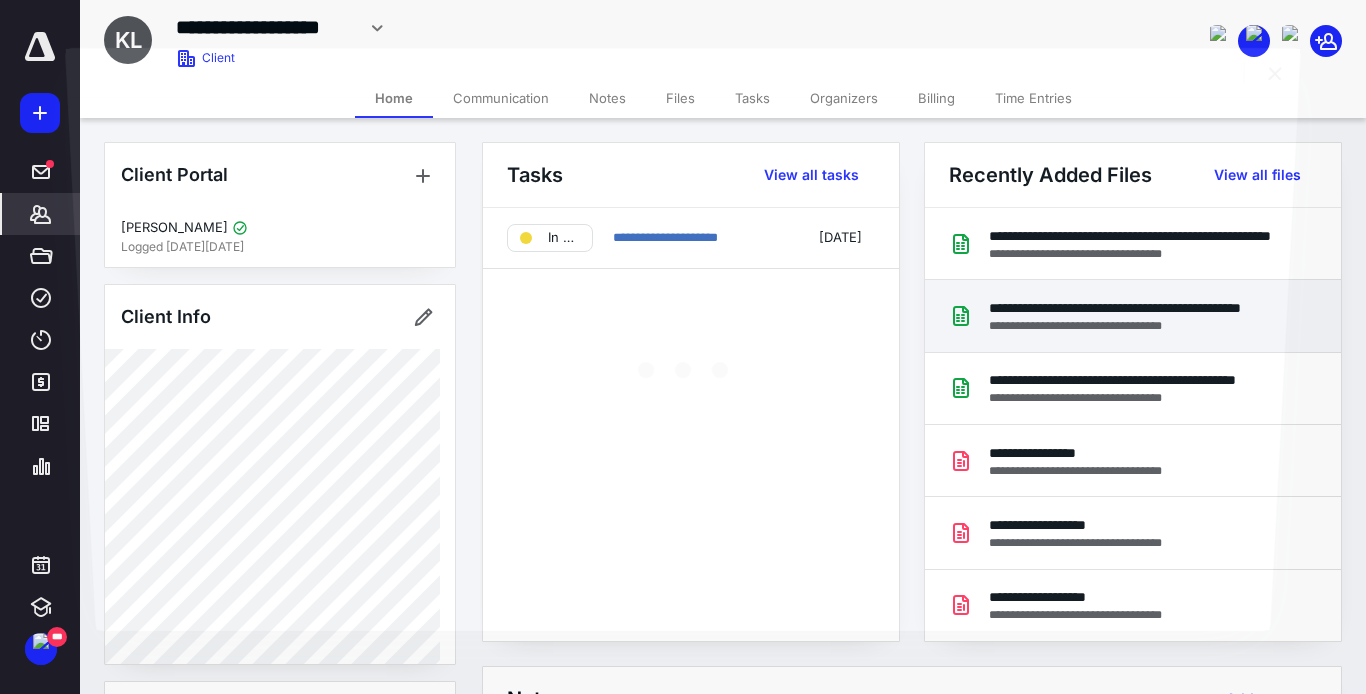 click at bounding box center [682, 363] 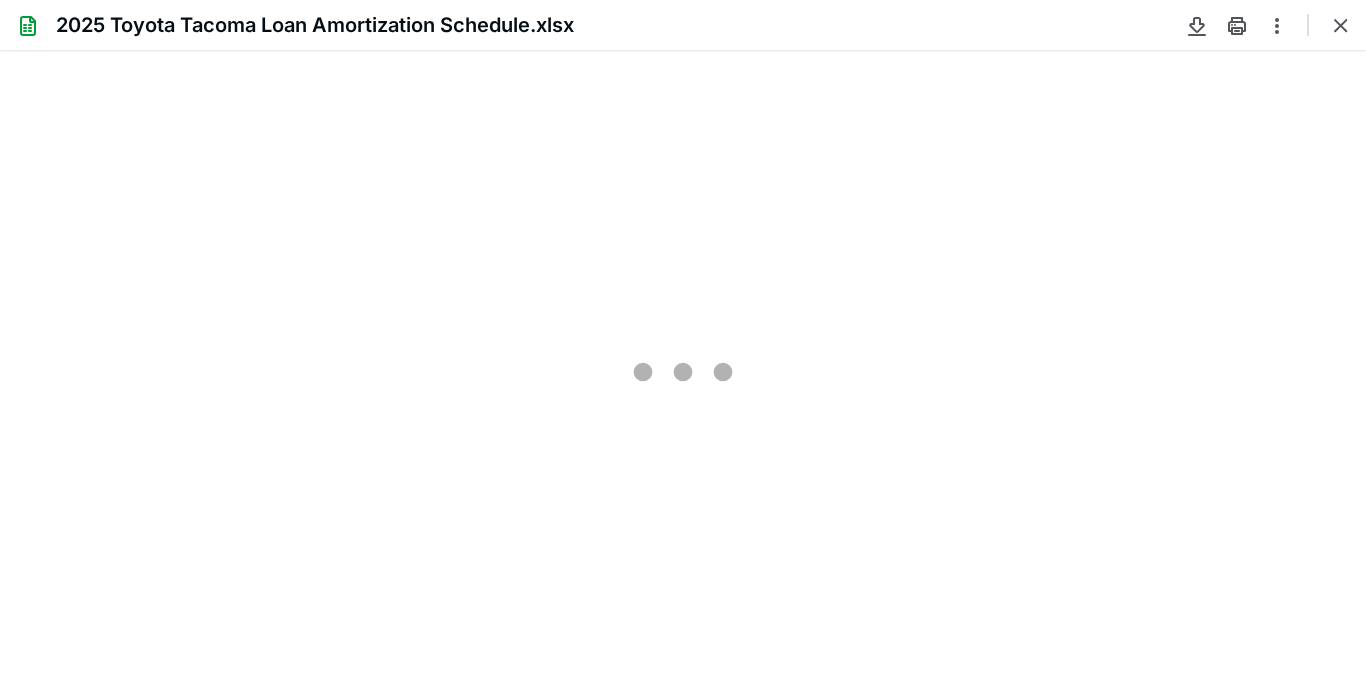 scroll, scrollTop: 0, scrollLeft: 0, axis: both 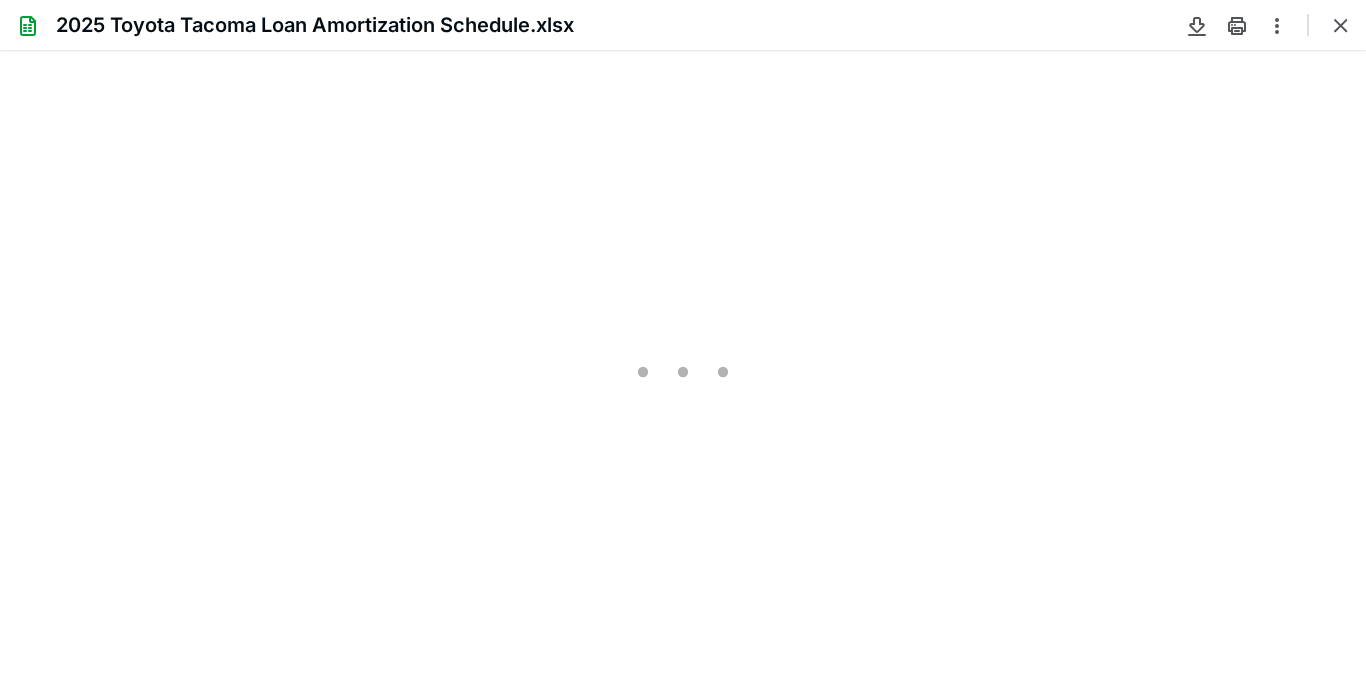 type on "12" 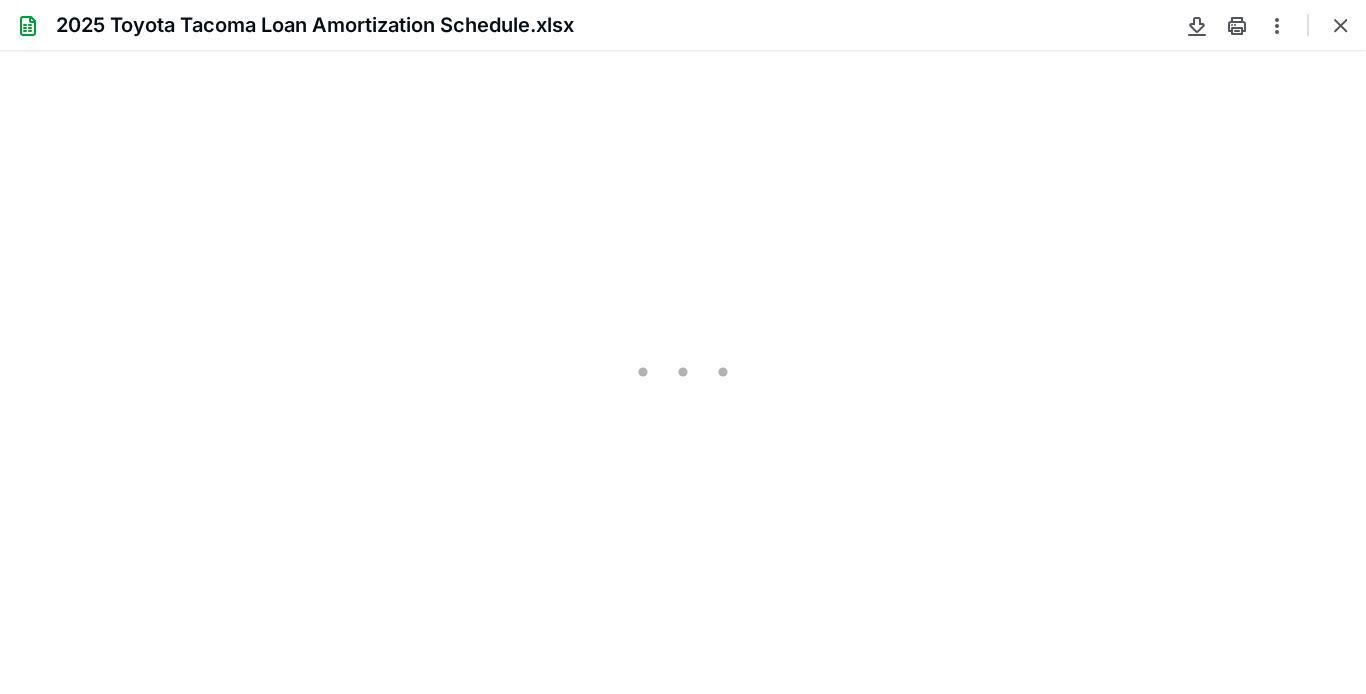 scroll, scrollTop: 37, scrollLeft: 0, axis: vertical 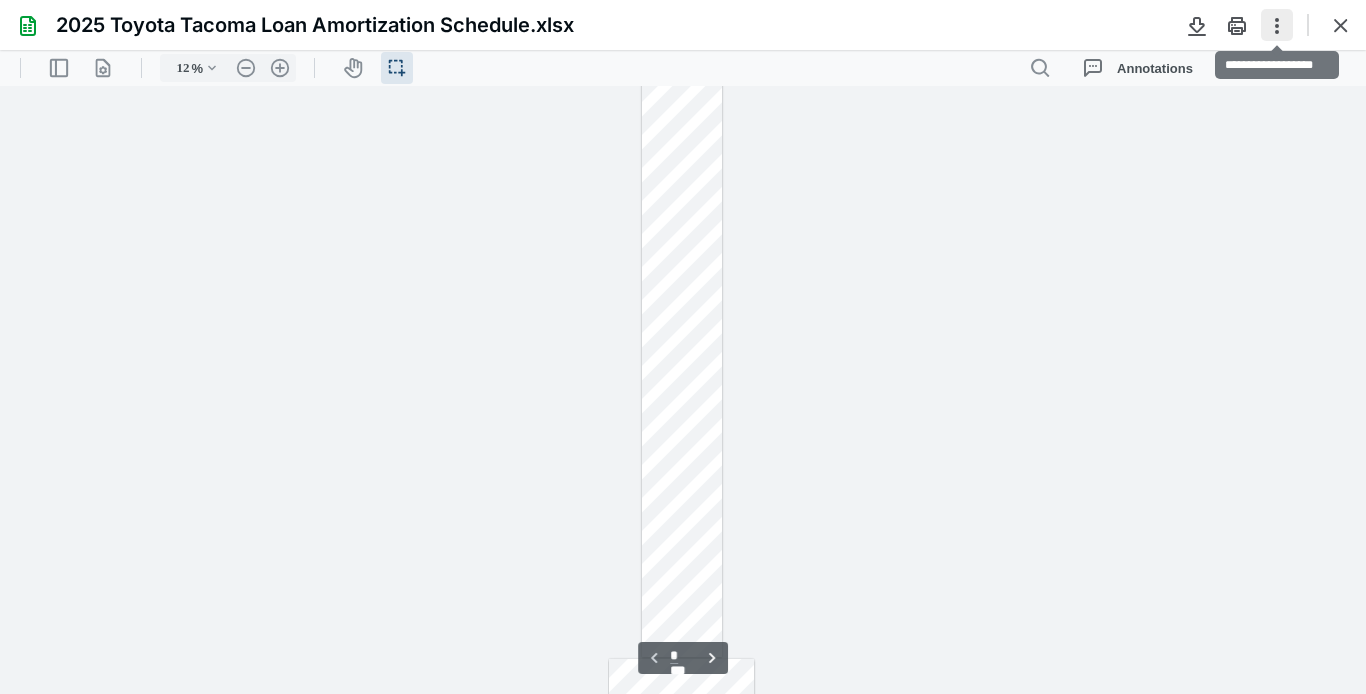 click at bounding box center (1277, 25) 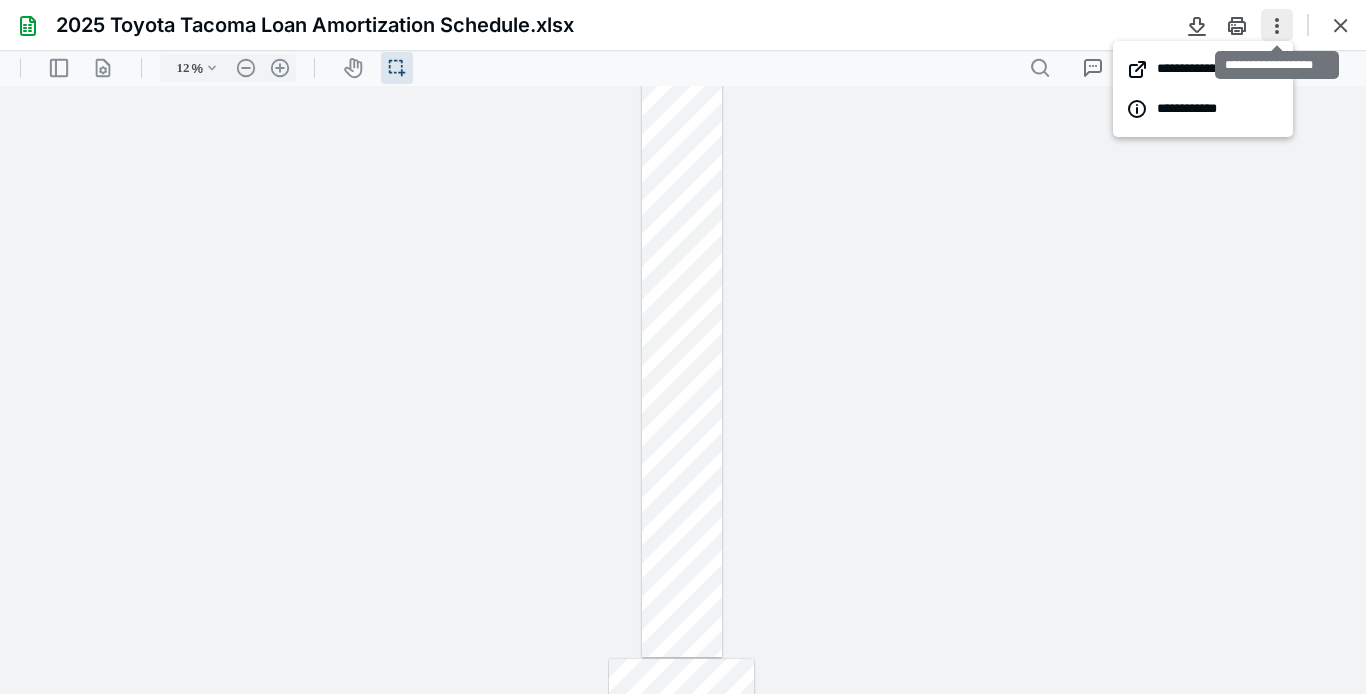 click at bounding box center [1277, 25] 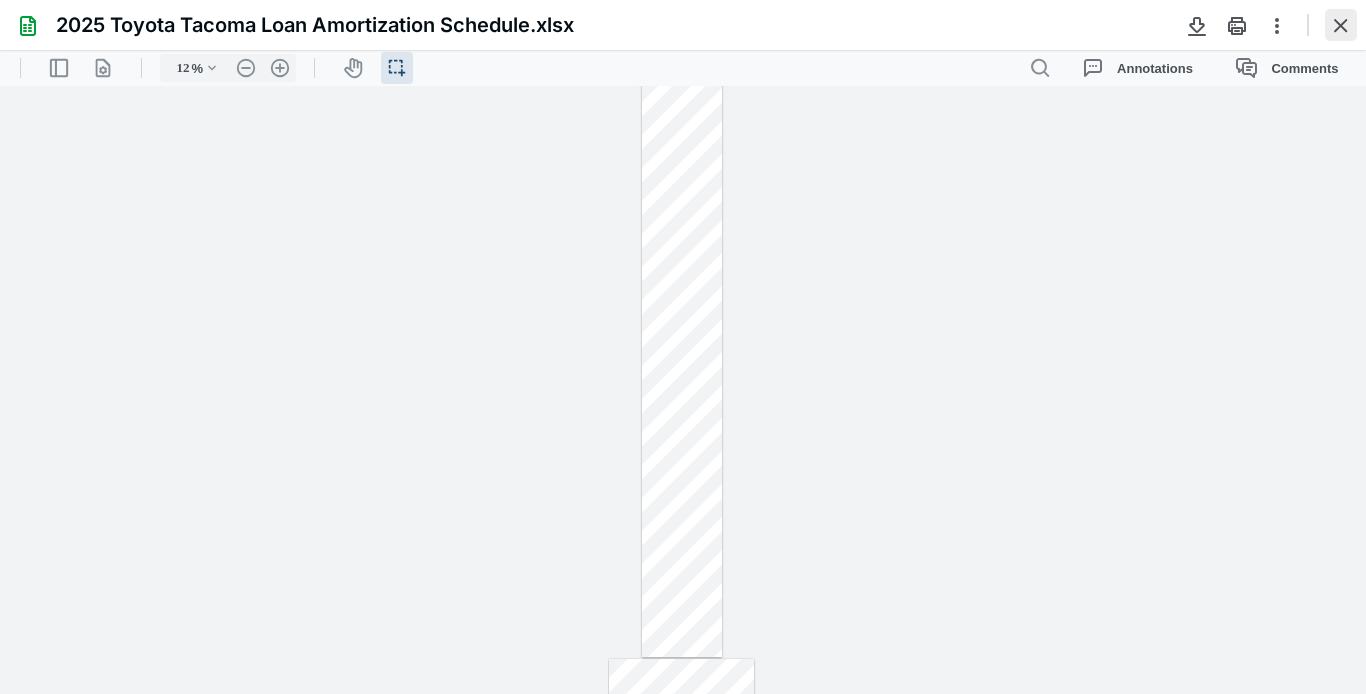 click at bounding box center (1341, 25) 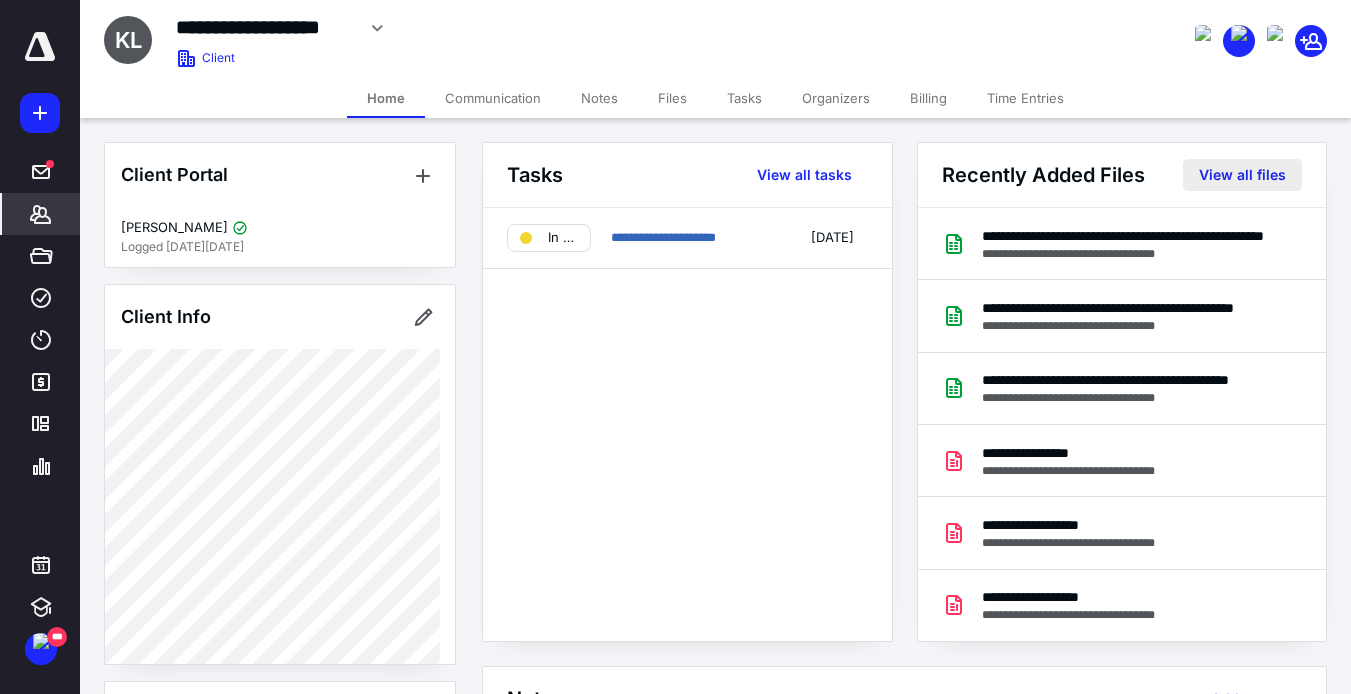click on "View all files" at bounding box center [1242, 175] 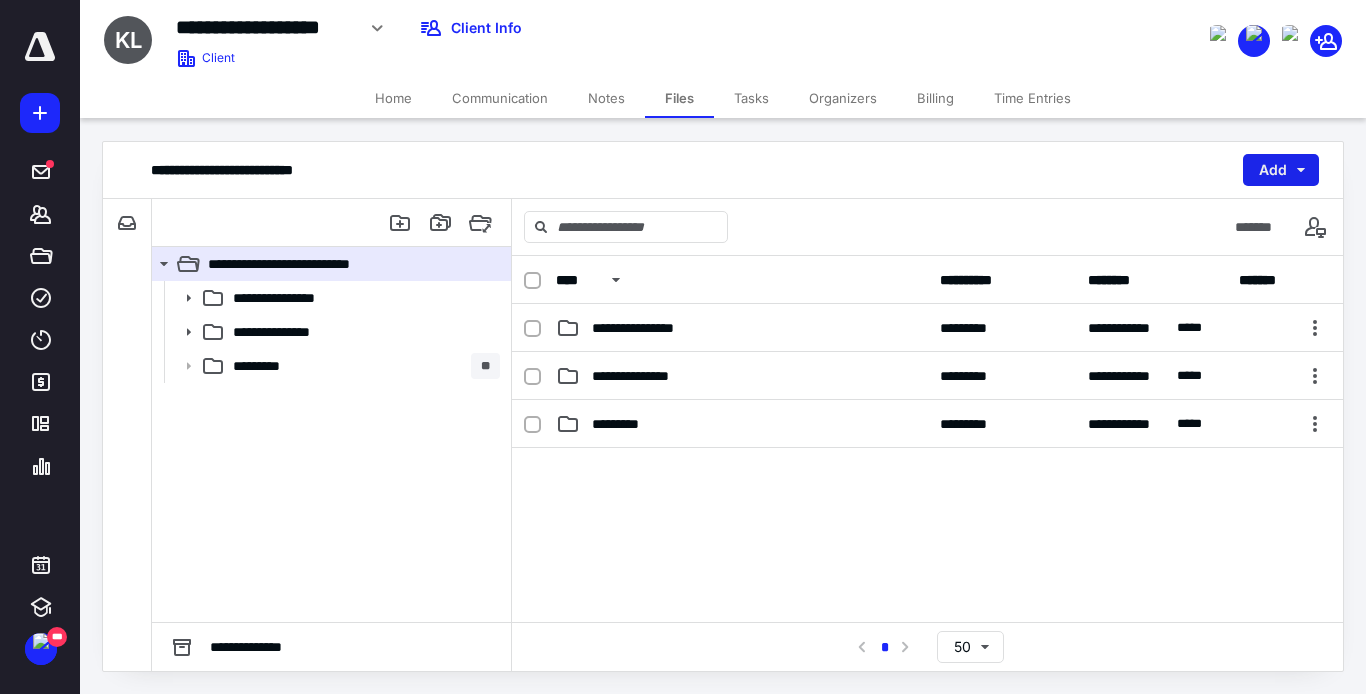 click on "Add" at bounding box center (1281, 170) 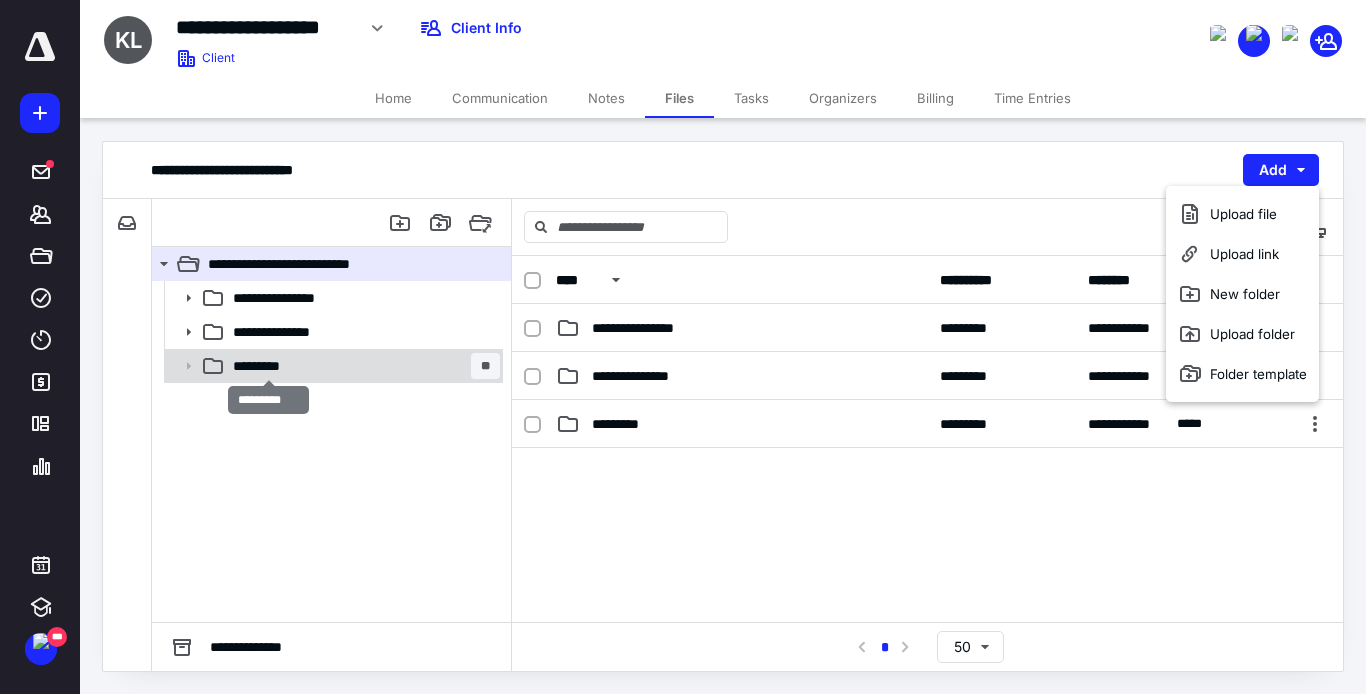 click on "*********" at bounding box center [268, 366] 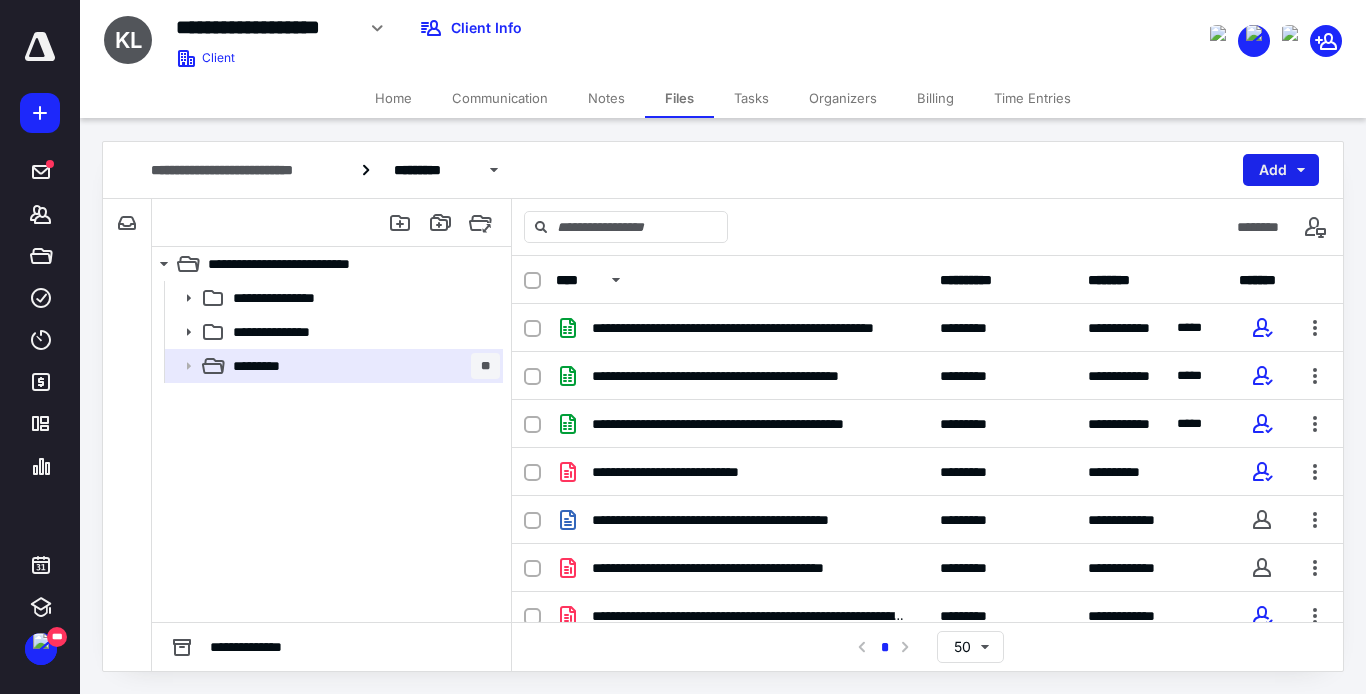 click on "Add" at bounding box center (1281, 170) 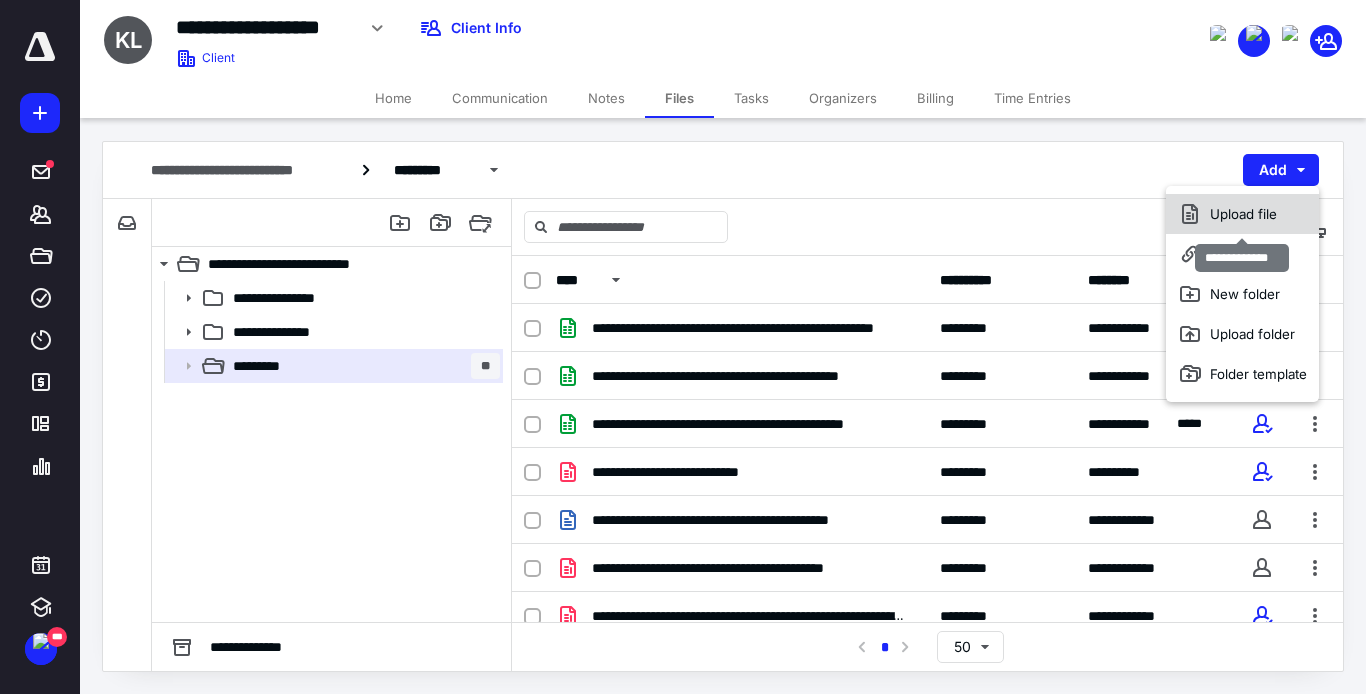 click on "Upload file" at bounding box center (1242, 214) 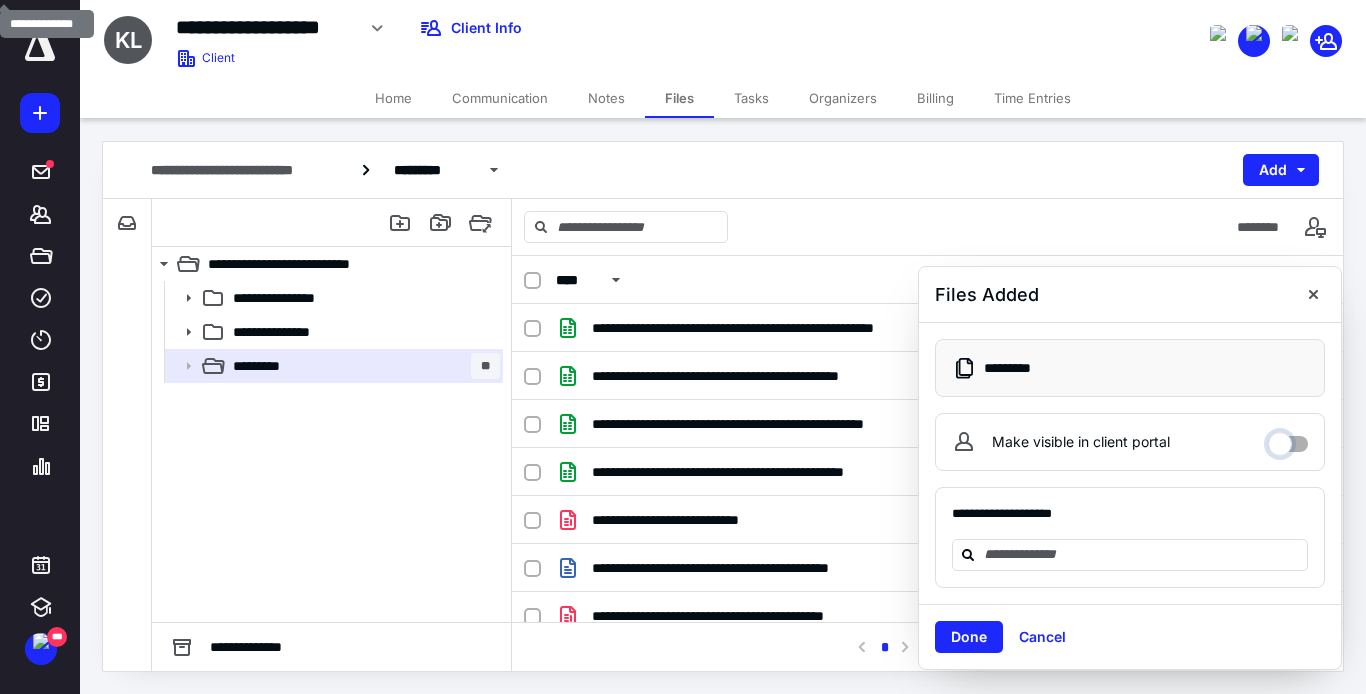 click on "Make visible in client portal" at bounding box center [1288, 439] 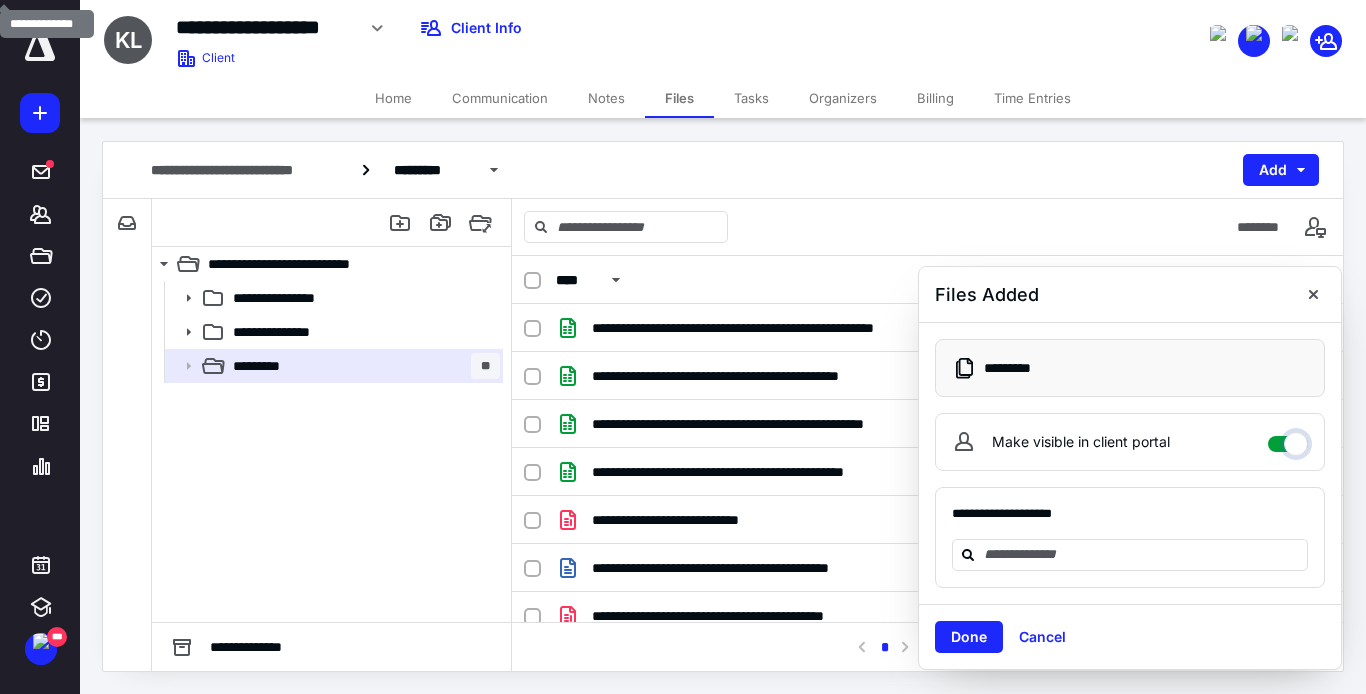 checkbox on "****" 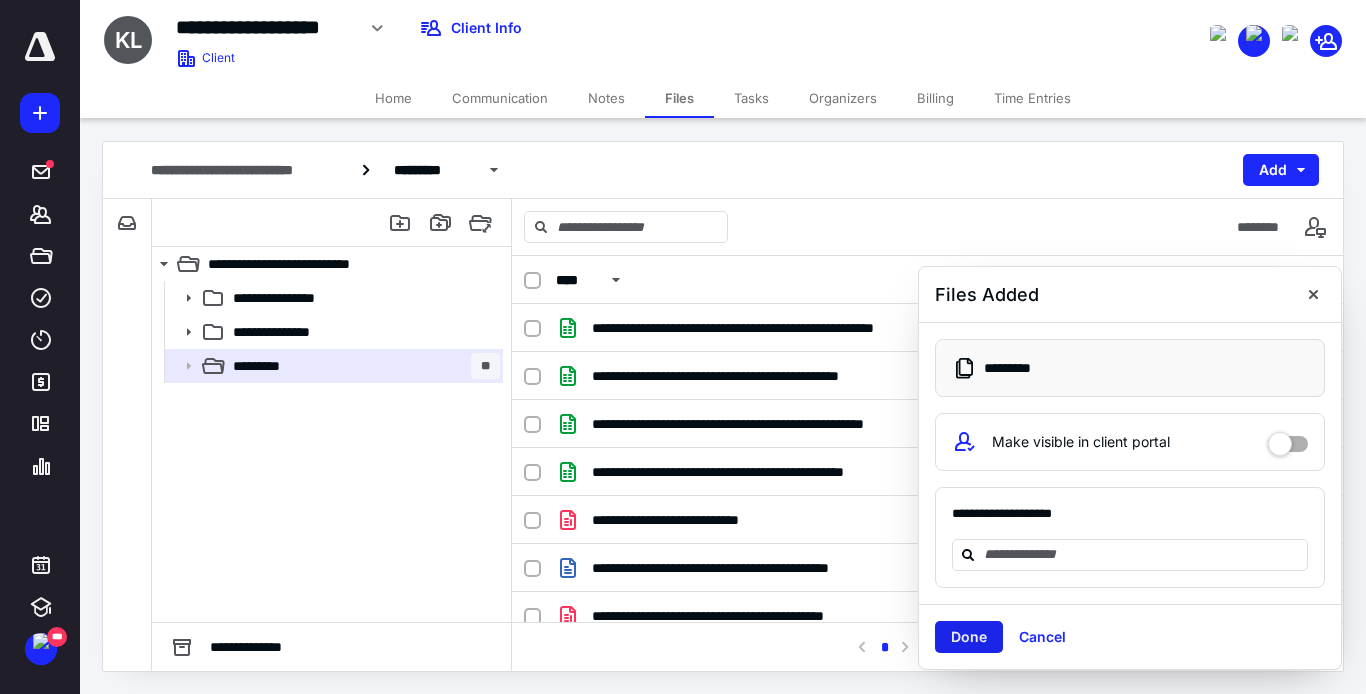 click on "Done" at bounding box center (969, 637) 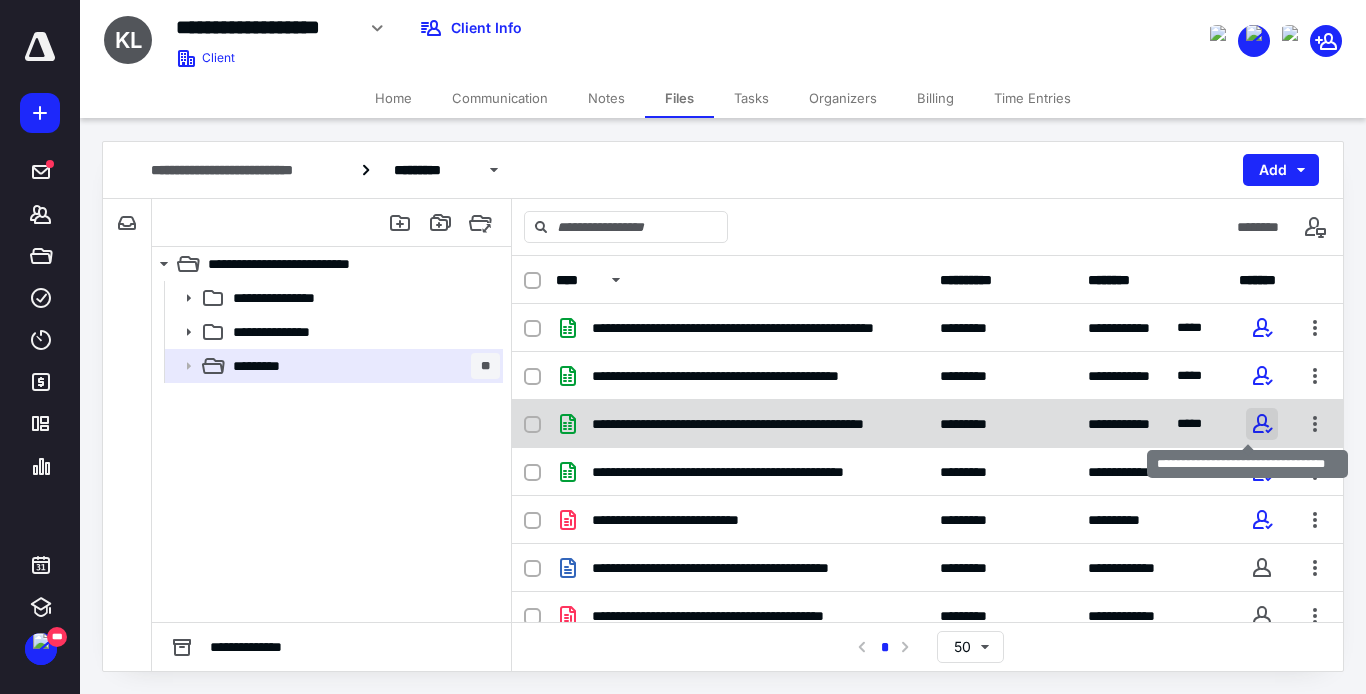 click at bounding box center (1262, 424) 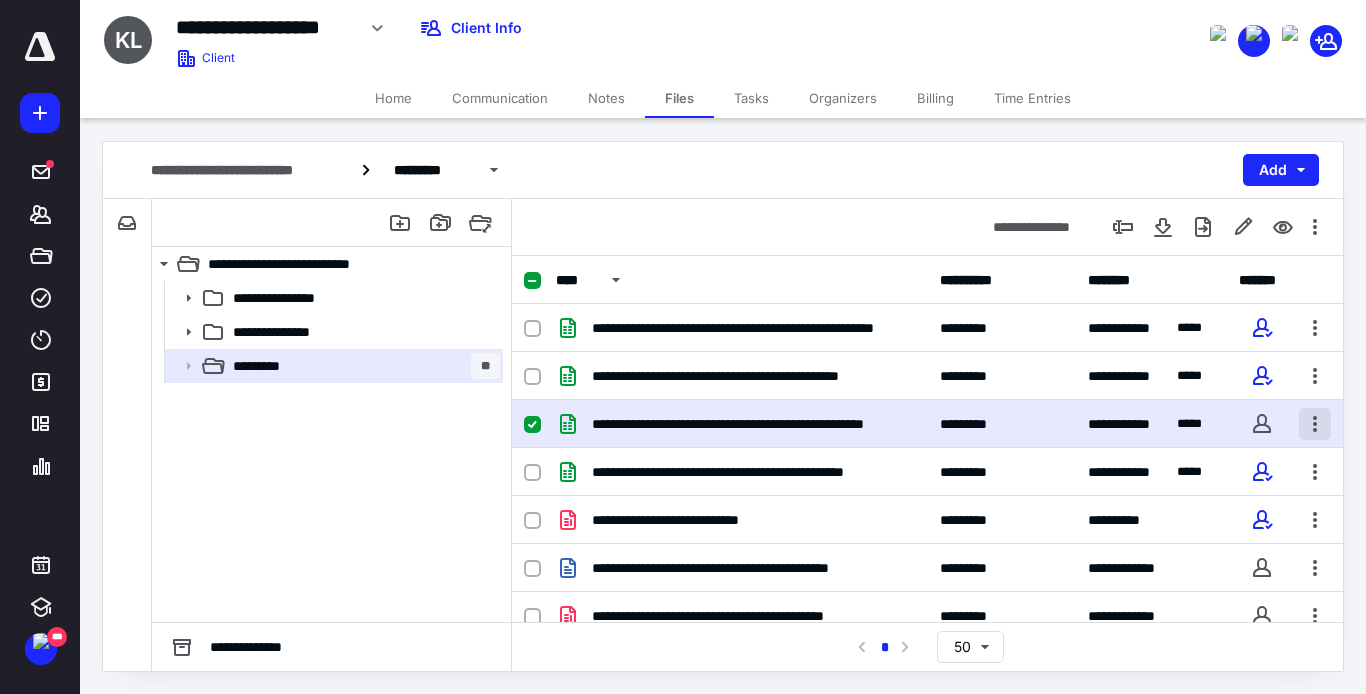 click at bounding box center [1315, 424] 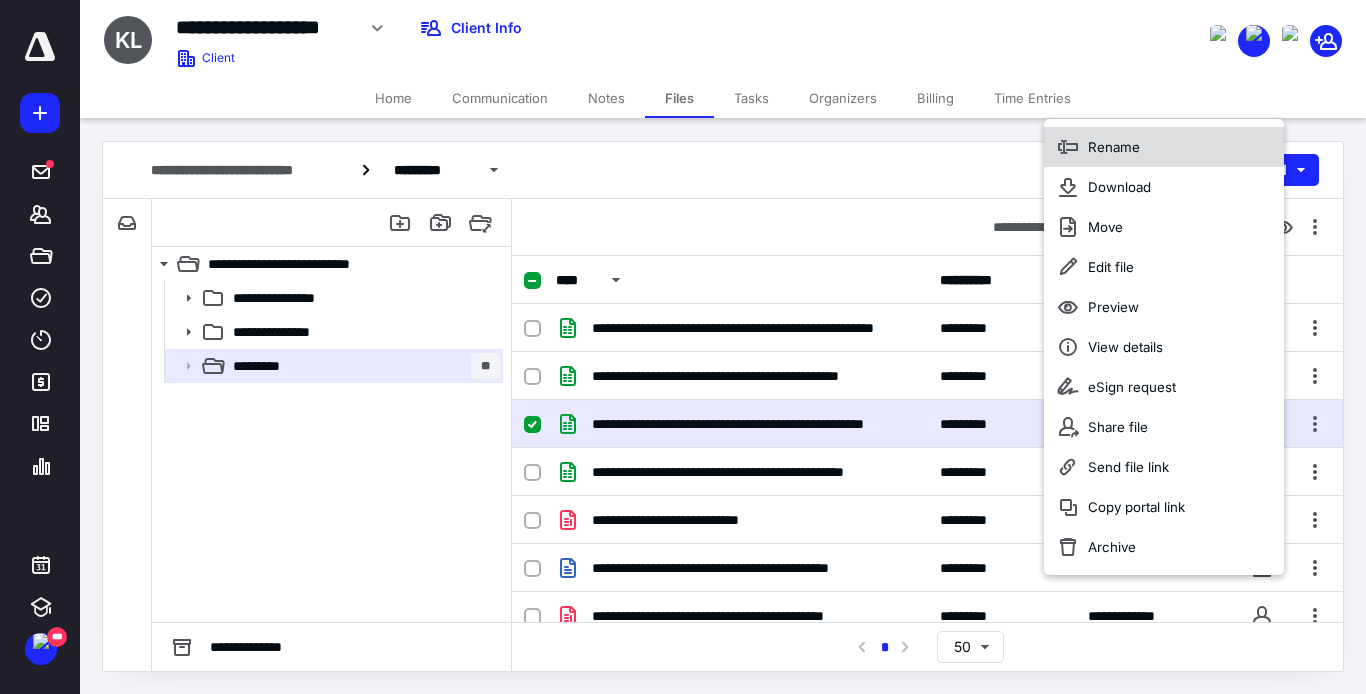 click on "Rename" at bounding box center [1114, 147] 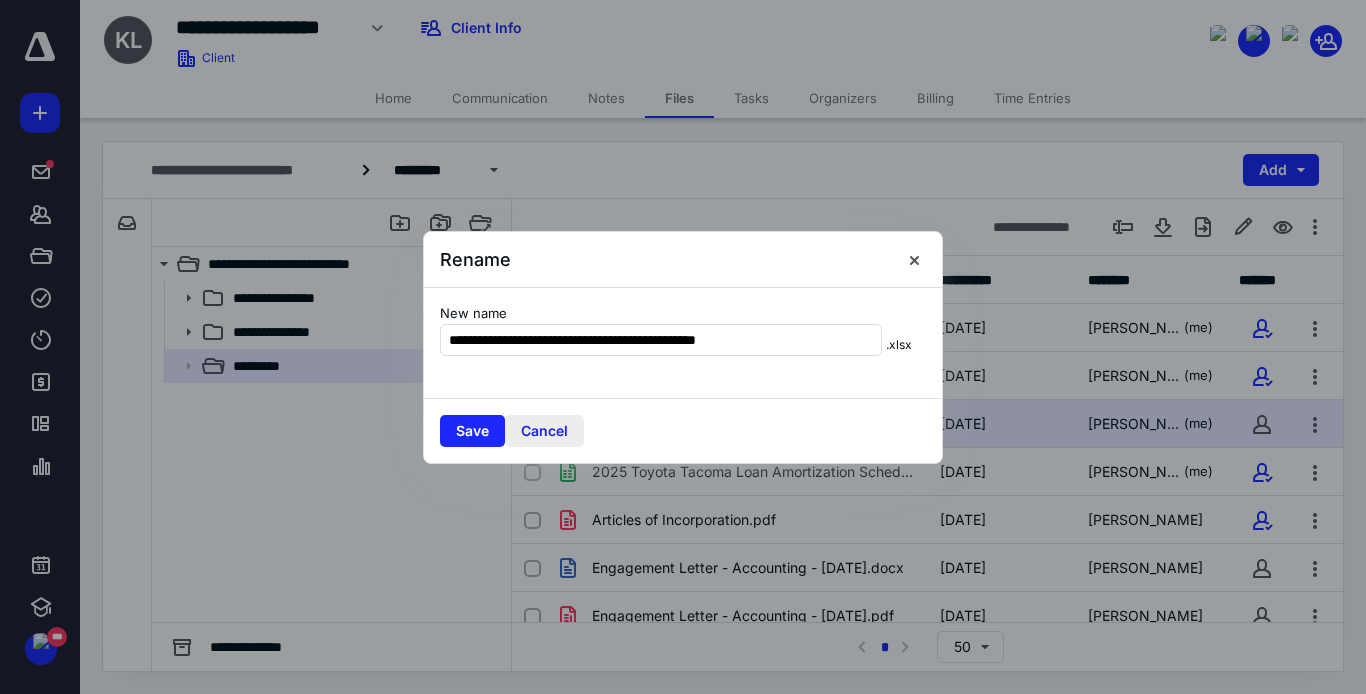click on "Cancel" at bounding box center [544, 431] 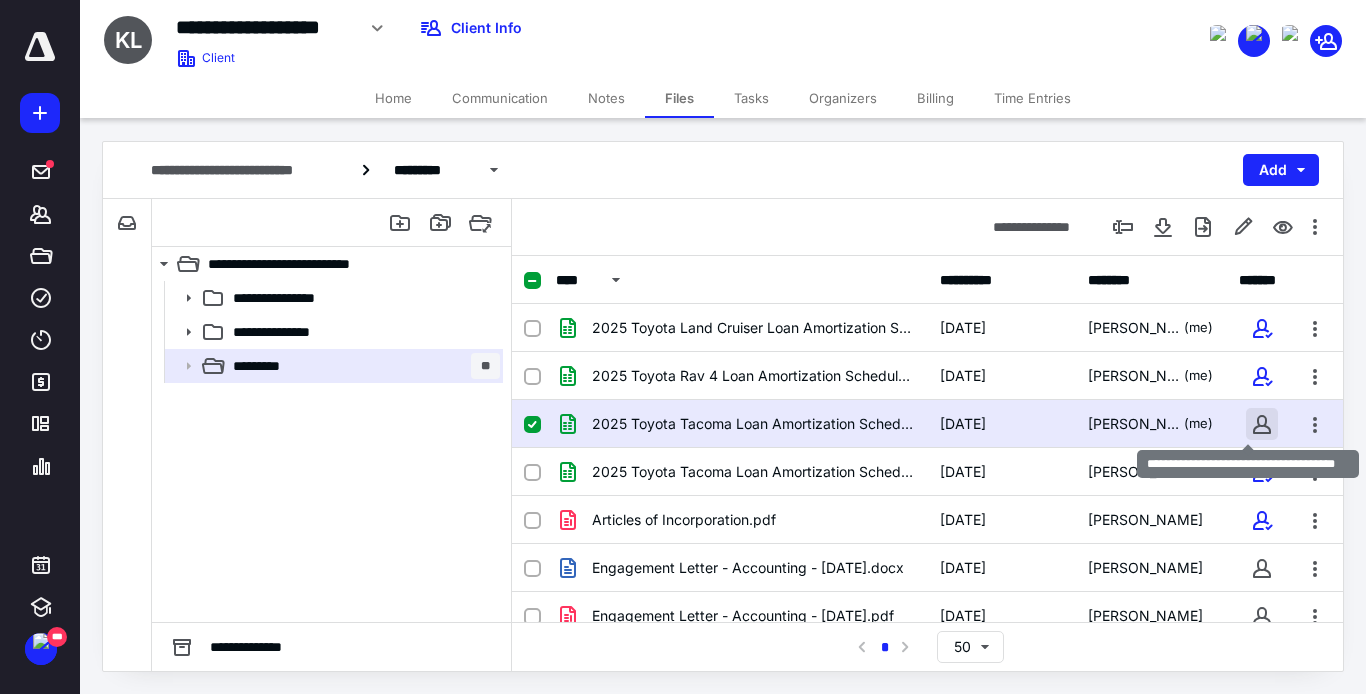 click at bounding box center [1262, 424] 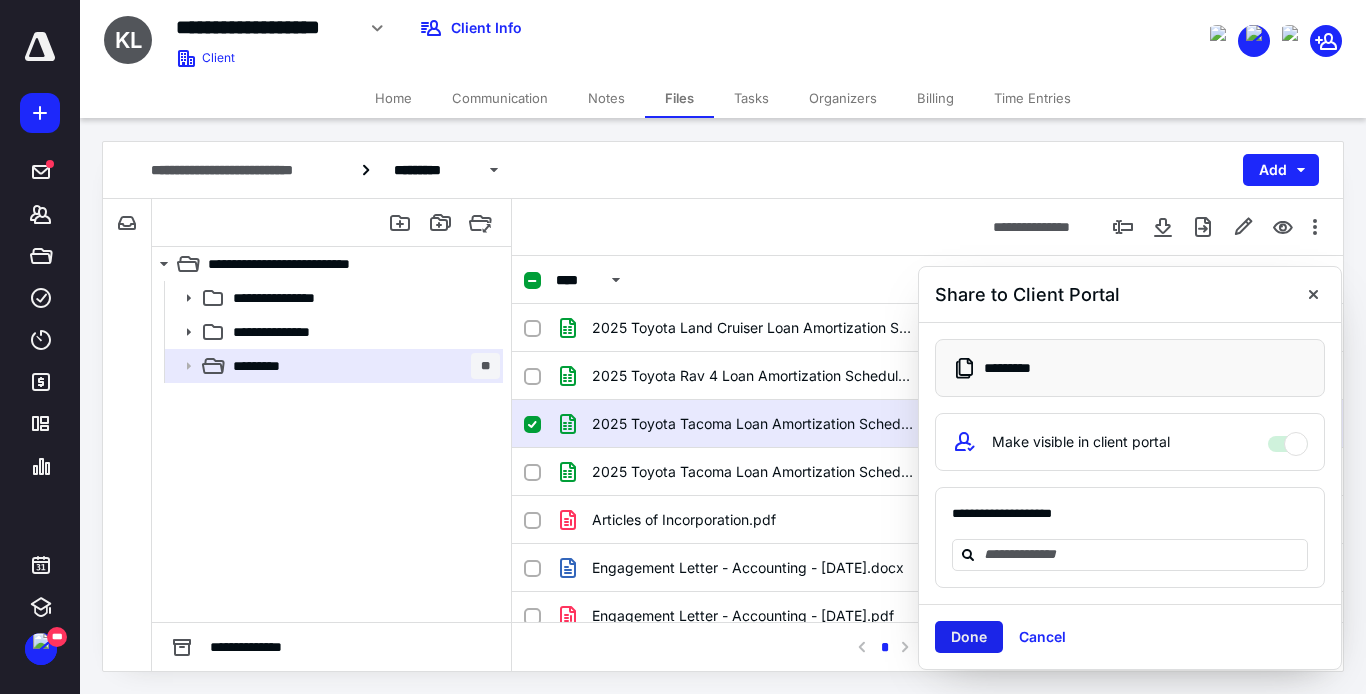 click on "Done" at bounding box center (969, 637) 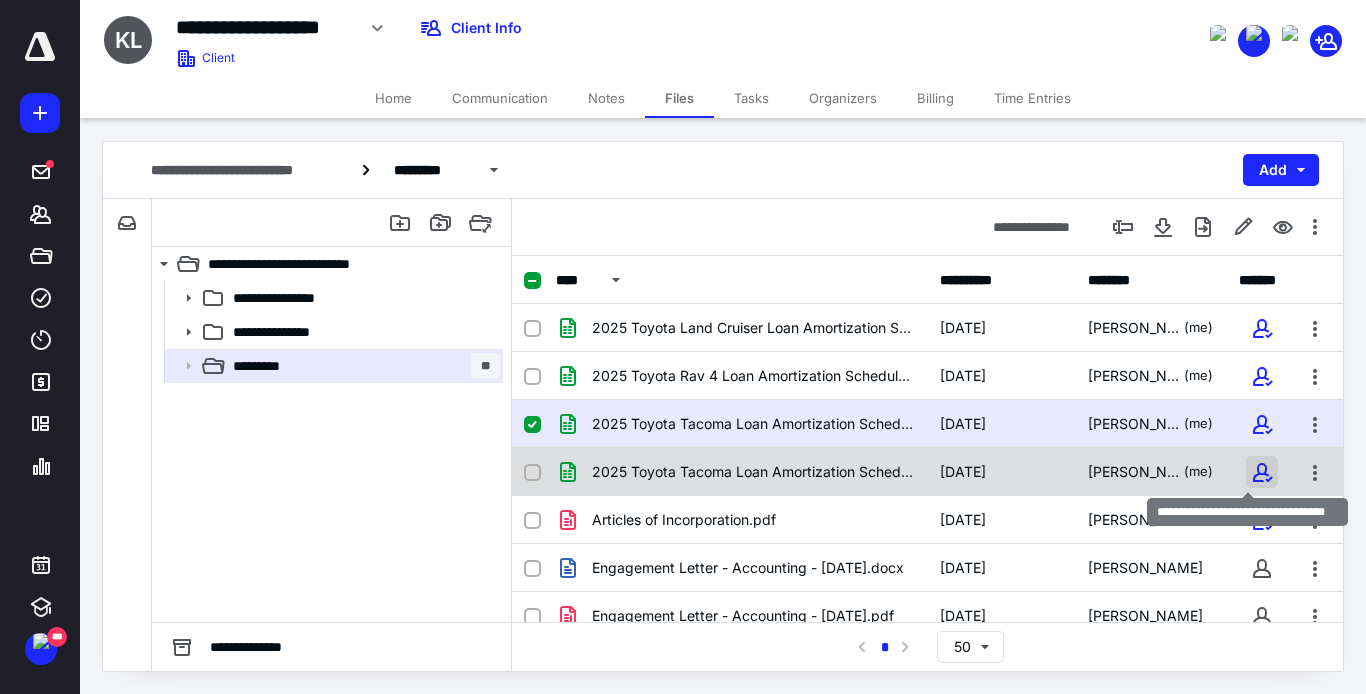 click at bounding box center [1262, 472] 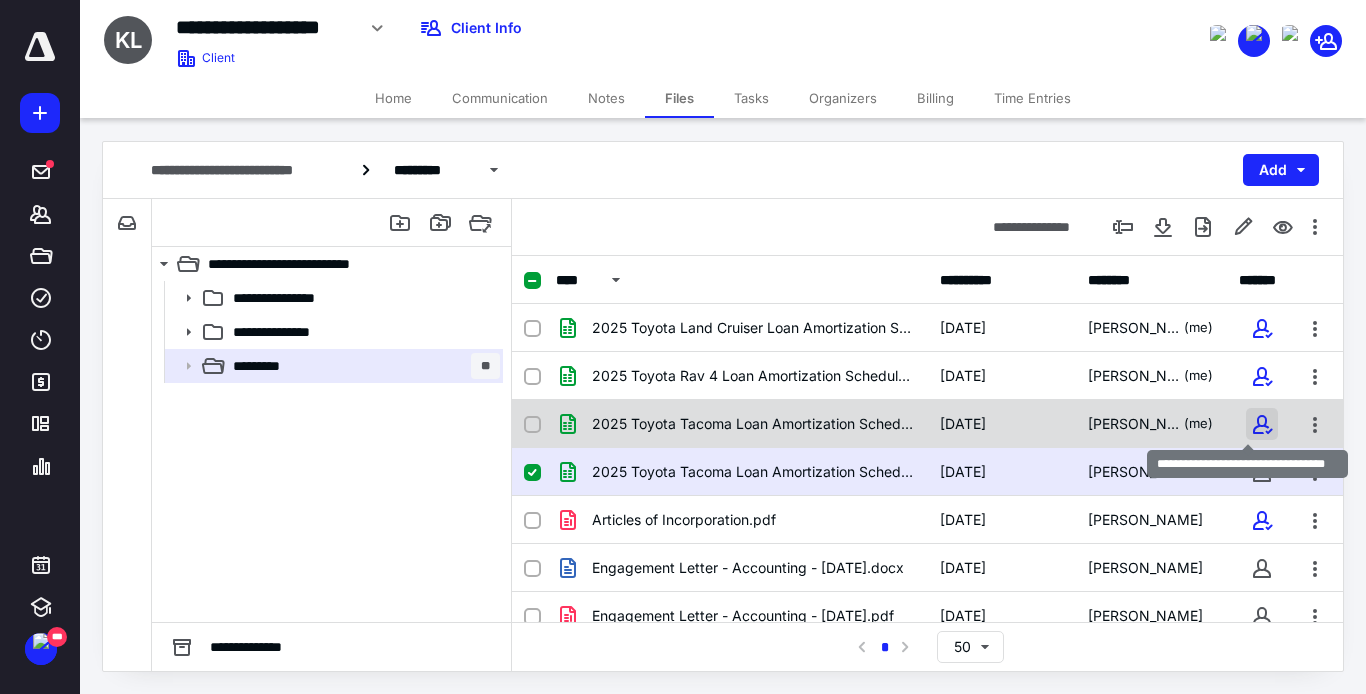 click at bounding box center [1262, 424] 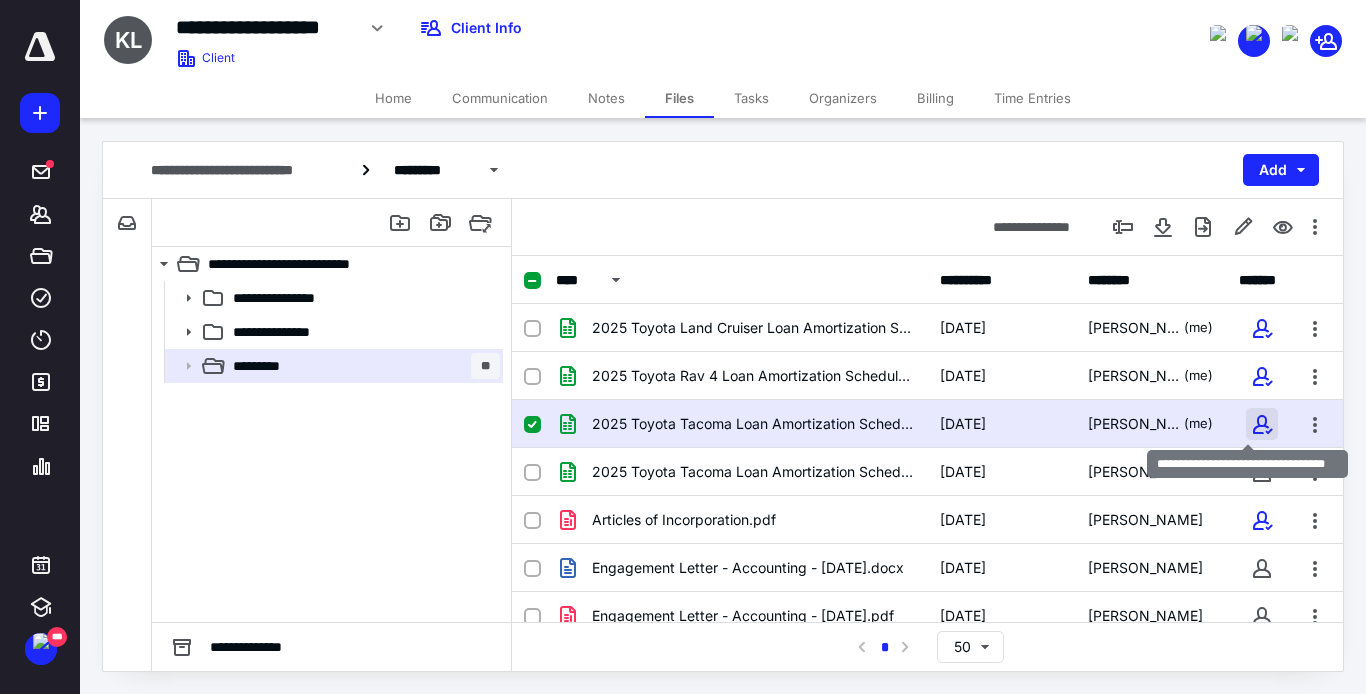 checkbox on "true" 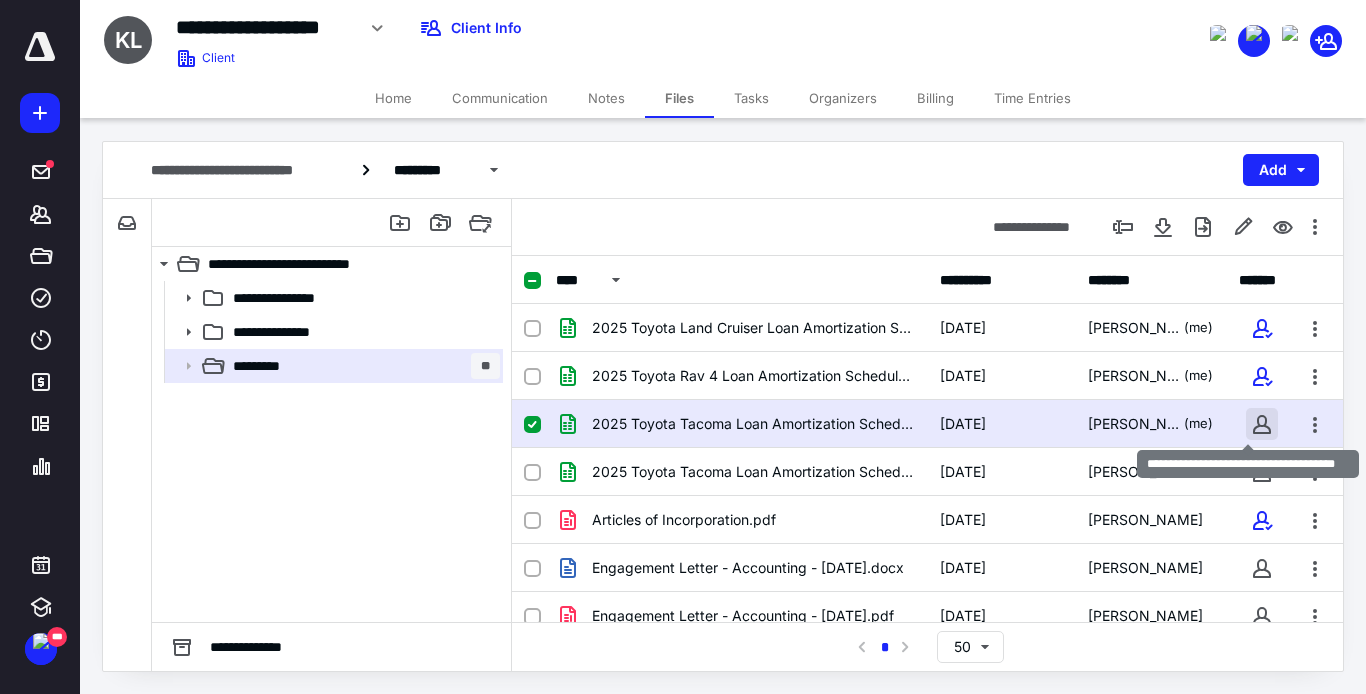 click at bounding box center [1262, 424] 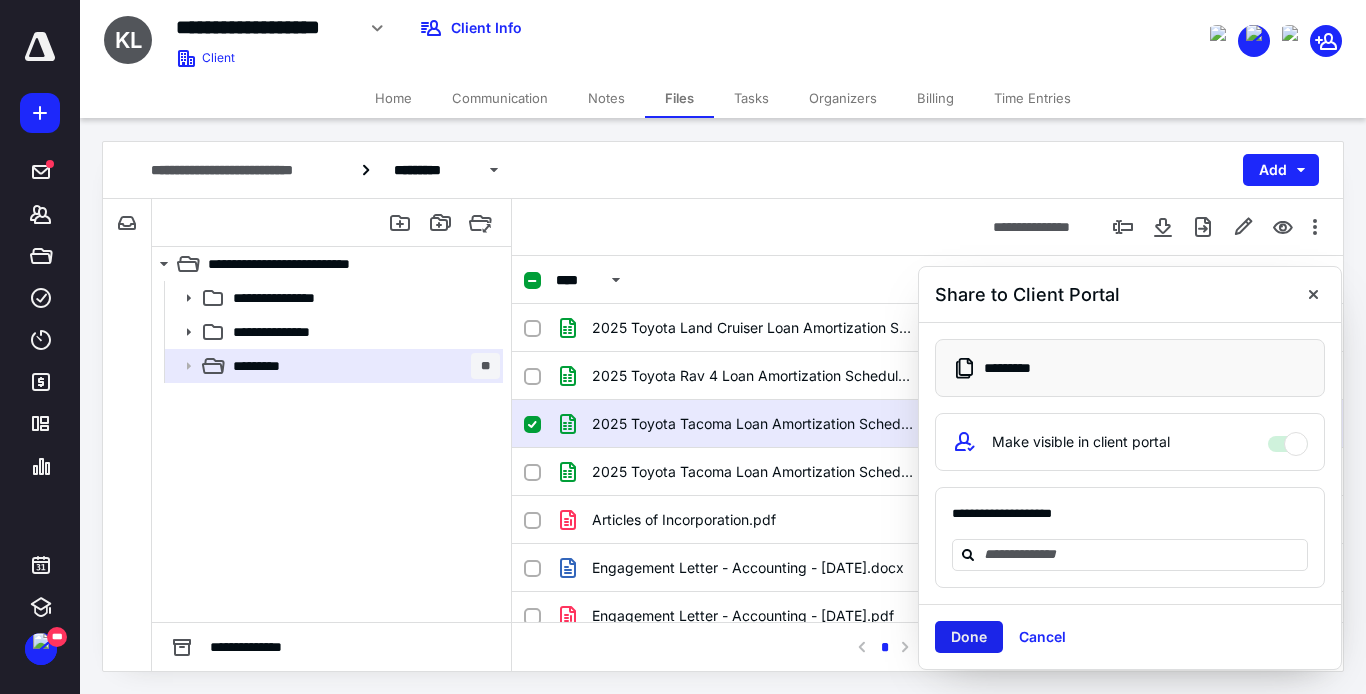 click on "Done" at bounding box center (969, 637) 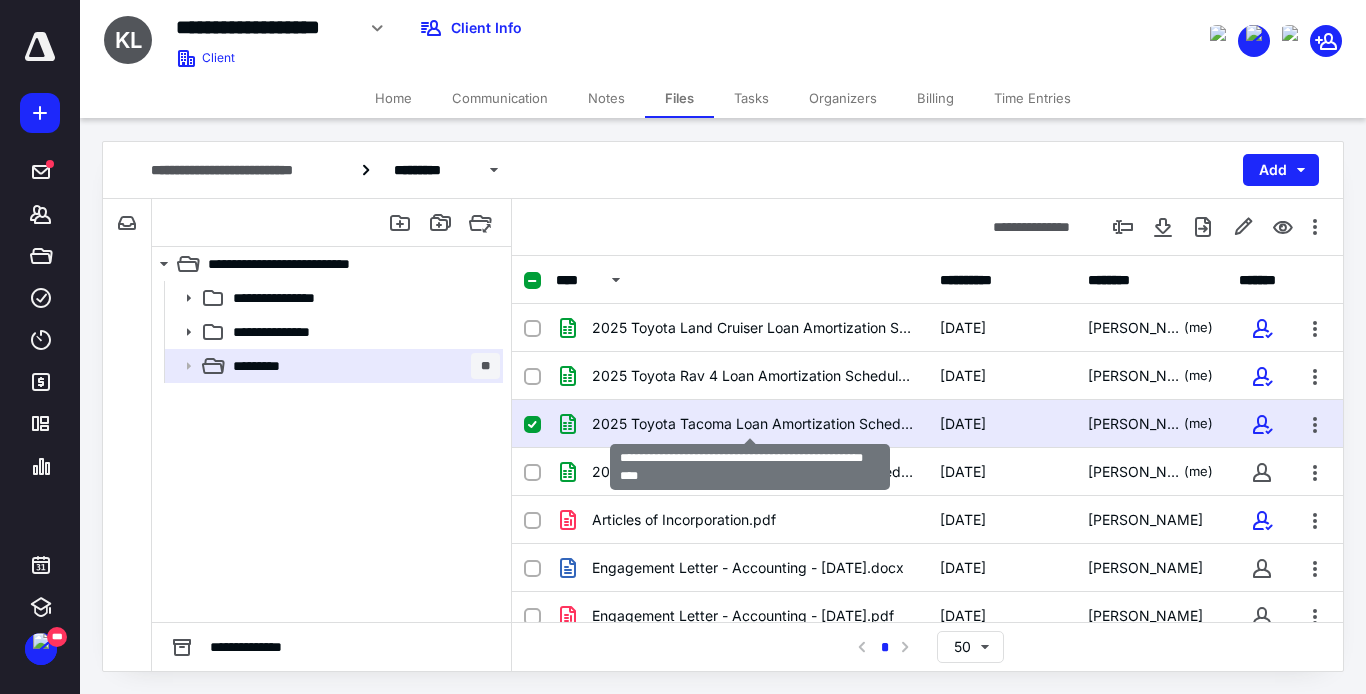 click on "2025 Toyota Tacoma Loan Amortization Schedule (1).xlsx" at bounding box center (754, 424) 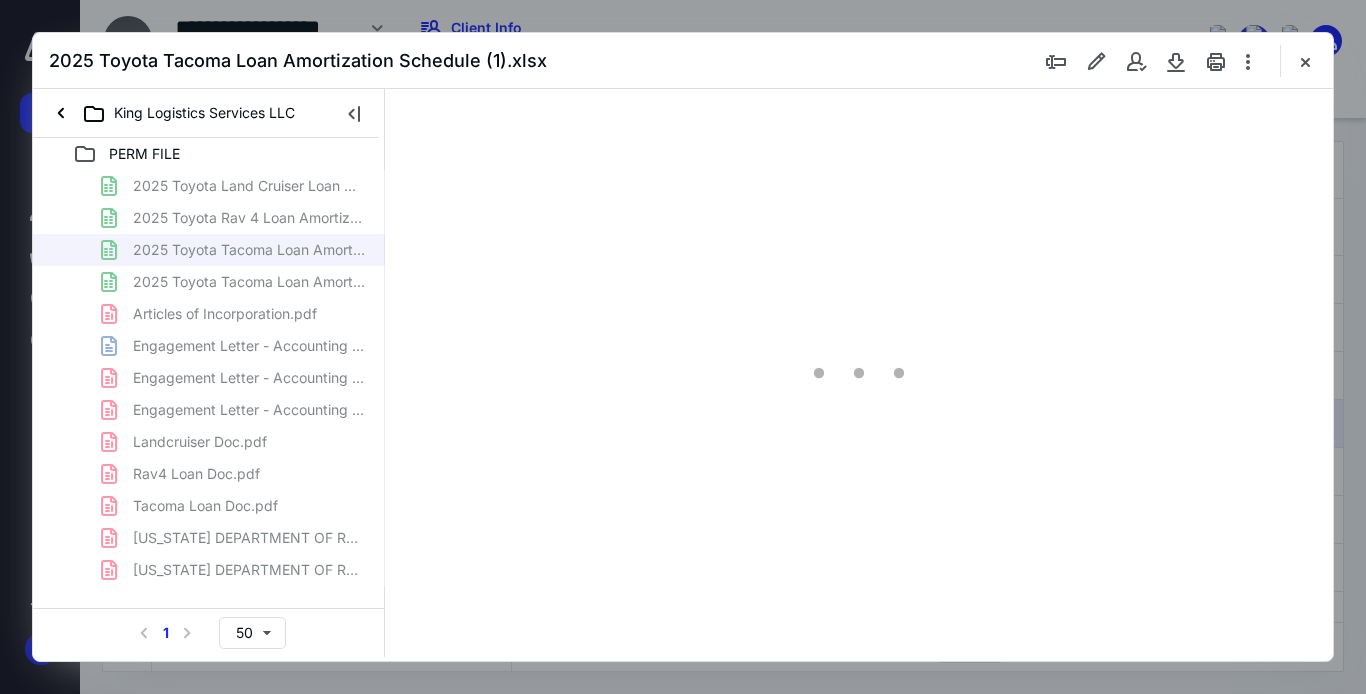 scroll, scrollTop: 0, scrollLeft: 0, axis: both 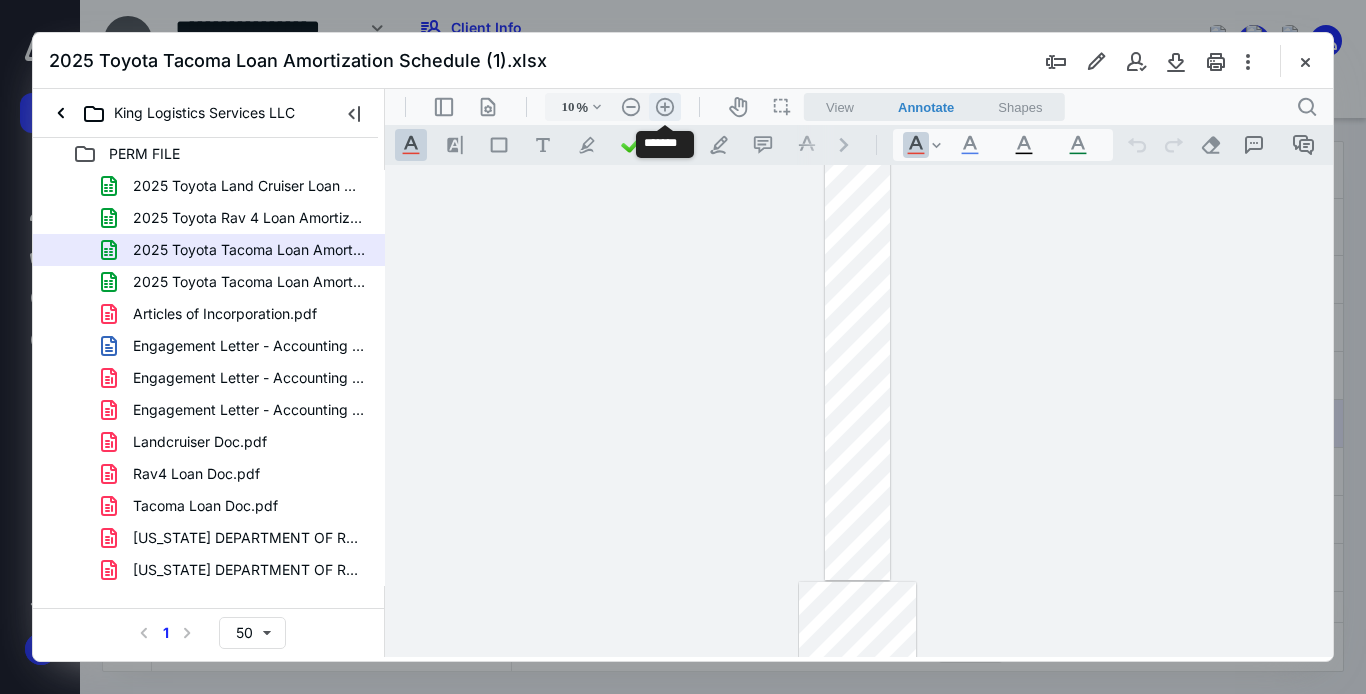 click on ".cls-1{fill:#abb0c4;} icon - header - zoom - in - line" at bounding box center (665, 107) 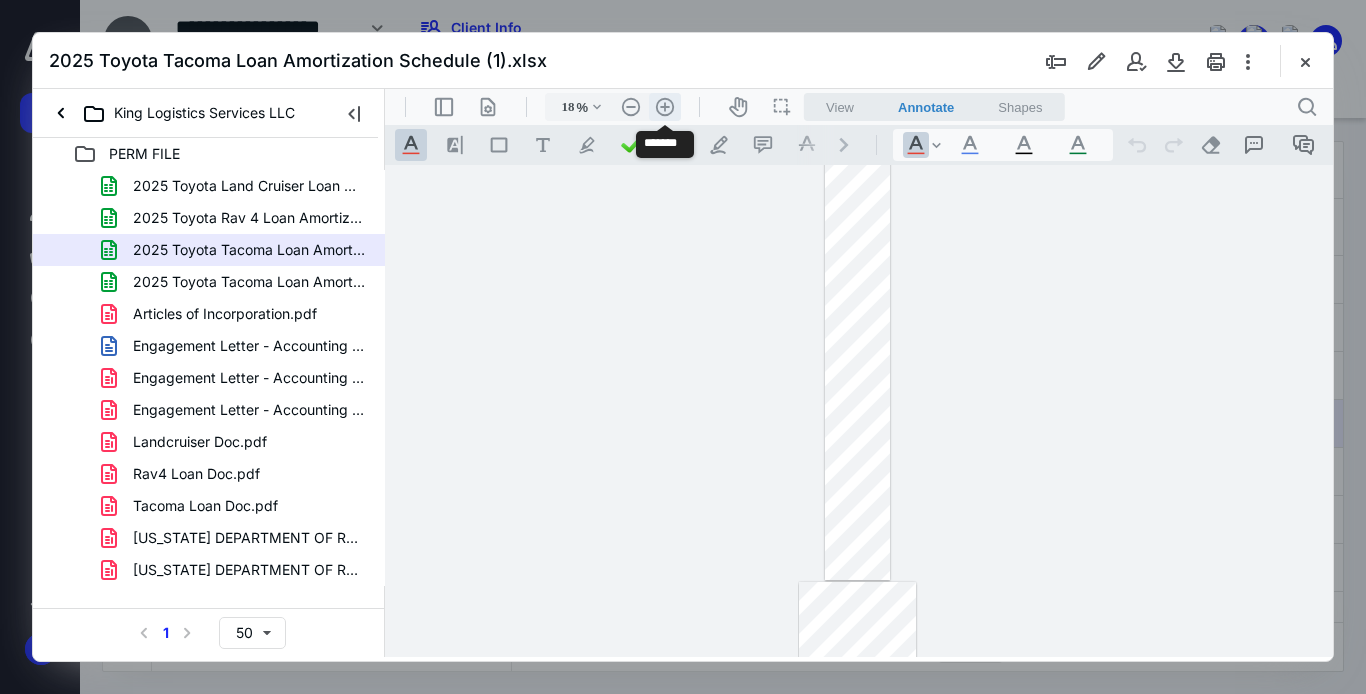 click on ".cls-1{fill:#abb0c4;} icon - header - zoom - in - line" at bounding box center (665, 107) 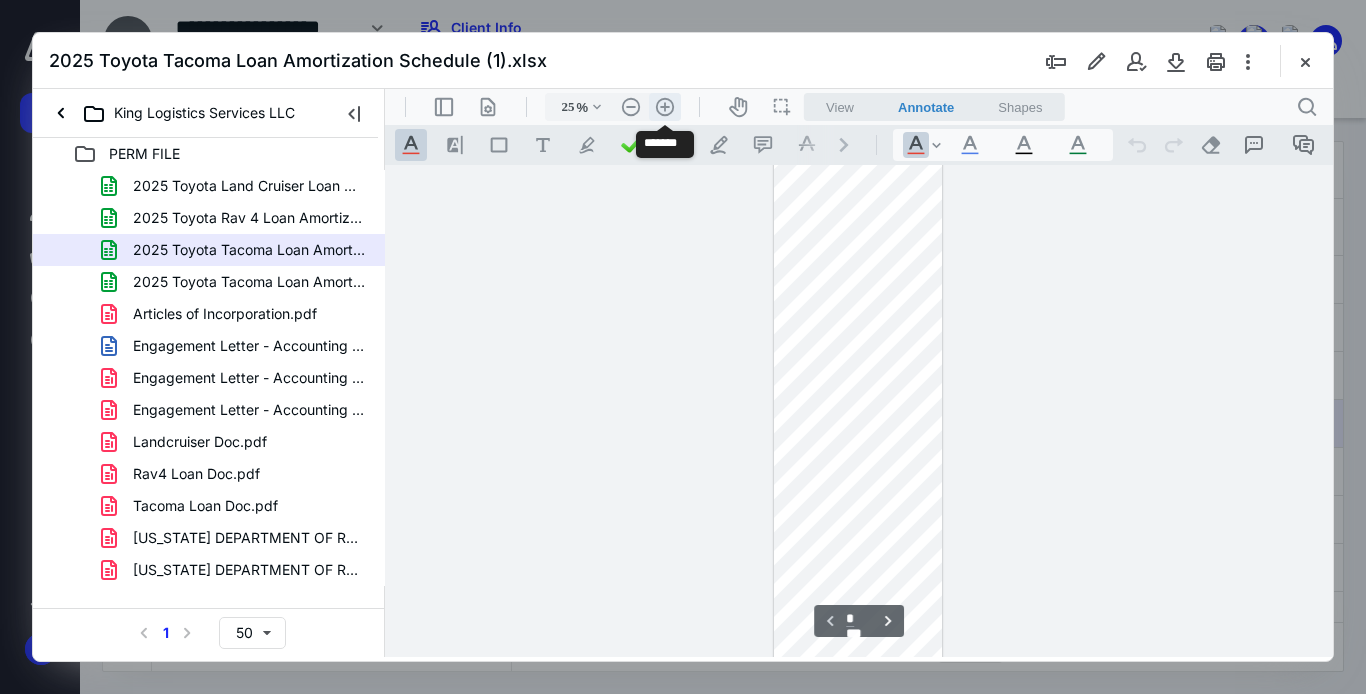 click on ".cls-1{fill:#abb0c4;} icon - header - zoom - in - line" at bounding box center [665, 107] 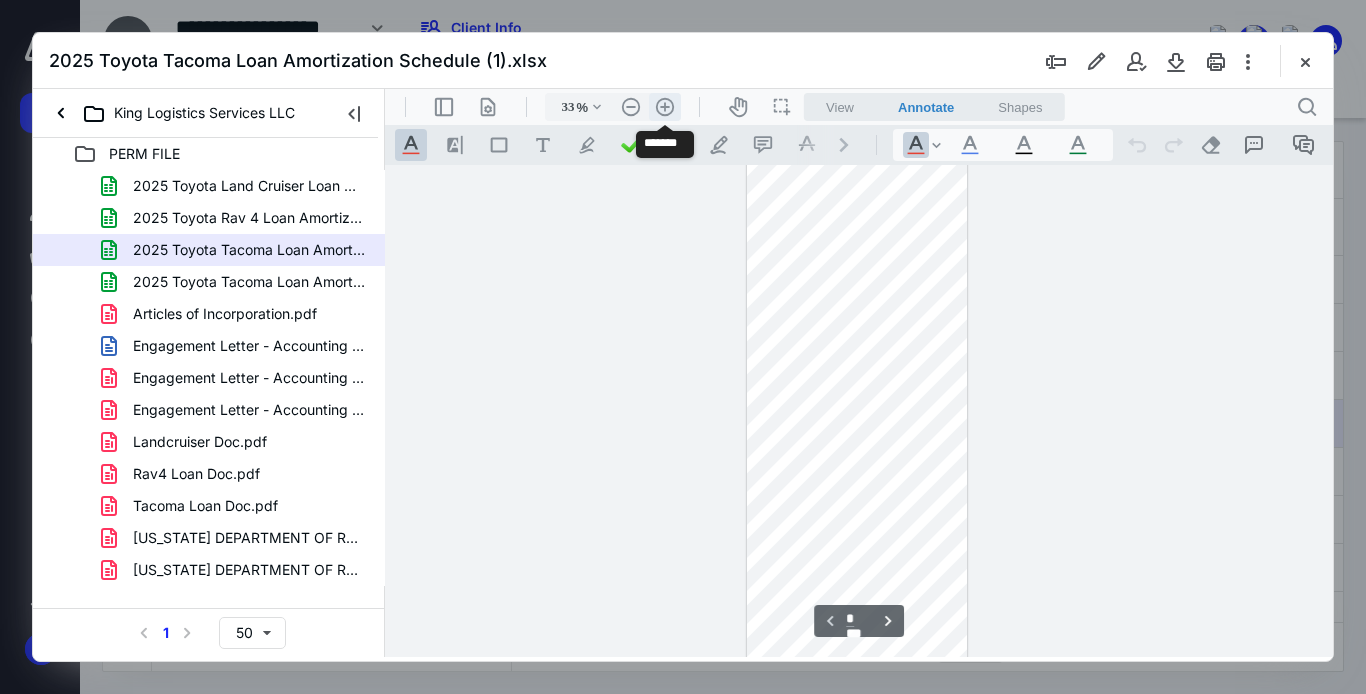 click on ".cls-1{fill:#abb0c4;} icon - header - zoom - in - line" at bounding box center (665, 107) 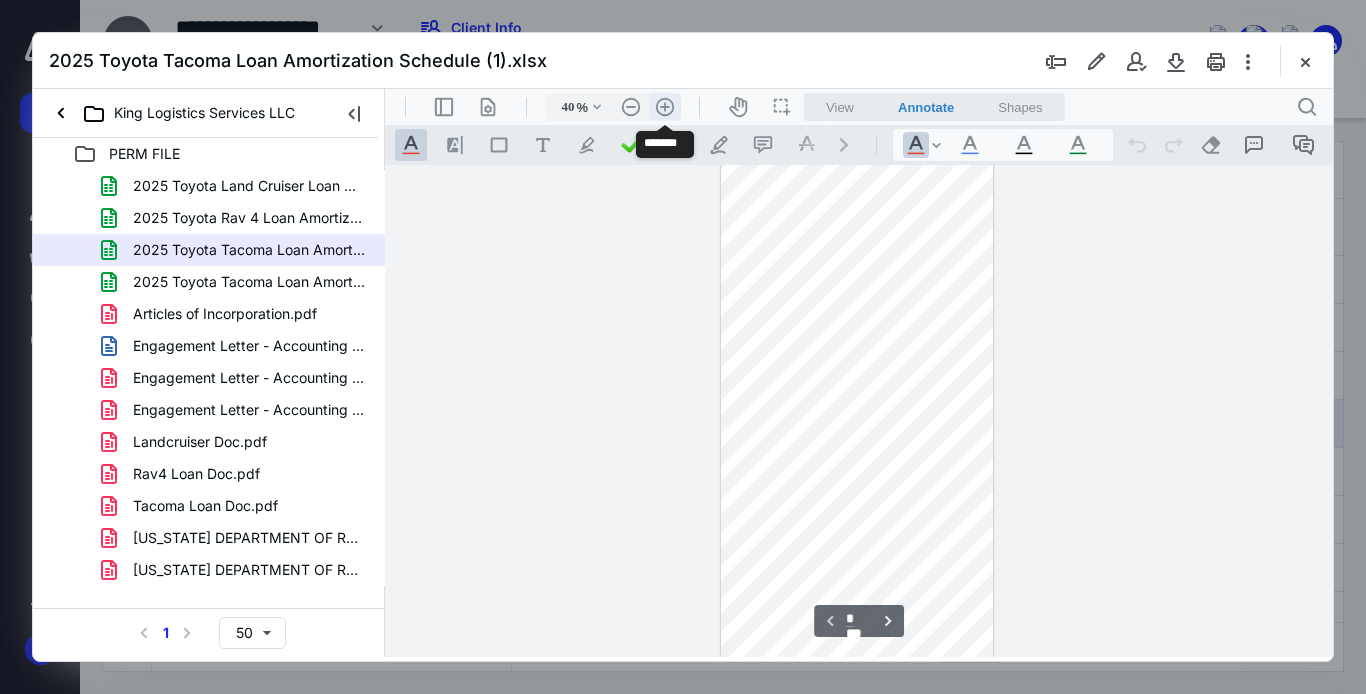 click on ".cls-1{fill:#abb0c4;} icon - header - zoom - in - line" at bounding box center [665, 107] 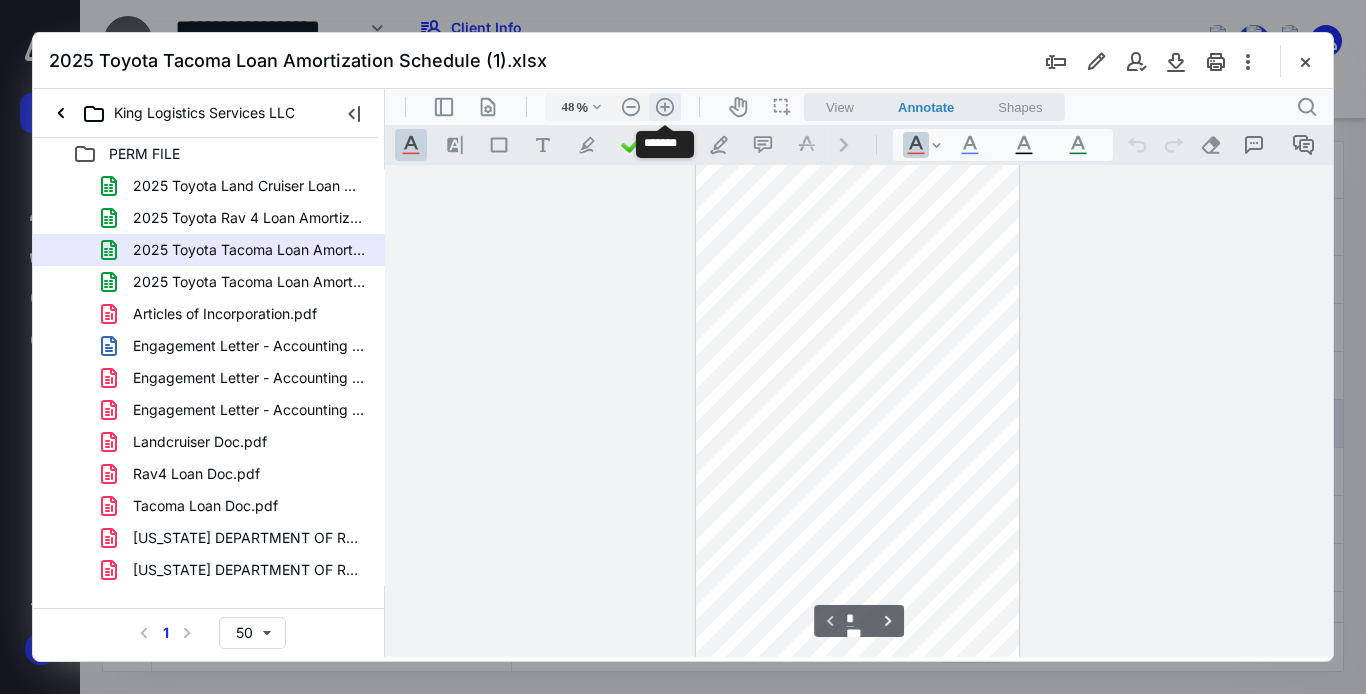 click on ".cls-1{fill:#abb0c4;} icon - header - zoom - in - line" at bounding box center (665, 107) 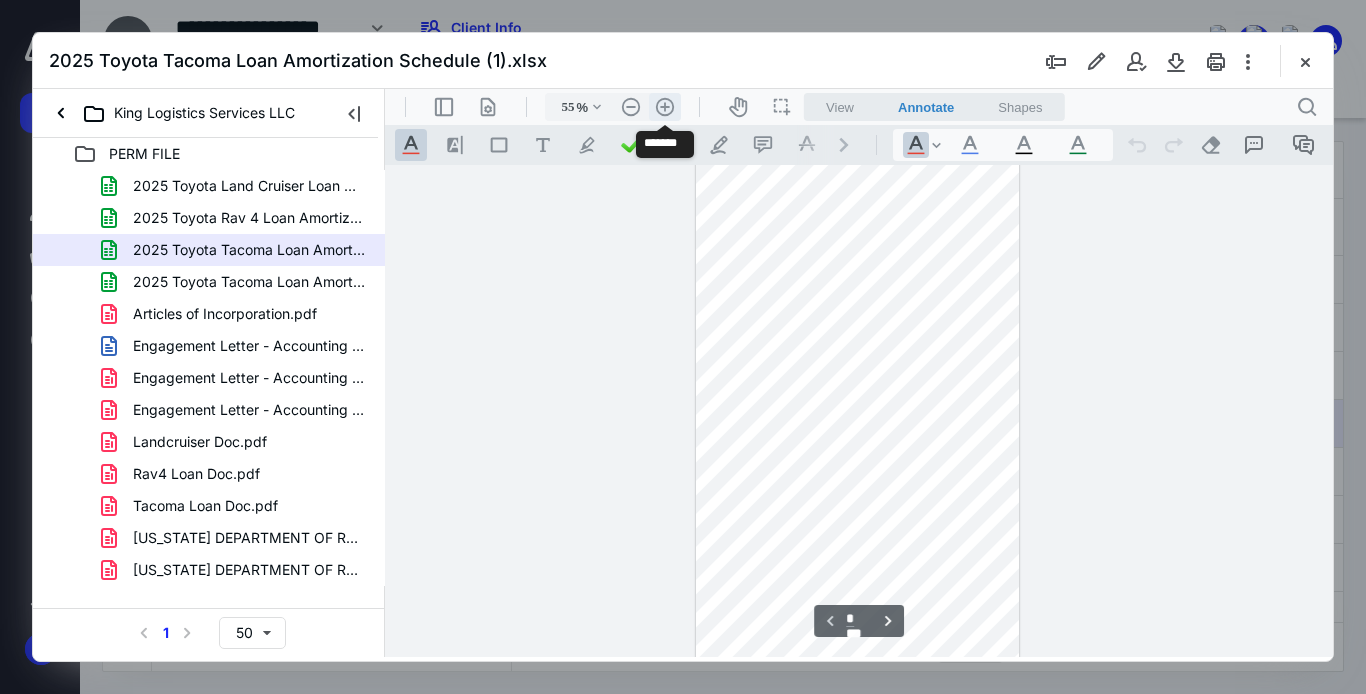 click on ".cls-1{fill:#abb0c4;} icon - header - zoom - in - line" at bounding box center [665, 107] 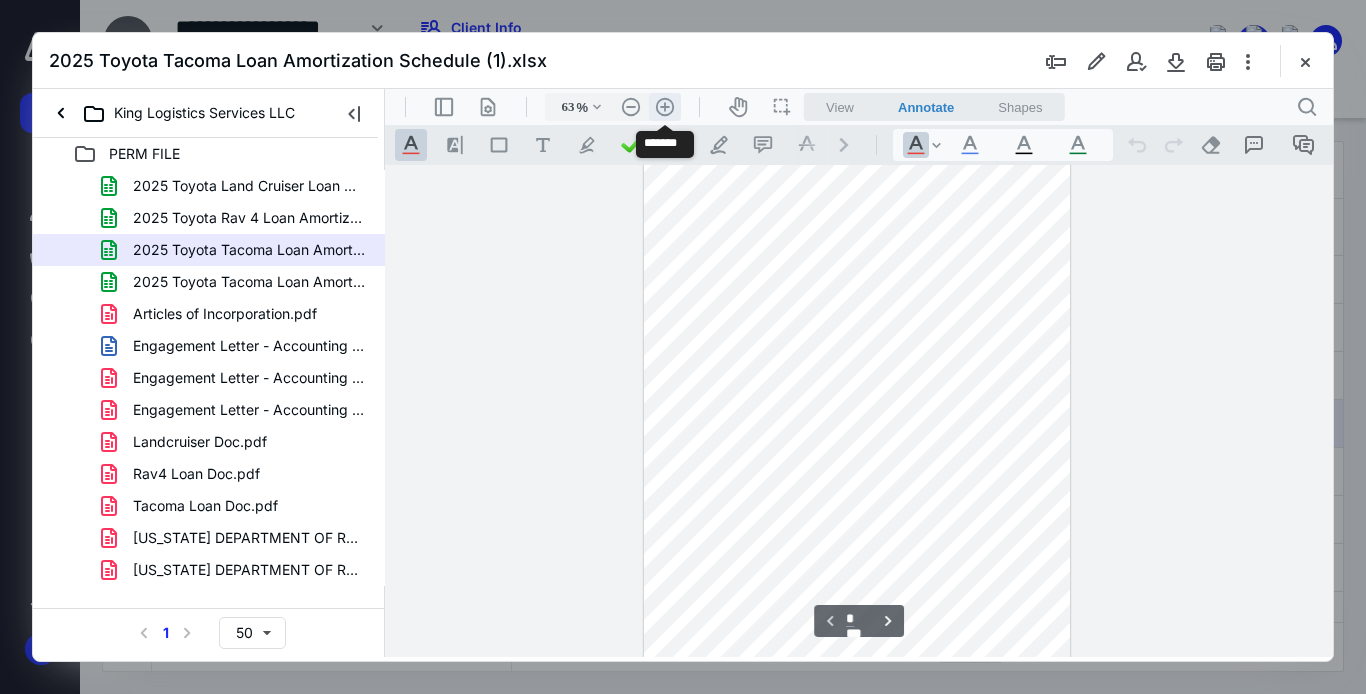 click on ".cls-1{fill:#abb0c4;} icon - header - zoom - in - line" at bounding box center (665, 107) 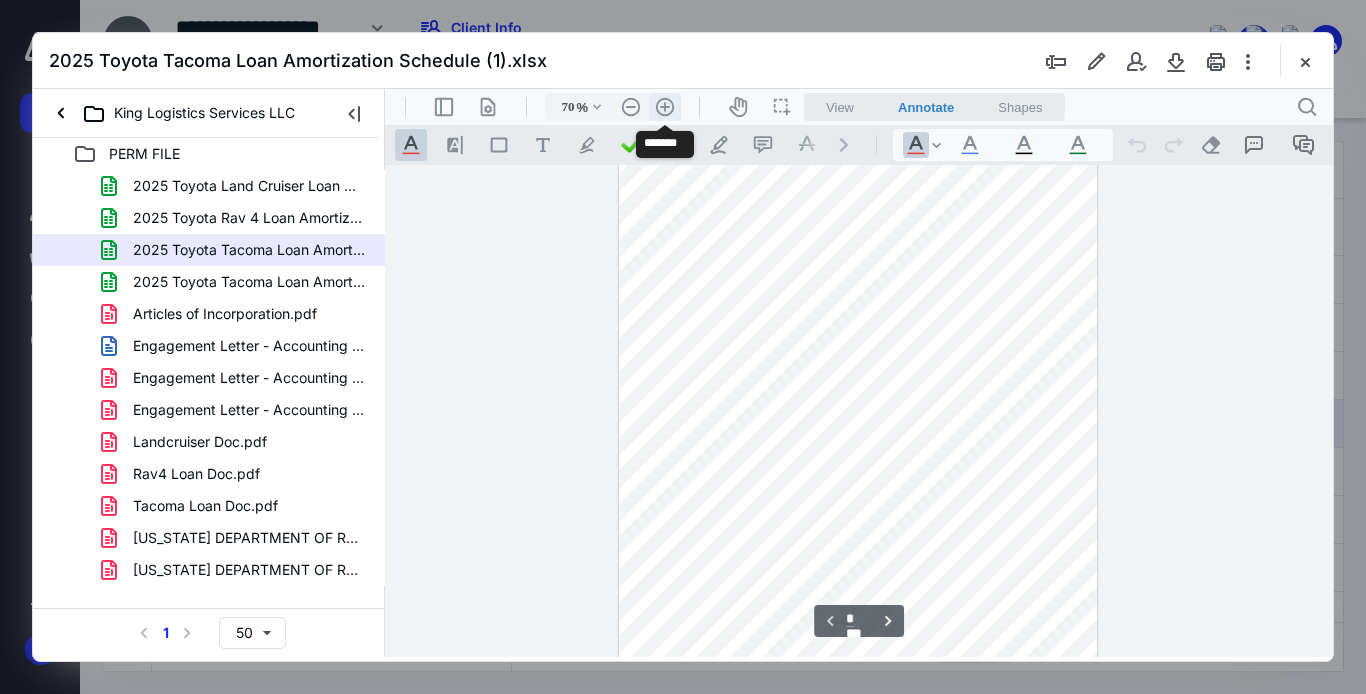 scroll, scrollTop: 1869, scrollLeft: 0, axis: vertical 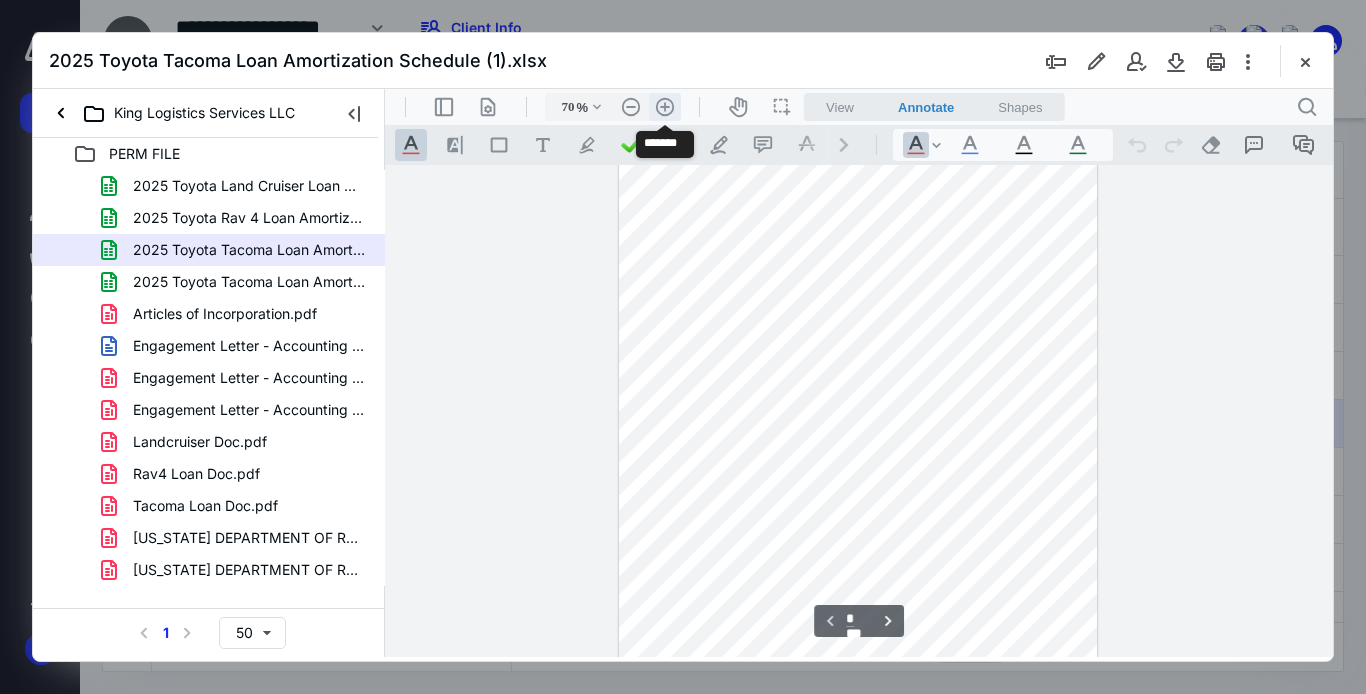 click on ".cls-1{fill:#abb0c4;} icon - header - zoom - in - line" at bounding box center [665, 107] 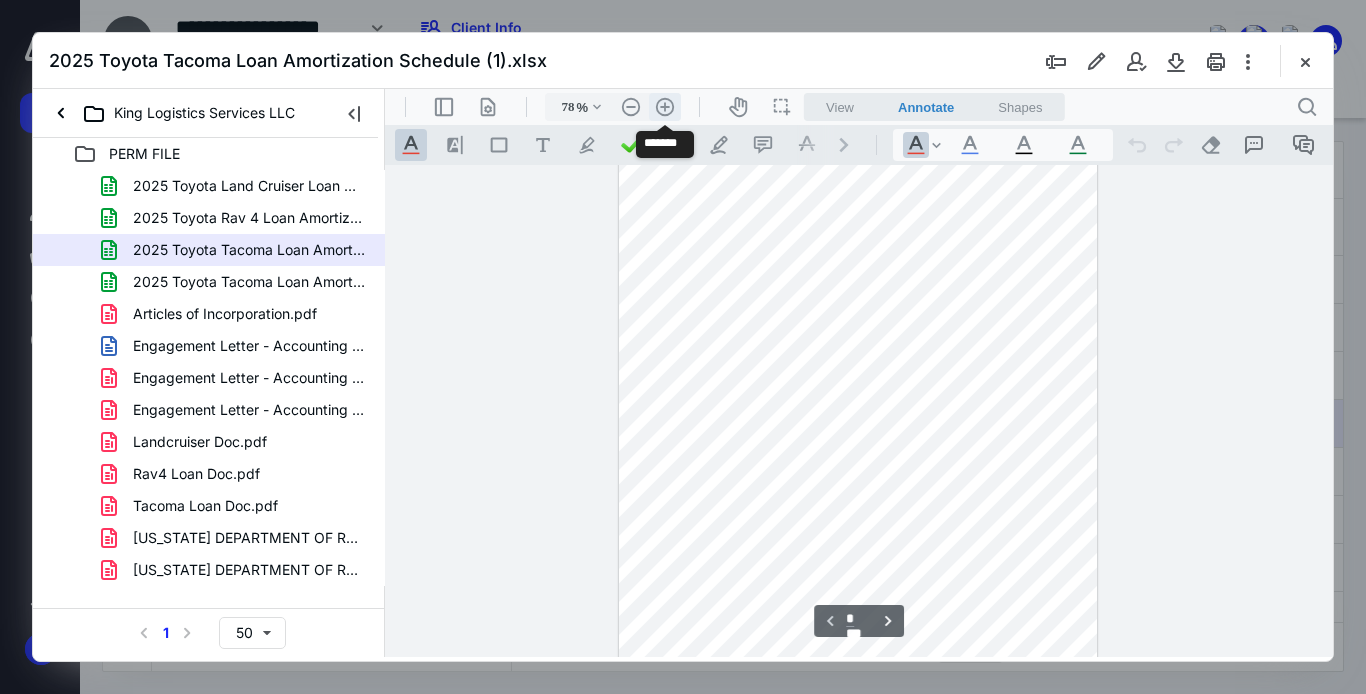 click on ".cls-1{fill:#abb0c4;} icon - header - zoom - in - line" at bounding box center (665, 107) 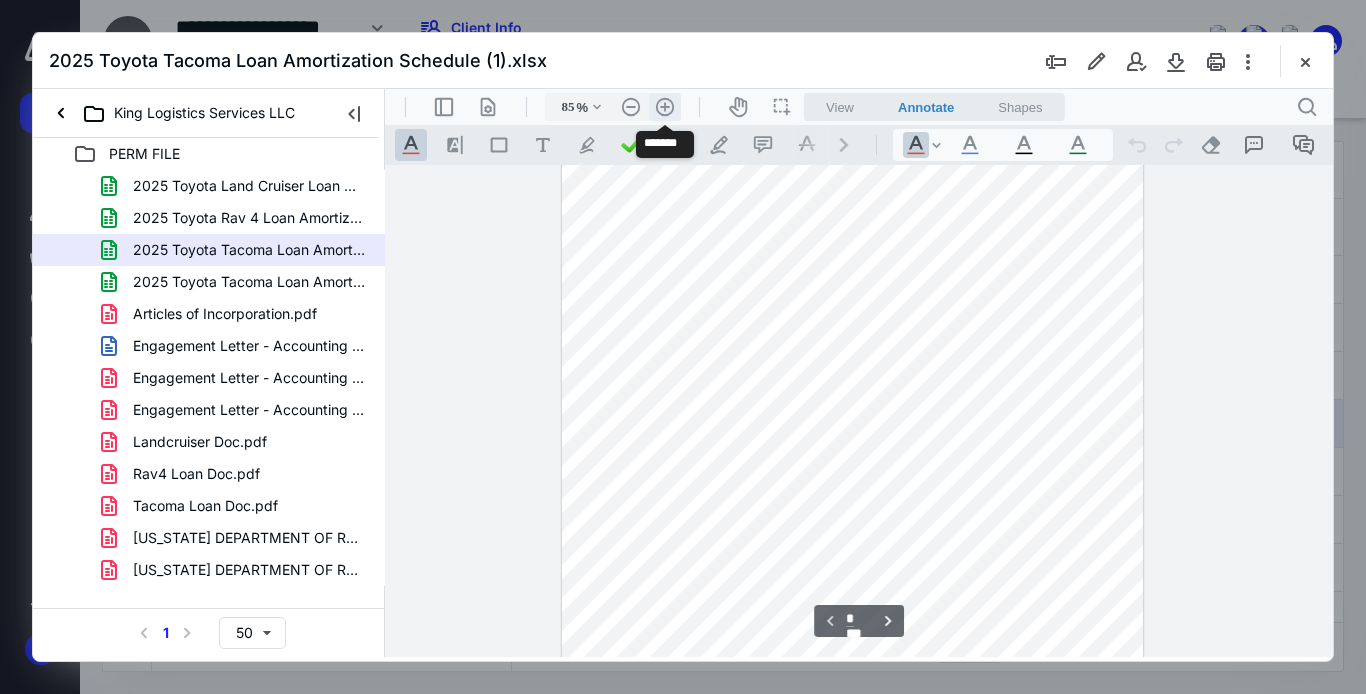 click on ".cls-1{fill:#abb0c4;} icon - header - zoom - in - line" at bounding box center [665, 107] 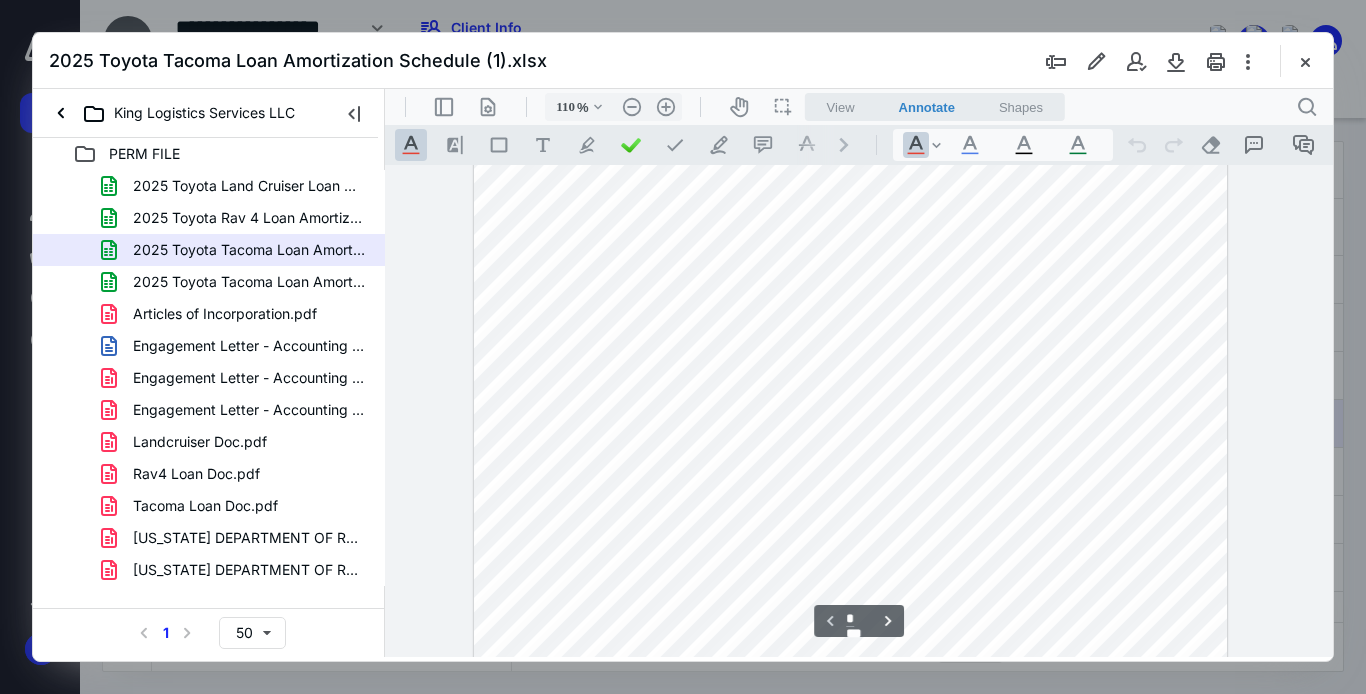 scroll, scrollTop: 0, scrollLeft: 215, axis: horizontal 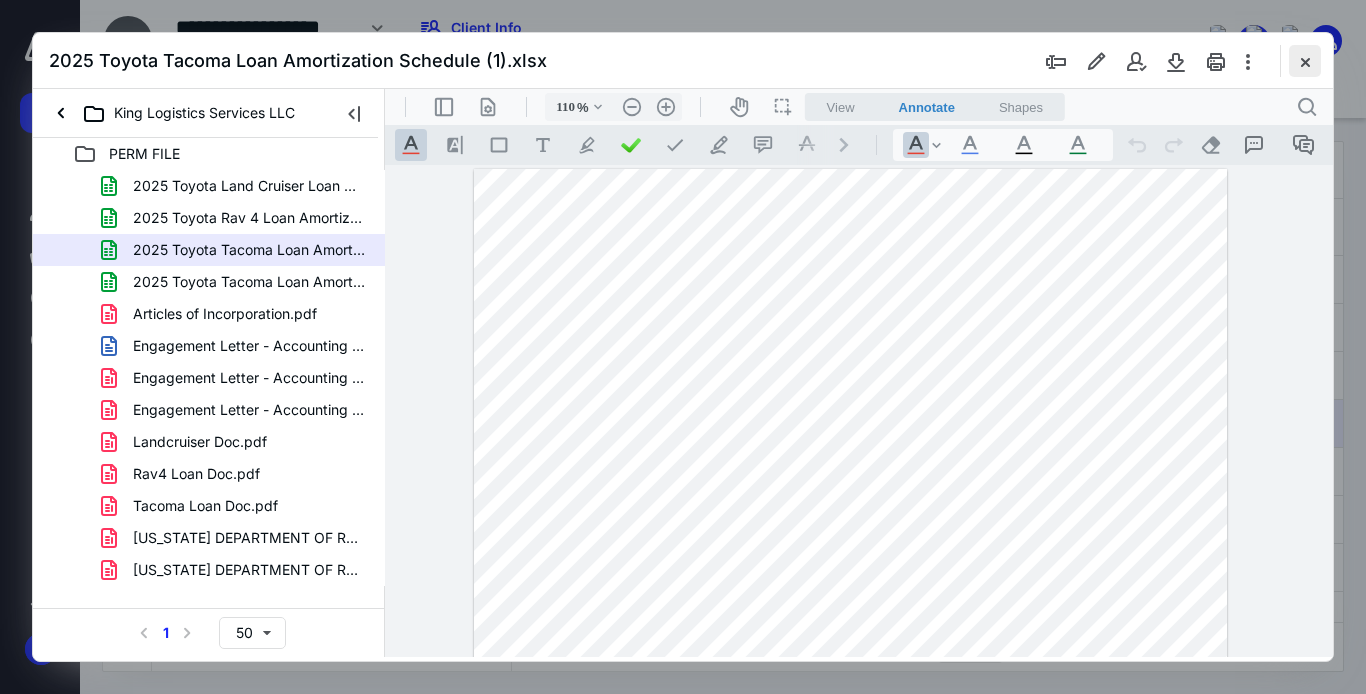 click at bounding box center (1305, 61) 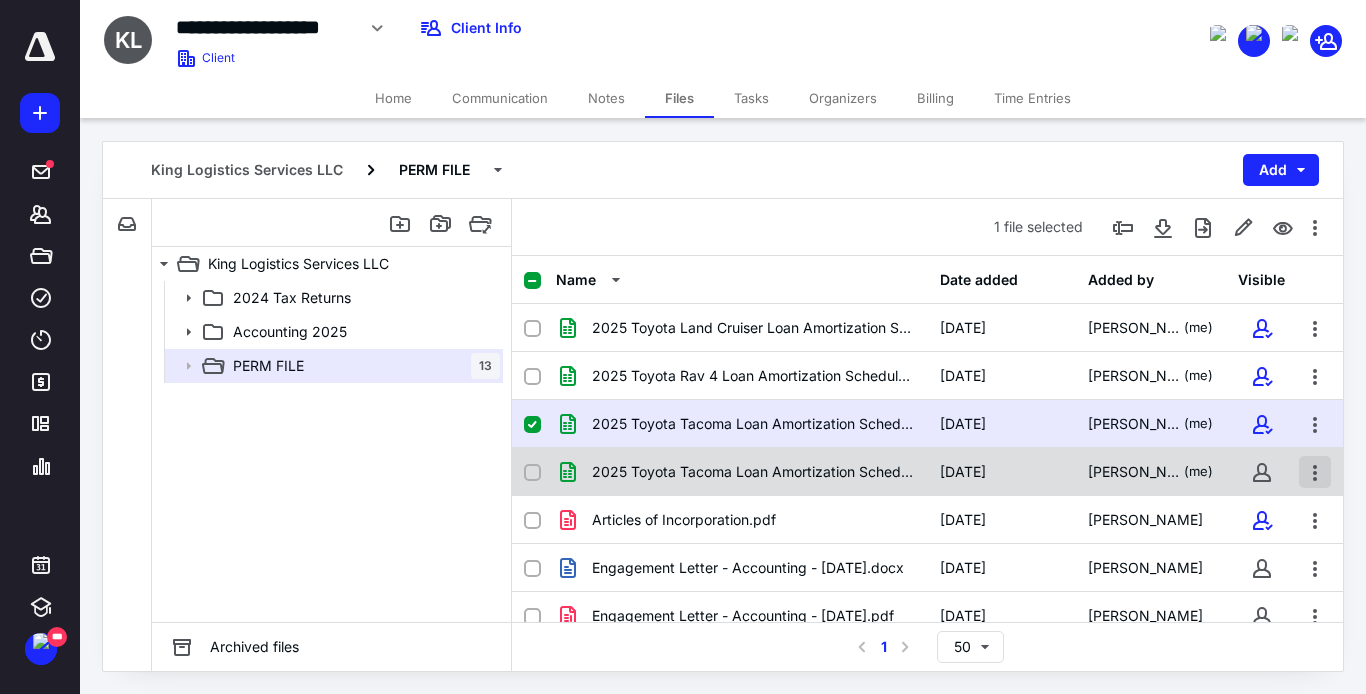 click at bounding box center (1315, 472) 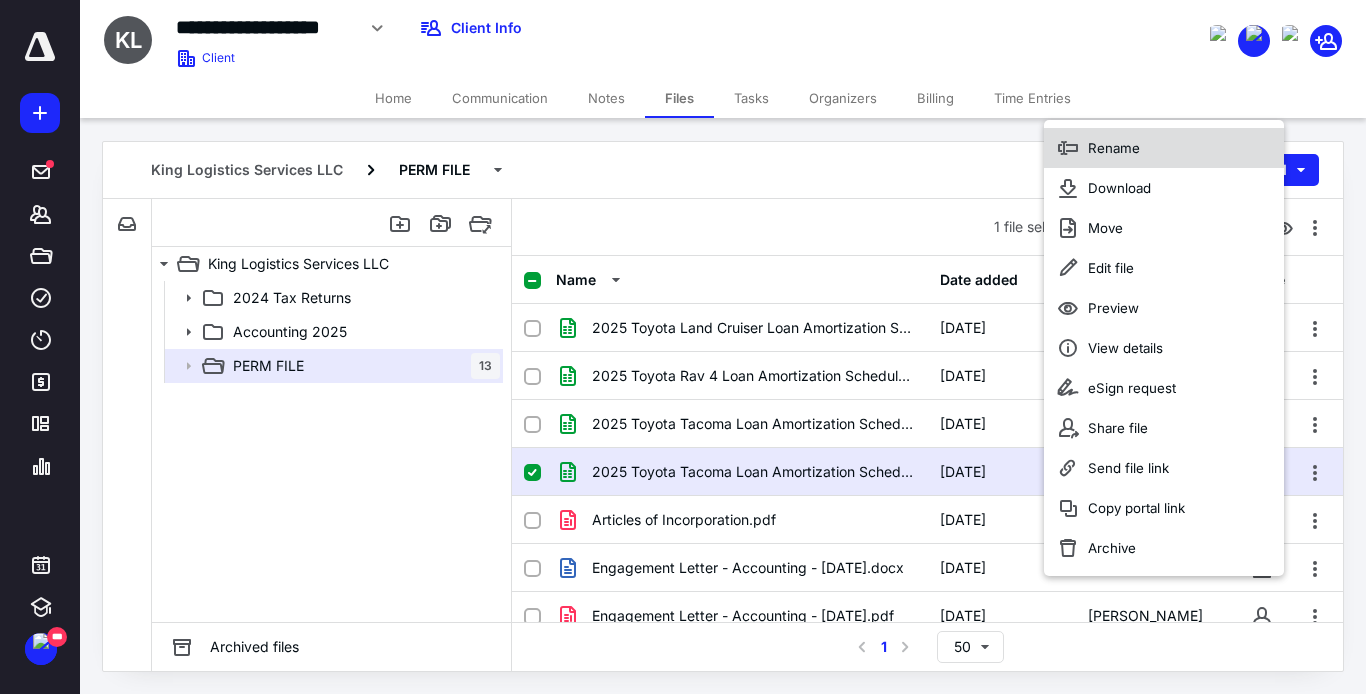 click on "Rename" at bounding box center (1164, 148) 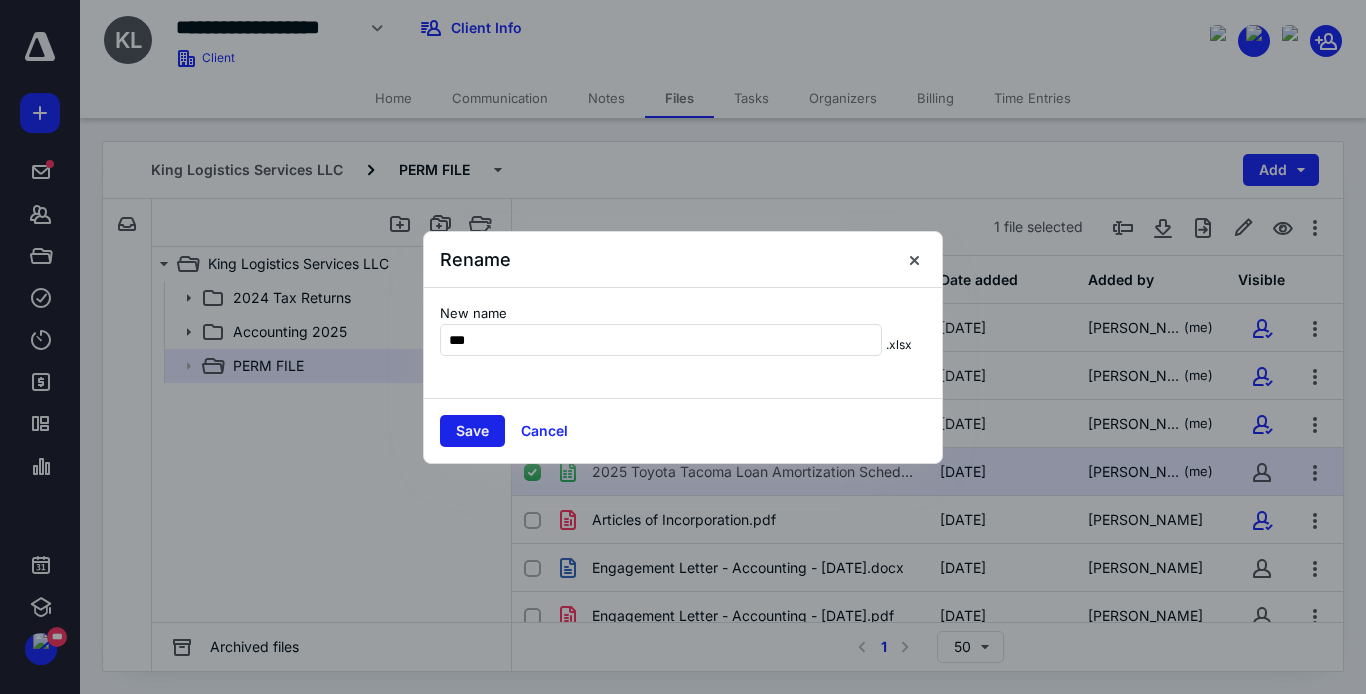 type on "***" 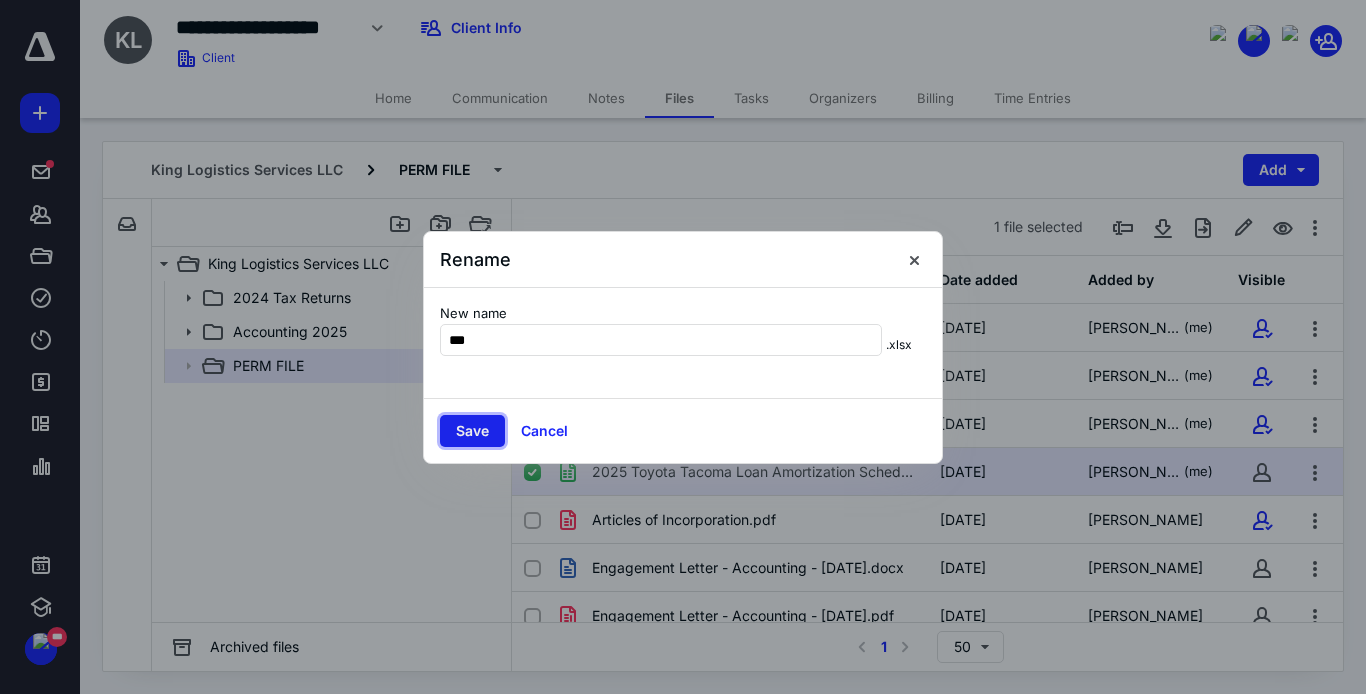 click on "Save" at bounding box center [472, 431] 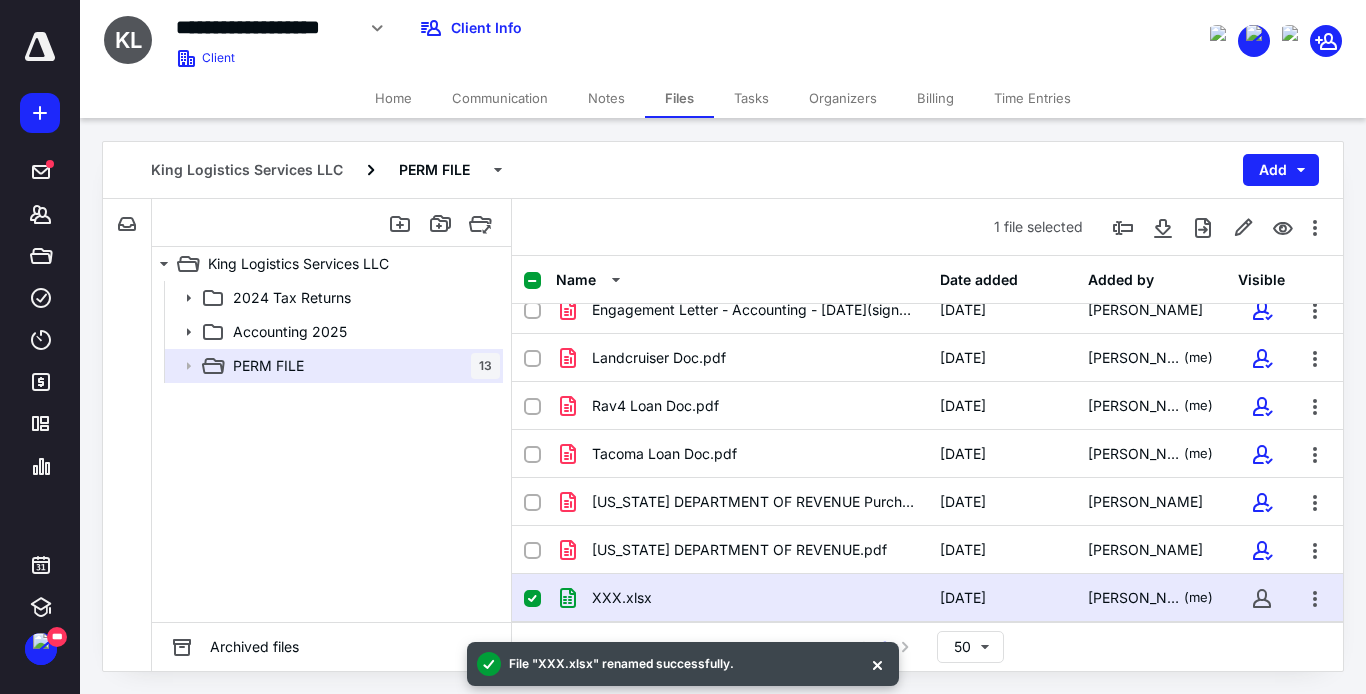 scroll, scrollTop: 0, scrollLeft: 0, axis: both 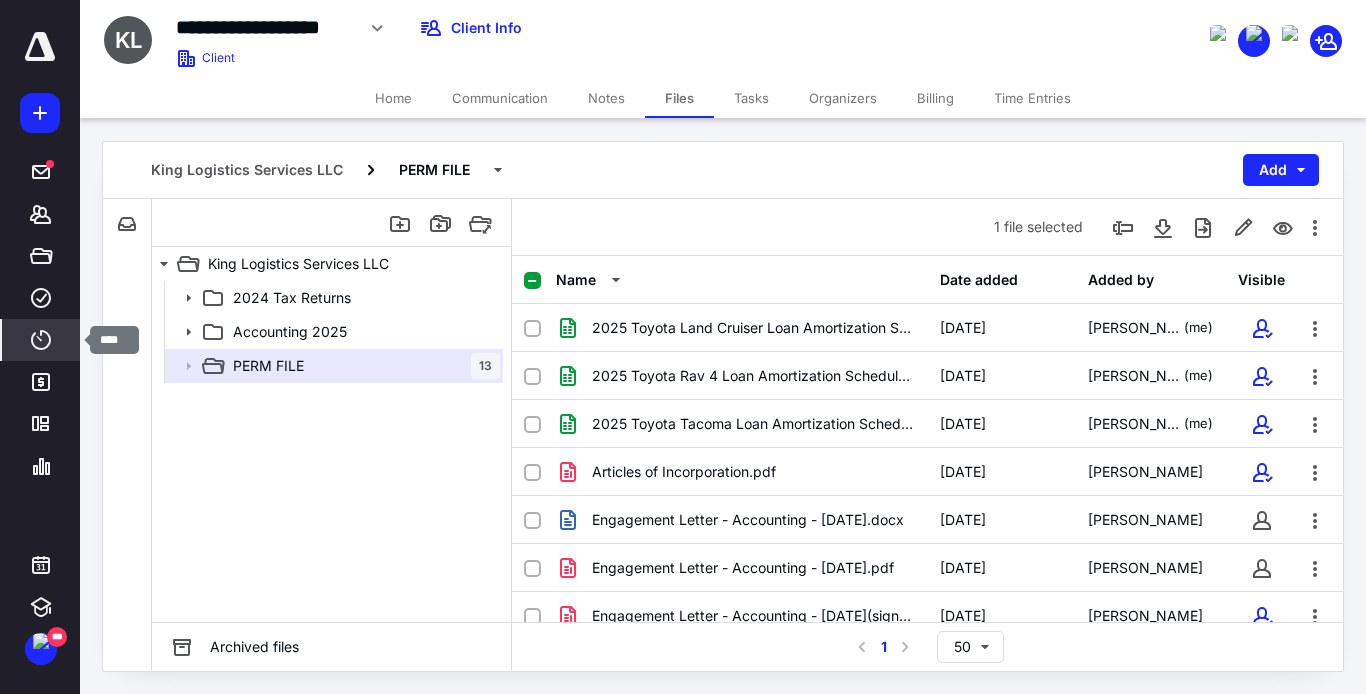 click 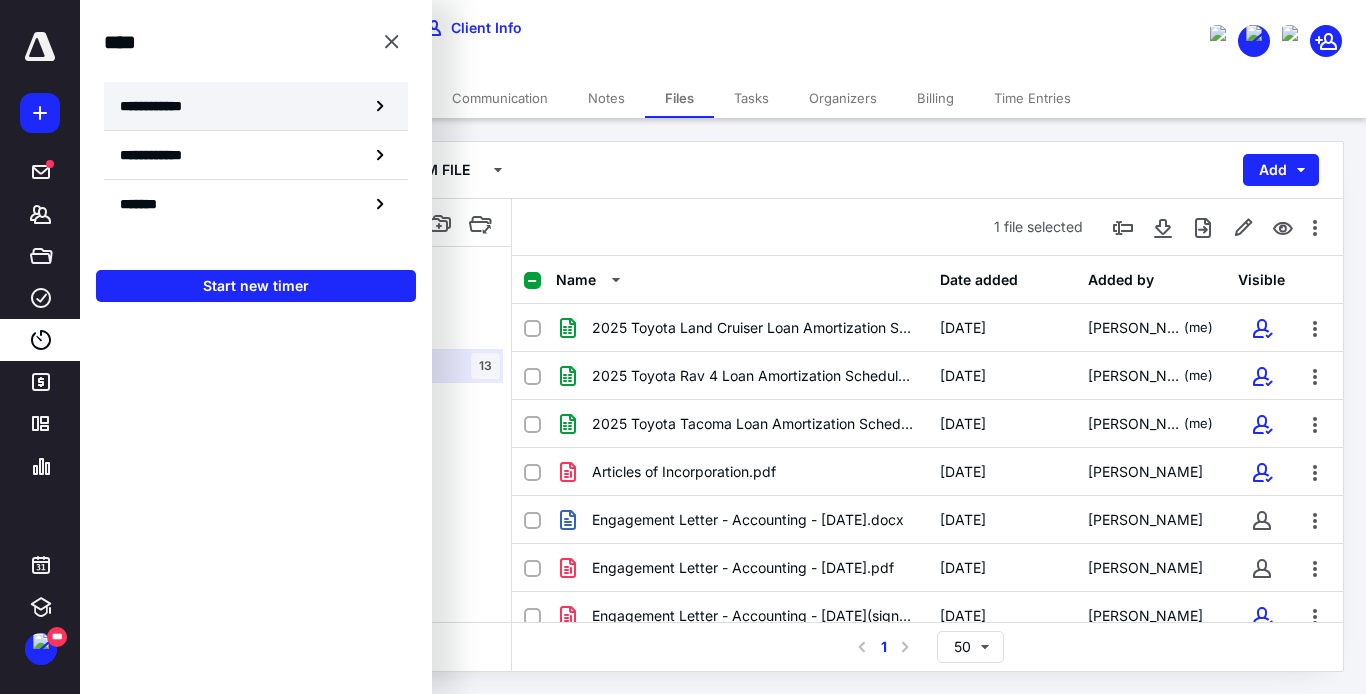 click 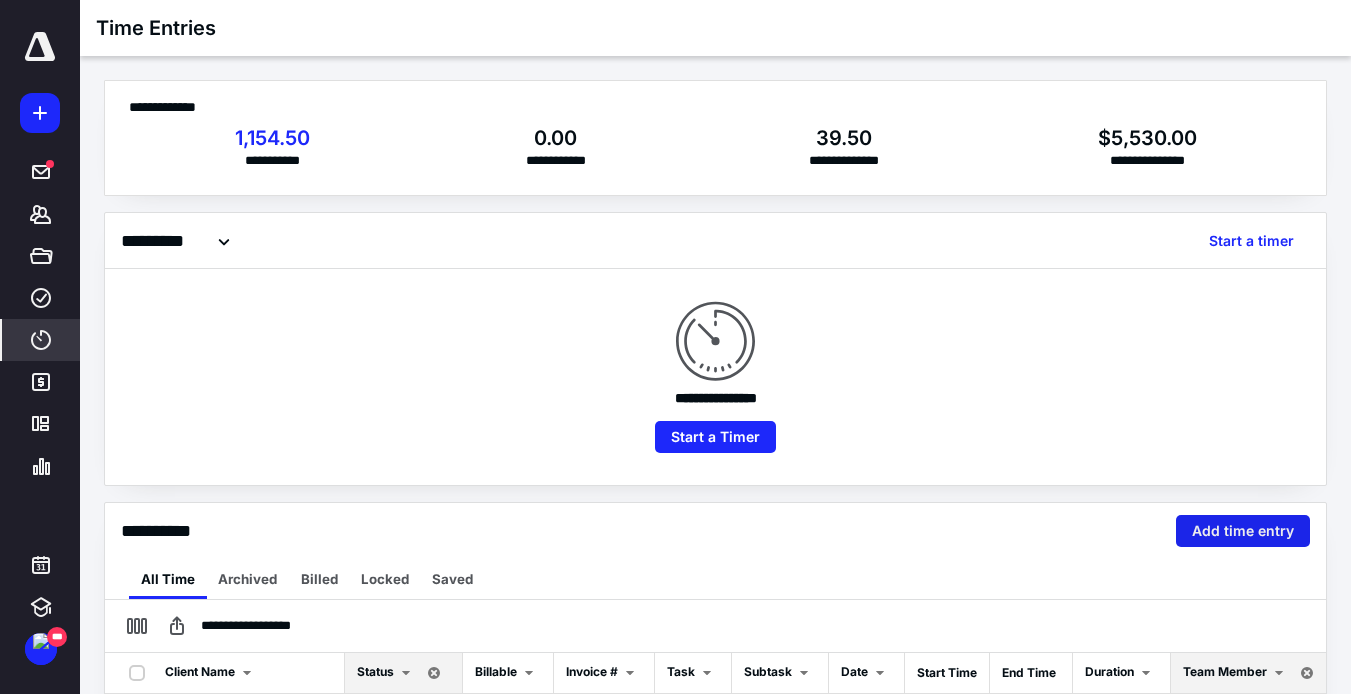 click on "Add time entry" at bounding box center [1243, 531] 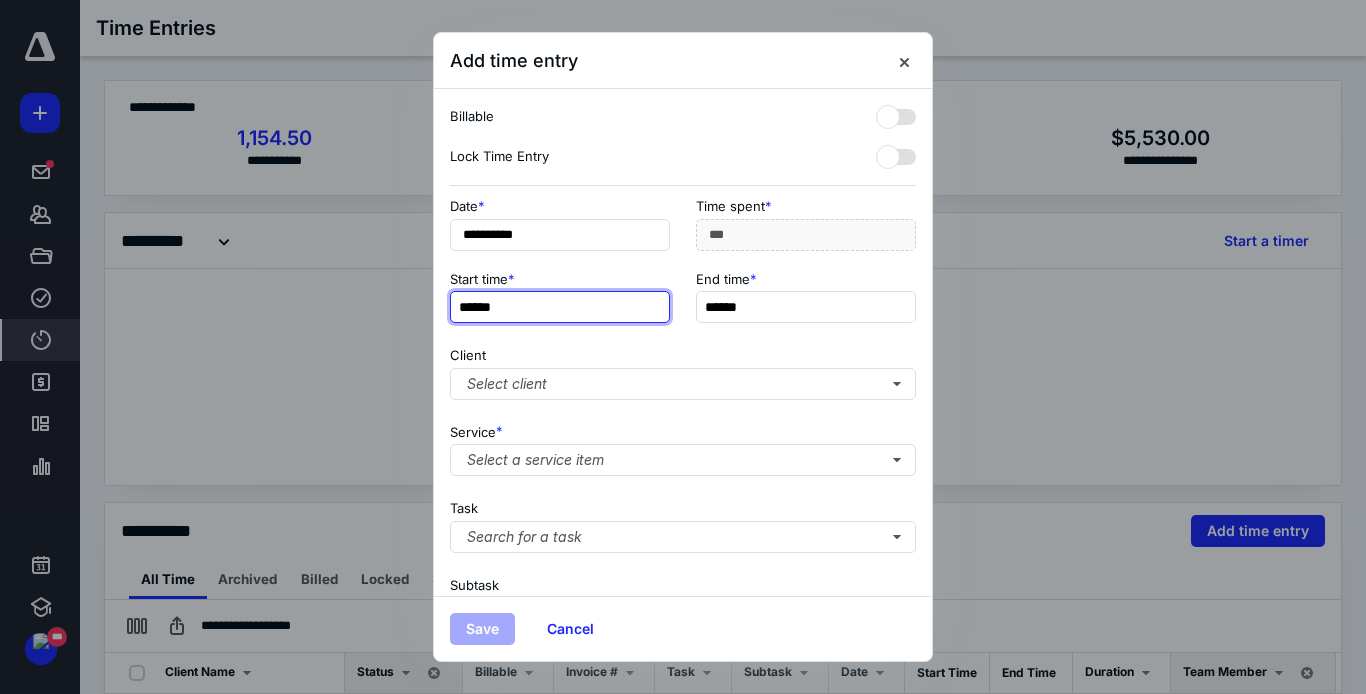 click on "******" at bounding box center [560, 307] 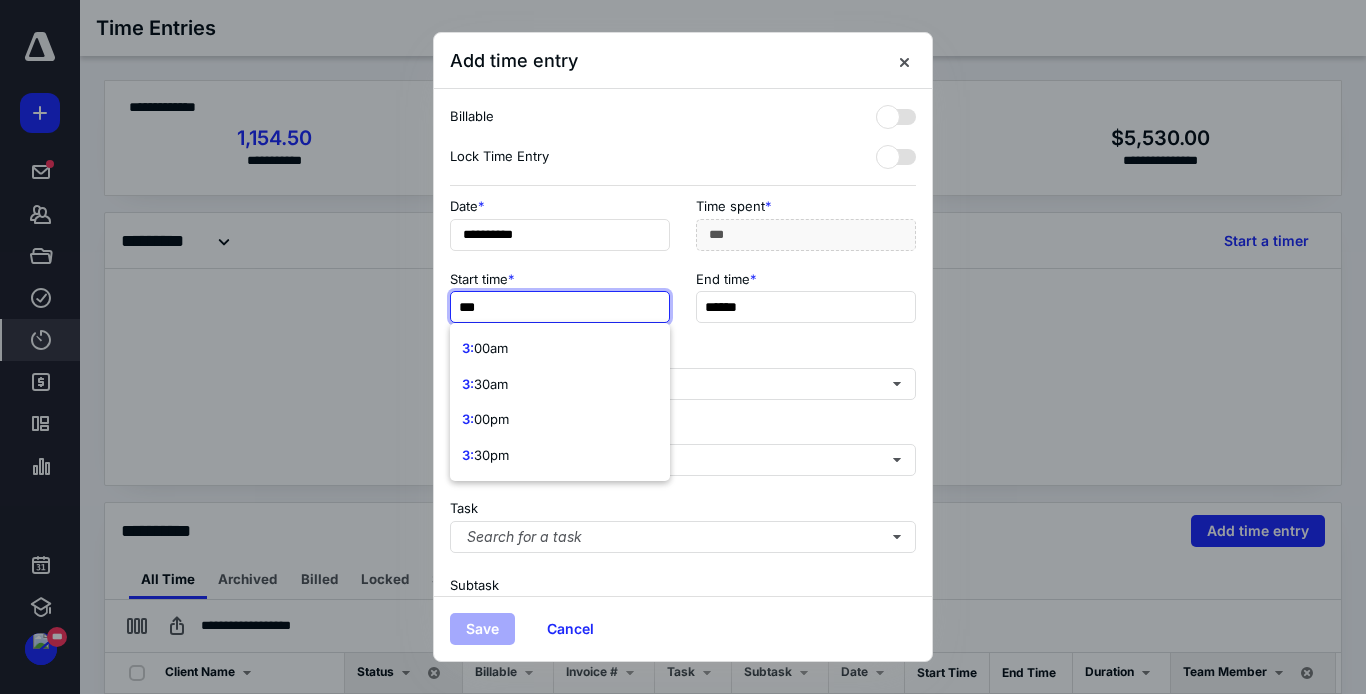 type on "****" 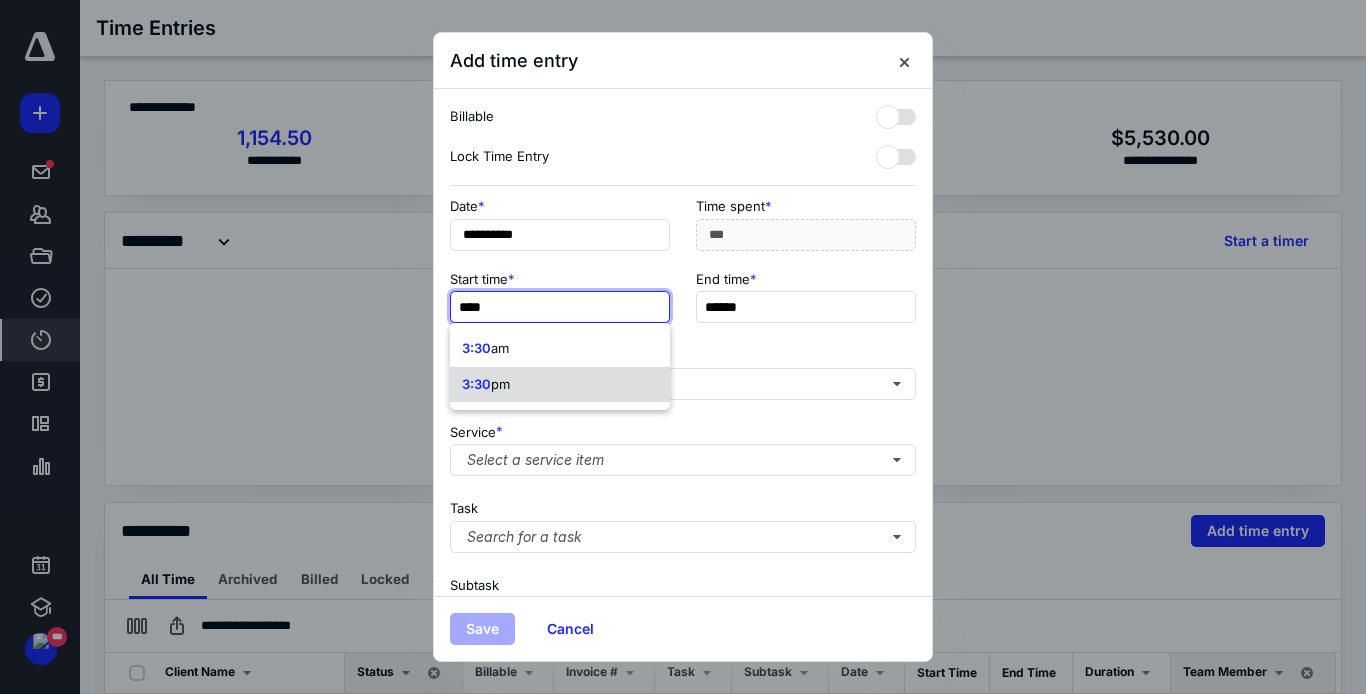 click on "pm" at bounding box center (500, 384) 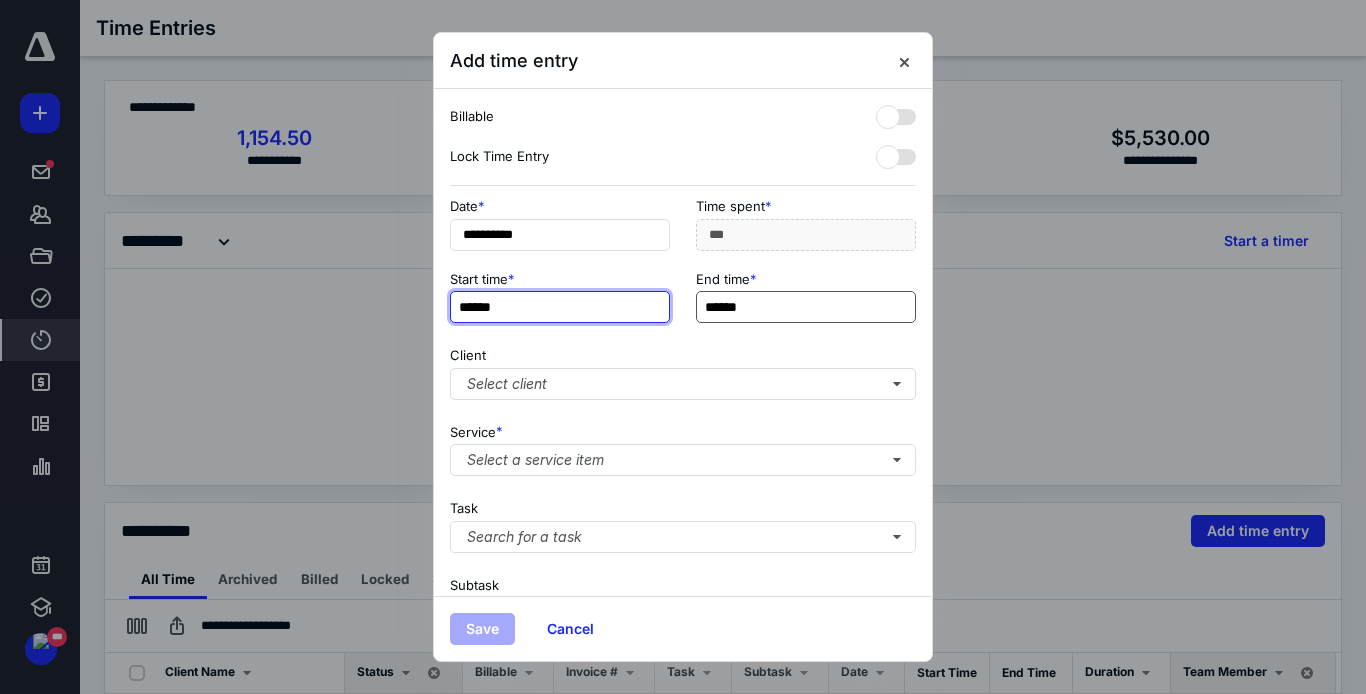 type on "******" 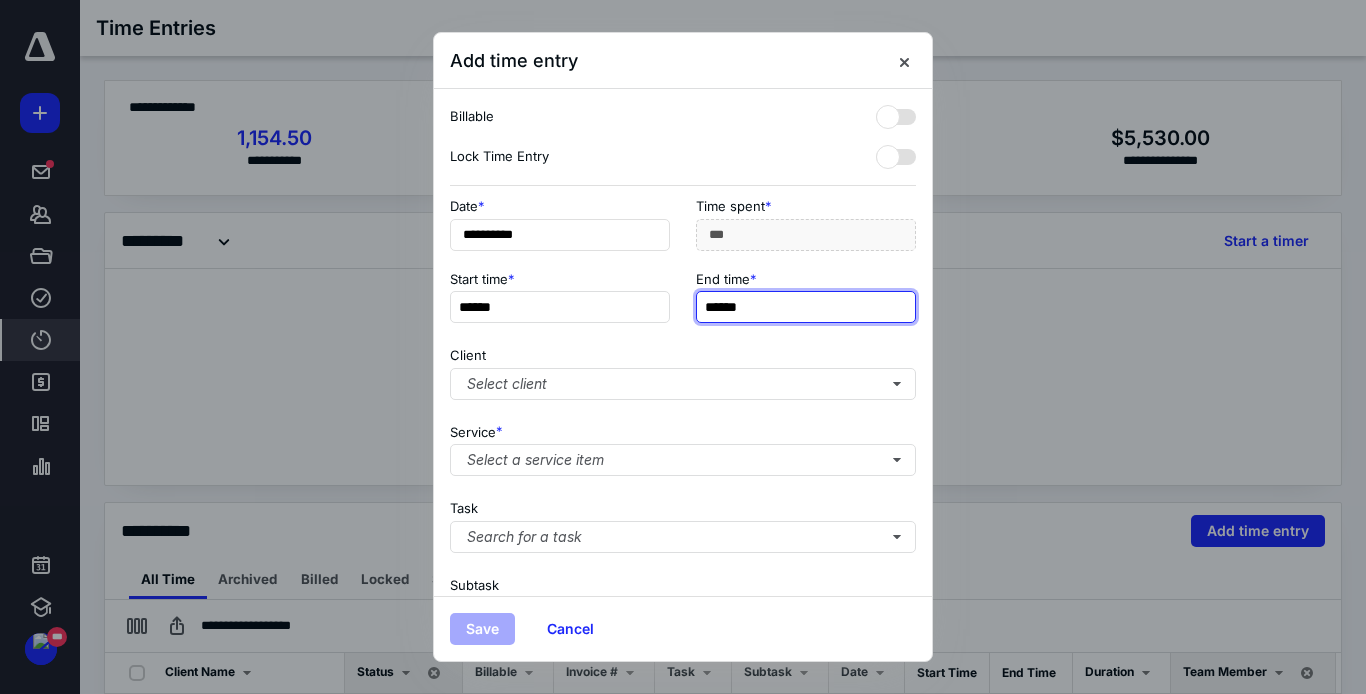 click on "******" at bounding box center (806, 307) 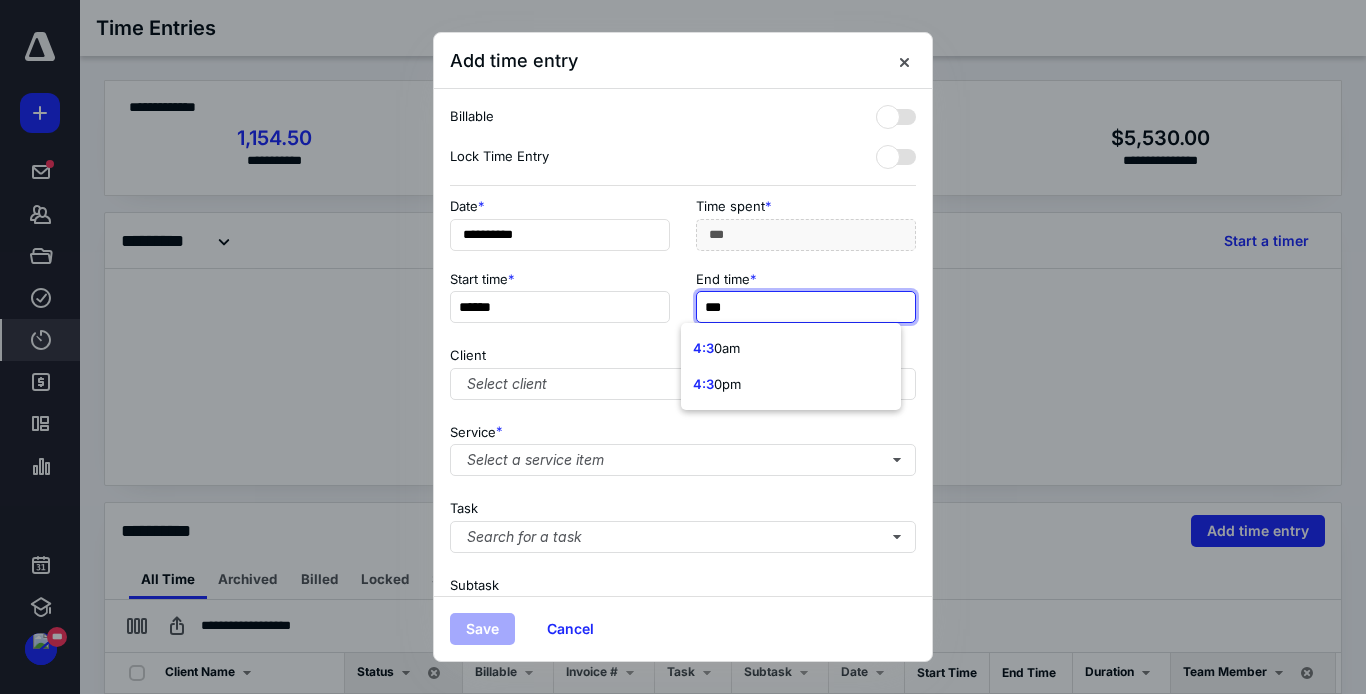 type on "****" 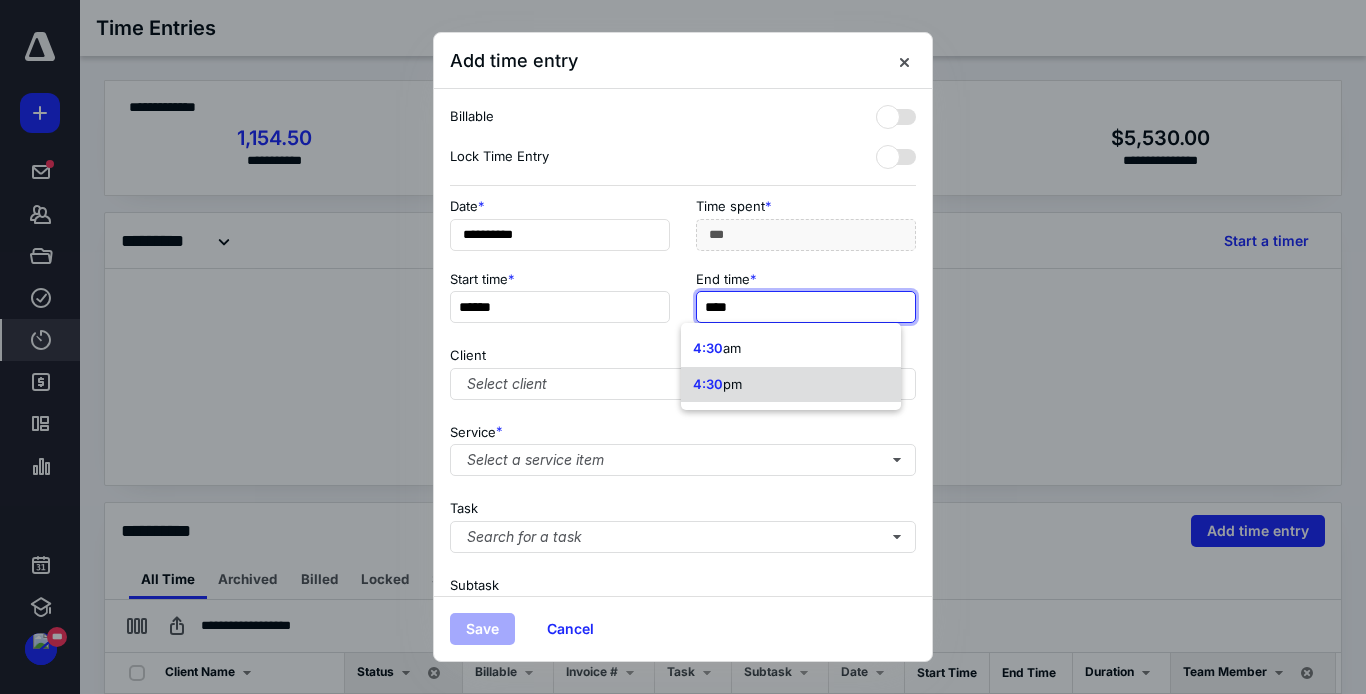 click on "pm" at bounding box center [732, 384] 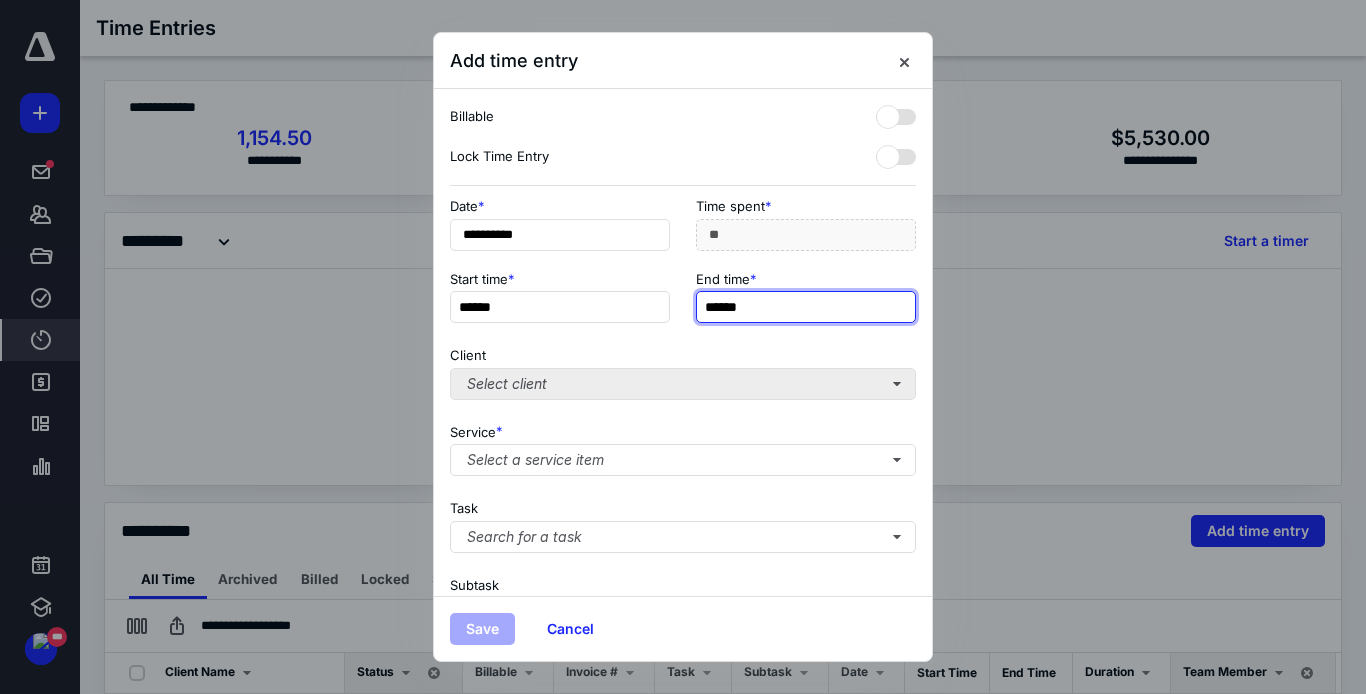 type on "******" 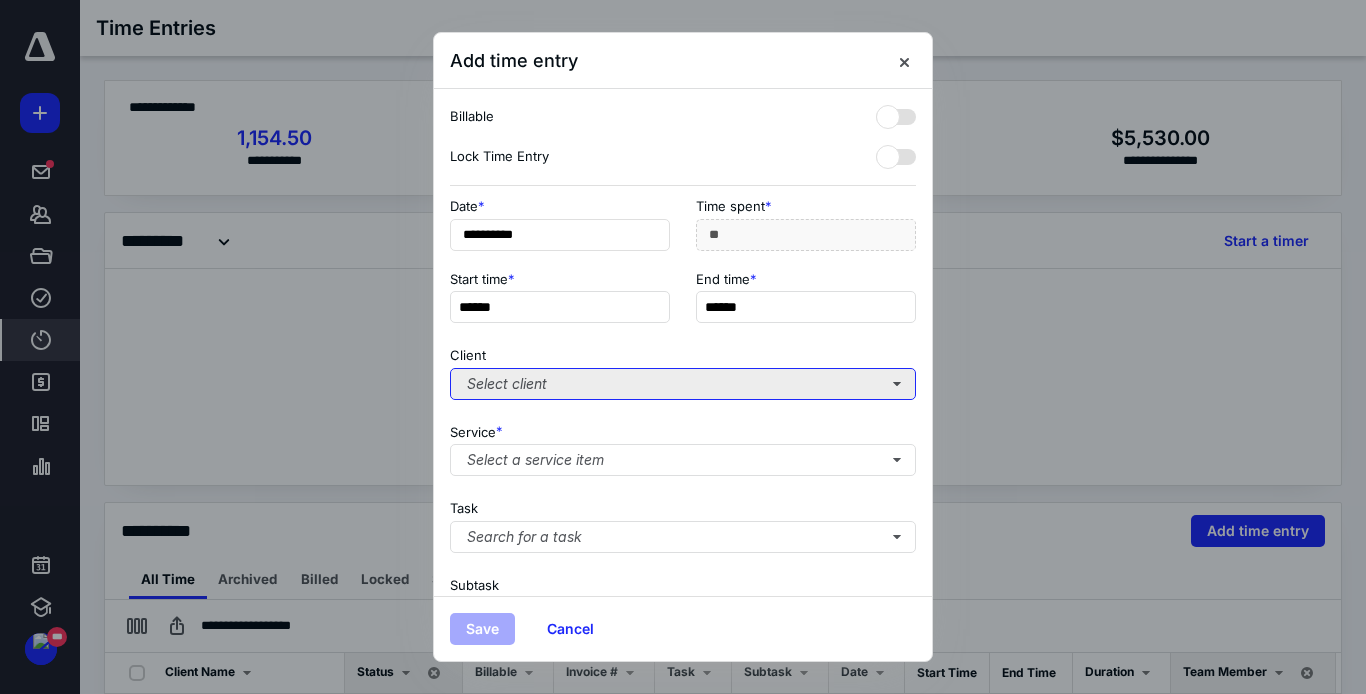 click on "Select client" at bounding box center (683, 384) 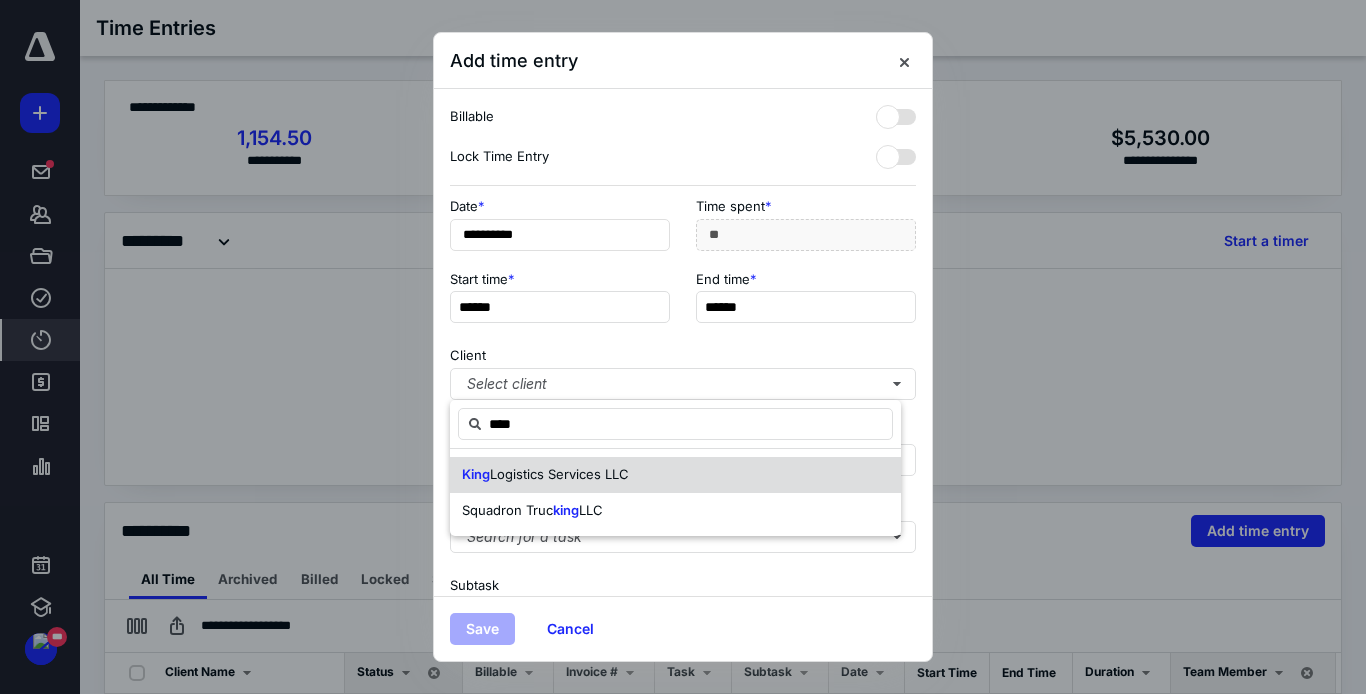 click on "Logistics Services  LLC" at bounding box center (559, 474) 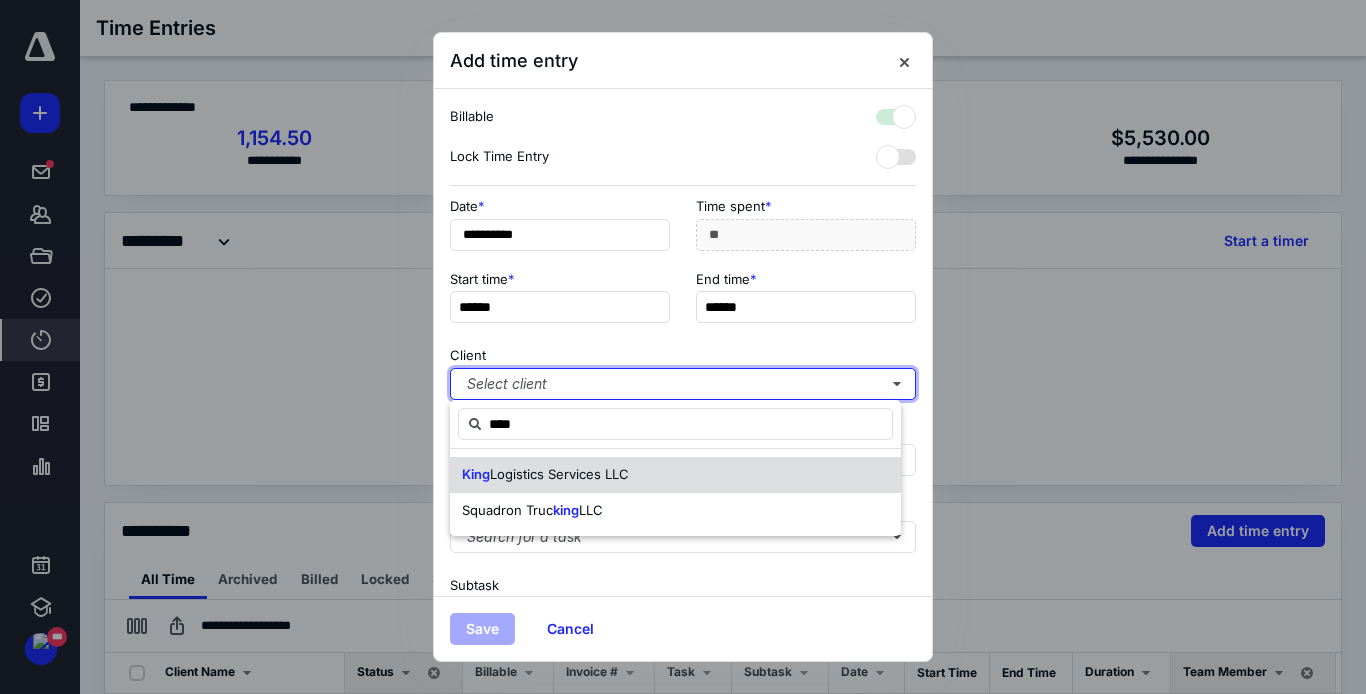 checkbox on "true" 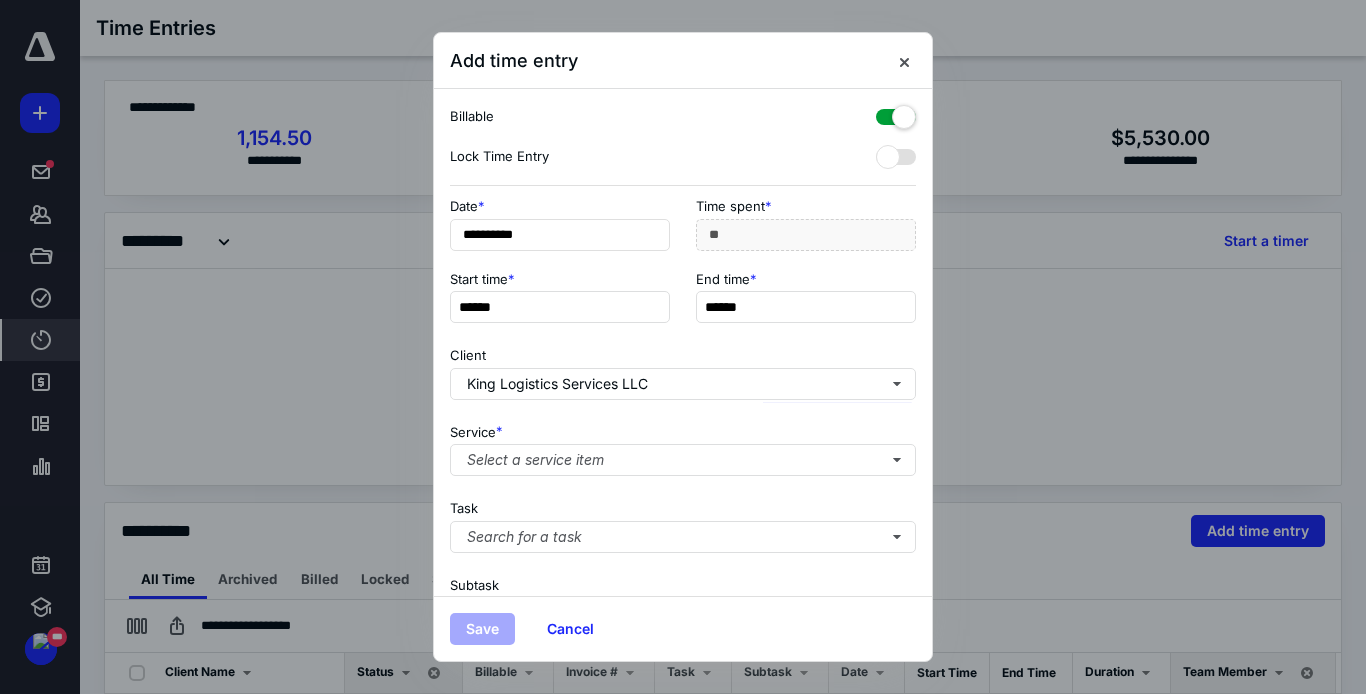 click at bounding box center (896, 113) 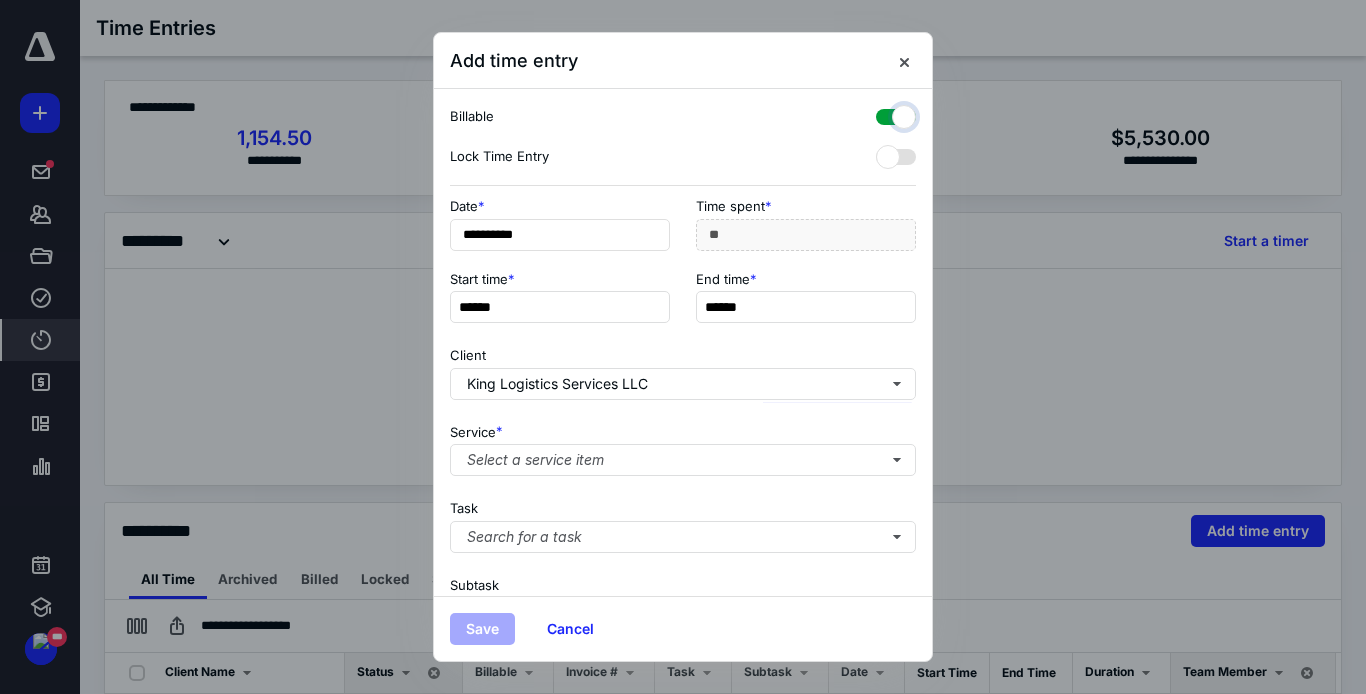 click at bounding box center (886, 114) 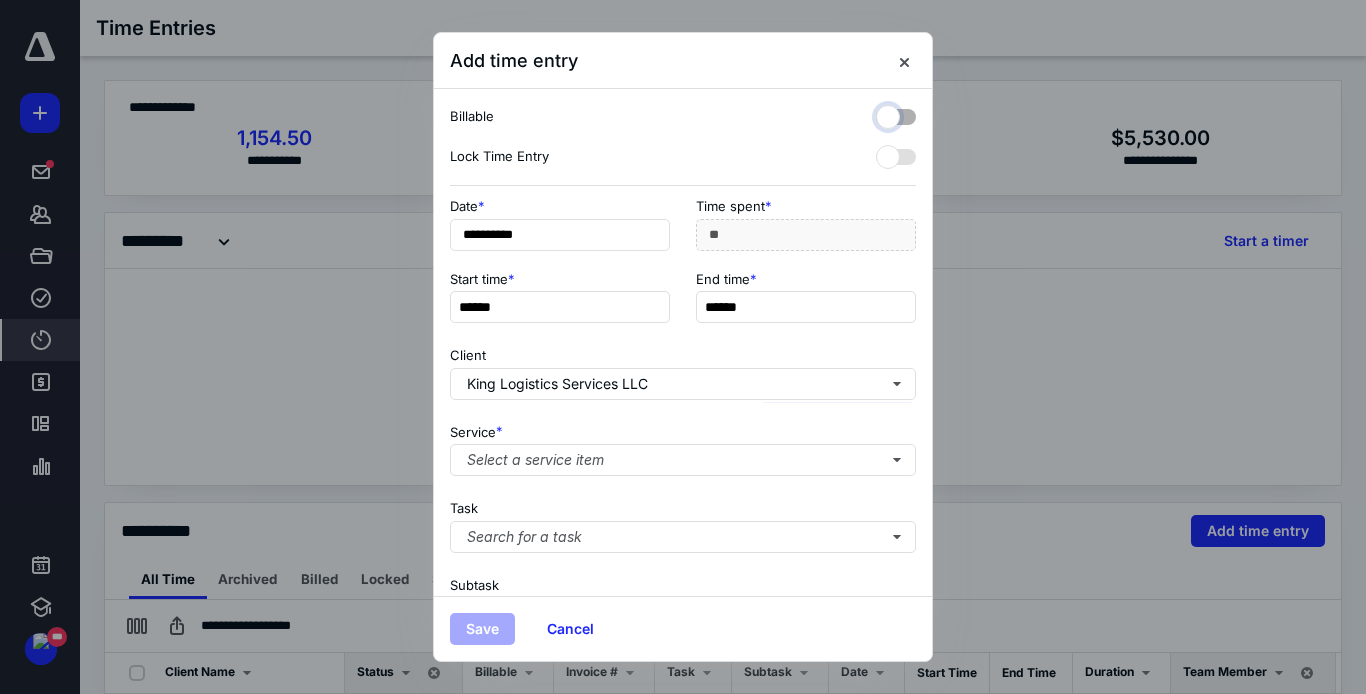 checkbox on "false" 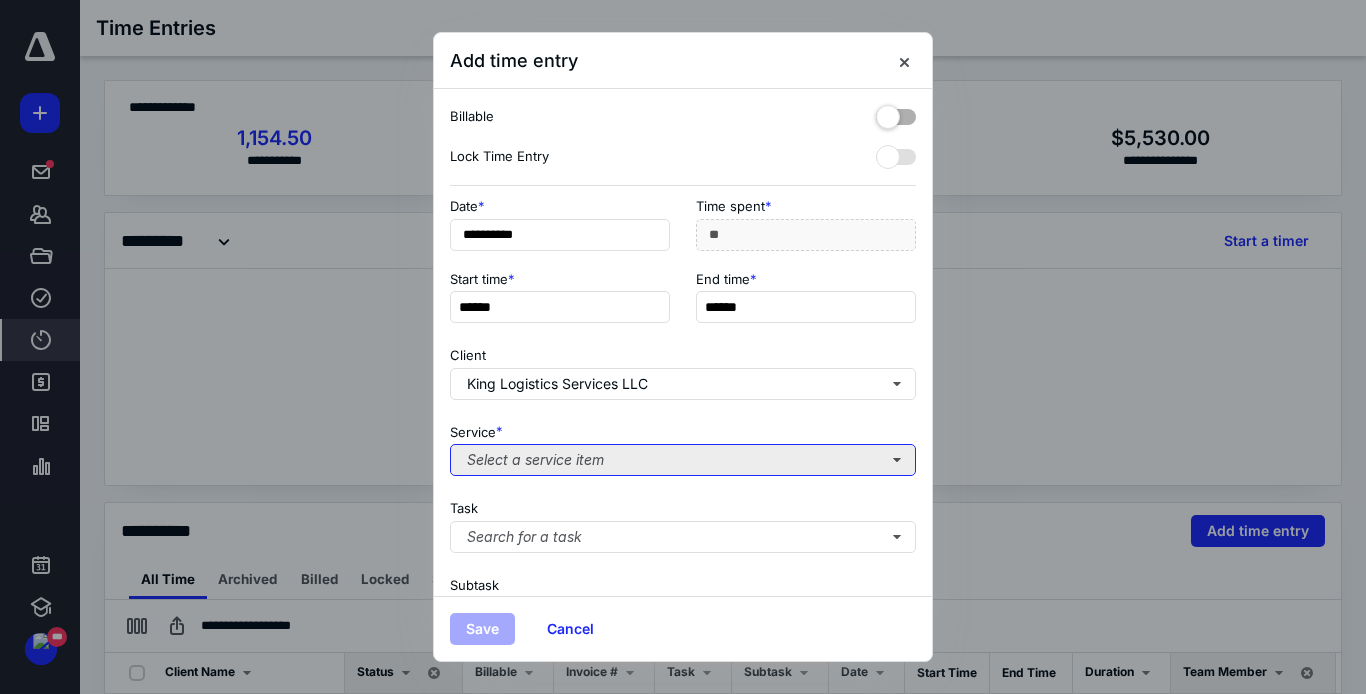 click on "Select a service item" at bounding box center [683, 460] 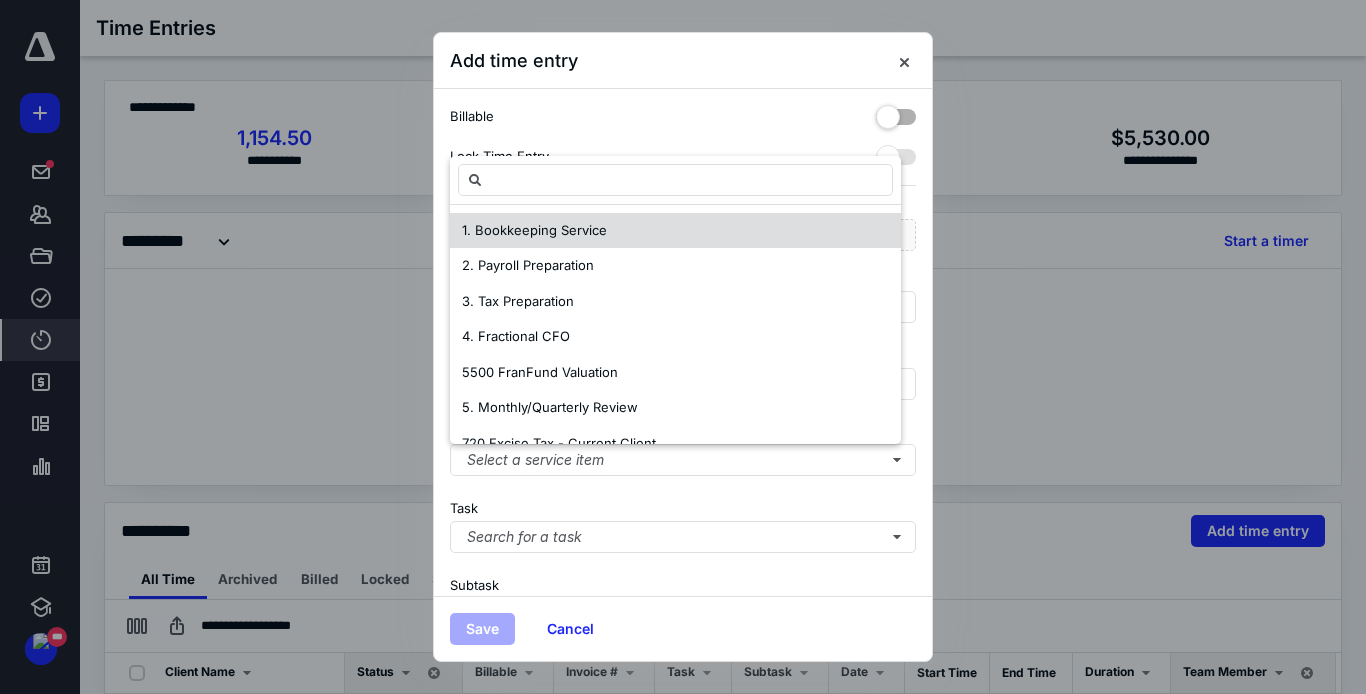 click on "1. Bookkeeping Service" at bounding box center (675, 231) 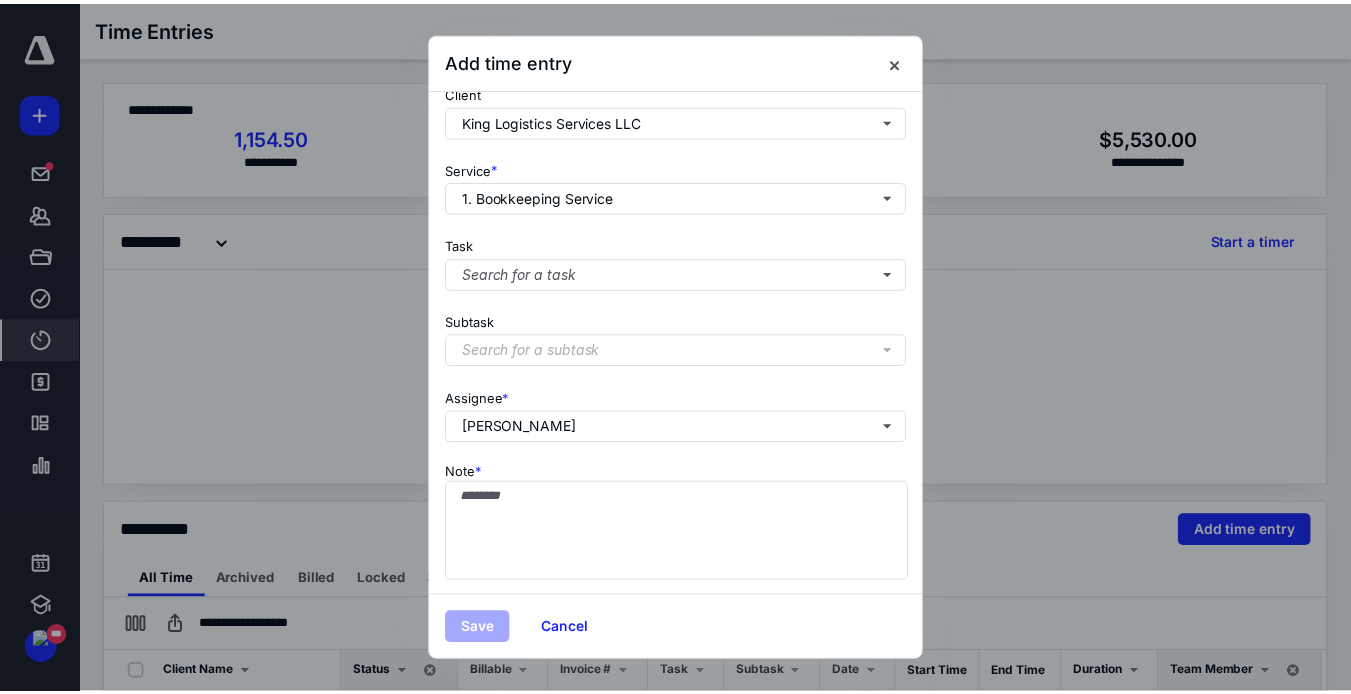 scroll, scrollTop: 280, scrollLeft: 0, axis: vertical 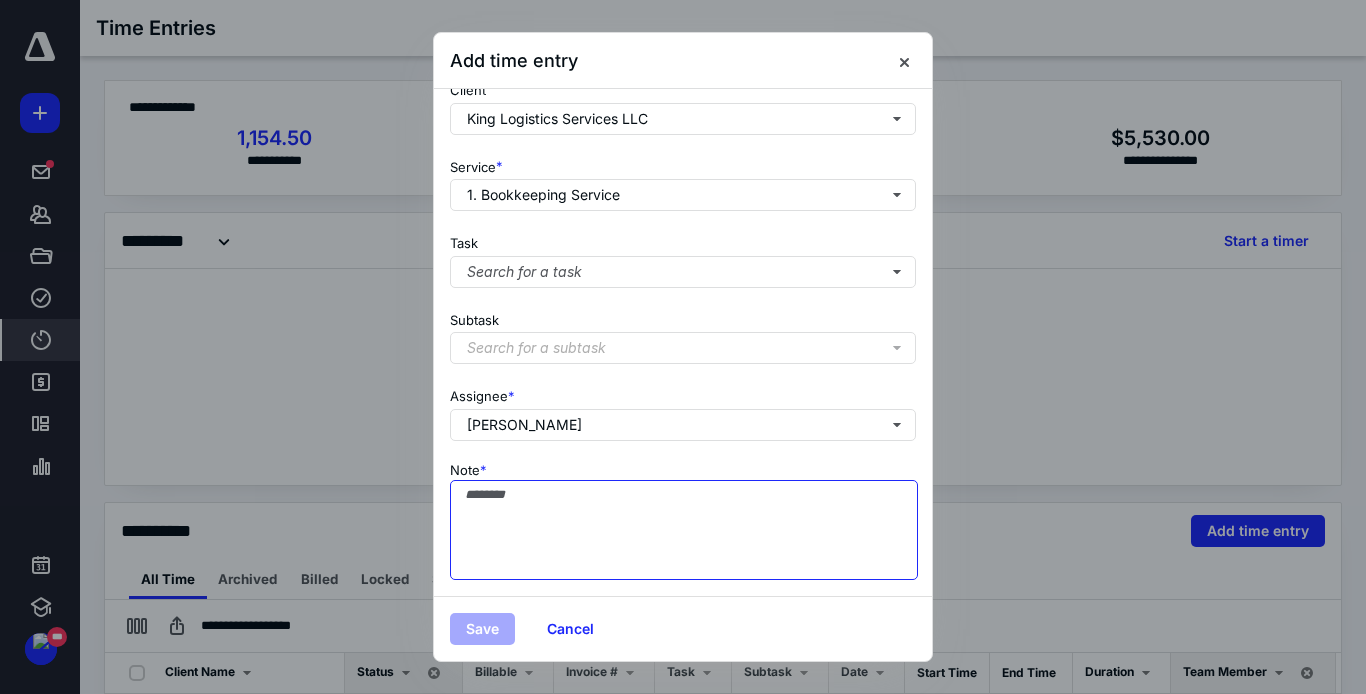 click on "Note *" at bounding box center (684, 530) 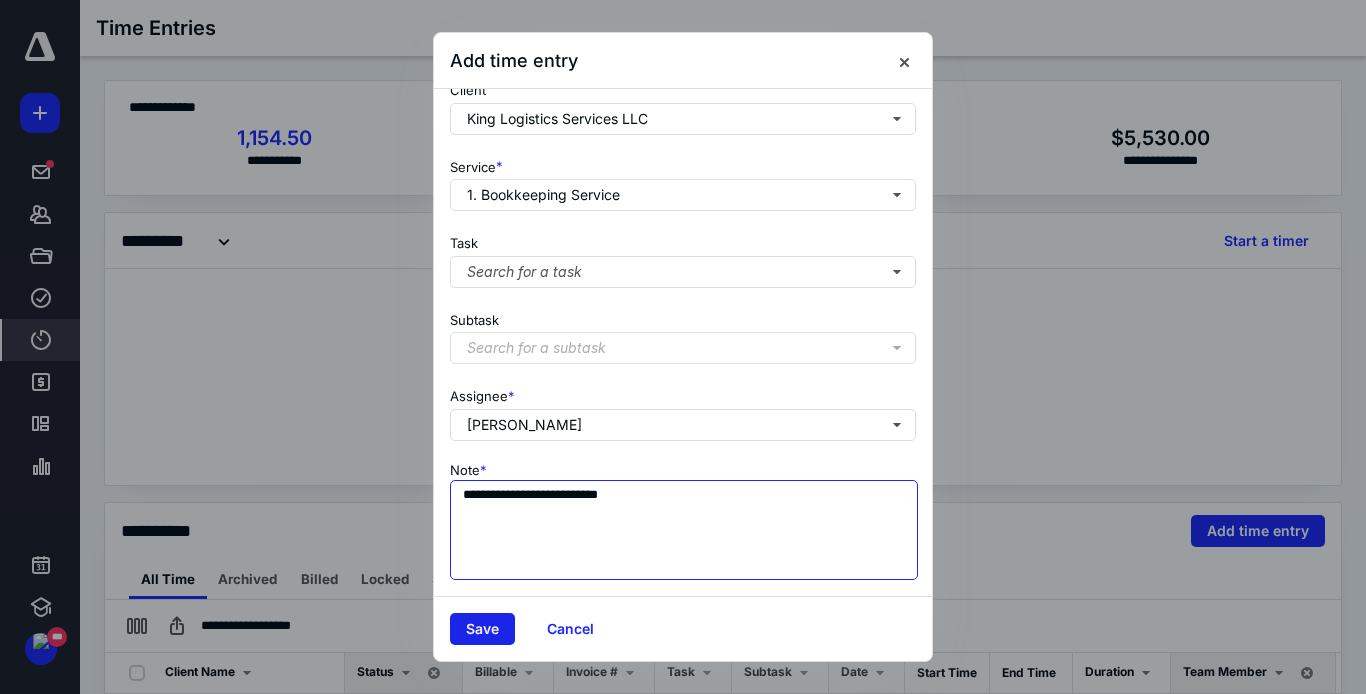 type on "**********" 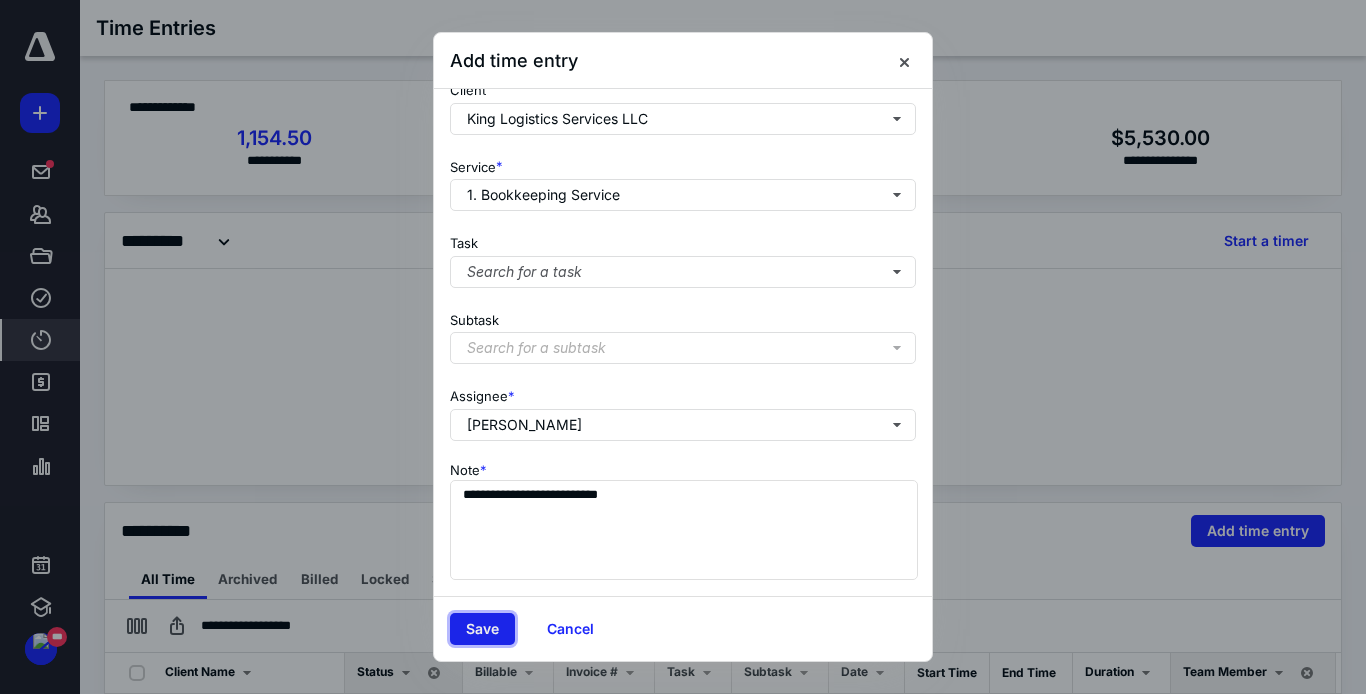 click on "Save" at bounding box center (482, 629) 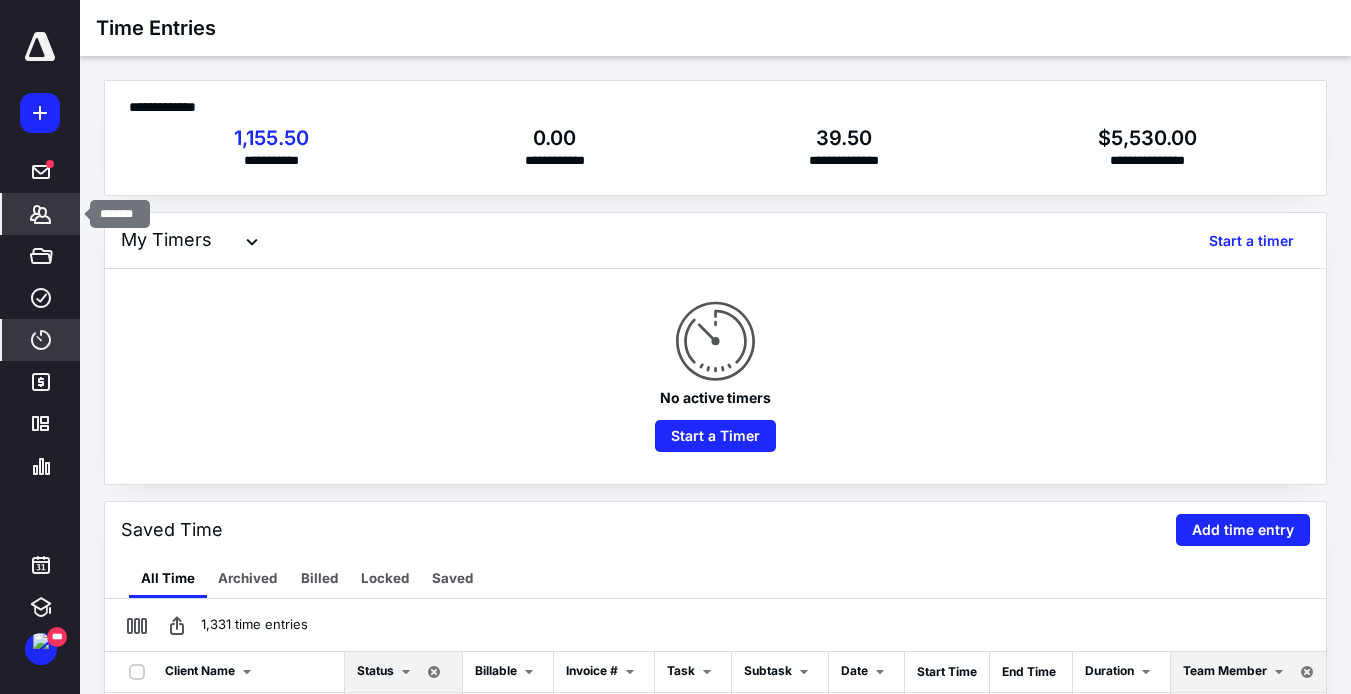 click 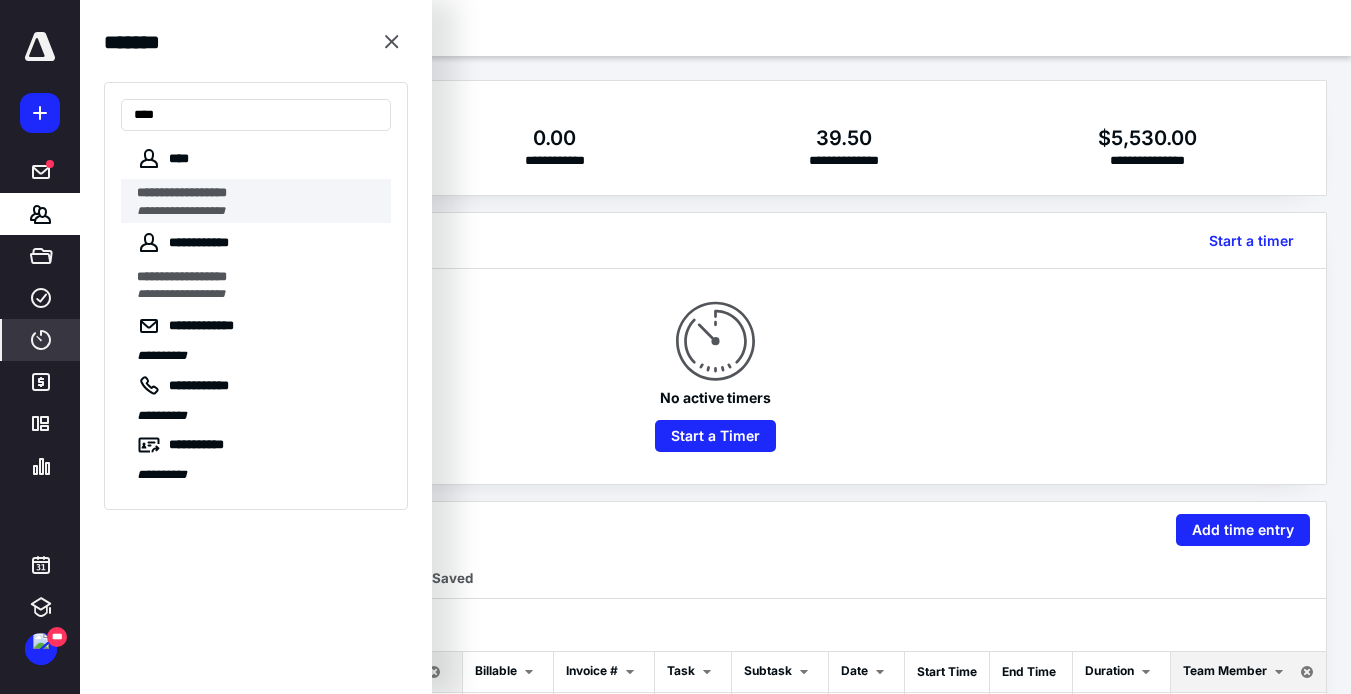 type on "***" 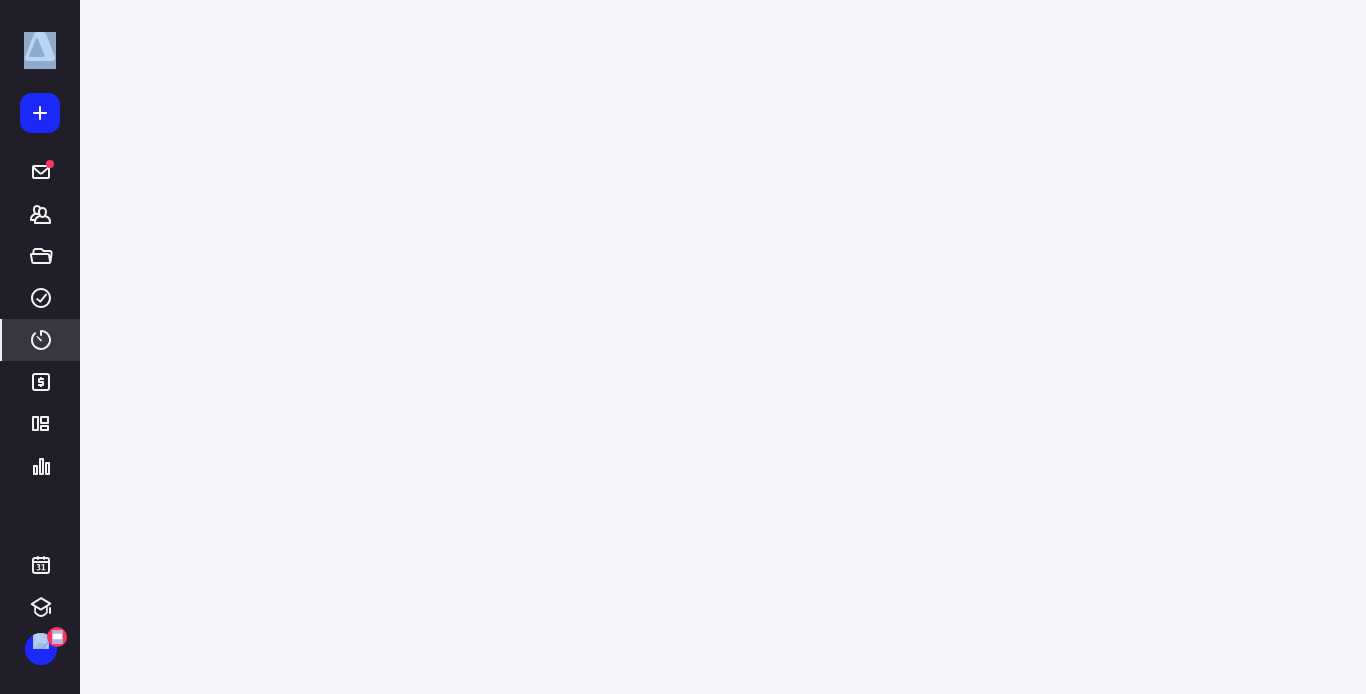 click on "**********" at bounding box center [675, 569] 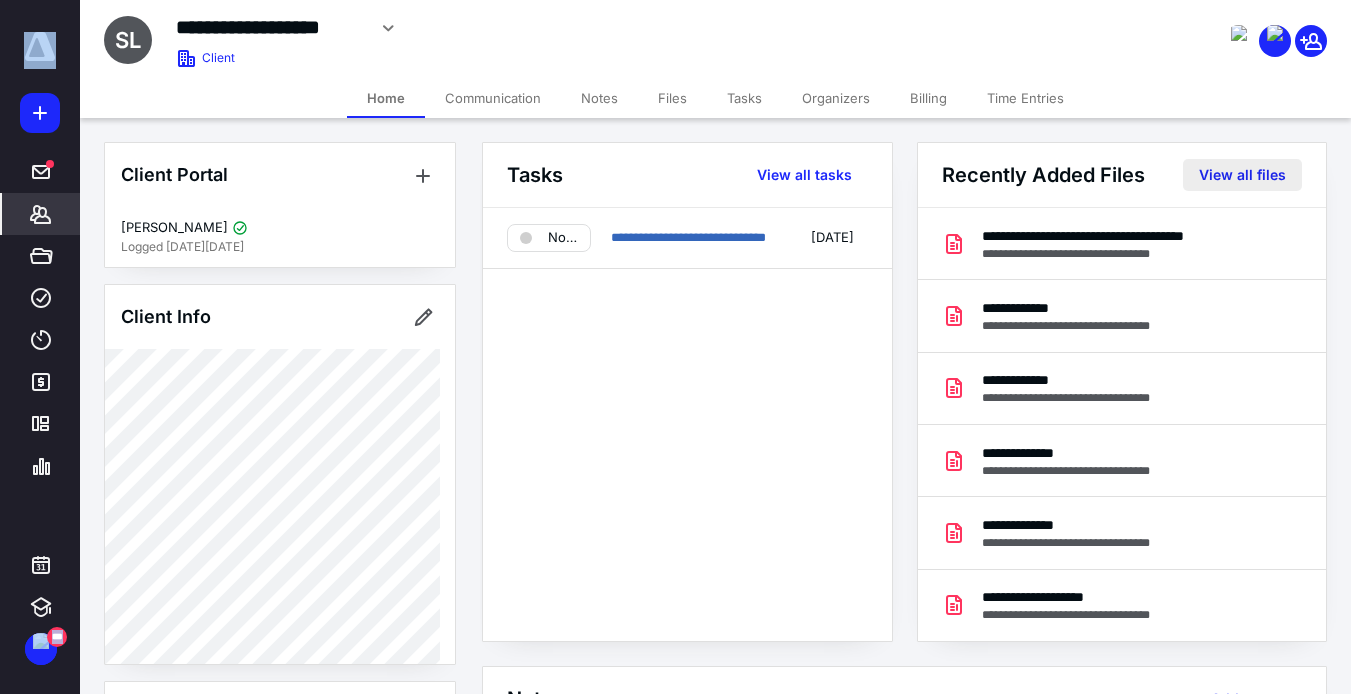 click on "View all files" at bounding box center (1242, 175) 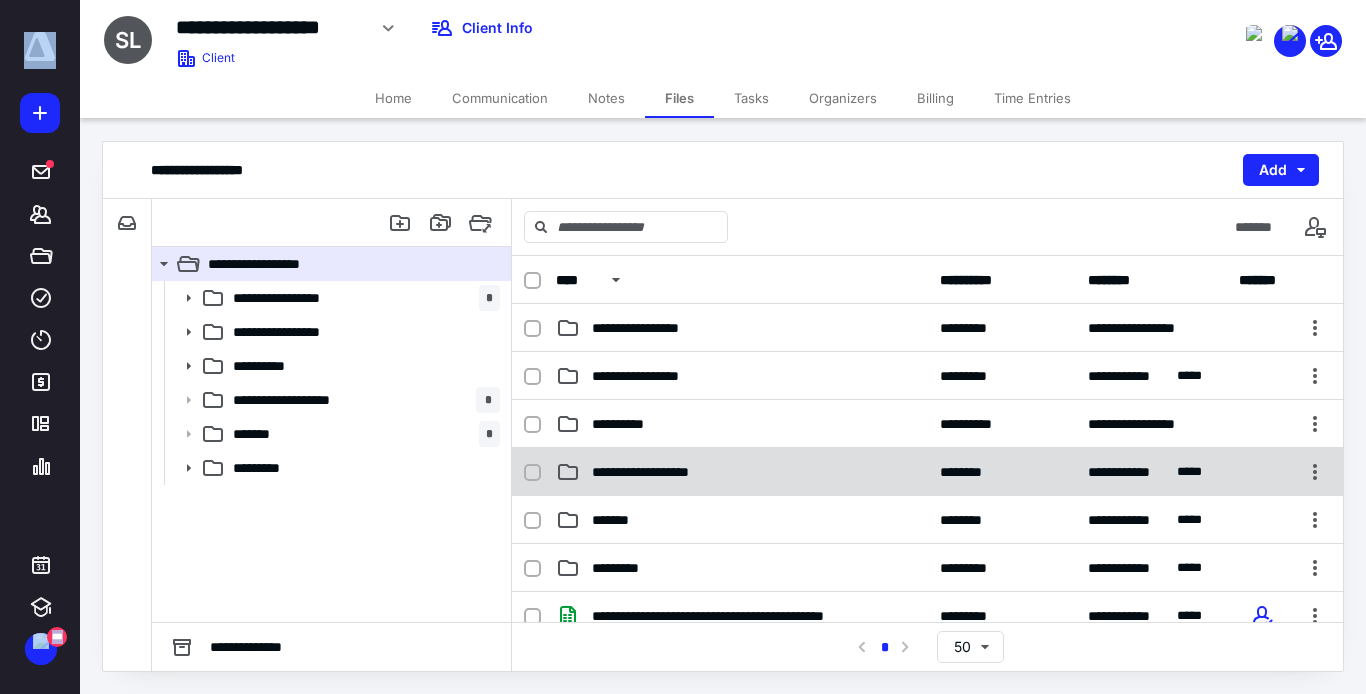 click on "**********" at bounding box center (742, 472) 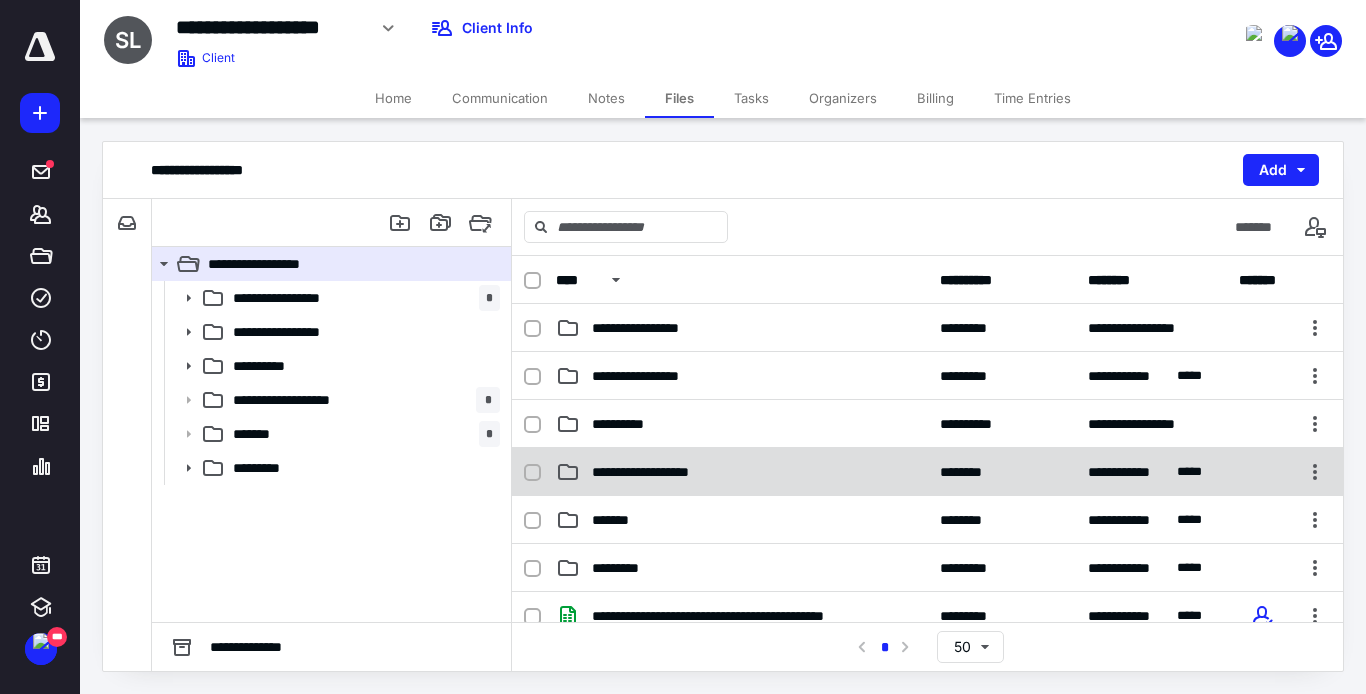 click on "**********" at bounding box center [742, 472] 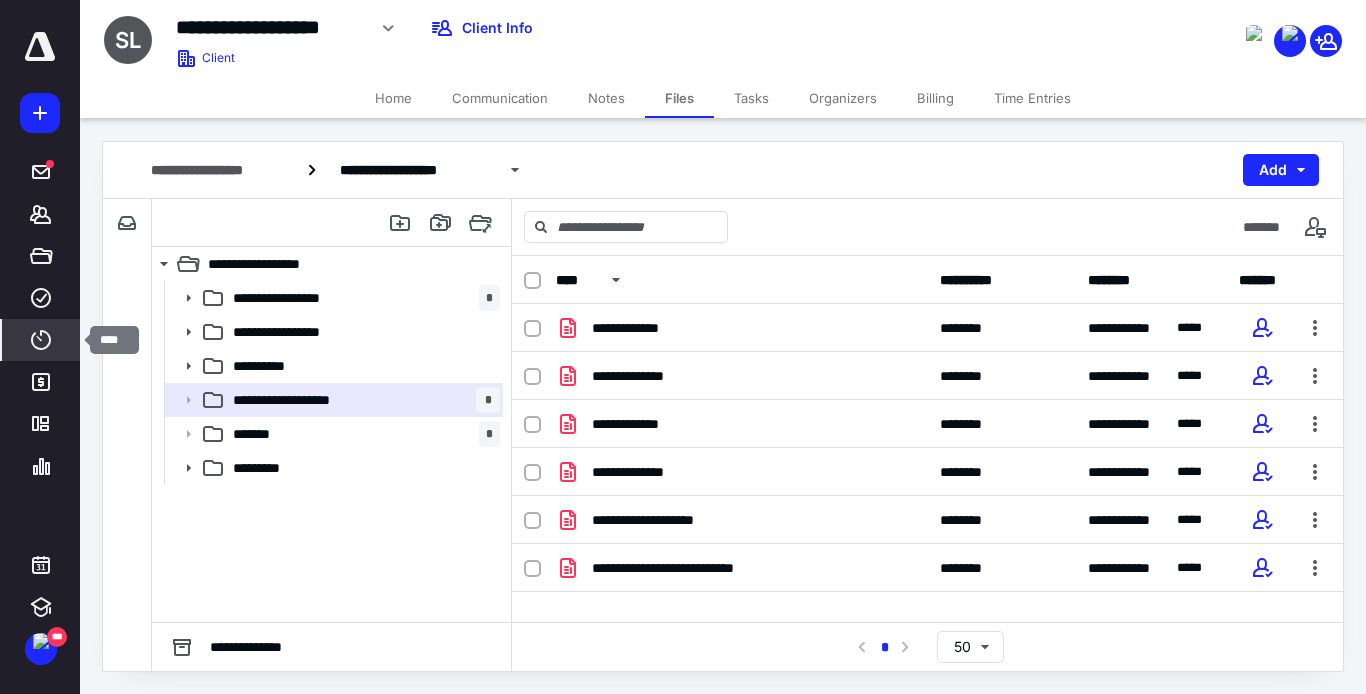 click 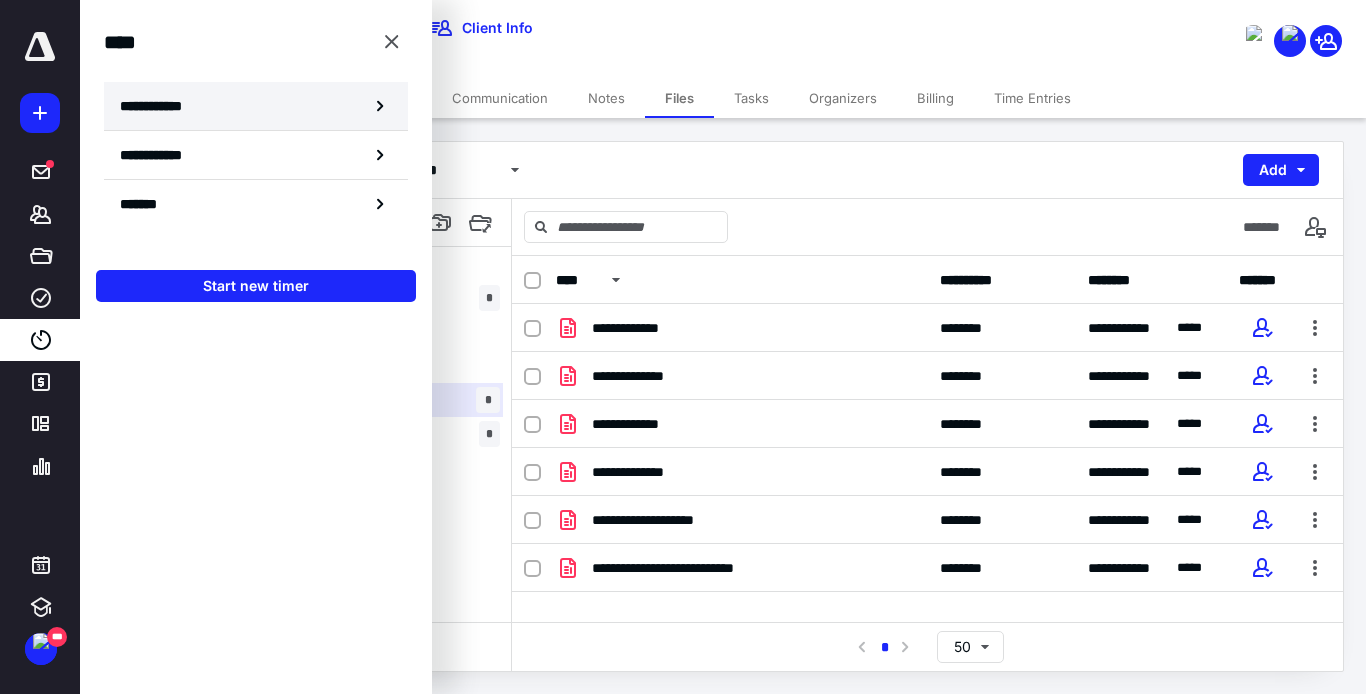 click 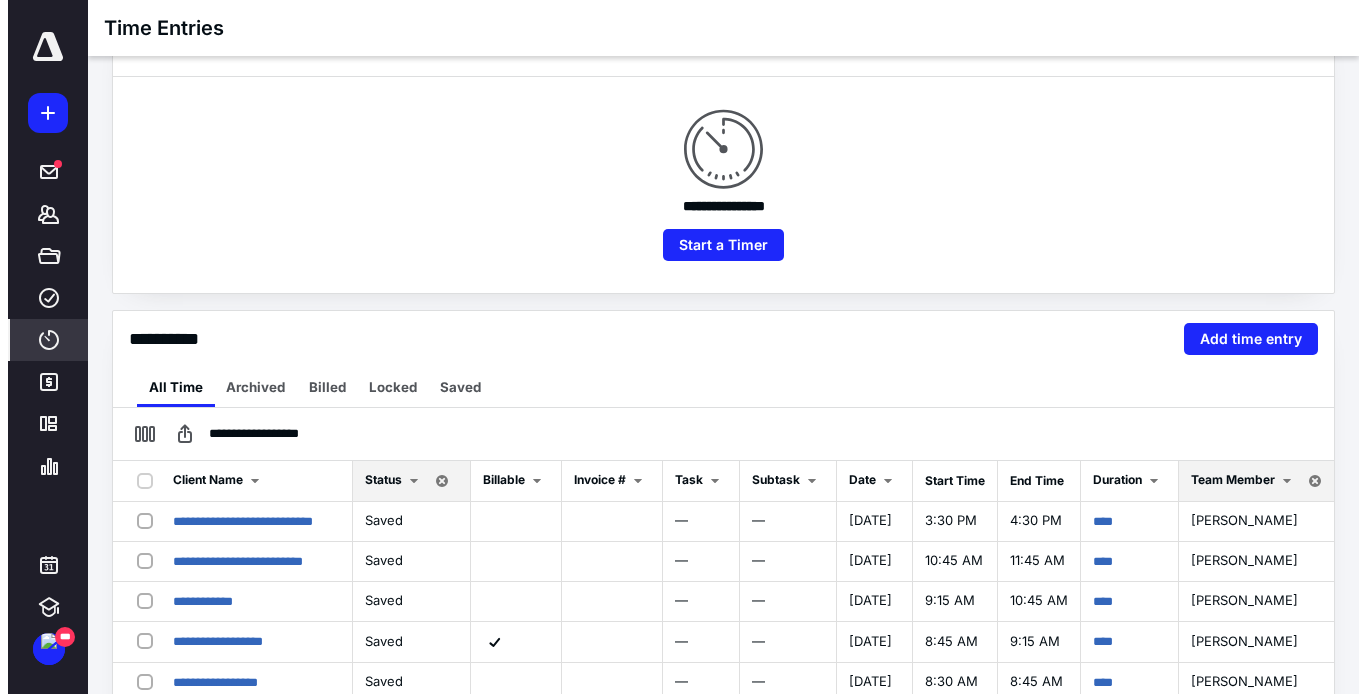 scroll, scrollTop: 204, scrollLeft: 0, axis: vertical 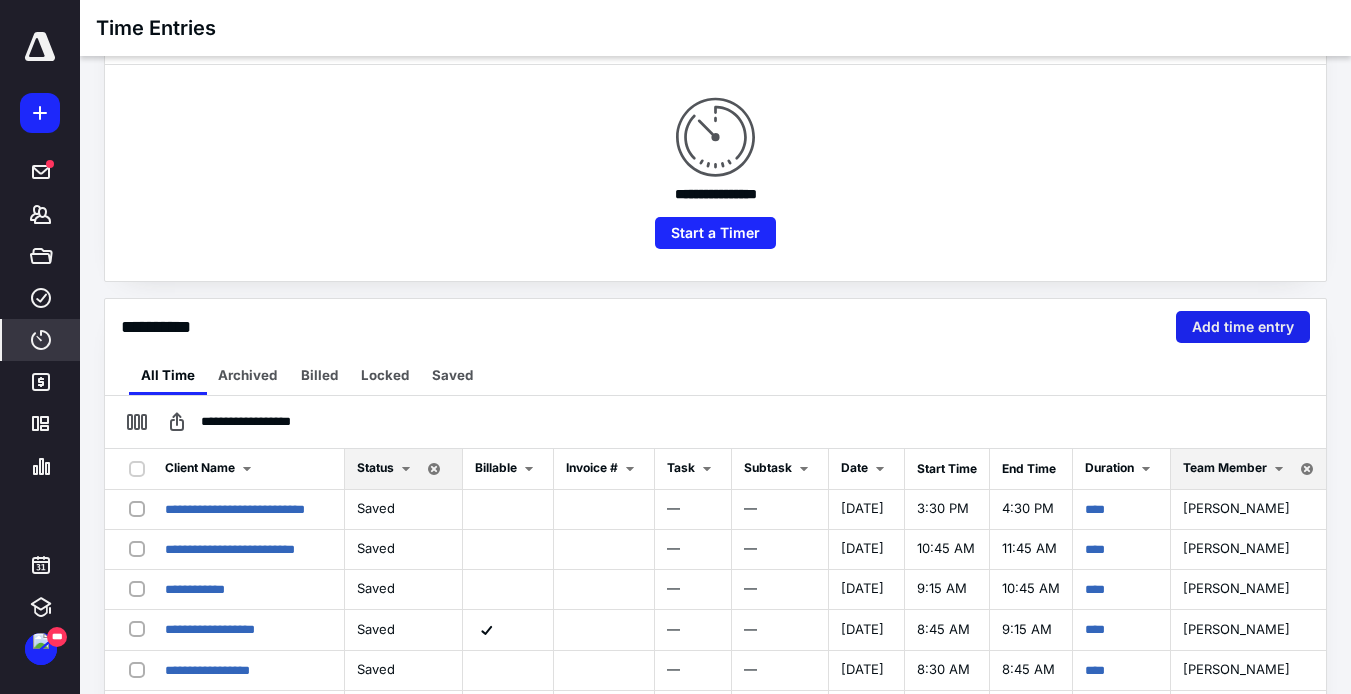 click on "Add time entry" at bounding box center (1243, 327) 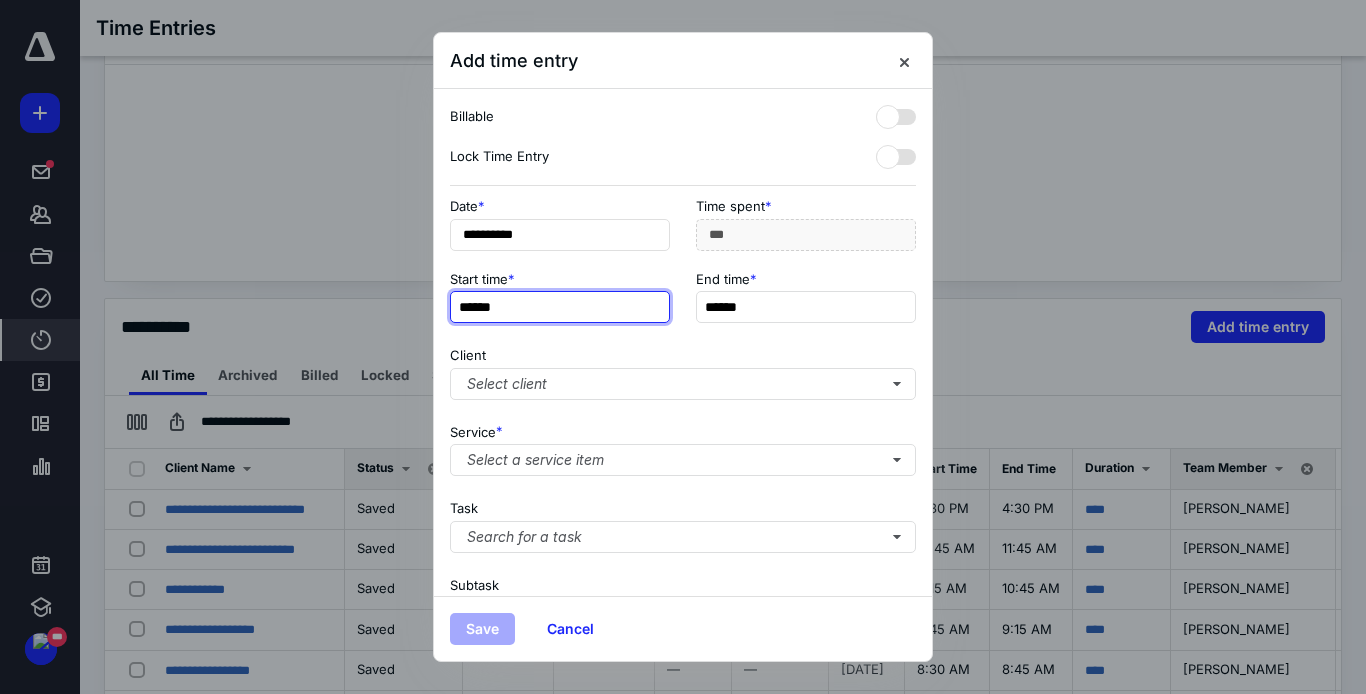 click on "******" at bounding box center (560, 307) 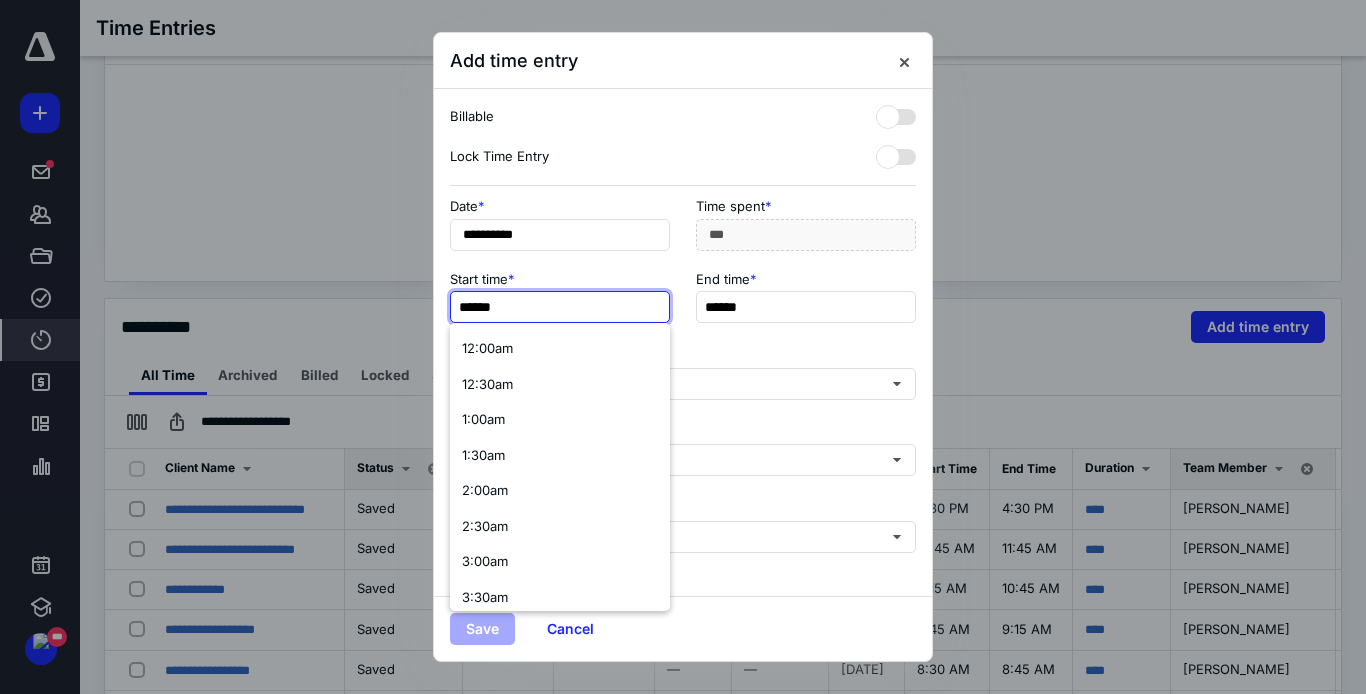 type on "*" 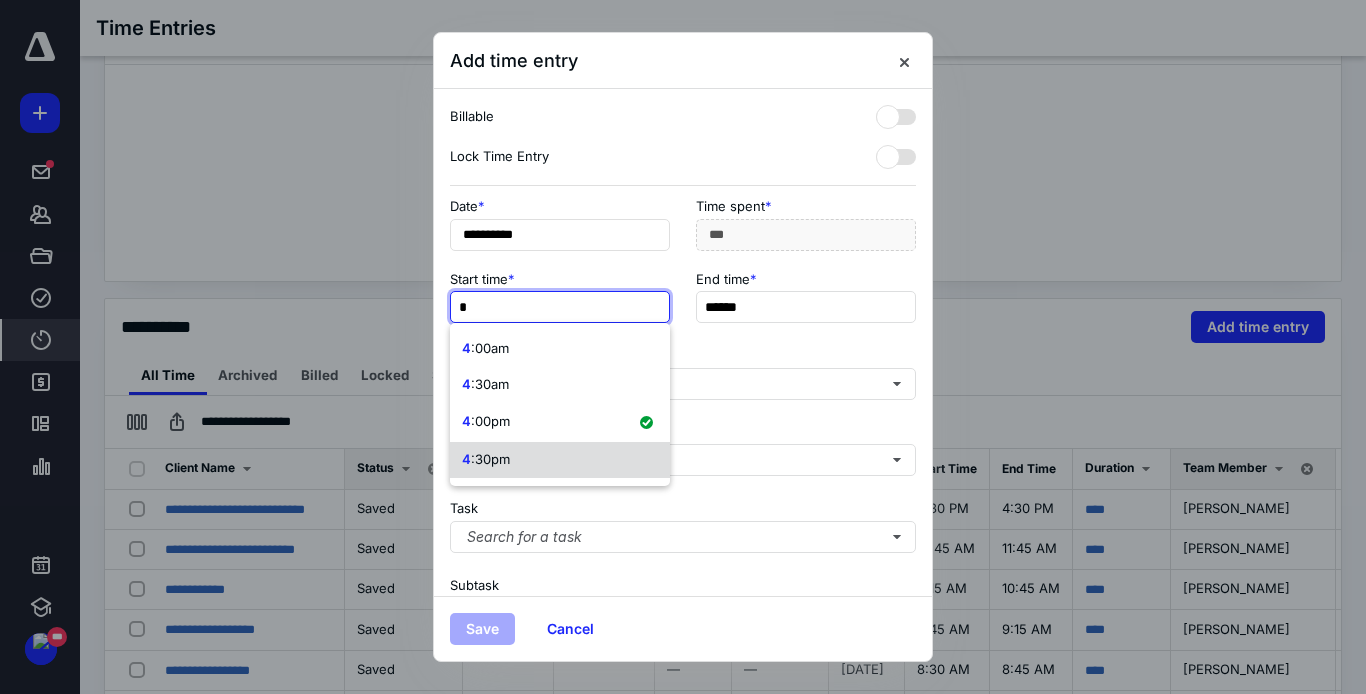click on "4 :30pm" at bounding box center (560, 460) 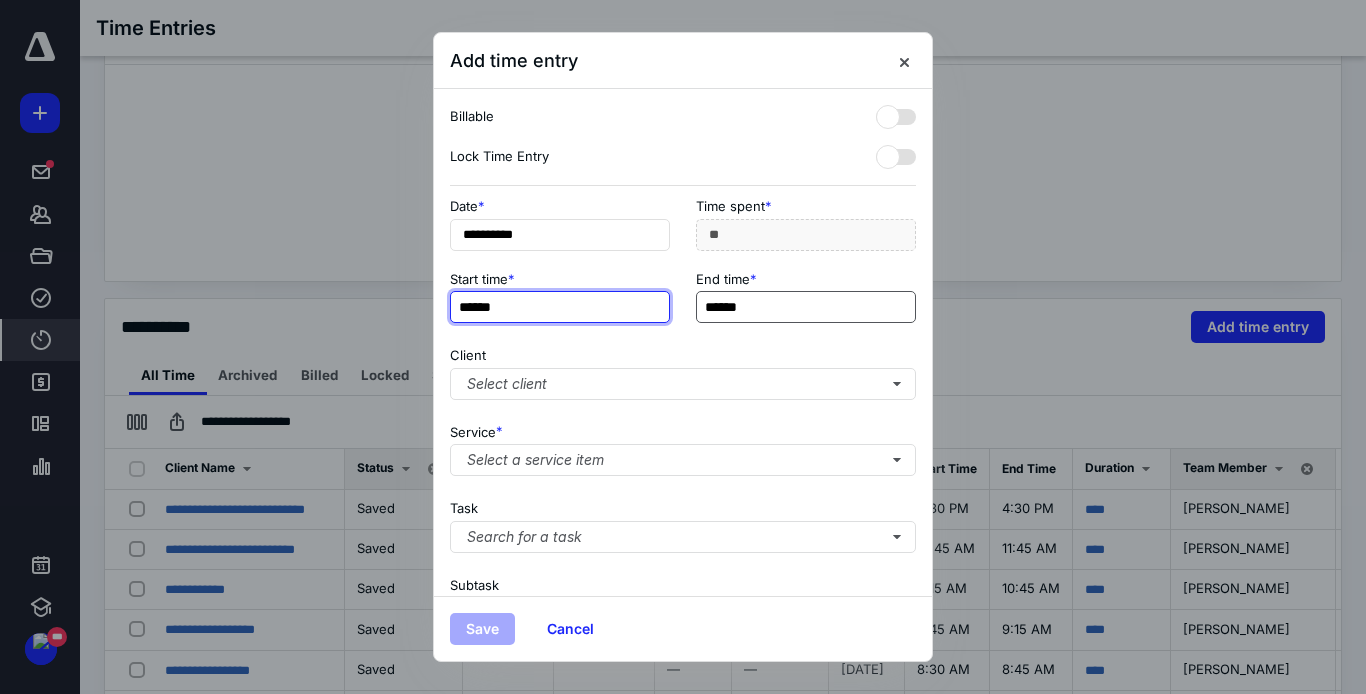 type on "******" 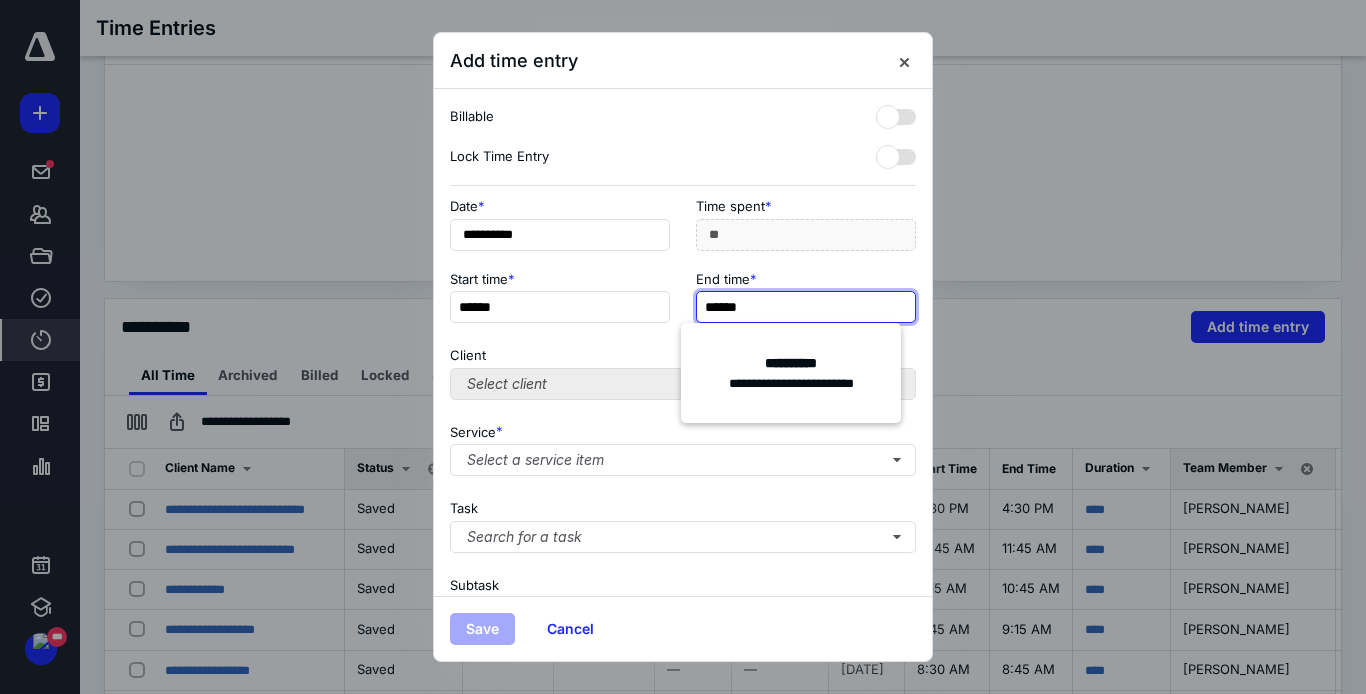 type on "******" 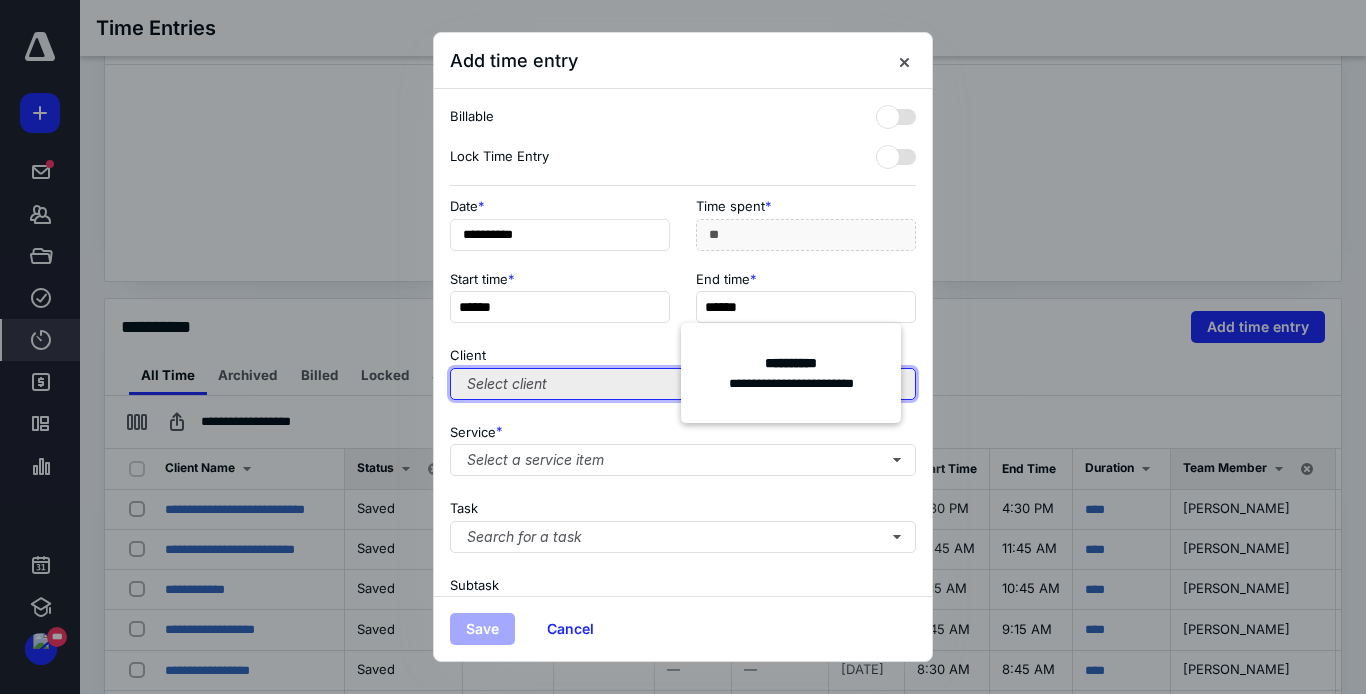 type on "***" 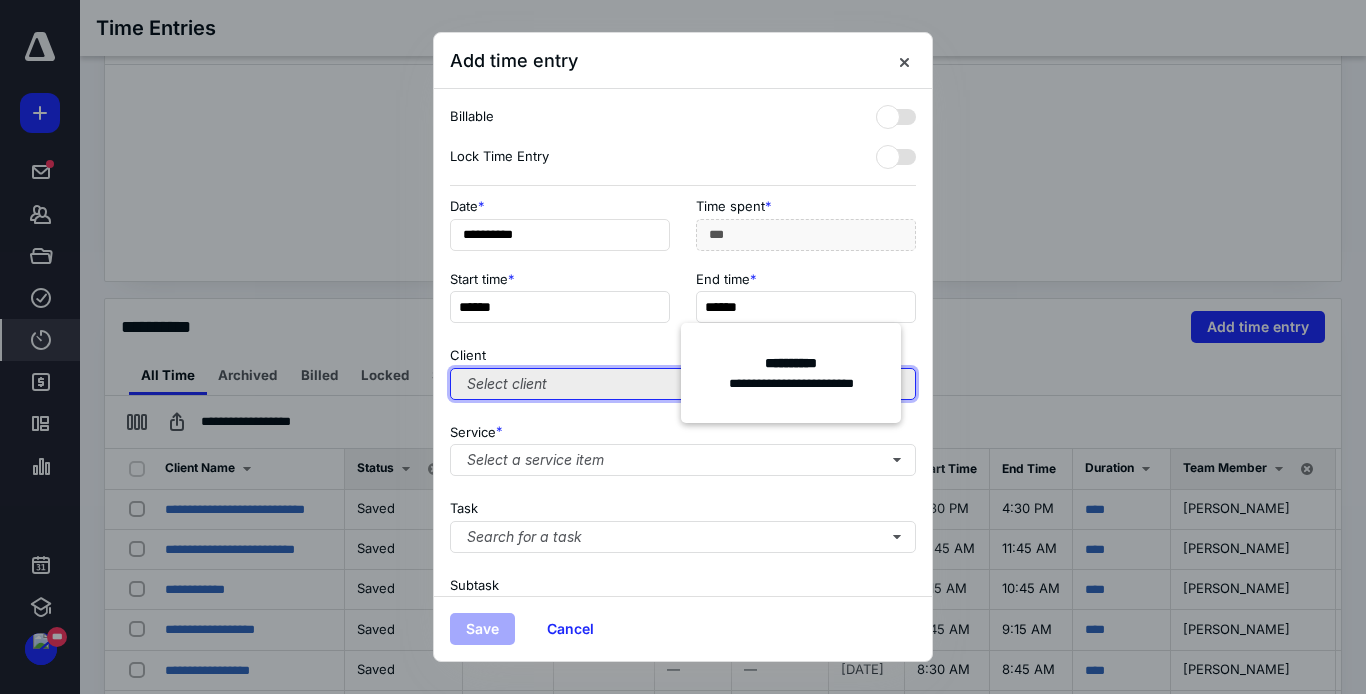 click on "Select client" at bounding box center (683, 384) 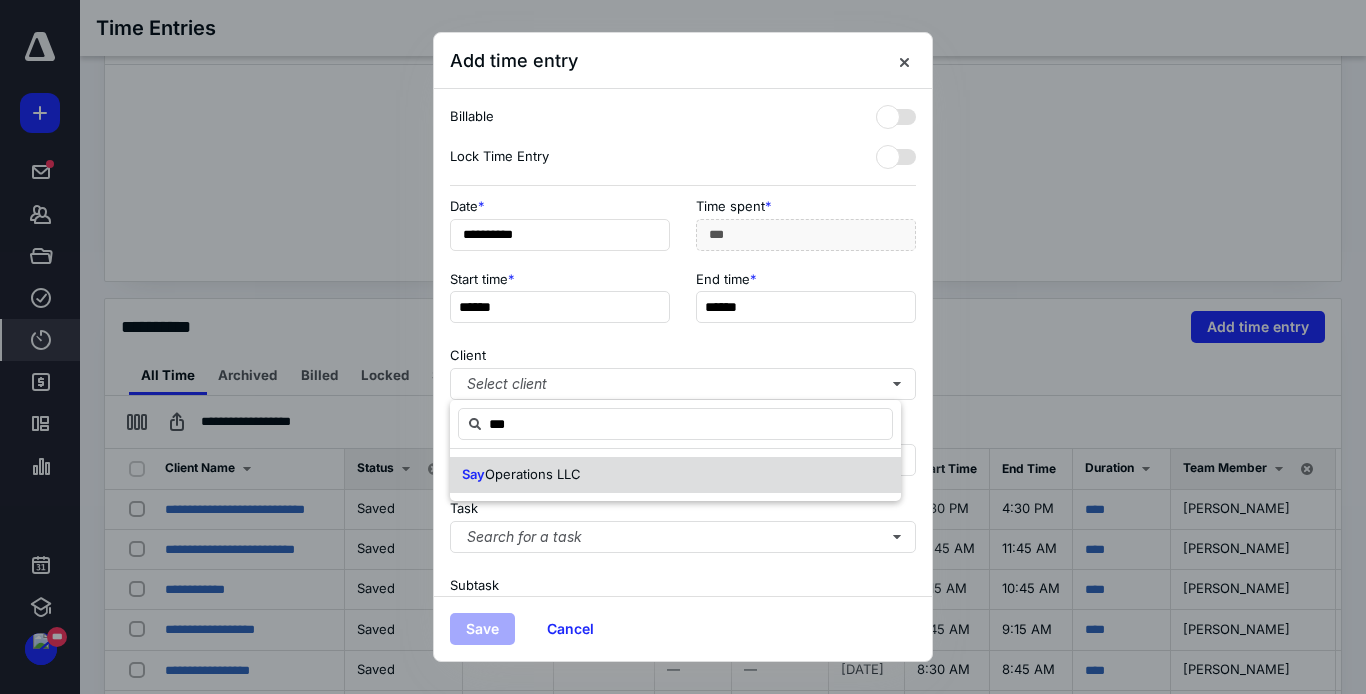 click on "Operations LLC" at bounding box center (533, 474) 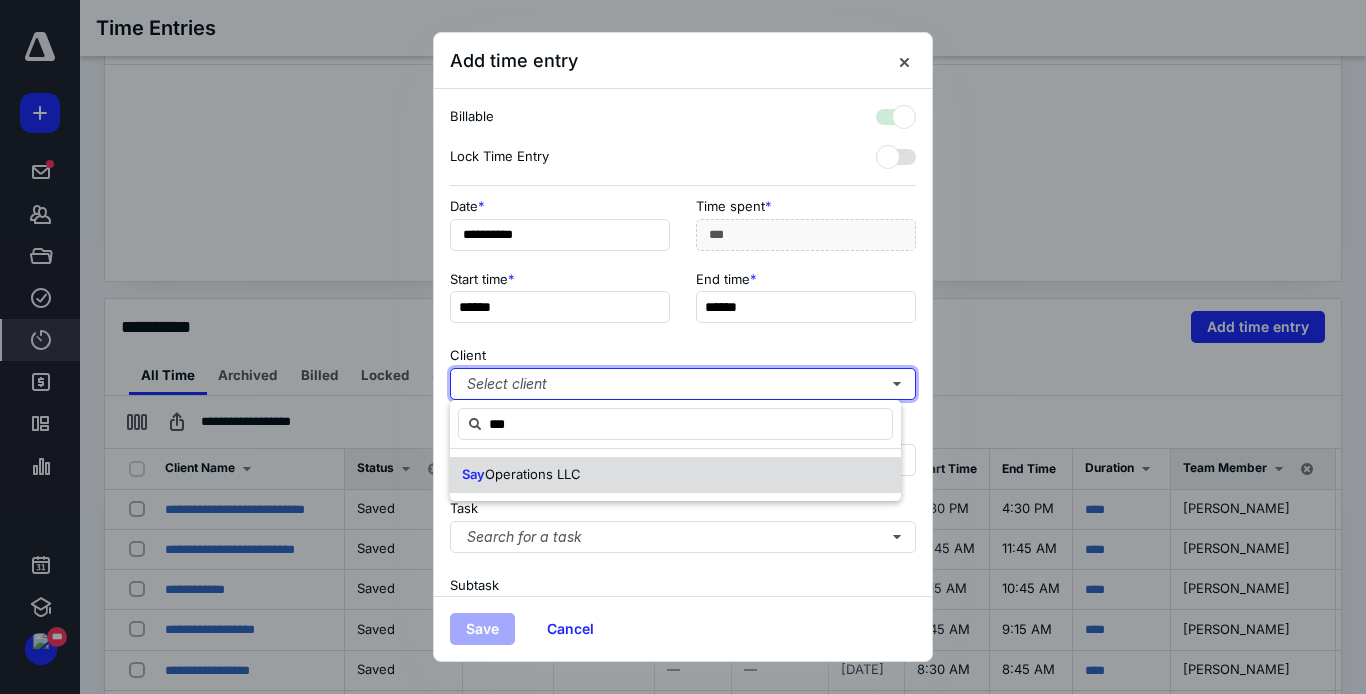 checkbox on "true" 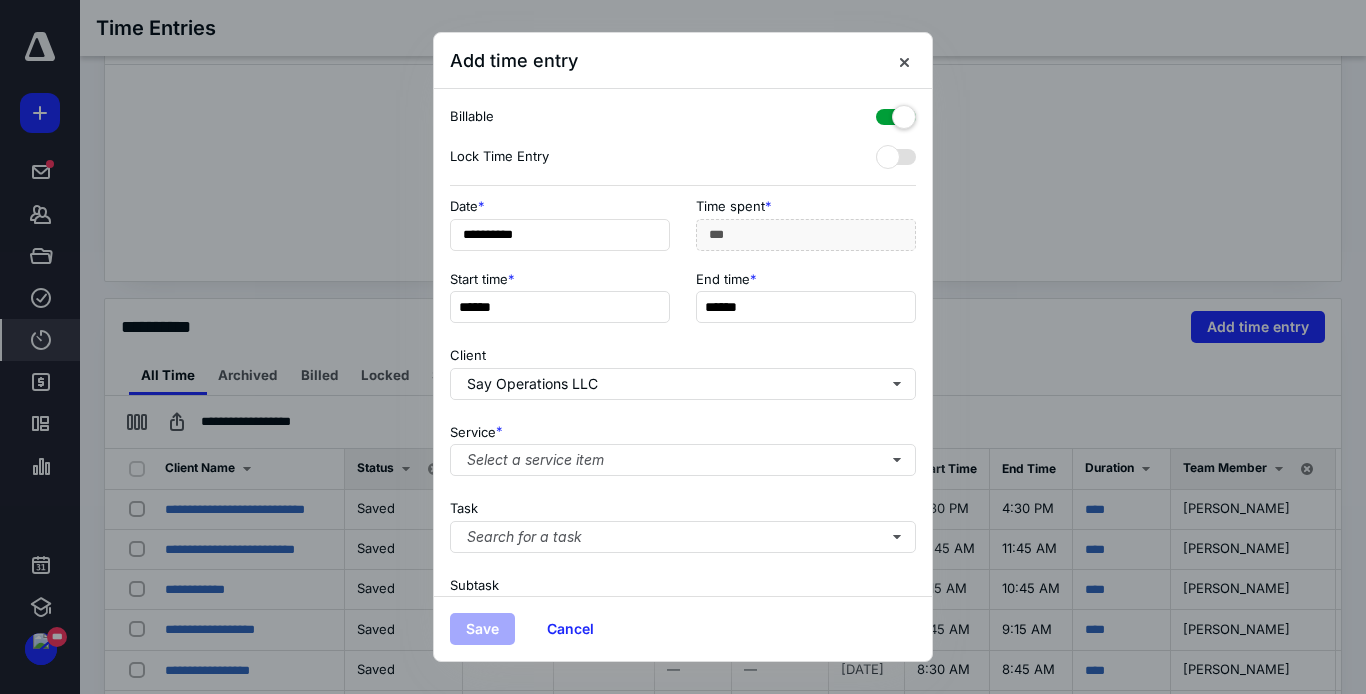 click at bounding box center (896, 113) 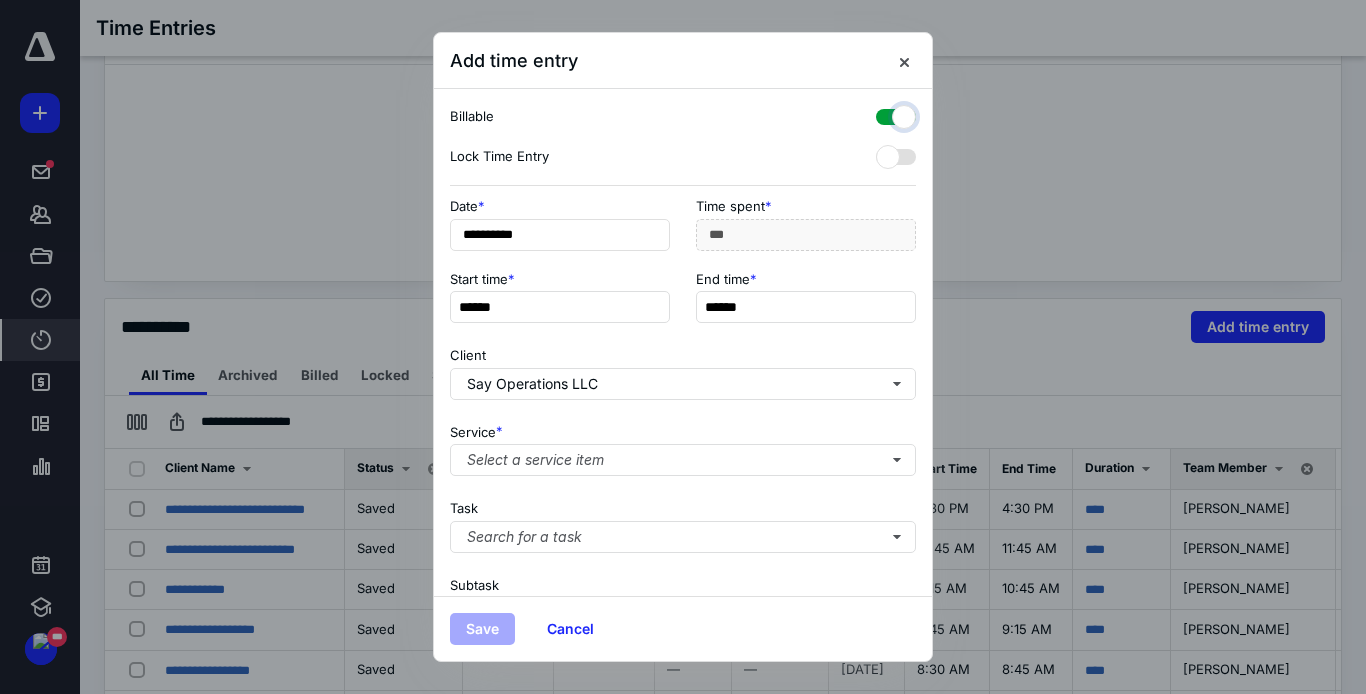 click at bounding box center (886, 114) 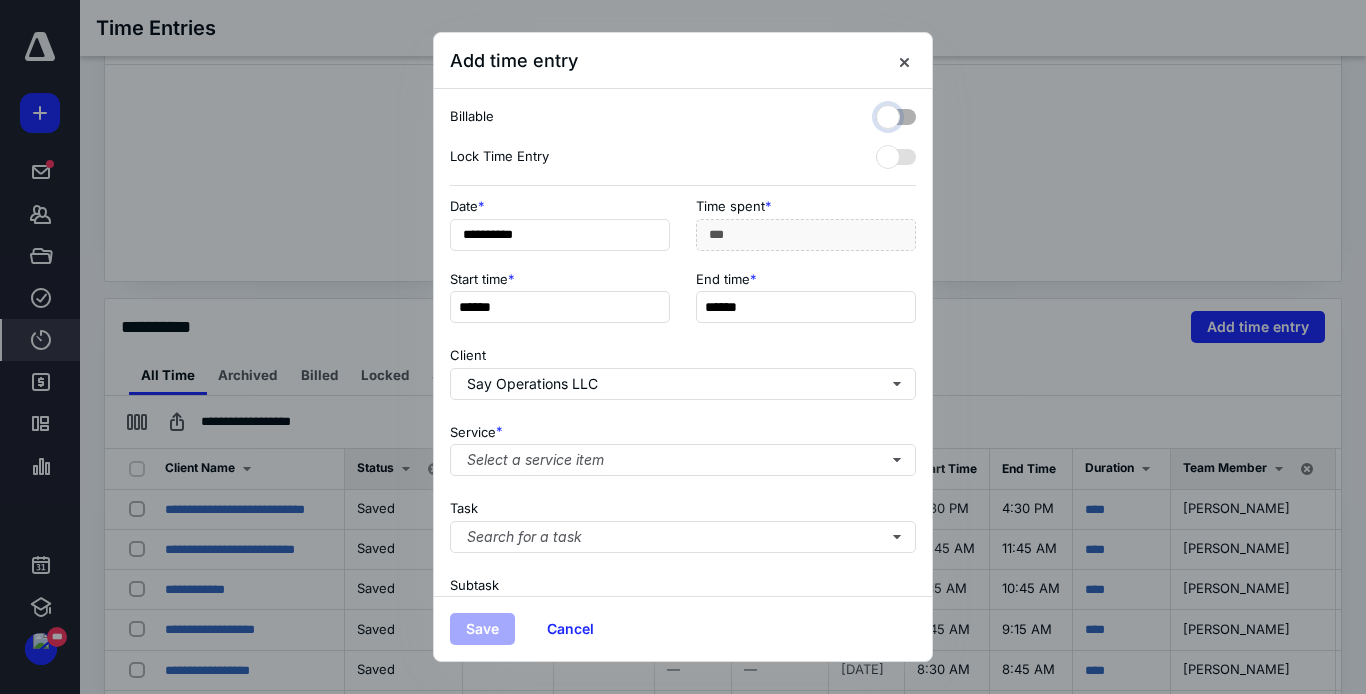 checkbox on "false" 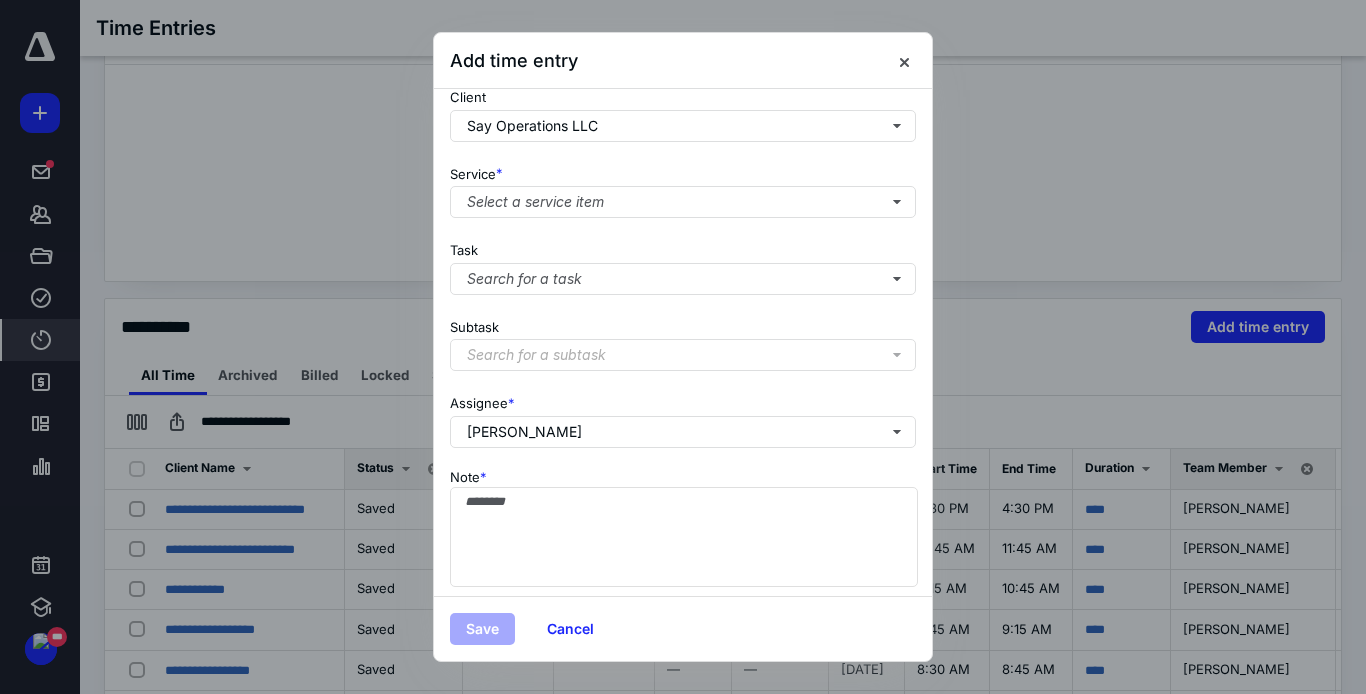 scroll, scrollTop: 280, scrollLeft: 0, axis: vertical 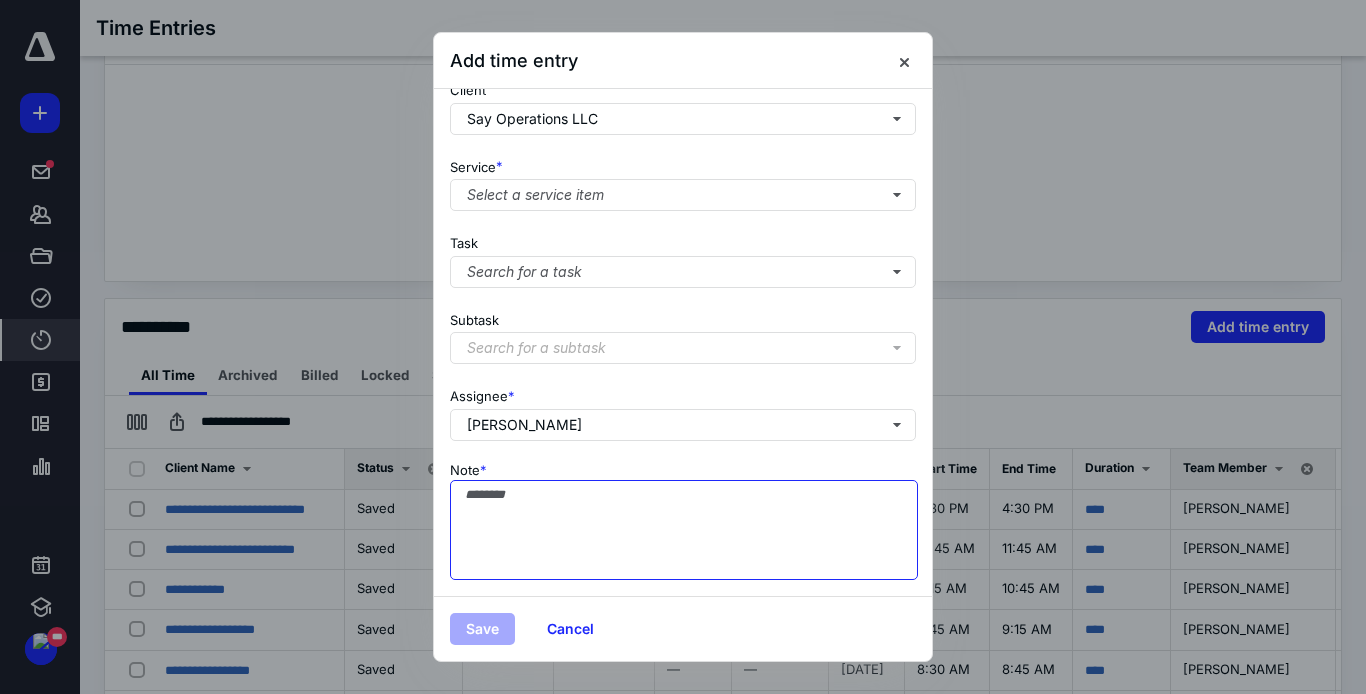 click on "Note *" at bounding box center [684, 530] 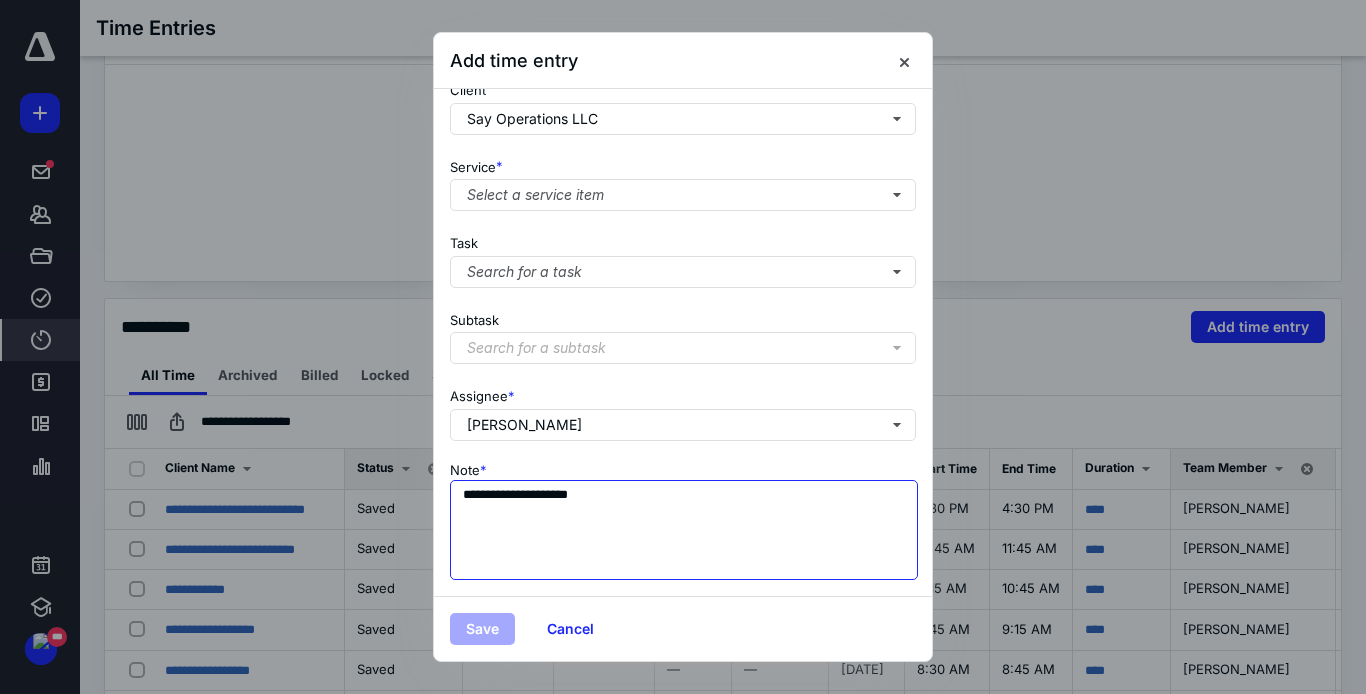 click on "**********" at bounding box center (684, 530) 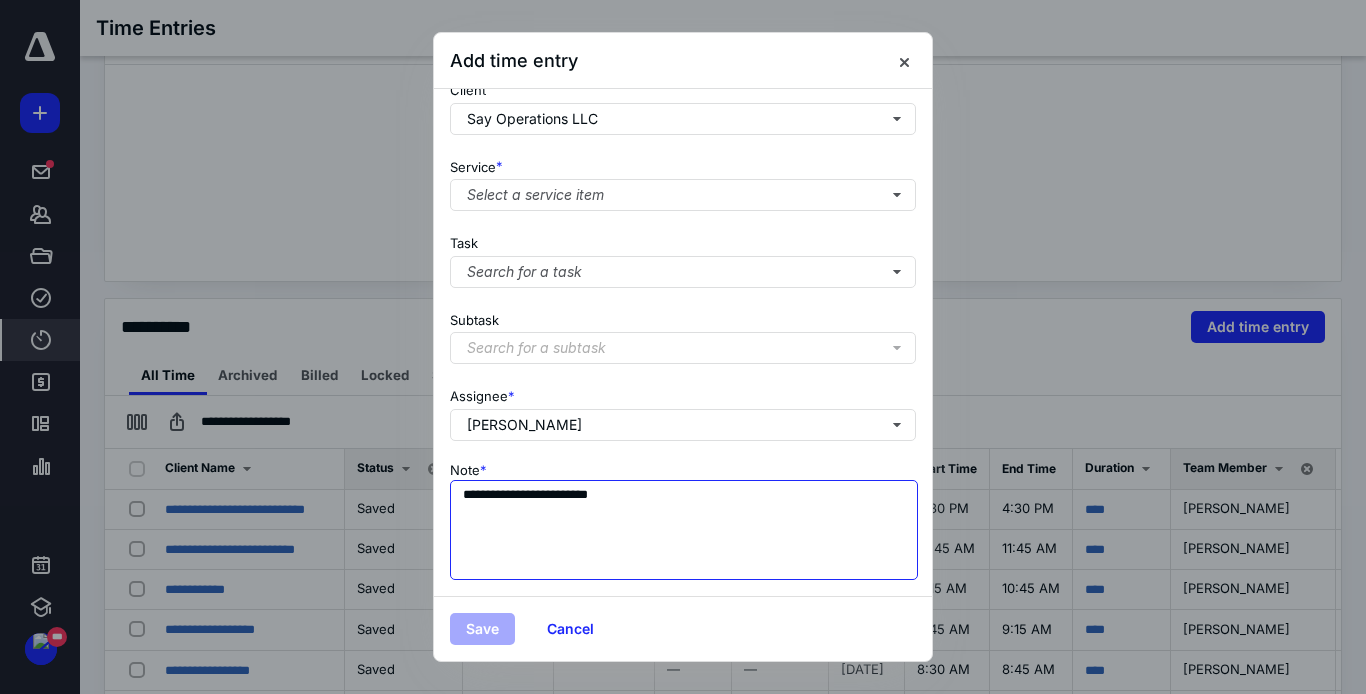 click on "**********" at bounding box center [684, 530] 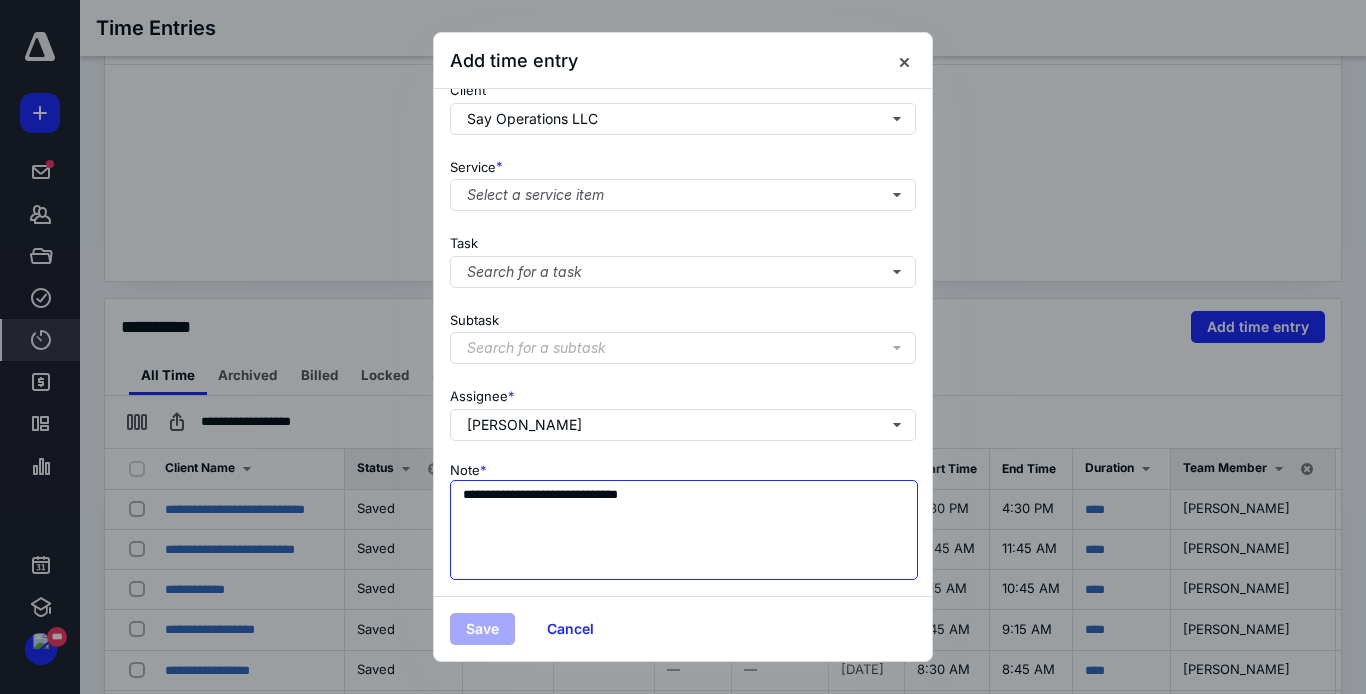 click on "**********" at bounding box center (684, 530) 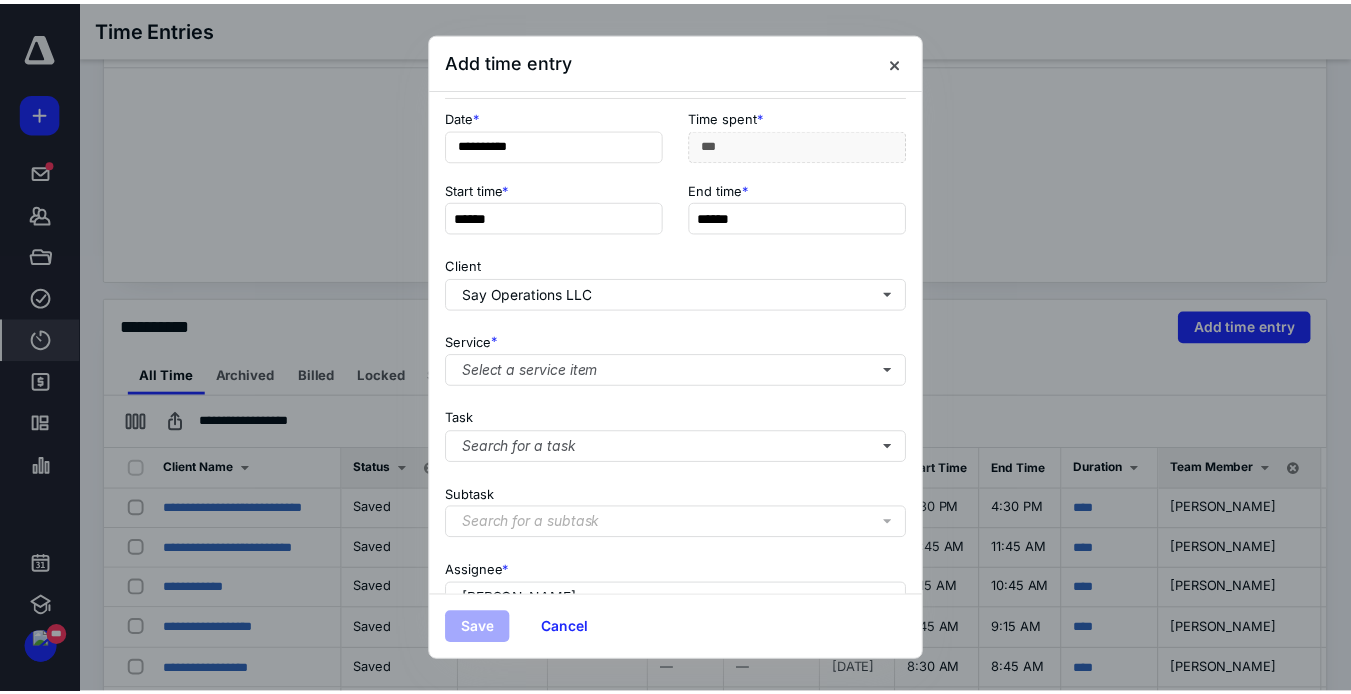 scroll, scrollTop: 100, scrollLeft: 0, axis: vertical 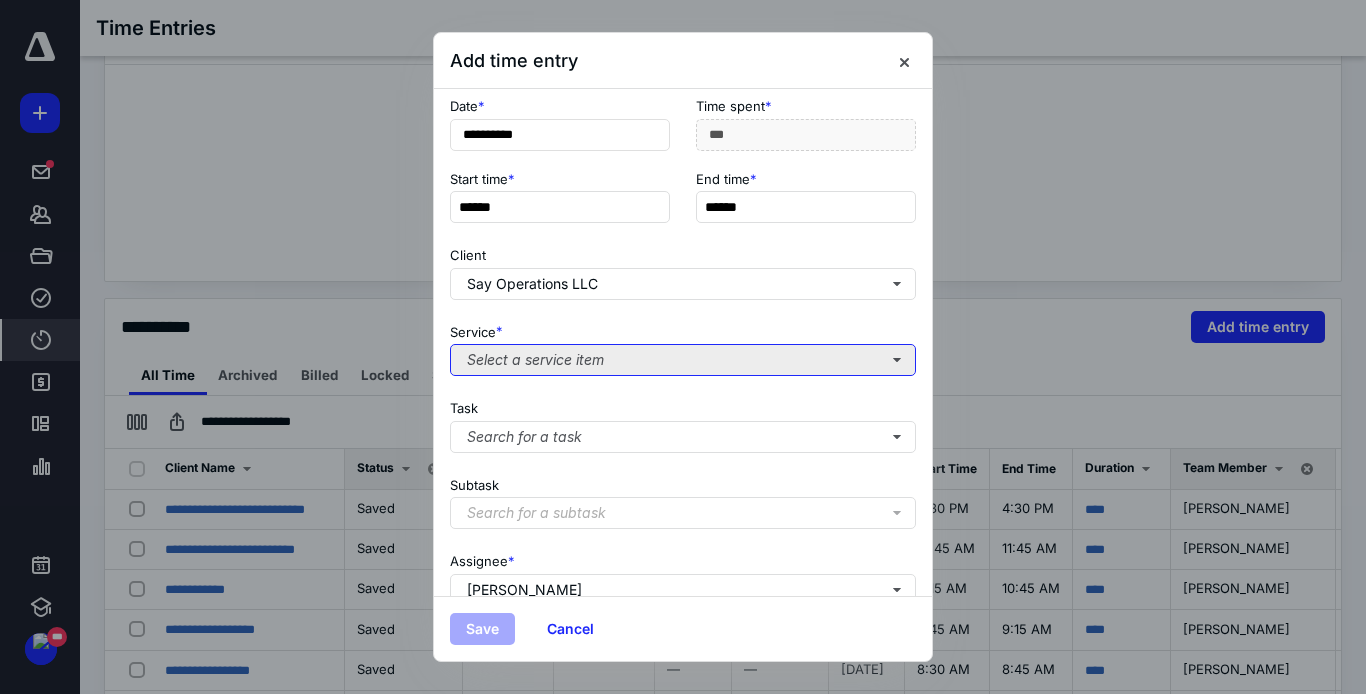 click on "Select a service item" at bounding box center (683, 360) 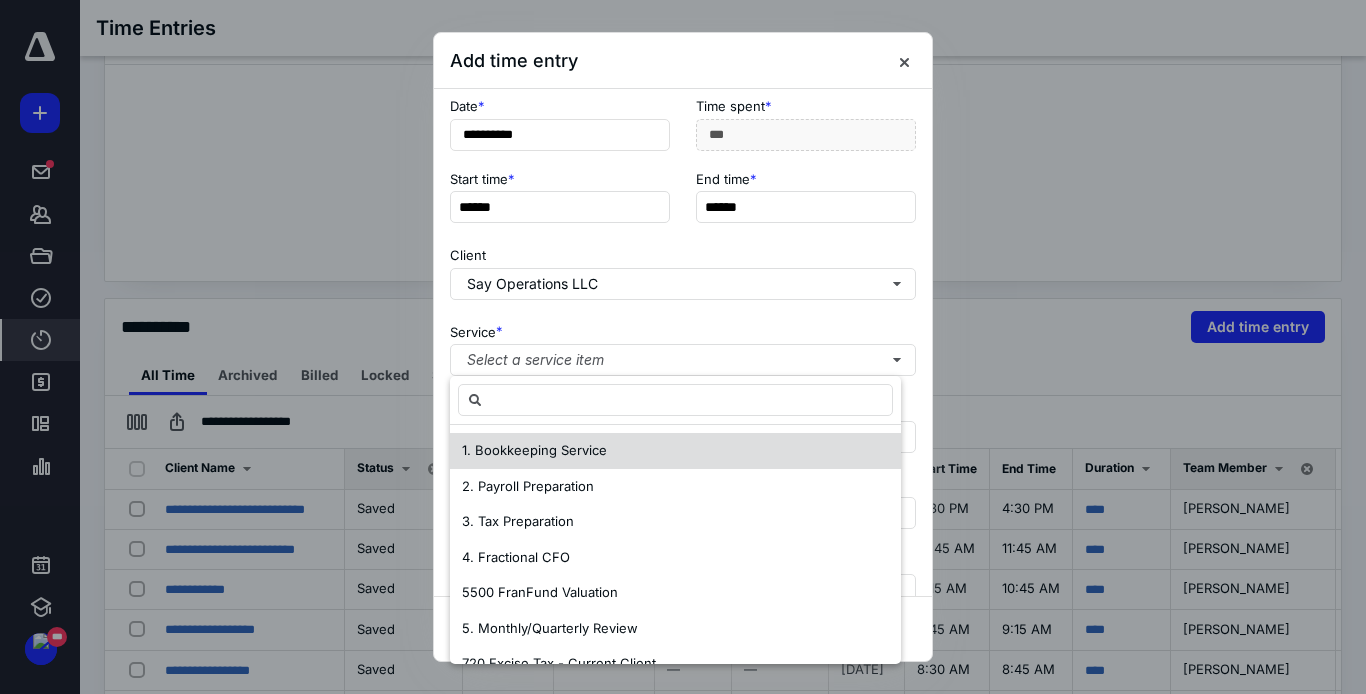 click on "1. Bookkeeping Service" at bounding box center [534, 450] 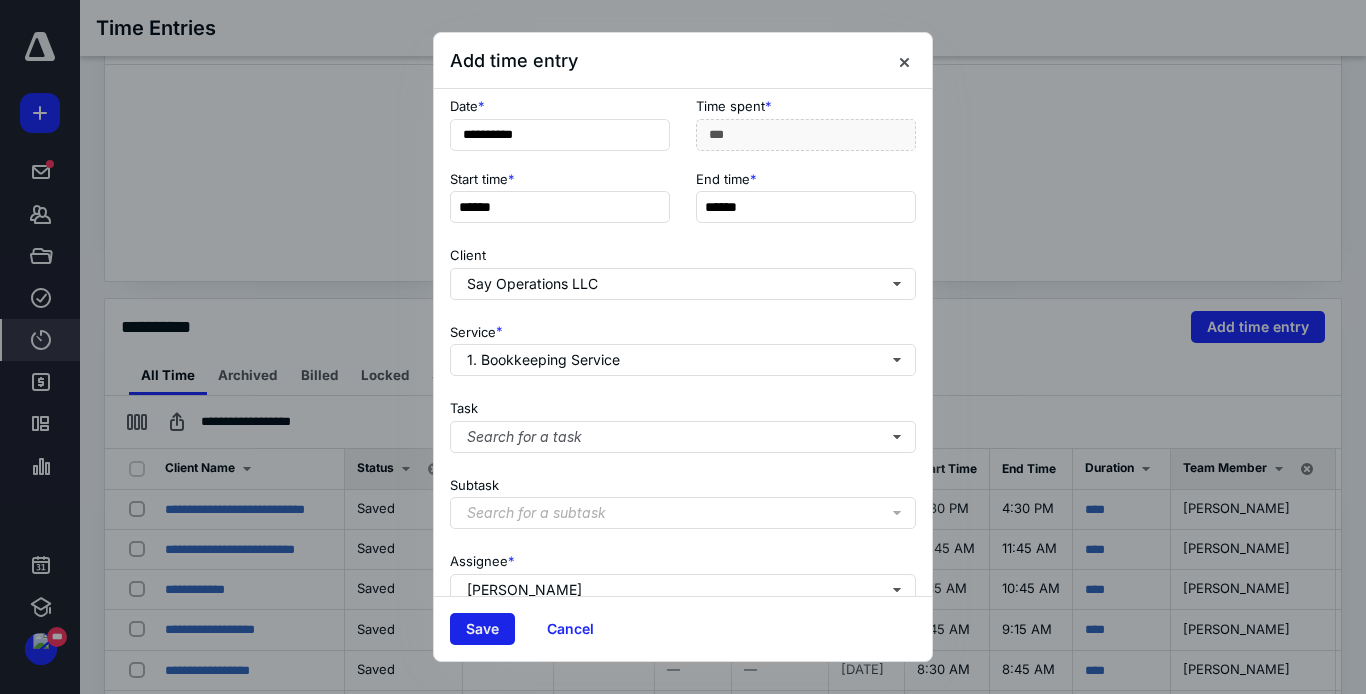 click on "Save" at bounding box center (482, 629) 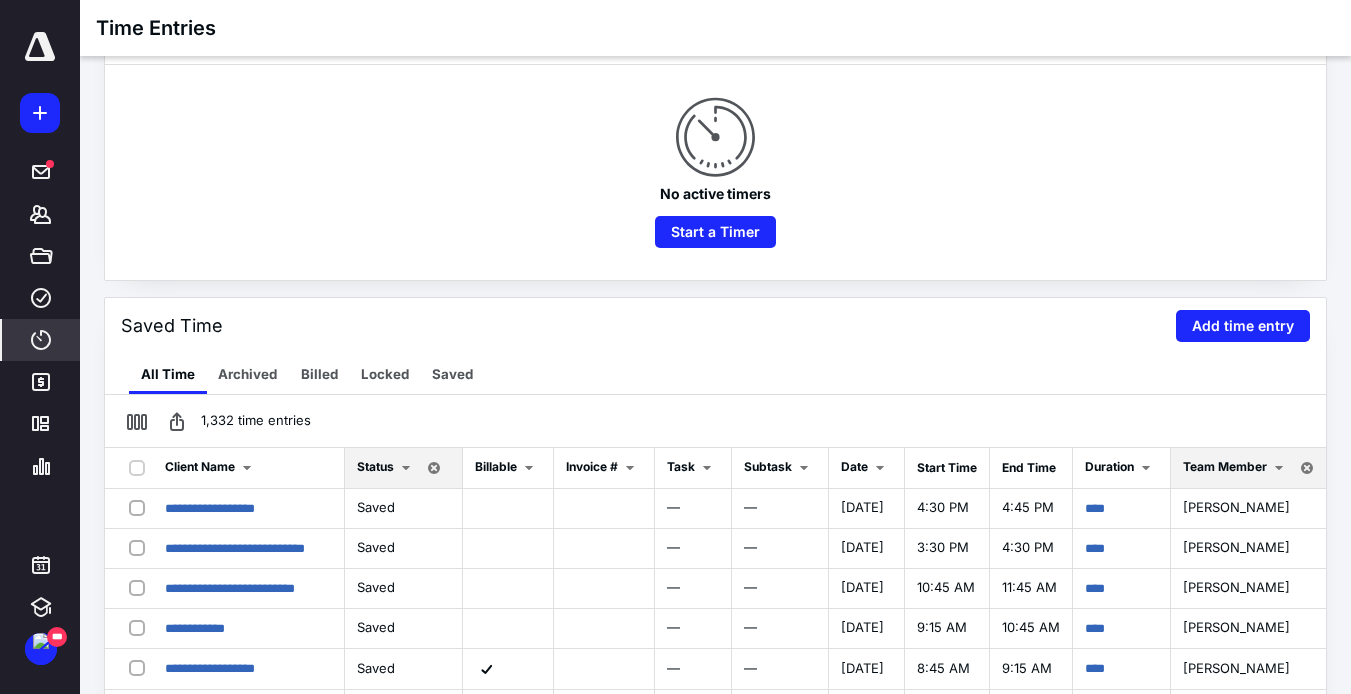 scroll, scrollTop: 0, scrollLeft: 0, axis: both 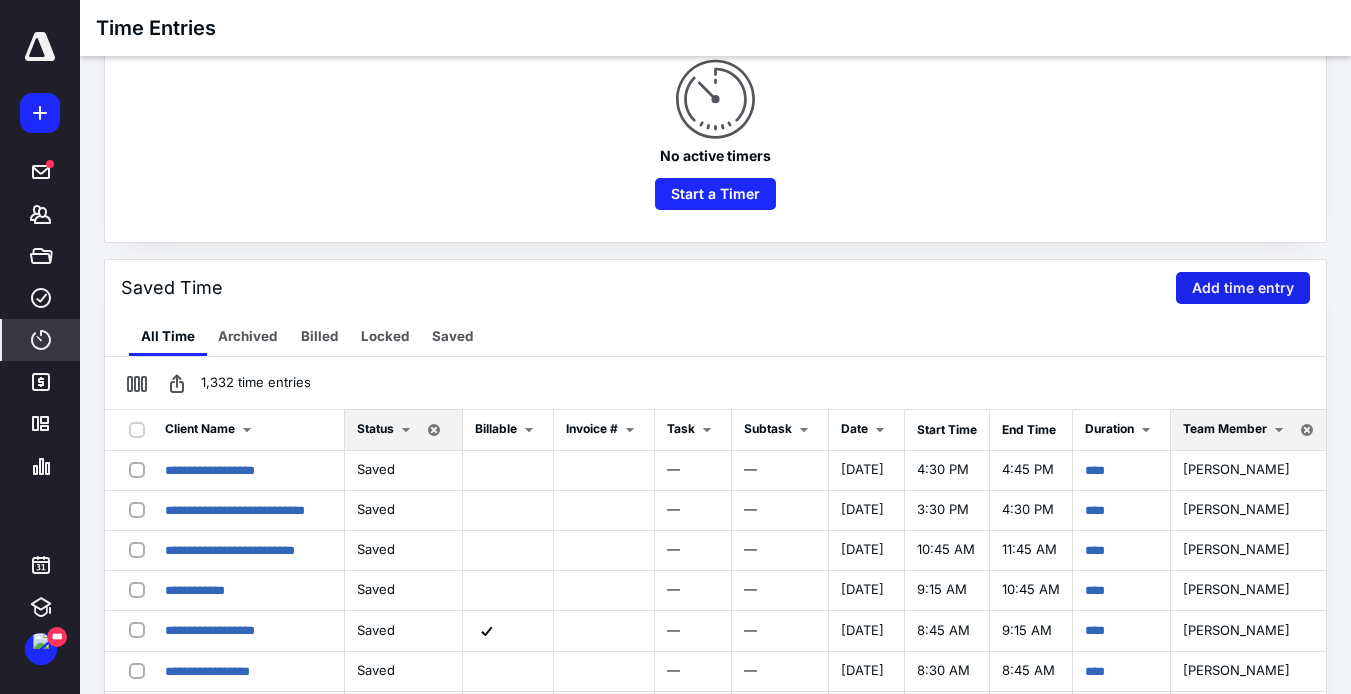 click on "Add time entry" at bounding box center (1243, 288) 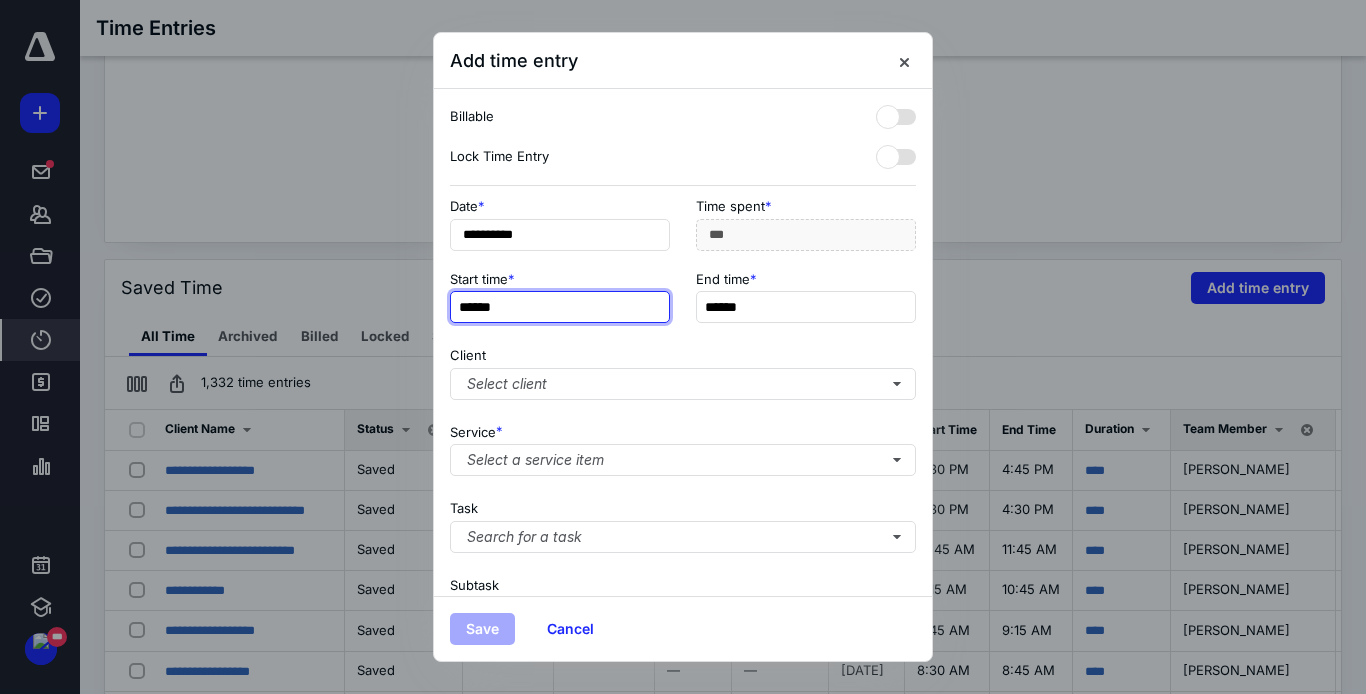 click on "******" at bounding box center [560, 307] 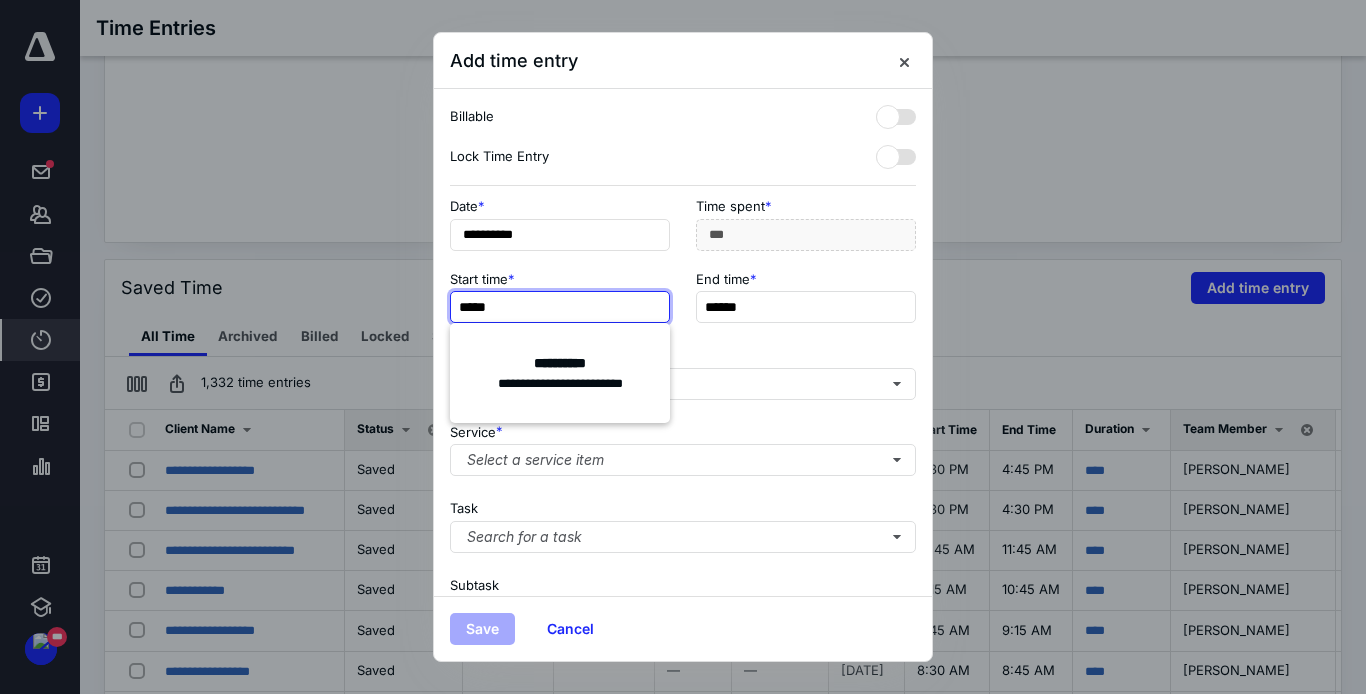 click on "*****" at bounding box center (560, 307) 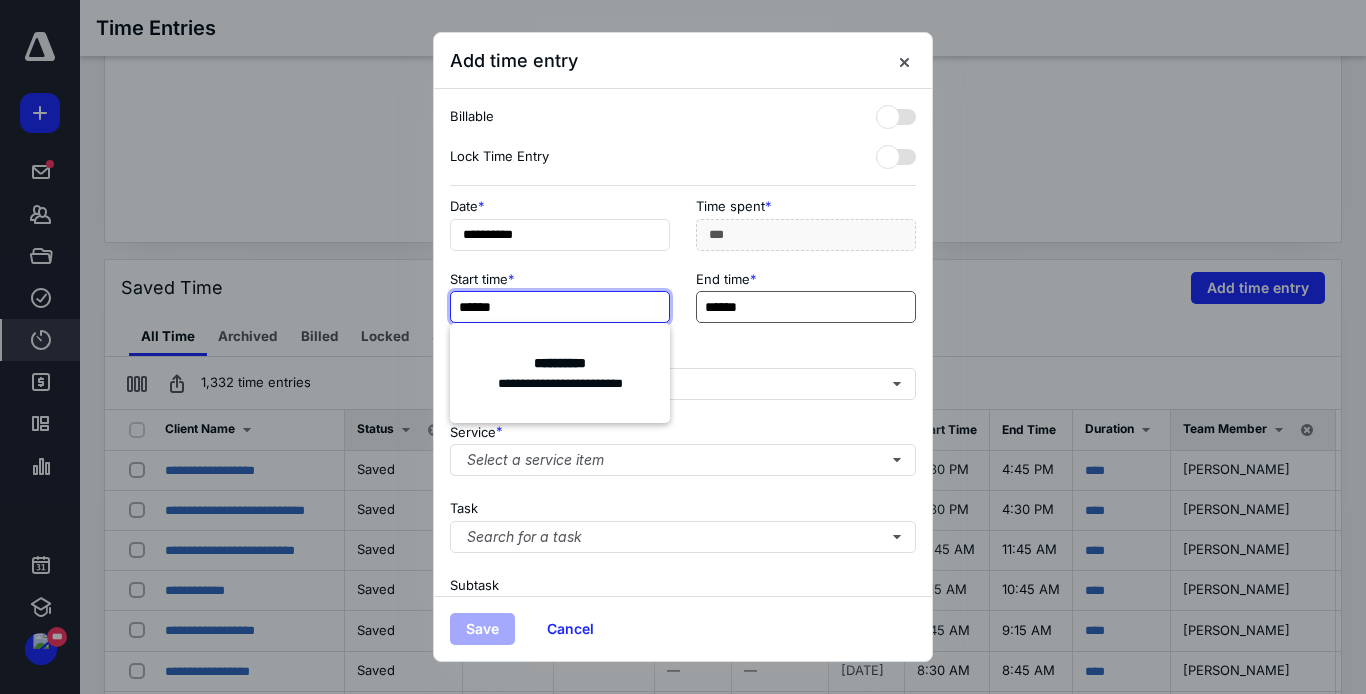 type on "******" 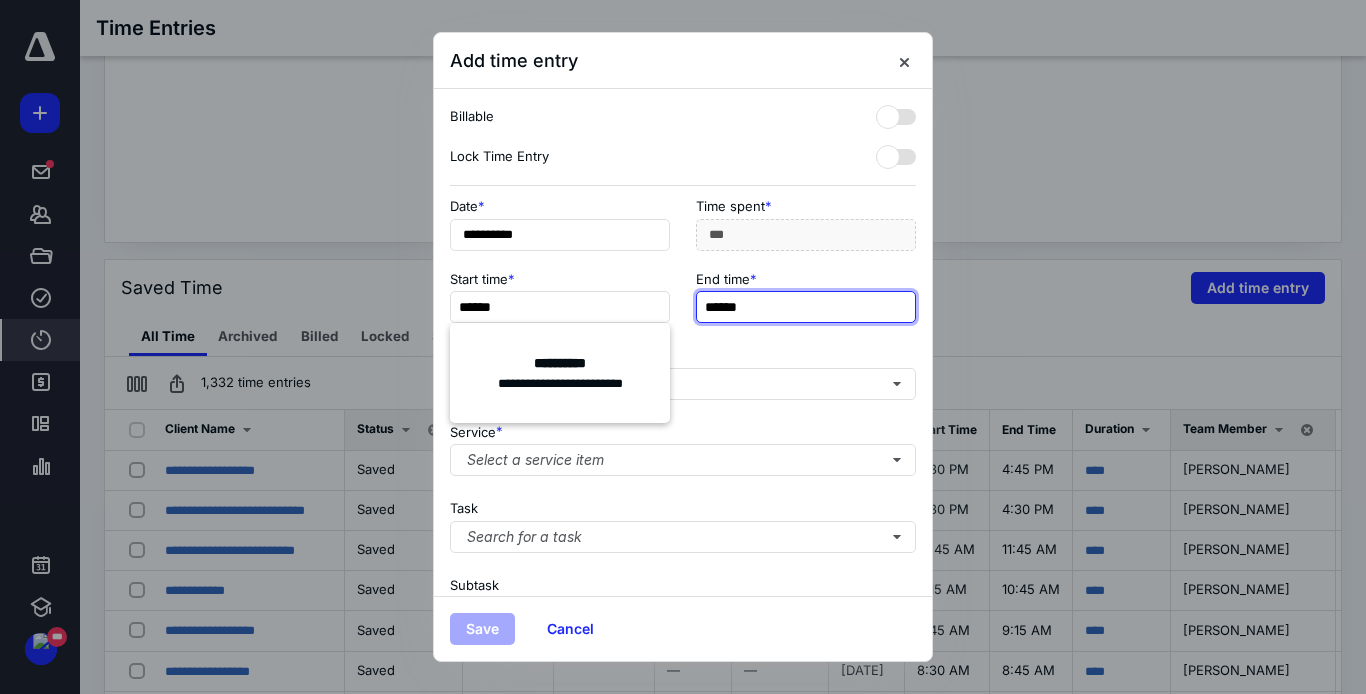 type on "***" 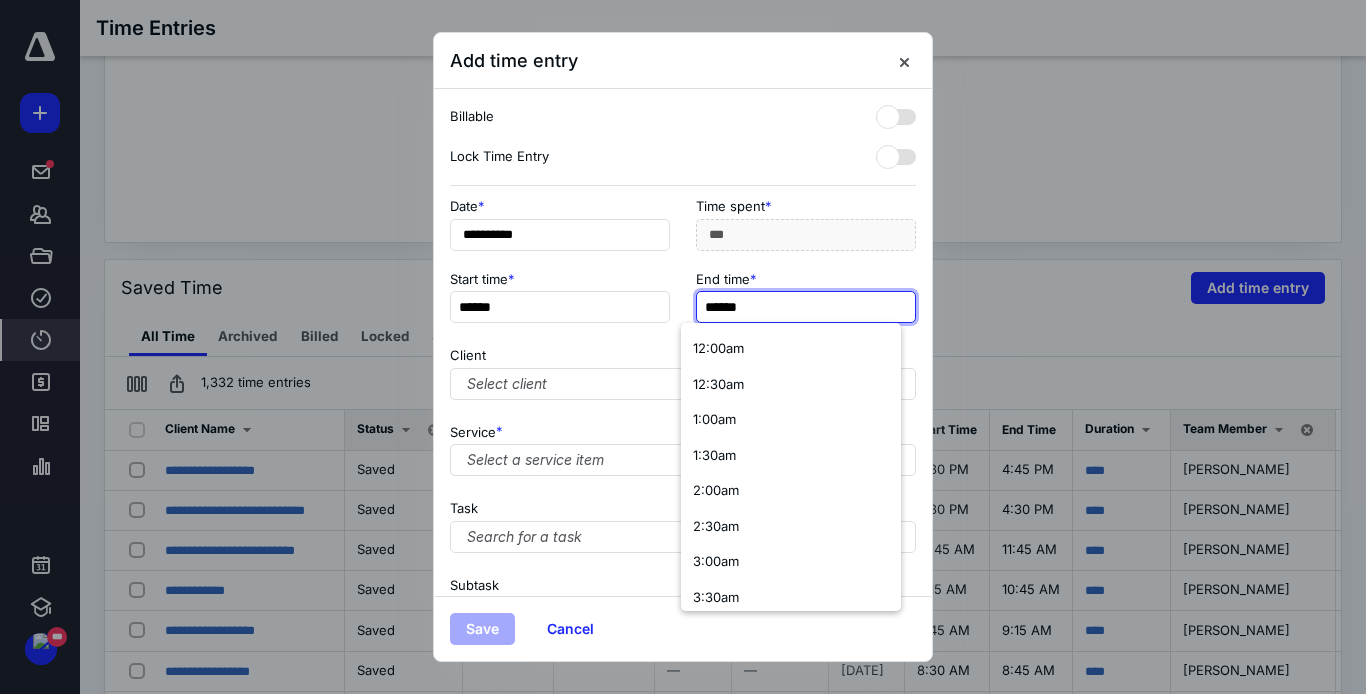 type on "*" 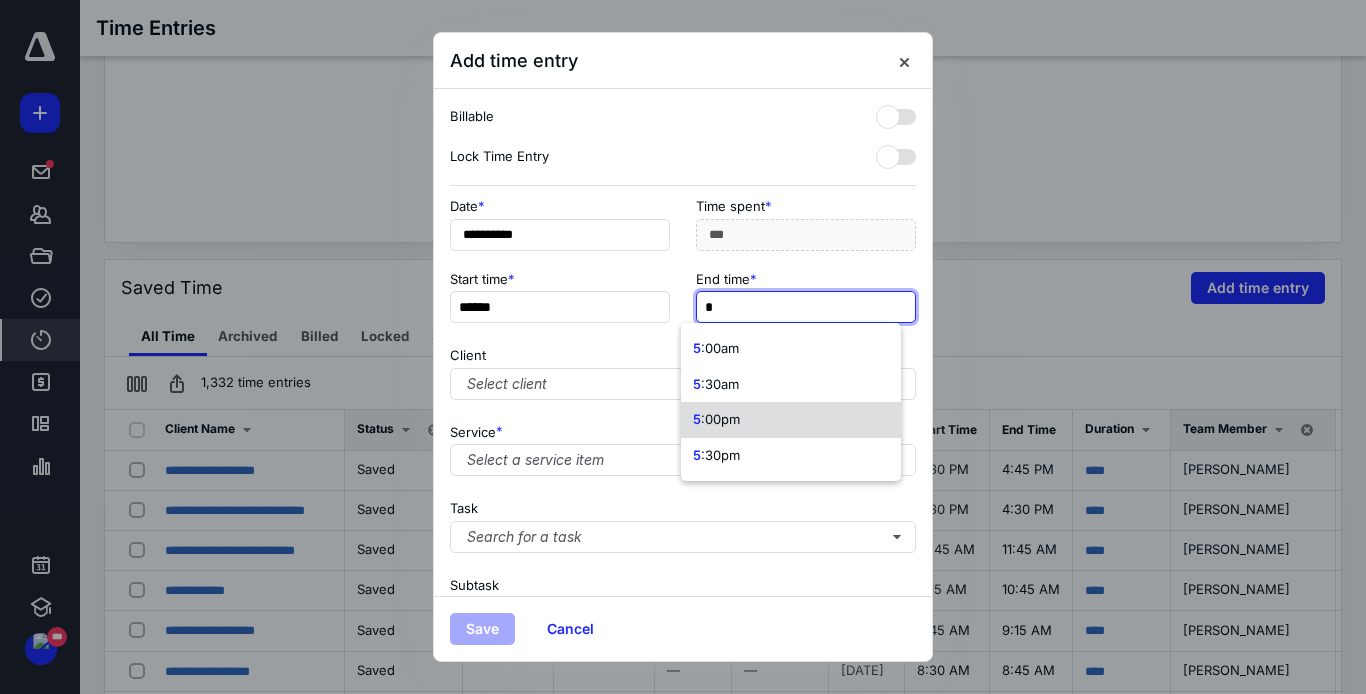 click on ":00pm" at bounding box center (720, 419) 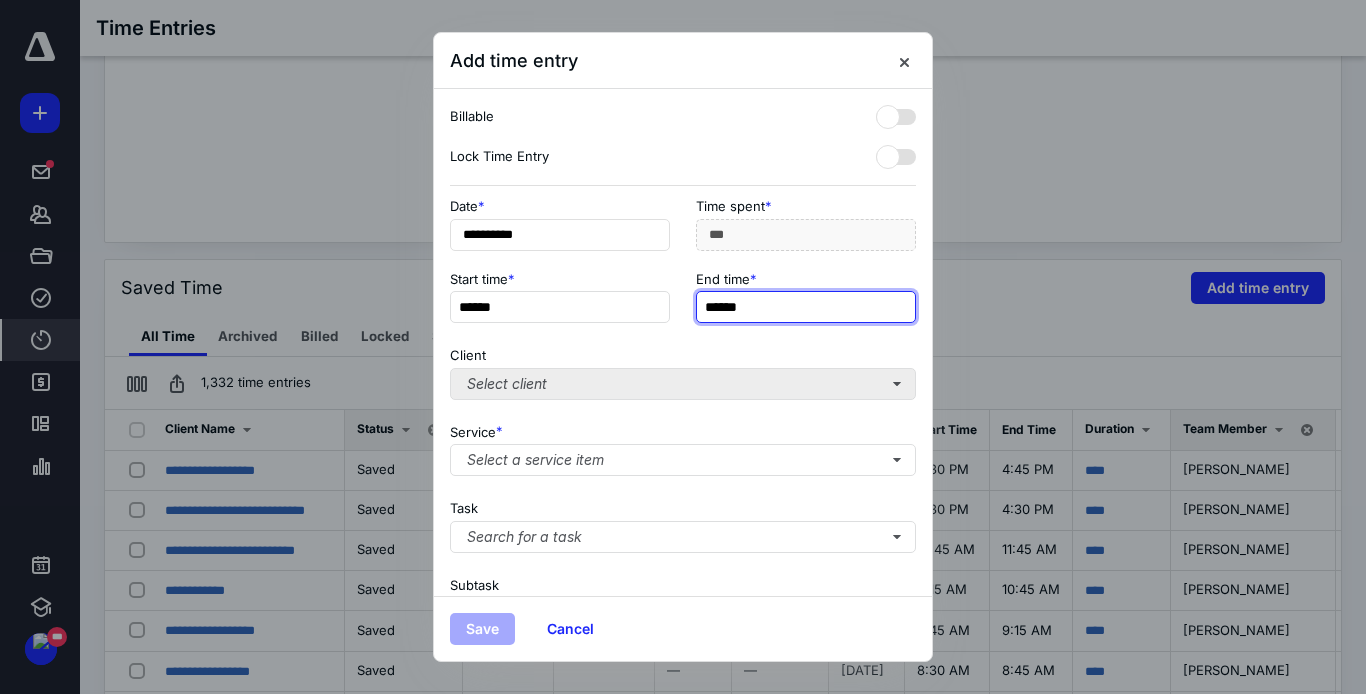 type on "******" 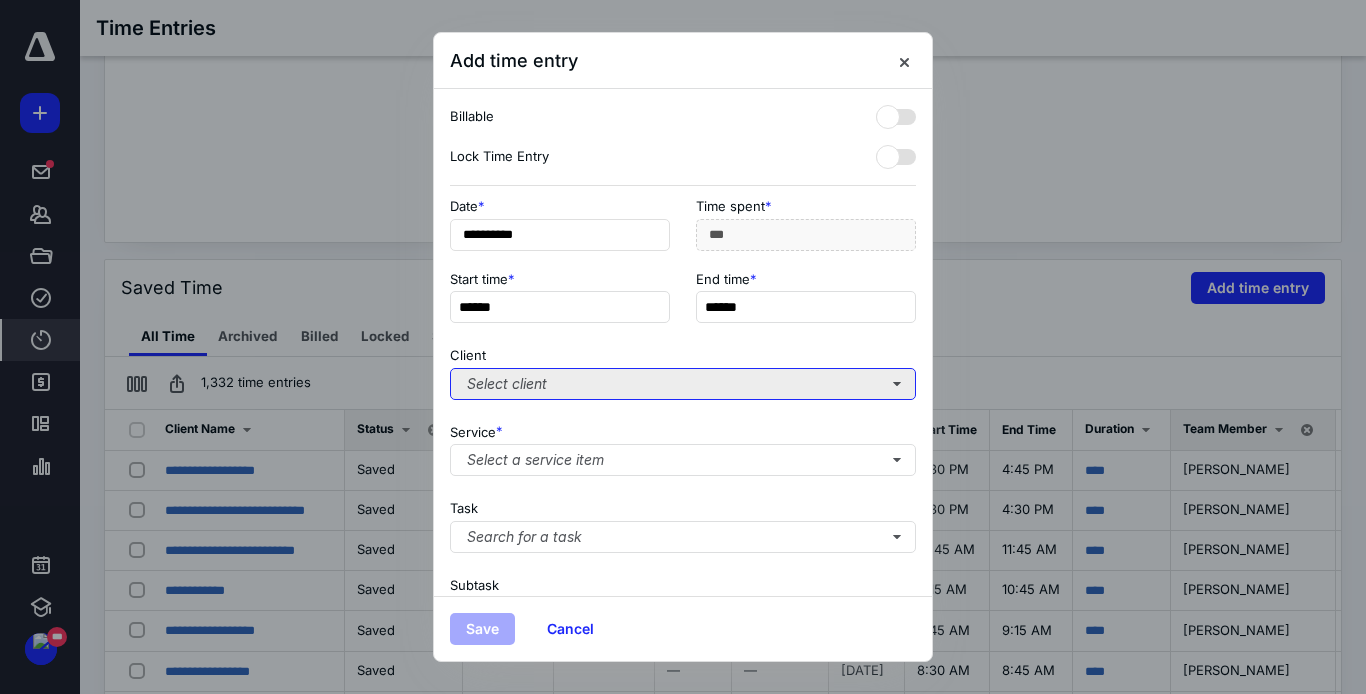 click on "Select client" at bounding box center [683, 384] 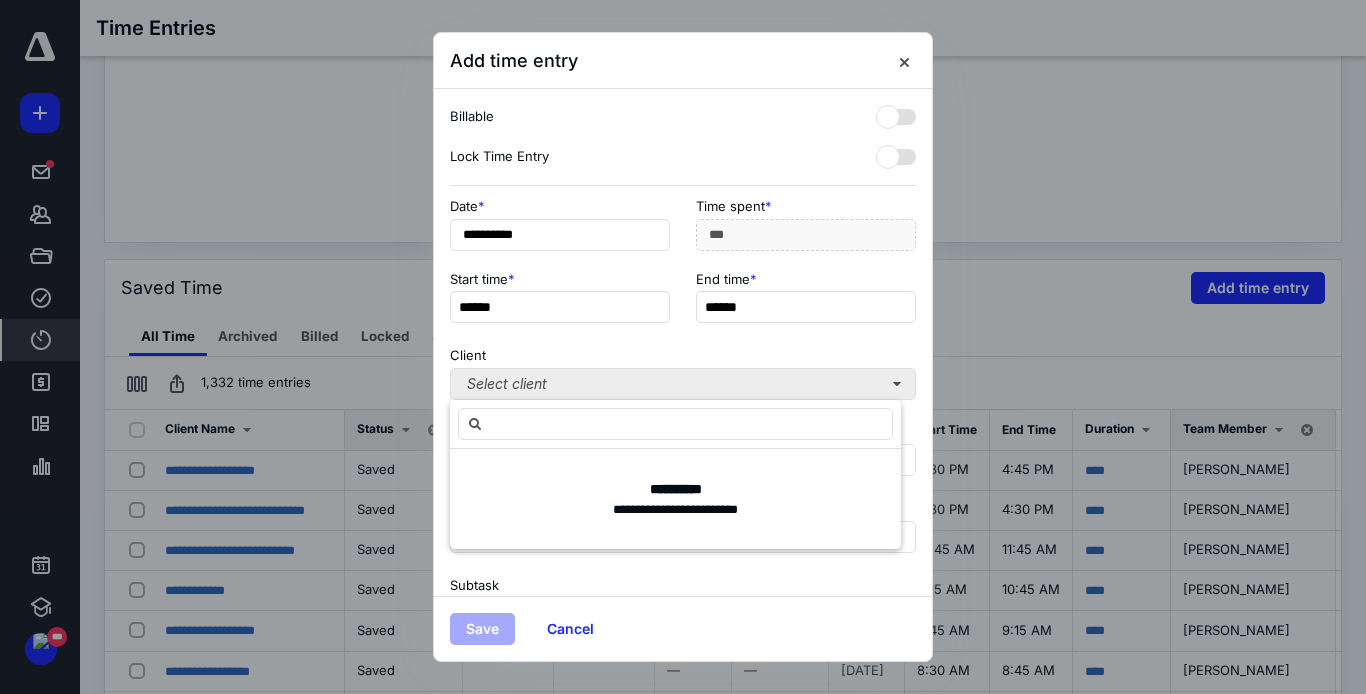 type on "*" 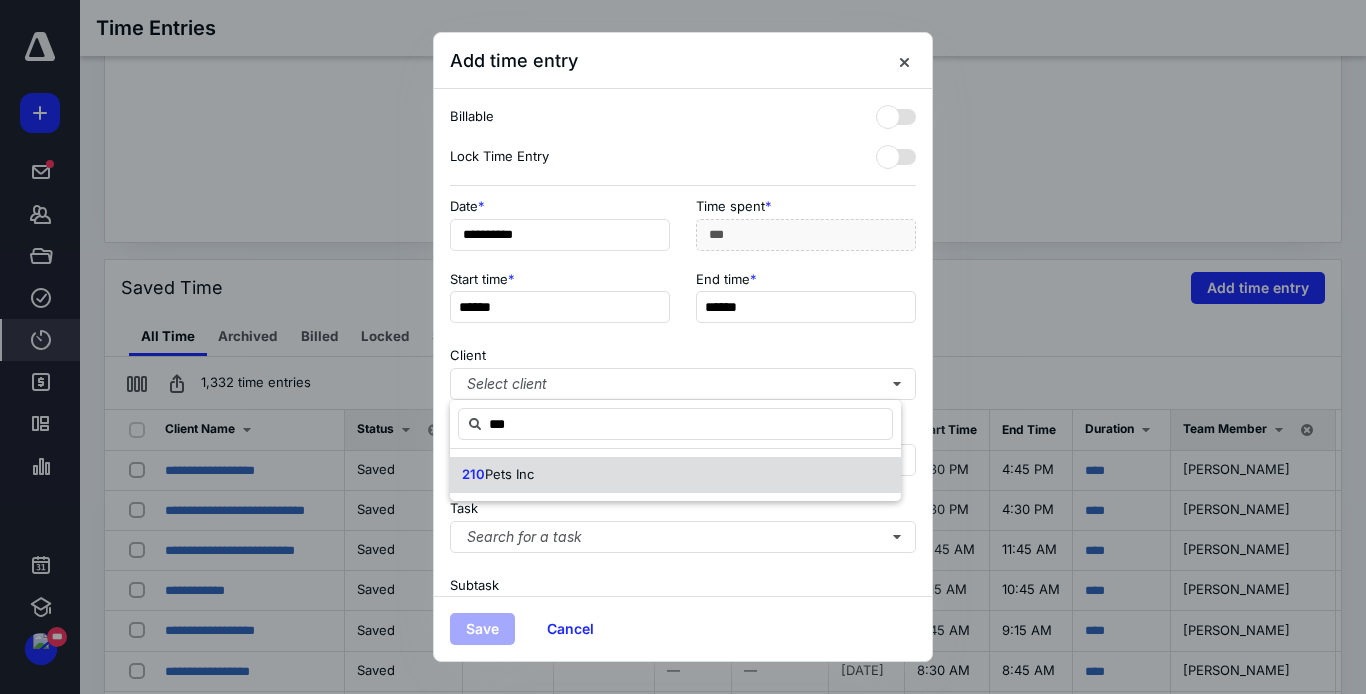 click on "Pets Inc" at bounding box center [509, 474] 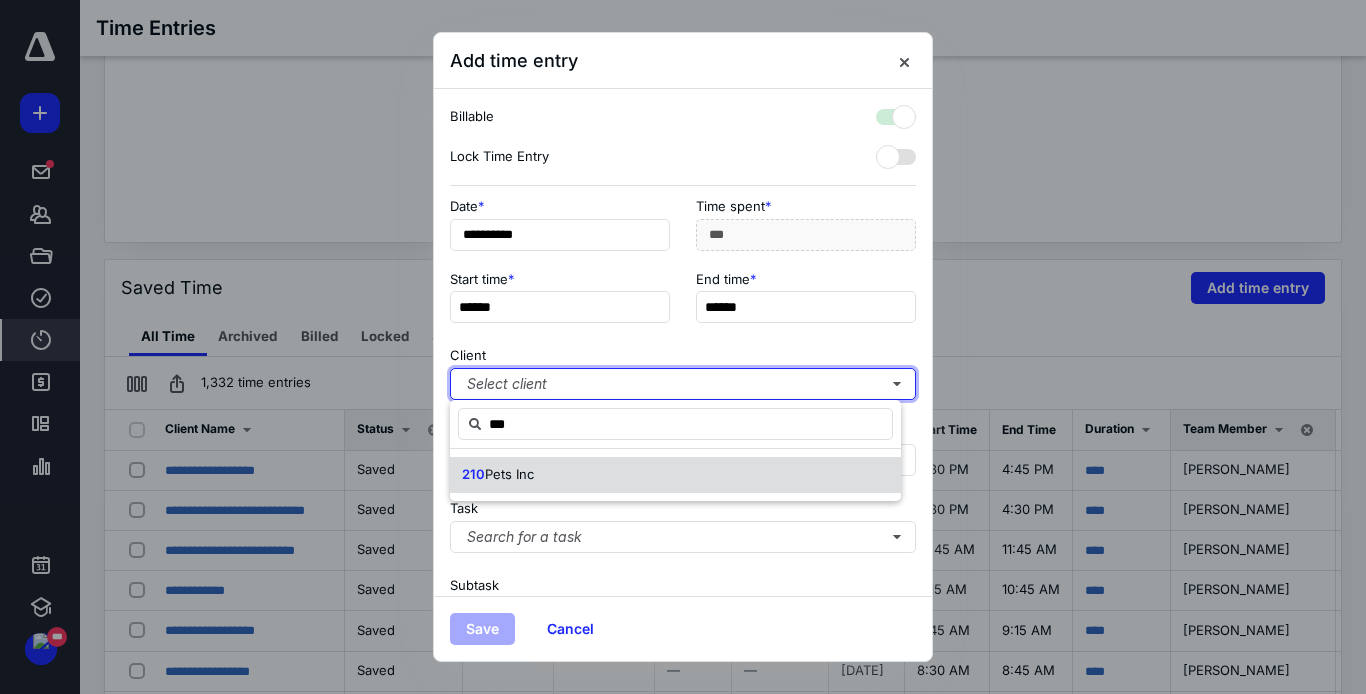 checkbox on "true" 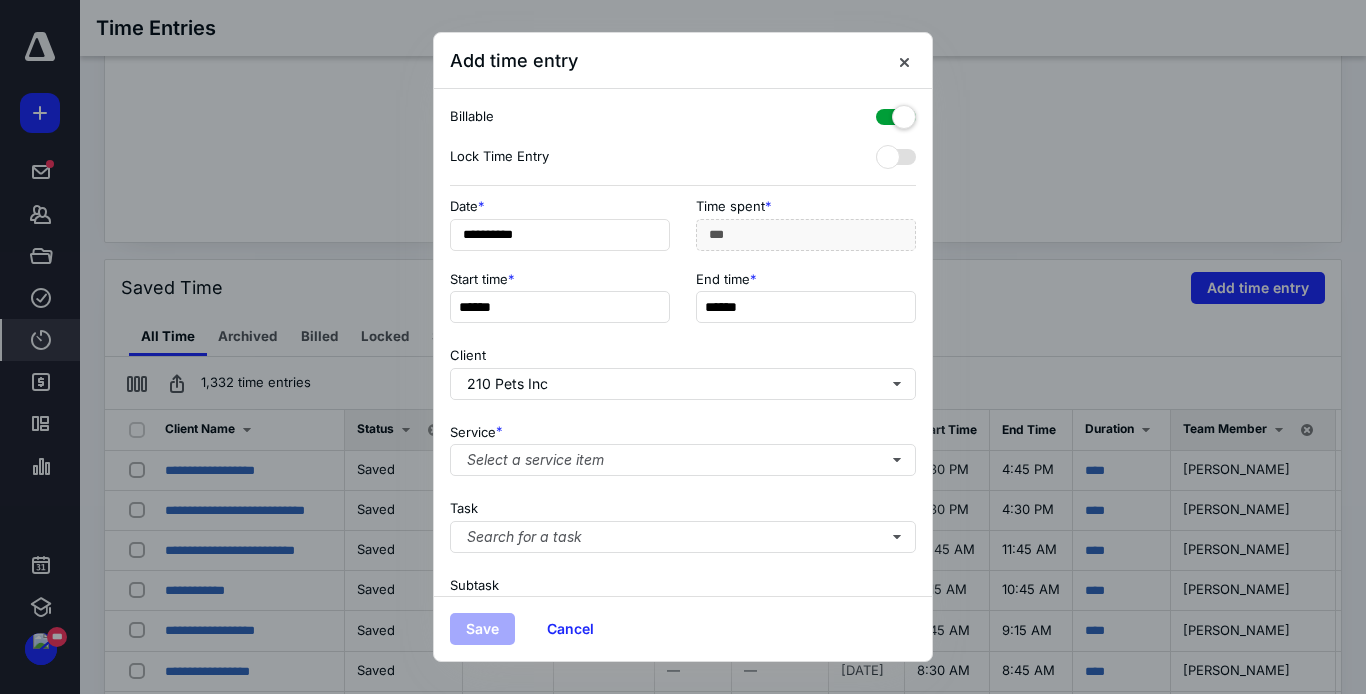 click at bounding box center [896, 113] 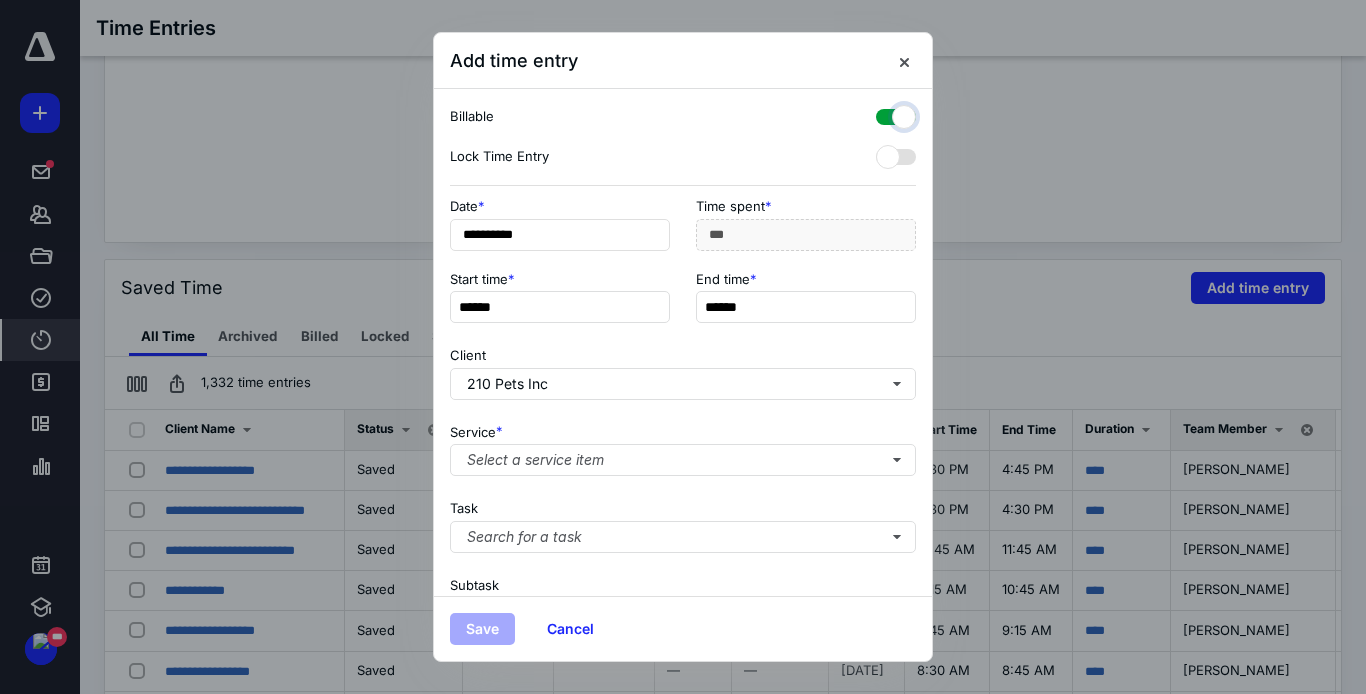 click at bounding box center (886, 114) 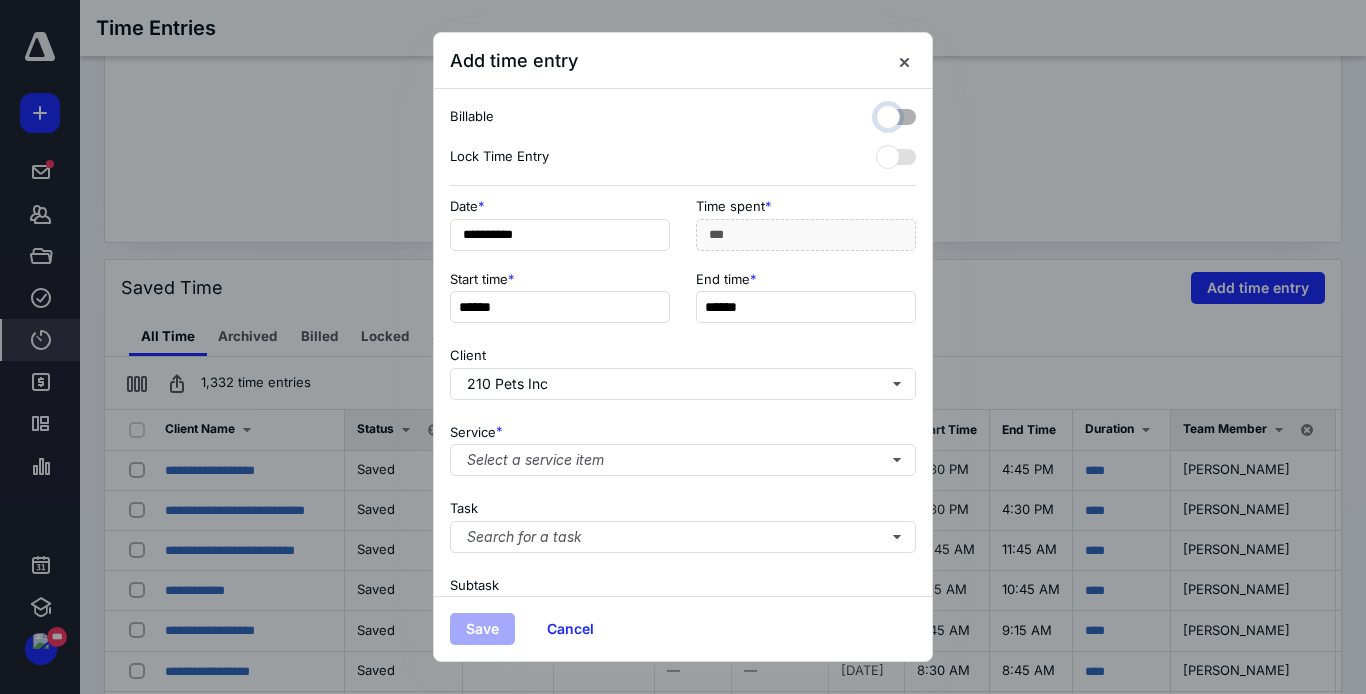 checkbox on "false" 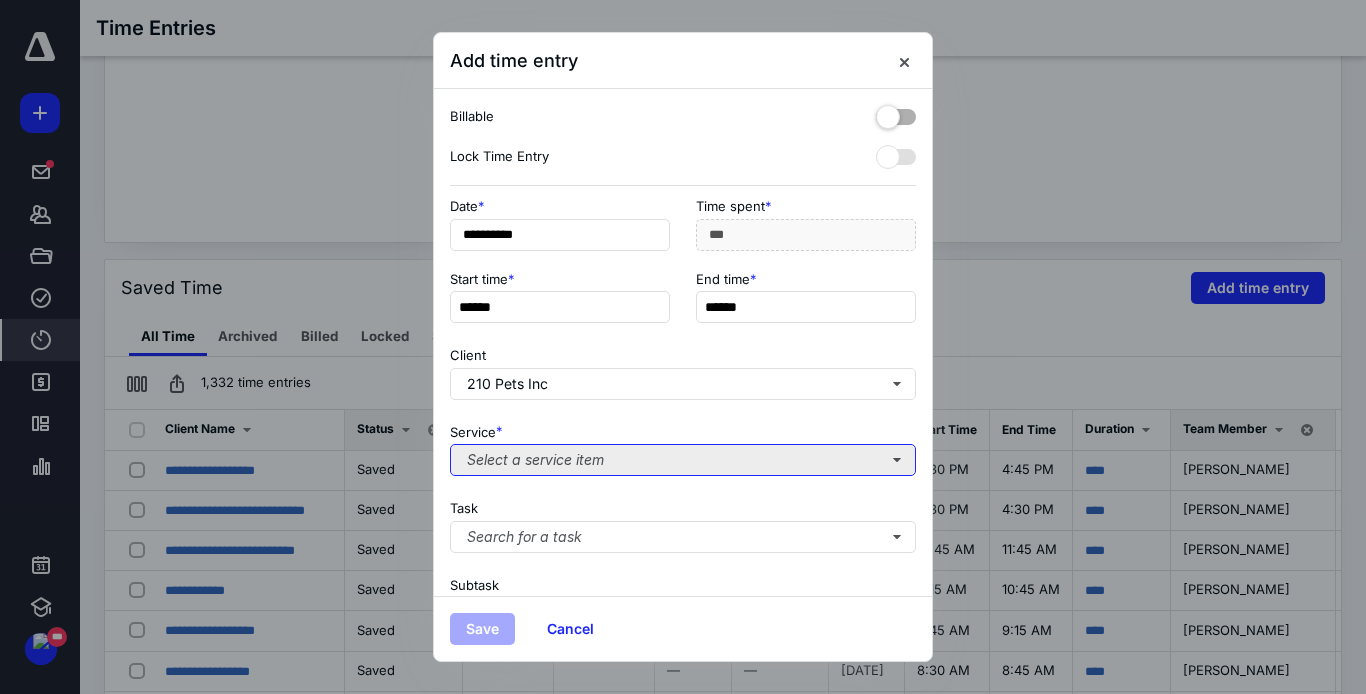 click on "Select a service item" at bounding box center (683, 460) 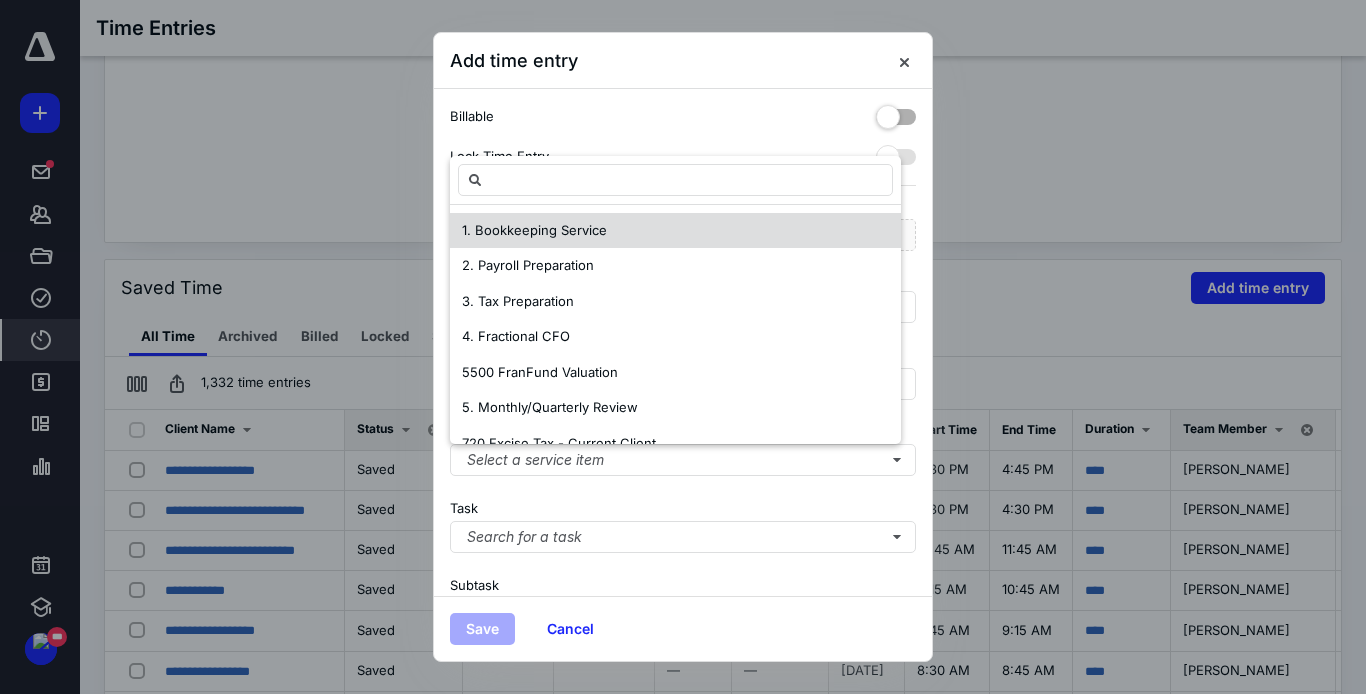 click on "1. Bookkeeping Service" at bounding box center (675, 231) 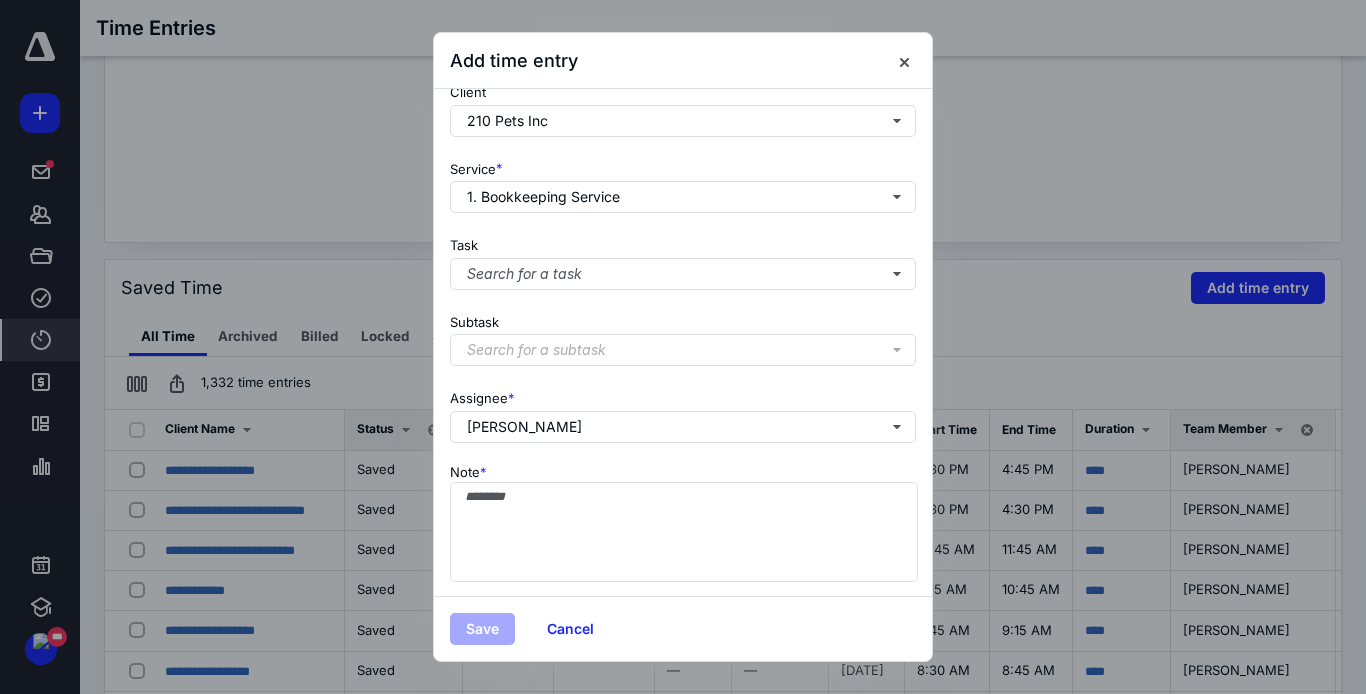 scroll, scrollTop: 280, scrollLeft: 0, axis: vertical 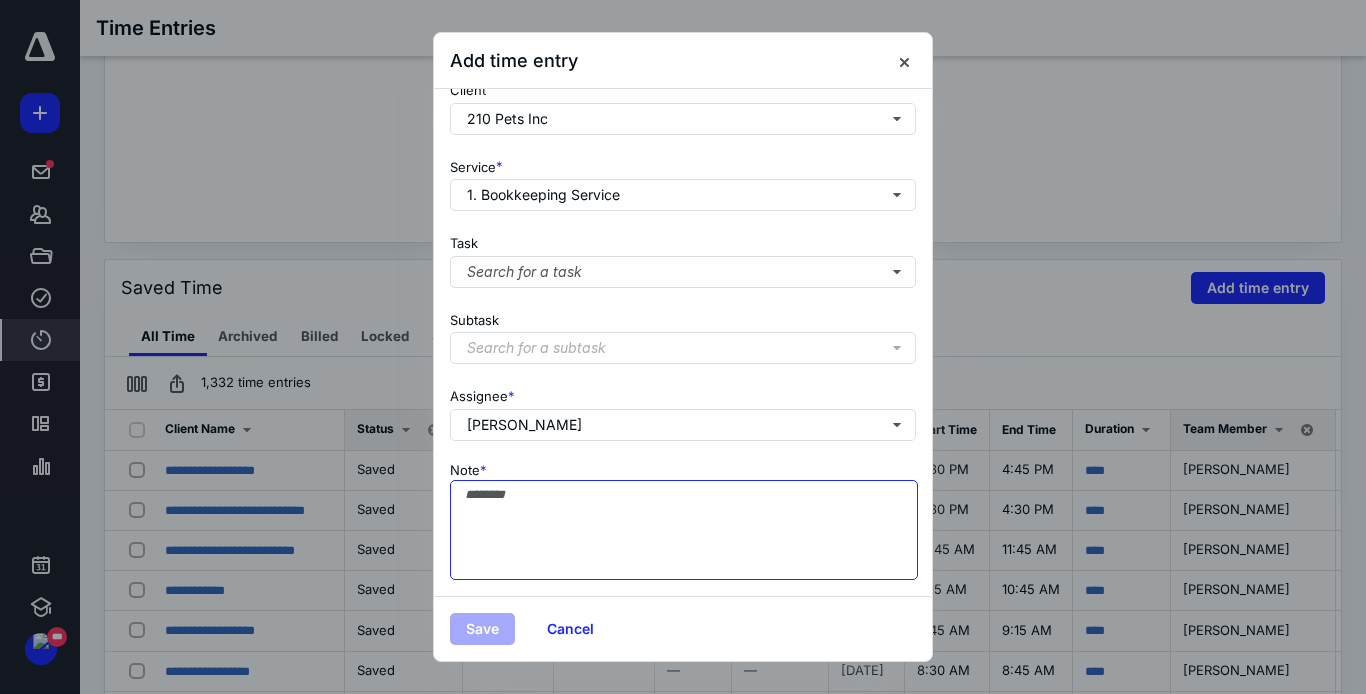 click on "Note *" at bounding box center [684, 530] 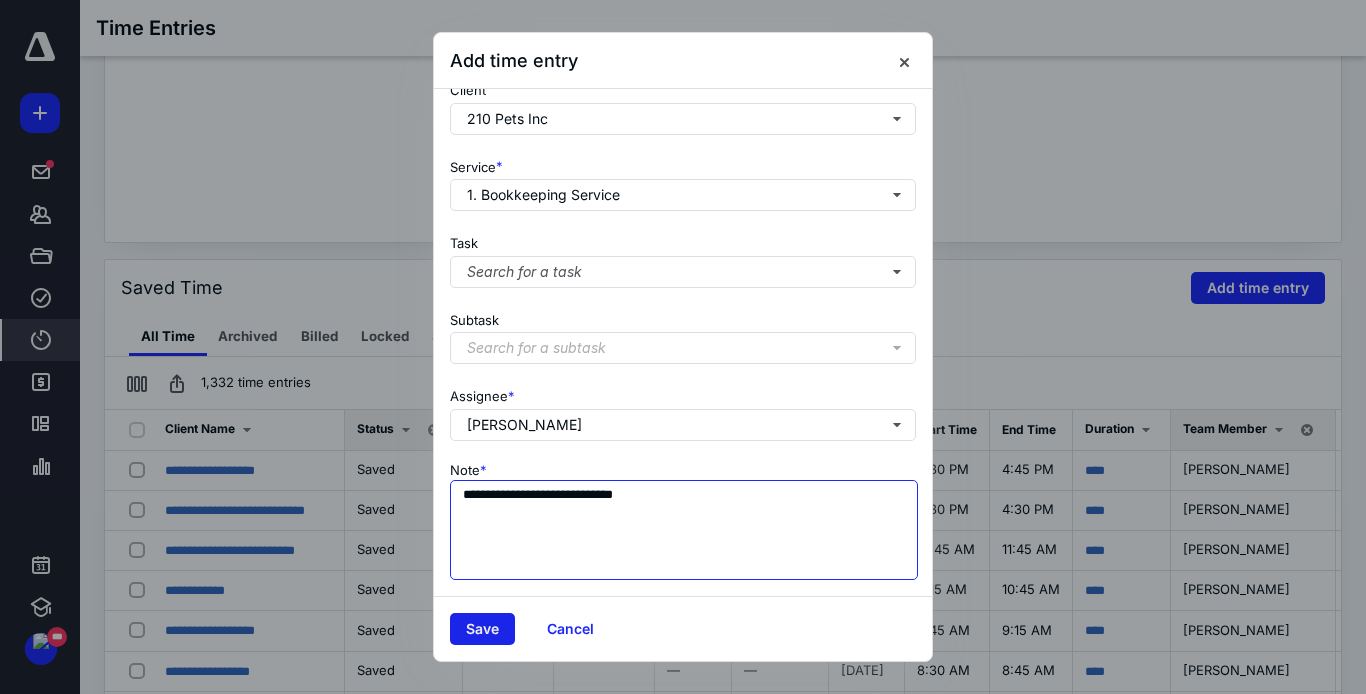 type on "**********" 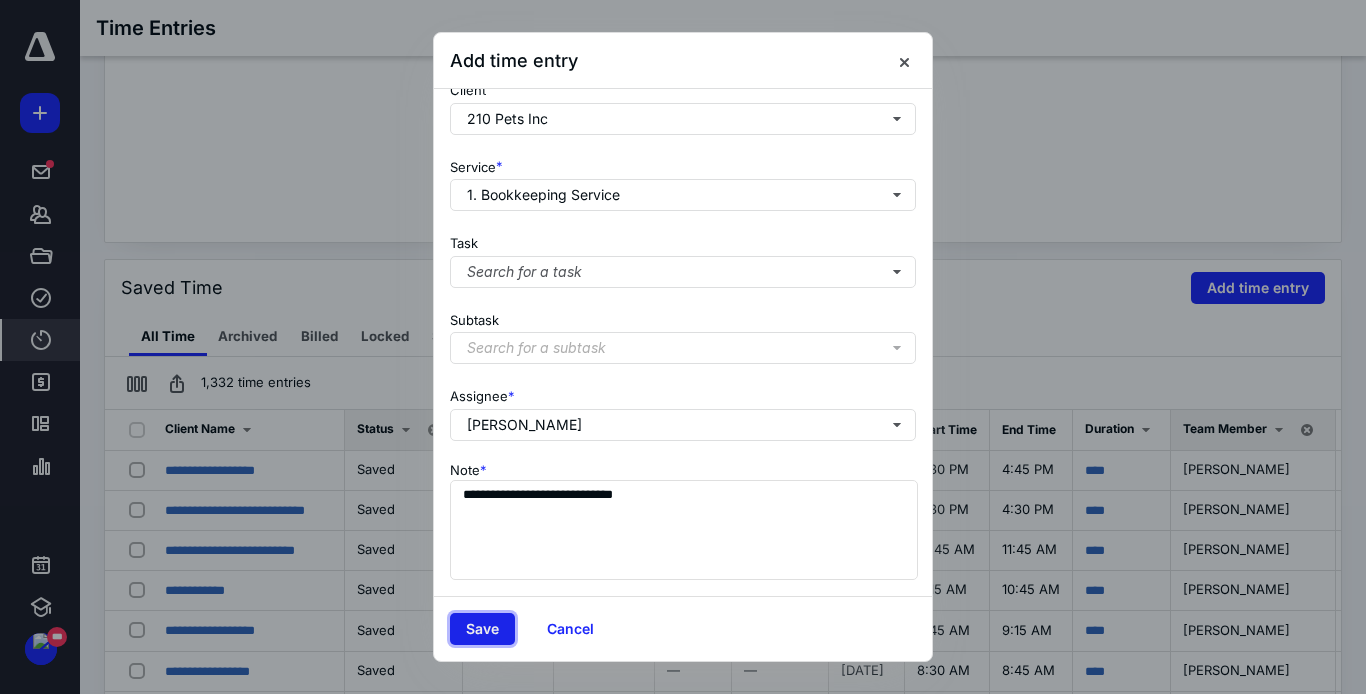 click on "Save" at bounding box center [482, 629] 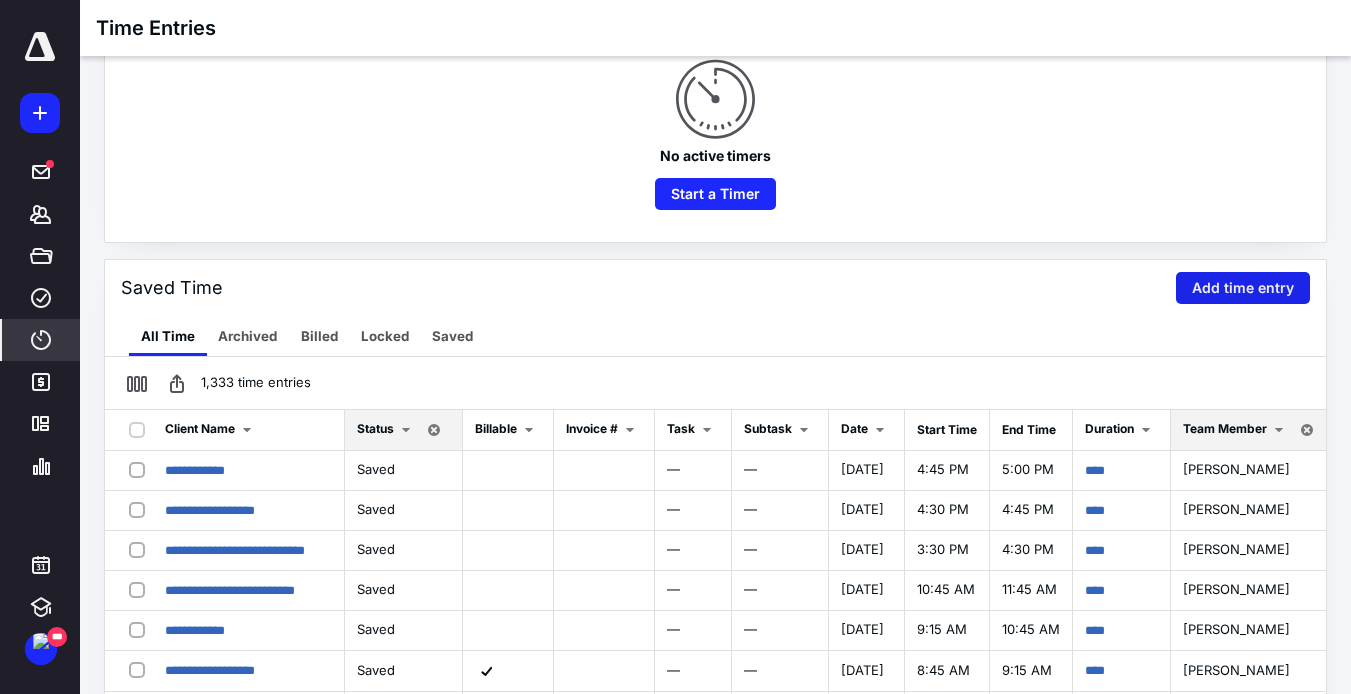click on "Add time entry" at bounding box center (1243, 288) 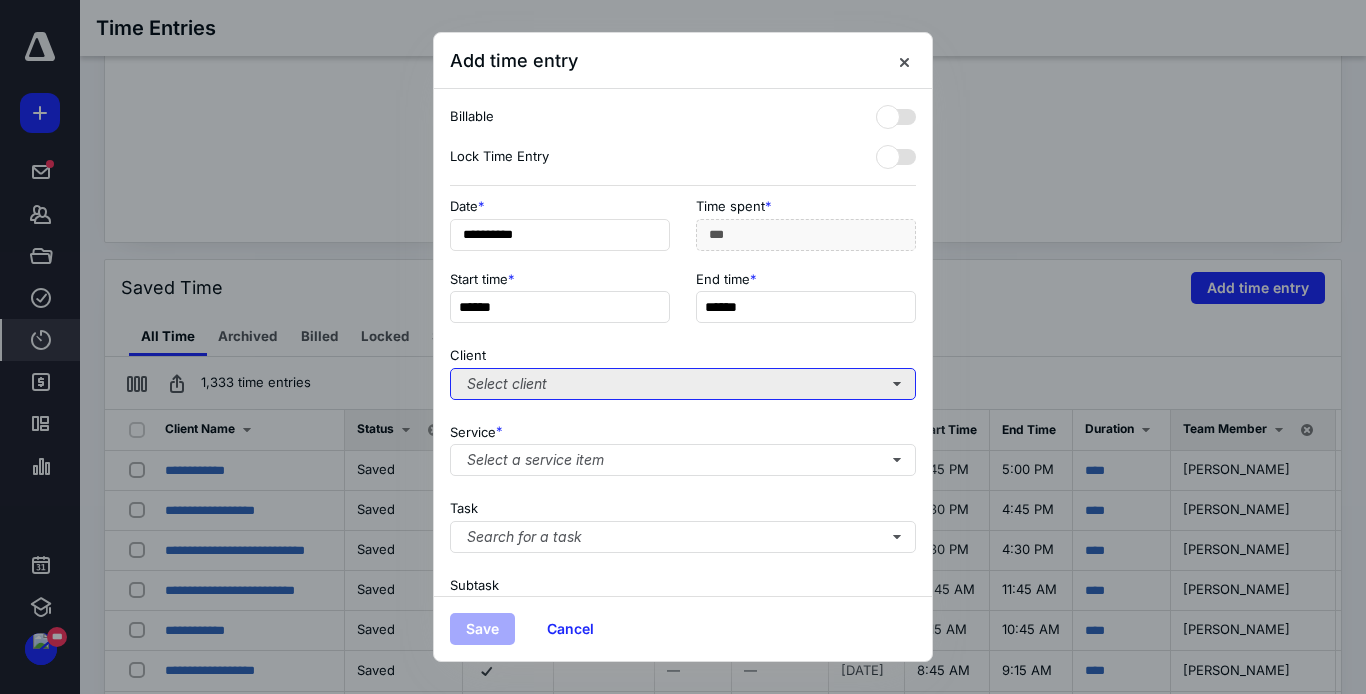 click on "Select client" at bounding box center [683, 384] 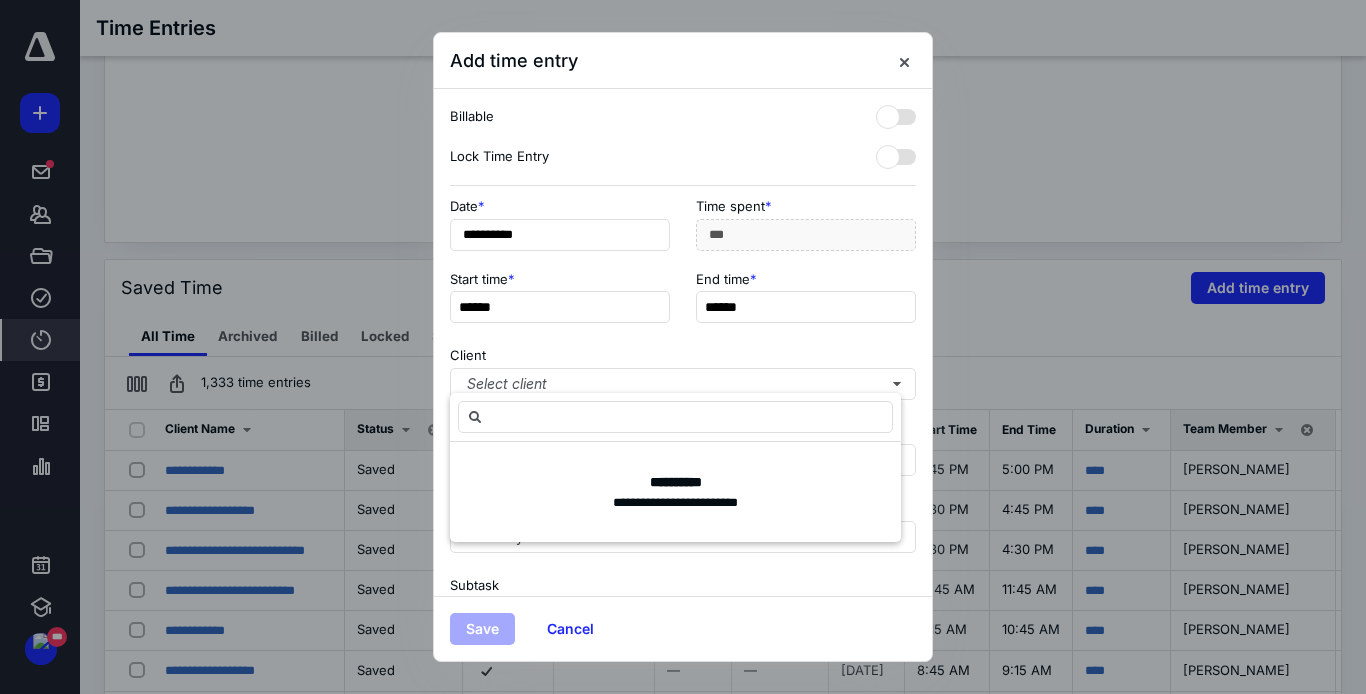 scroll, scrollTop: 280, scrollLeft: 0, axis: vertical 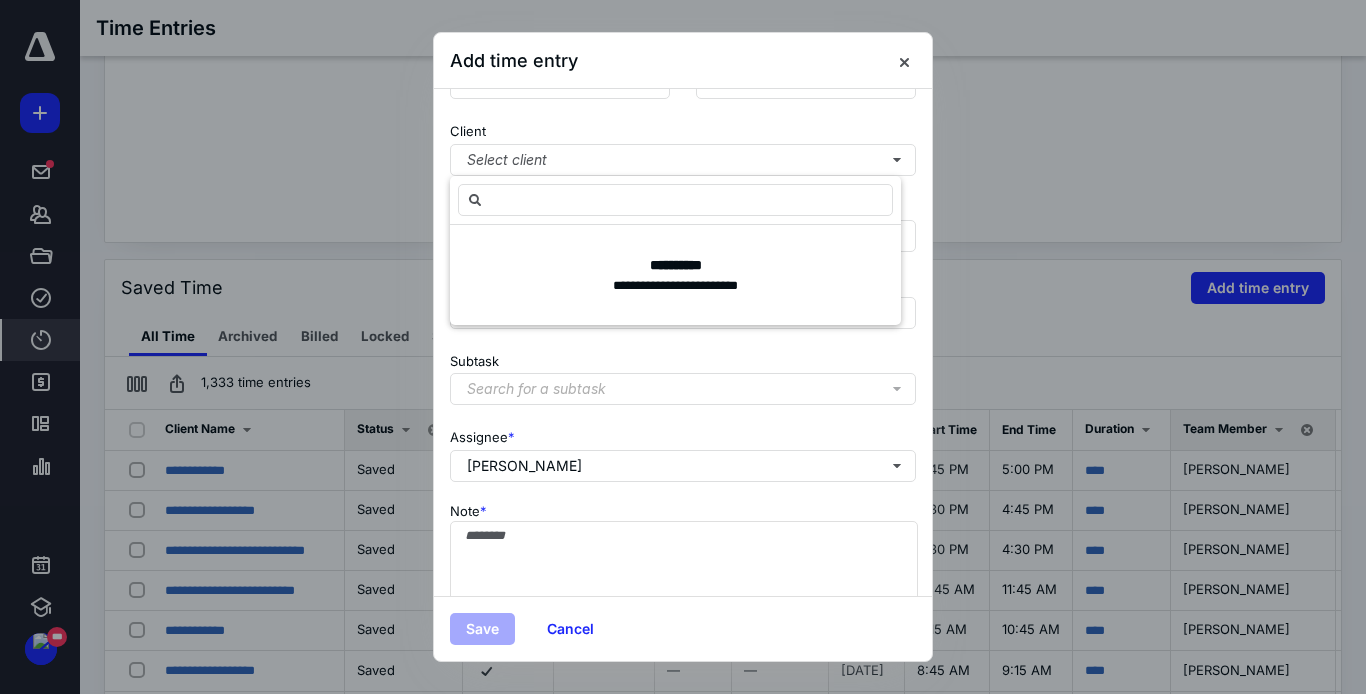click on "Search for a subtask" at bounding box center (536, 389) 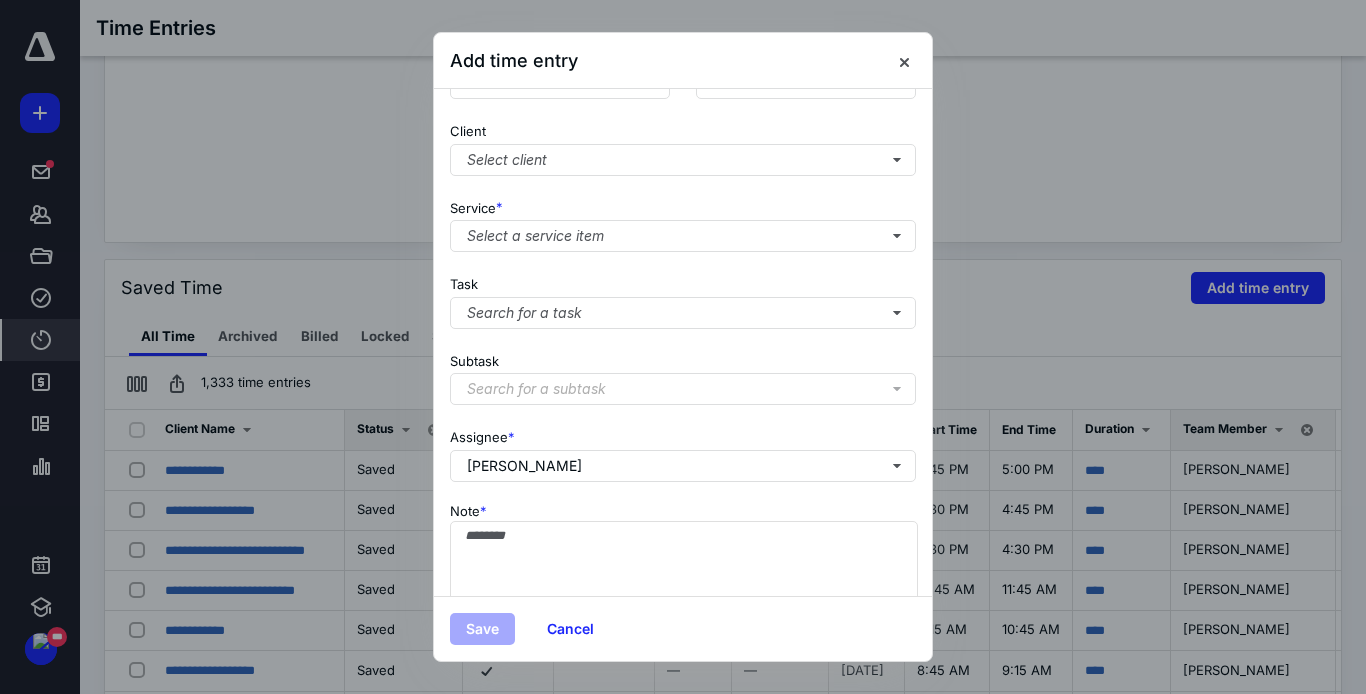 click on "Search for a subtask" at bounding box center (536, 389) 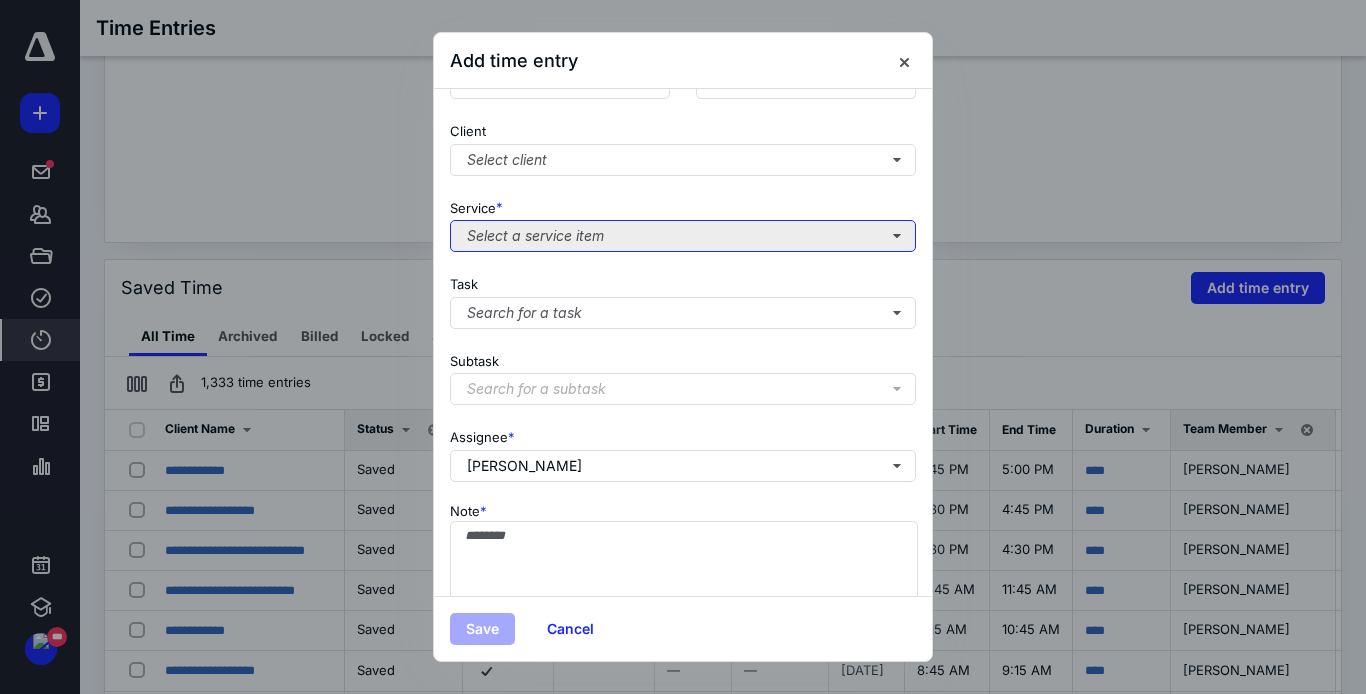 click on "Select a service item" at bounding box center (683, 236) 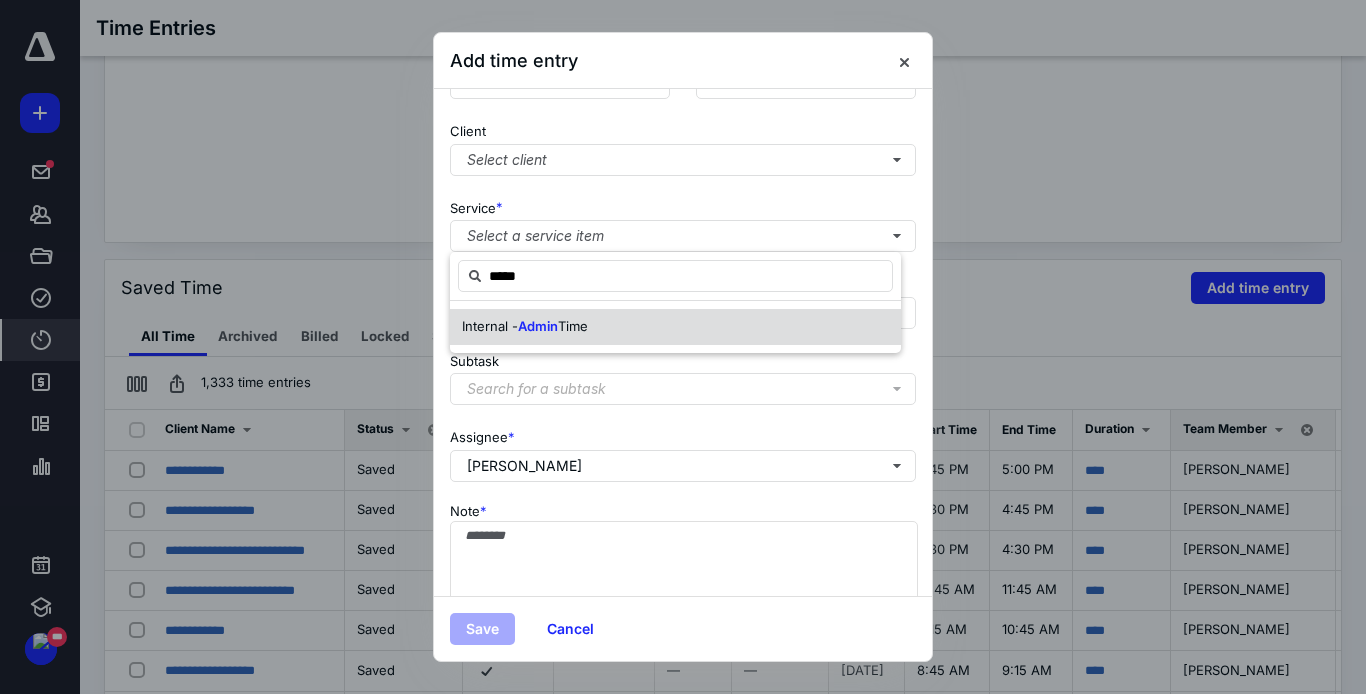click on "Time" at bounding box center (573, 326) 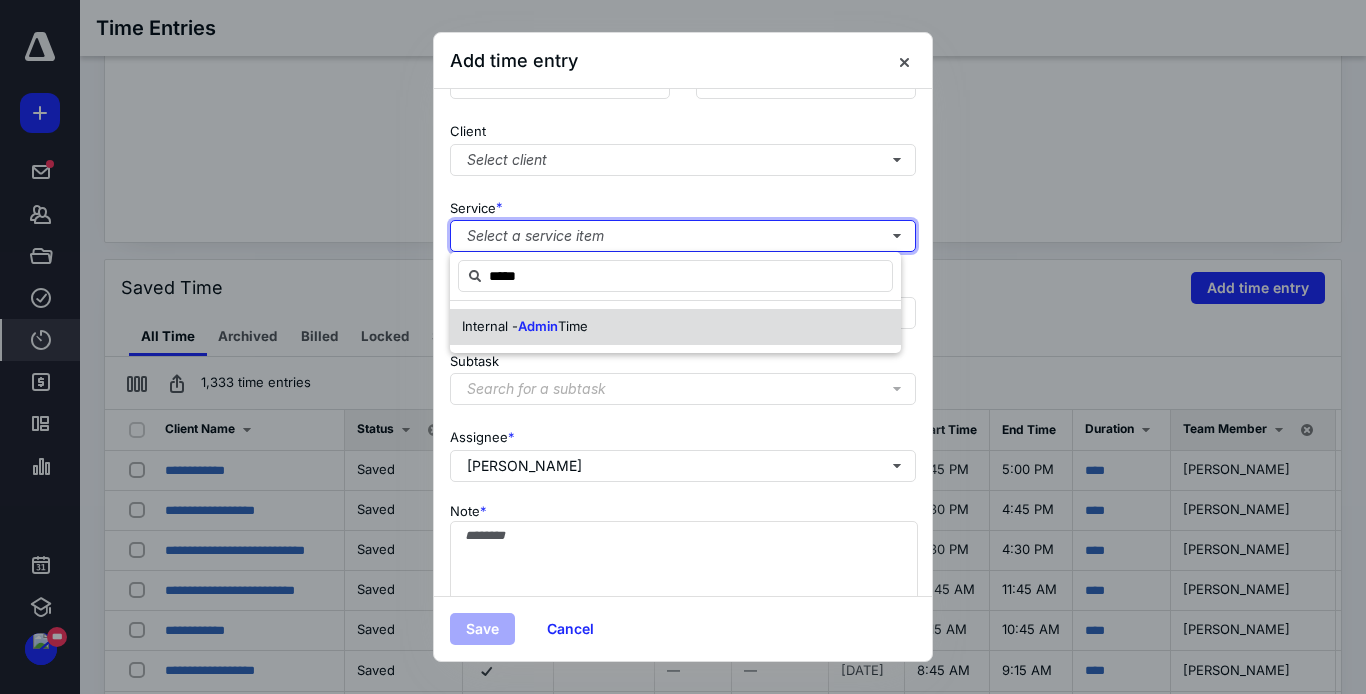 type 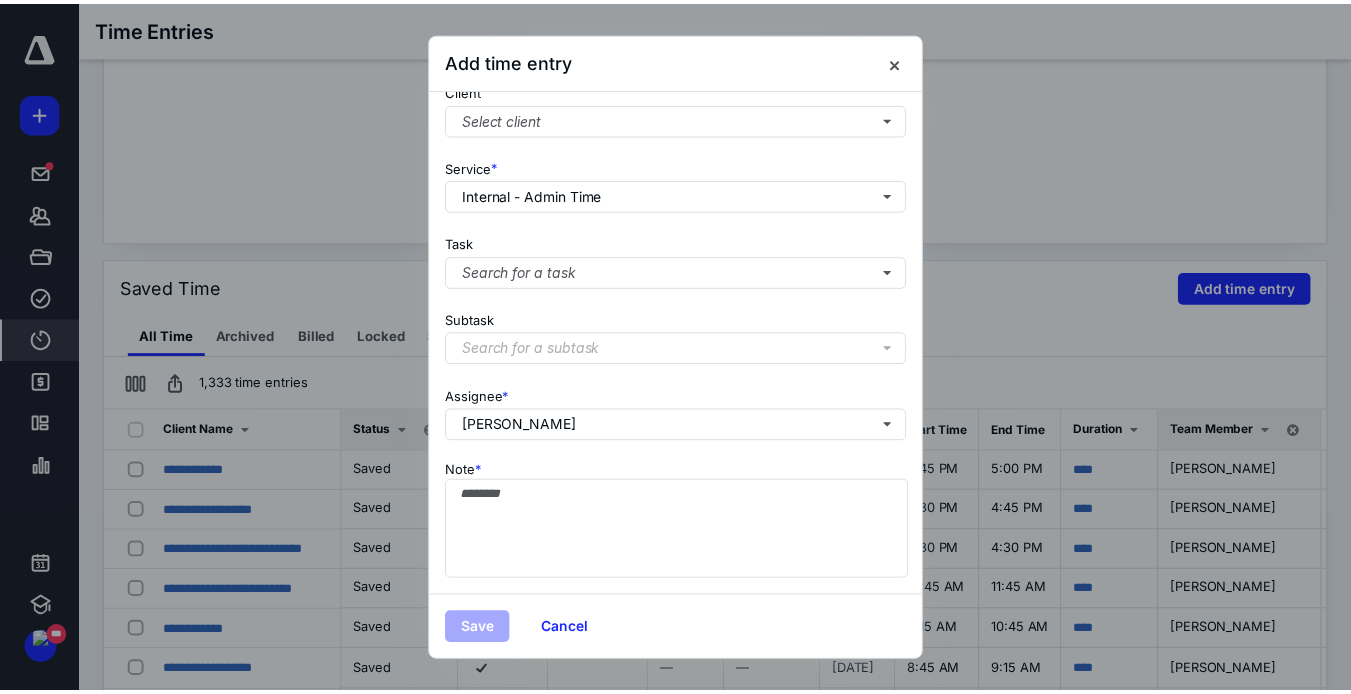scroll, scrollTop: 280, scrollLeft: 0, axis: vertical 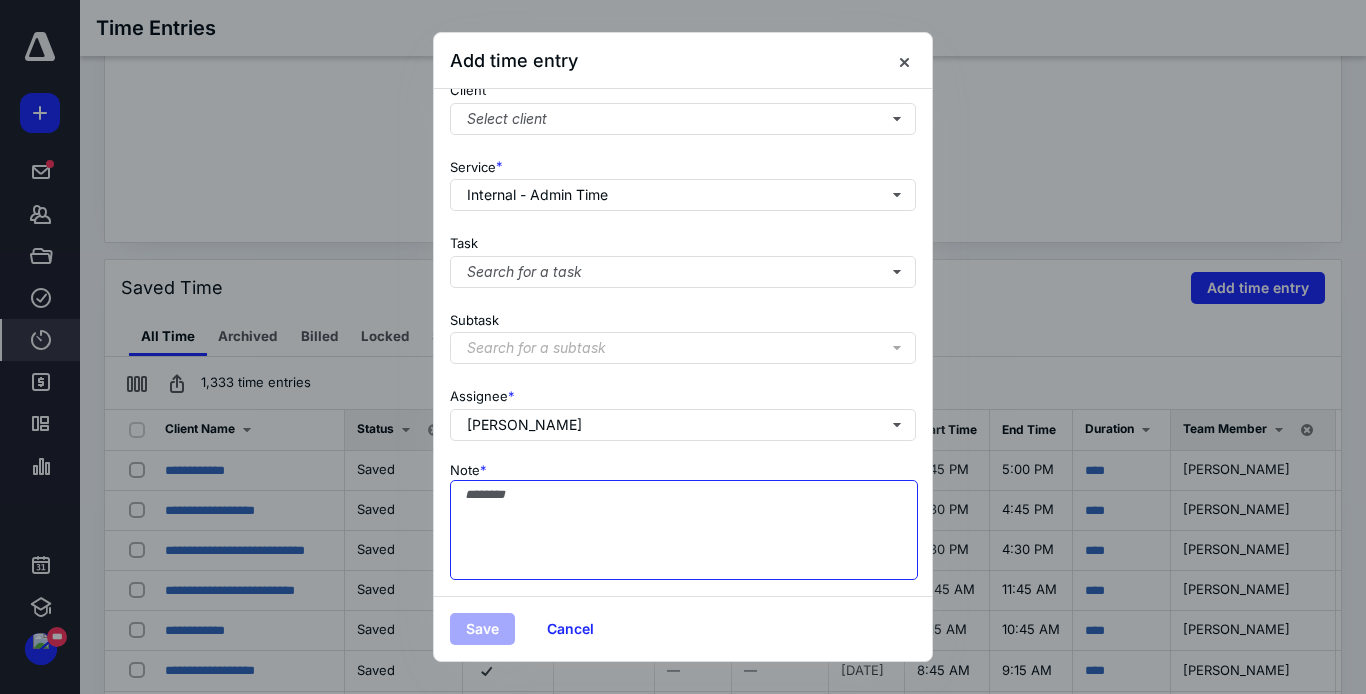click on "Note *" at bounding box center (684, 530) 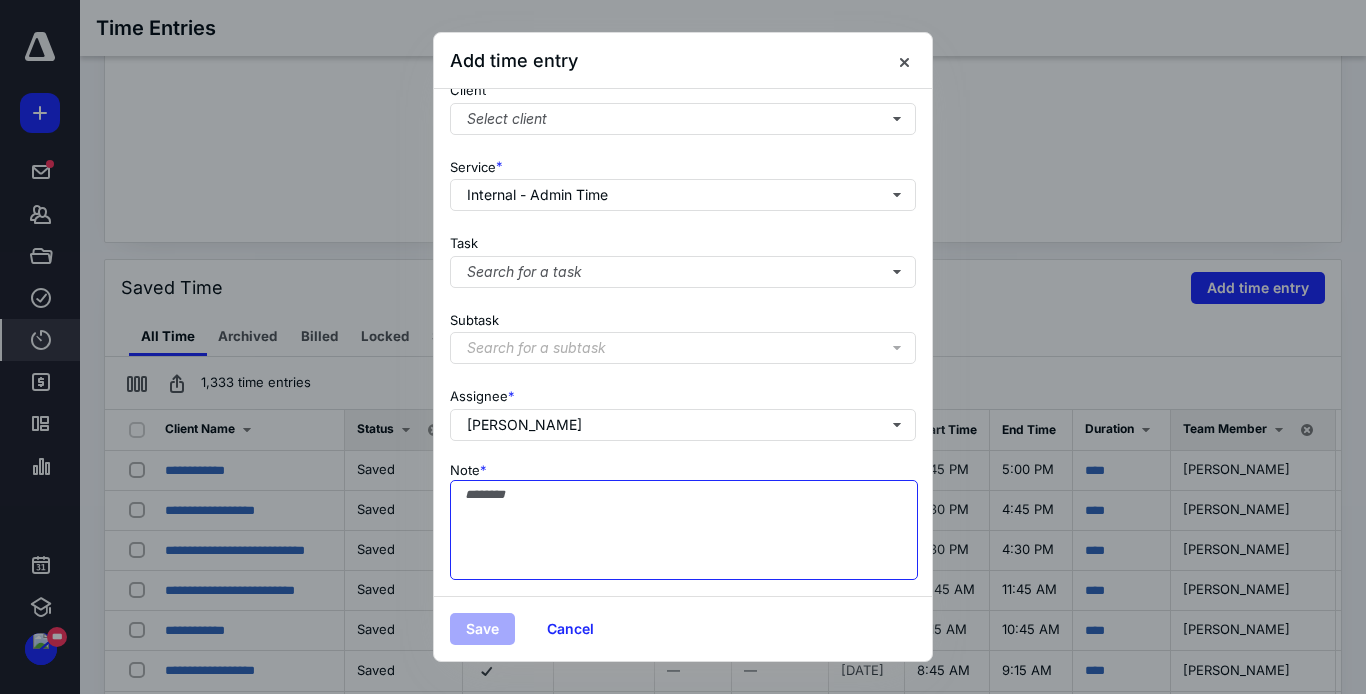 type on "*" 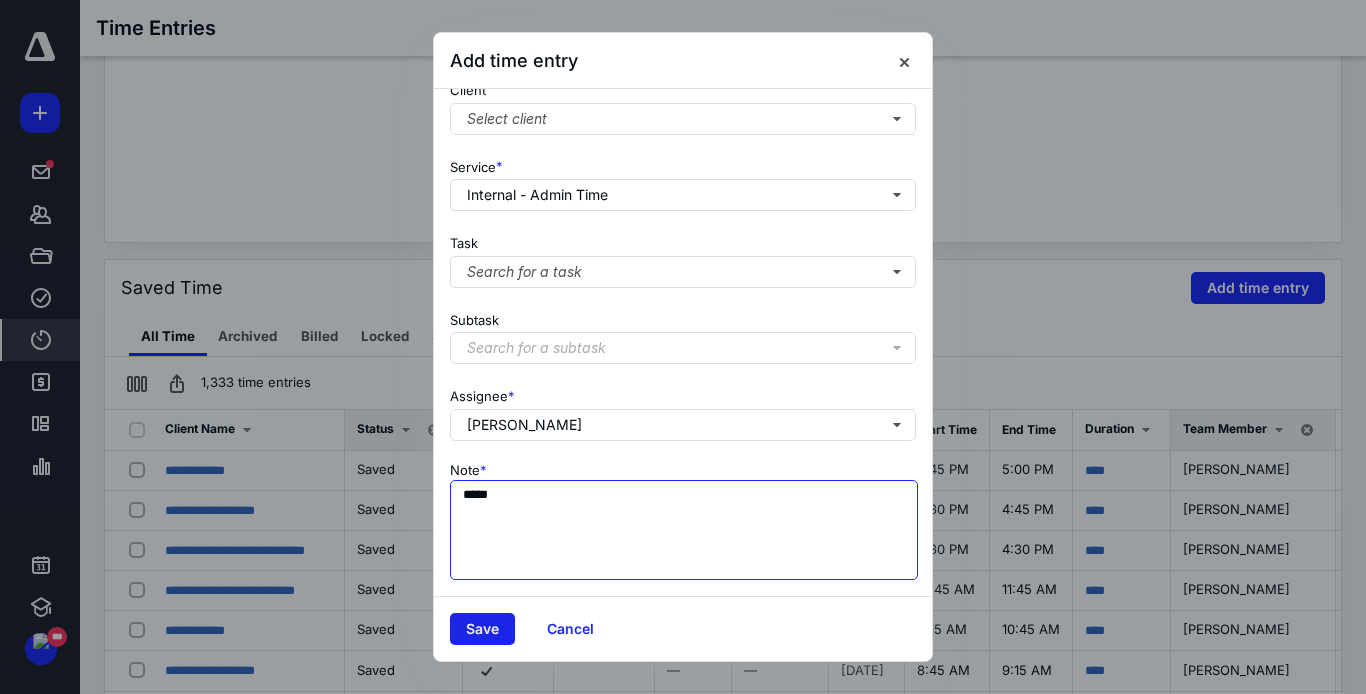 type on "*****" 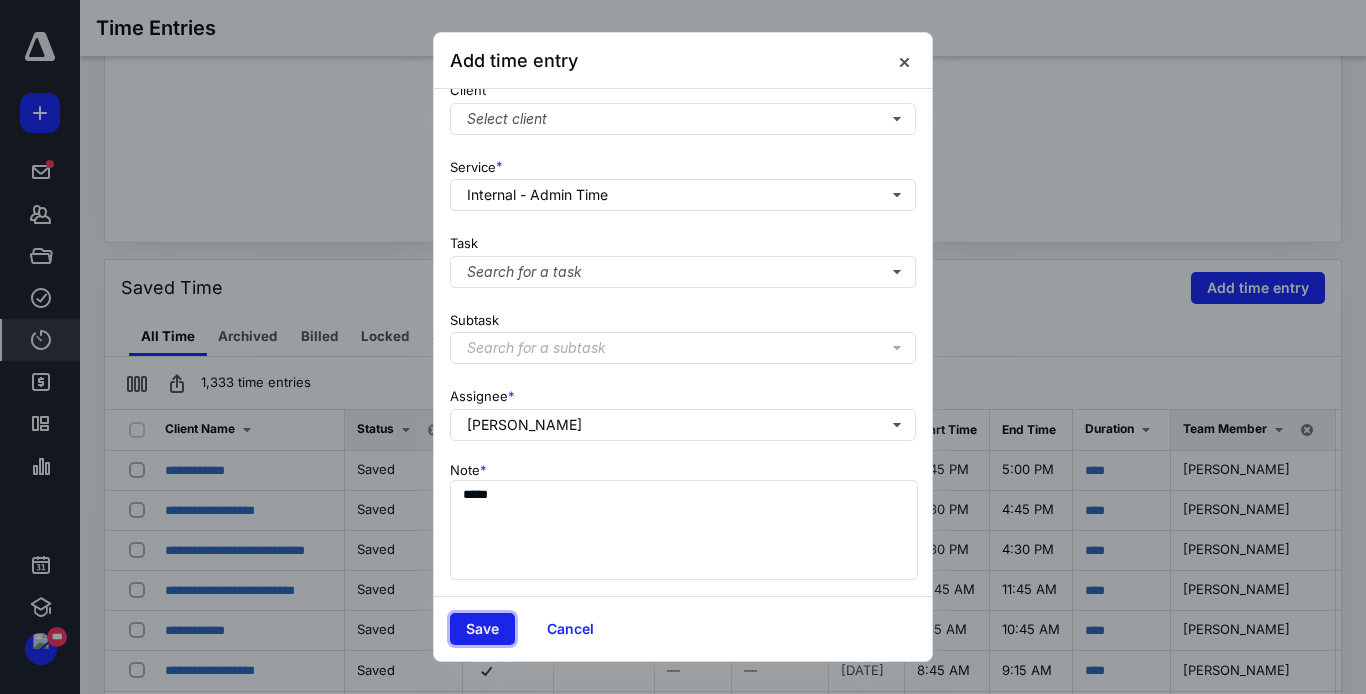 click on "Save" at bounding box center (482, 629) 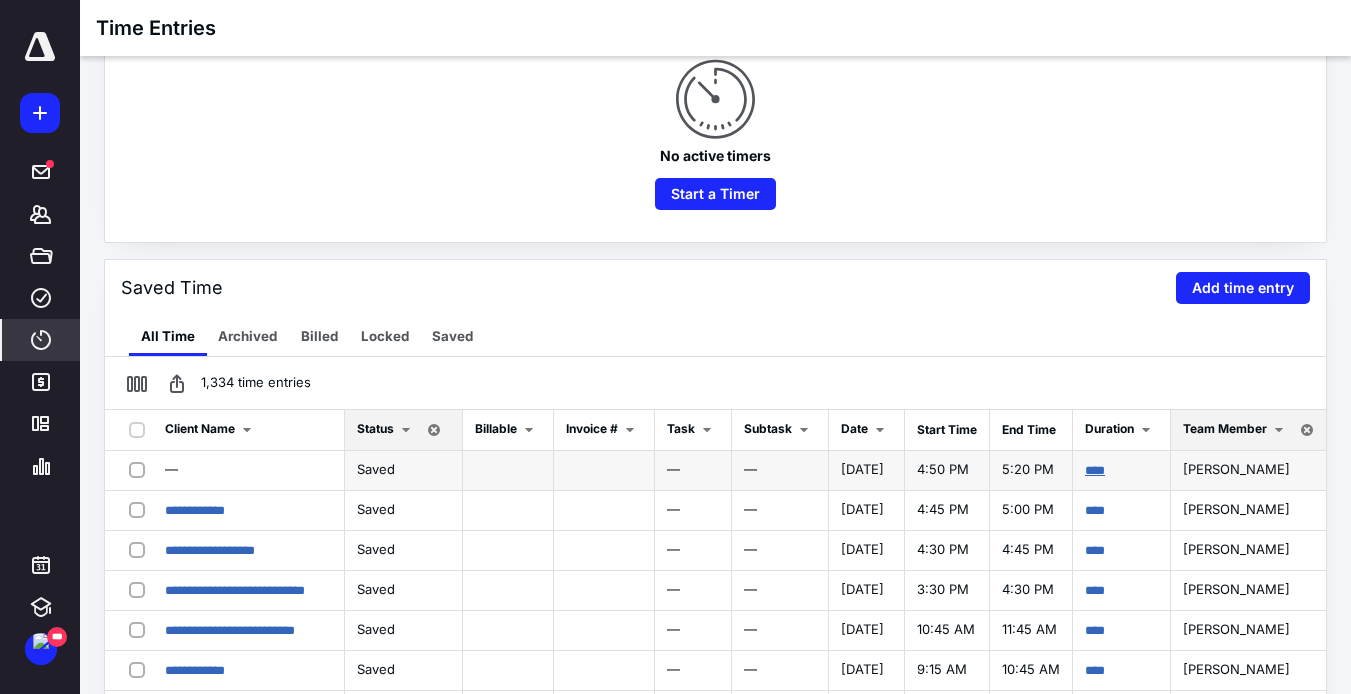 click on "****" at bounding box center [1095, 470] 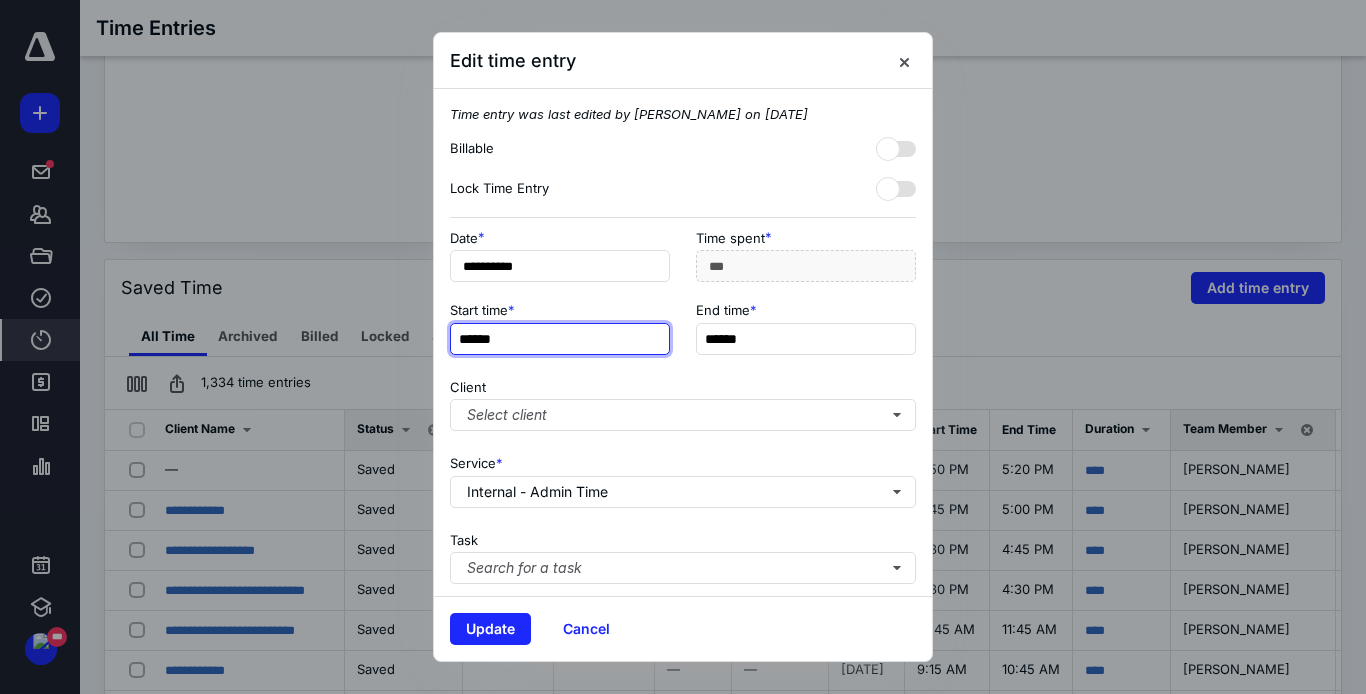 click on "******" at bounding box center (560, 339) 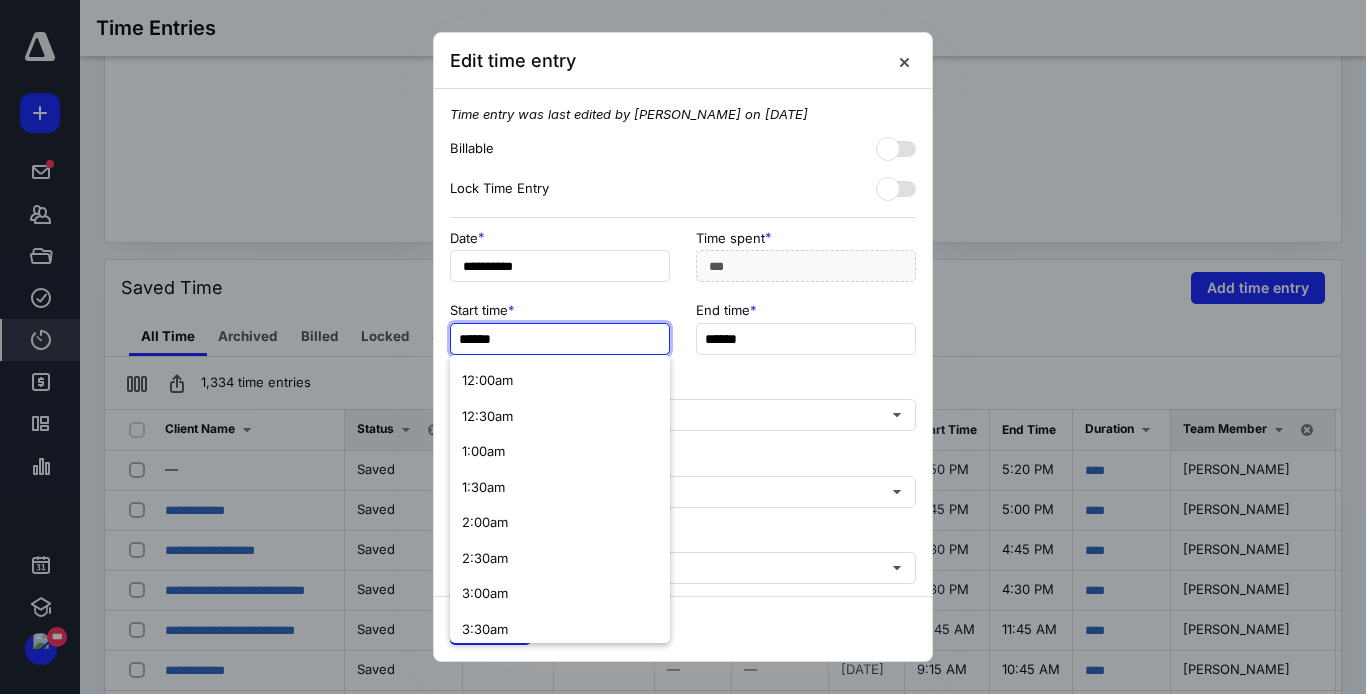 type on "*" 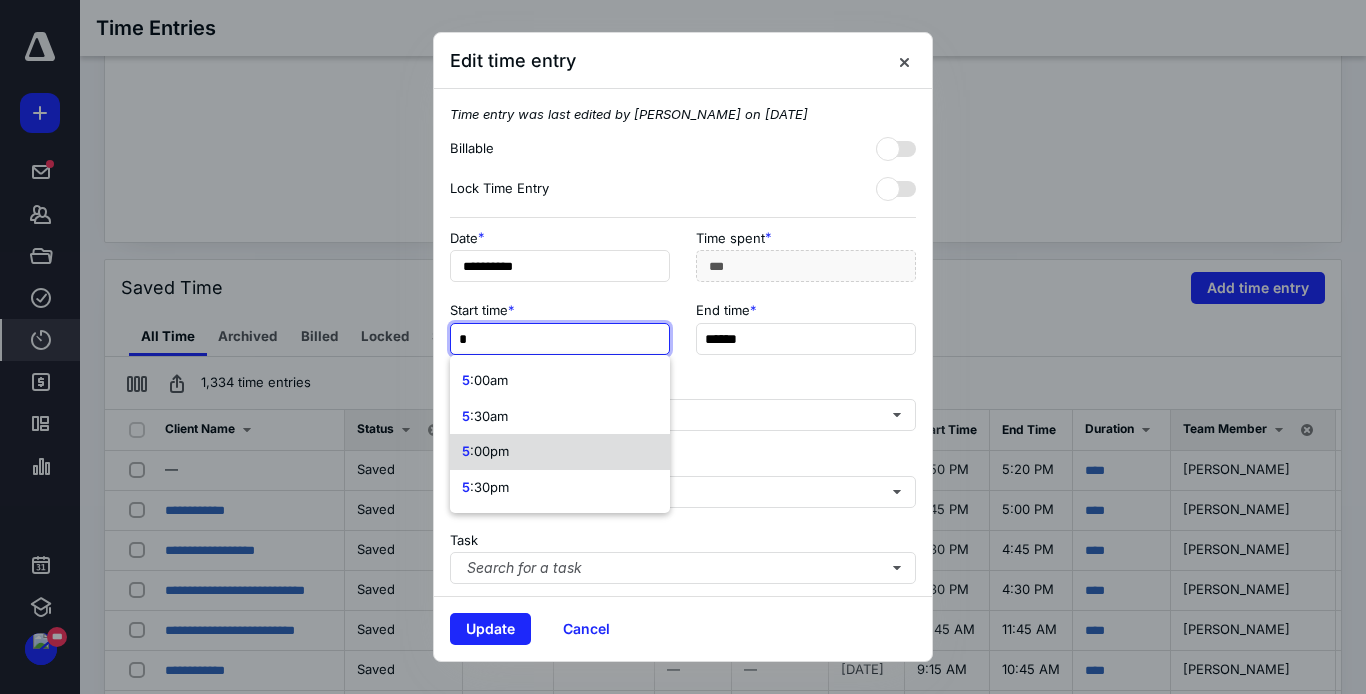click on ":00pm" at bounding box center [489, 451] 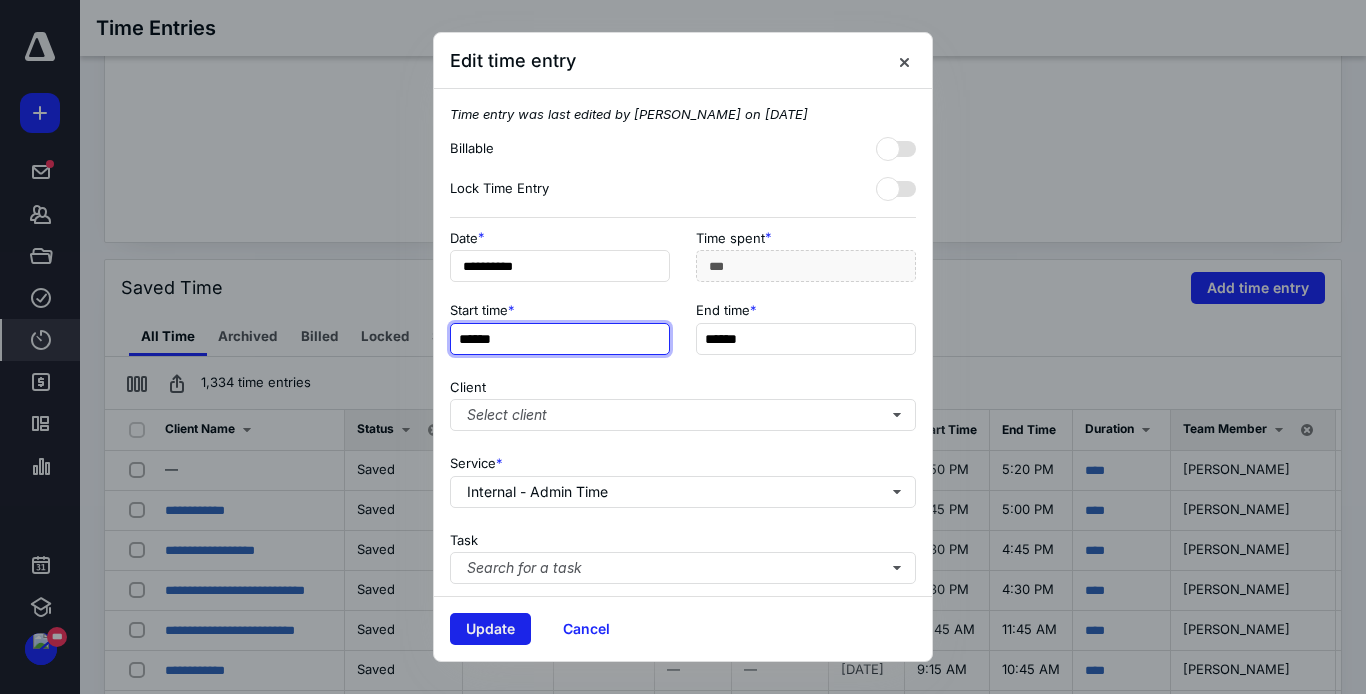 type on "******" 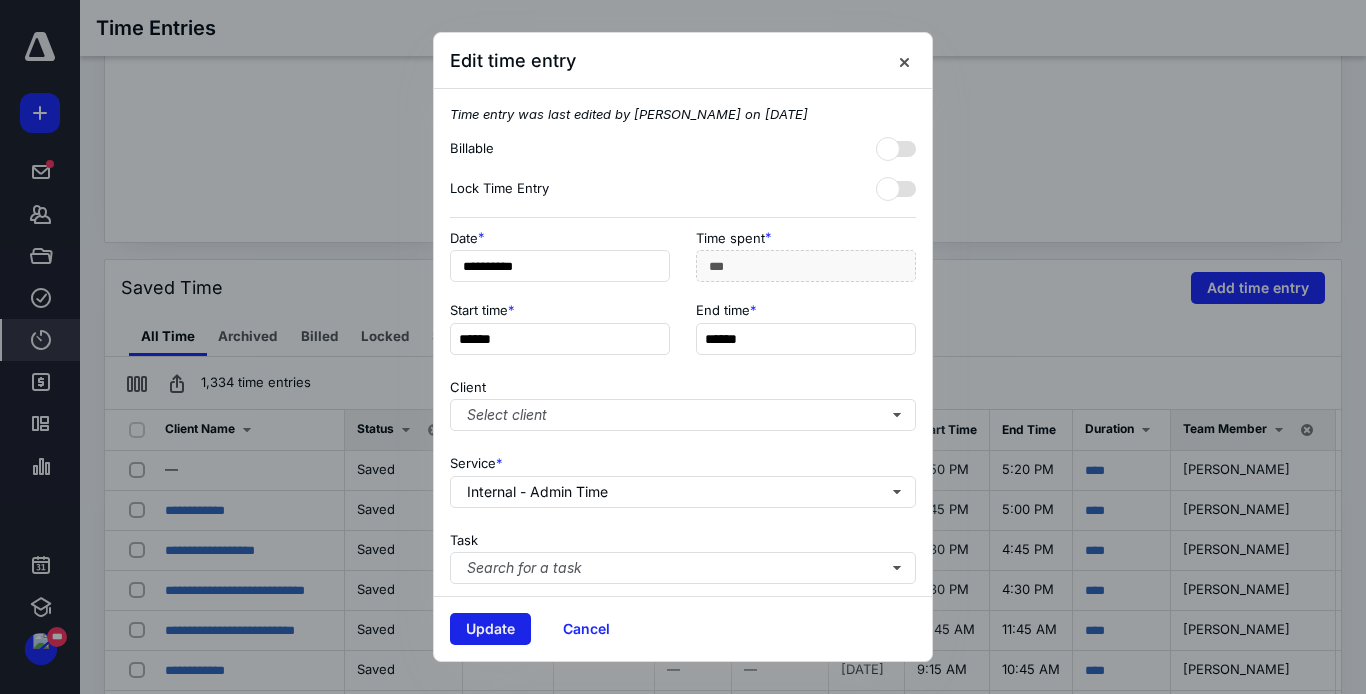 click on "Update" at bounding box center [490, 629] 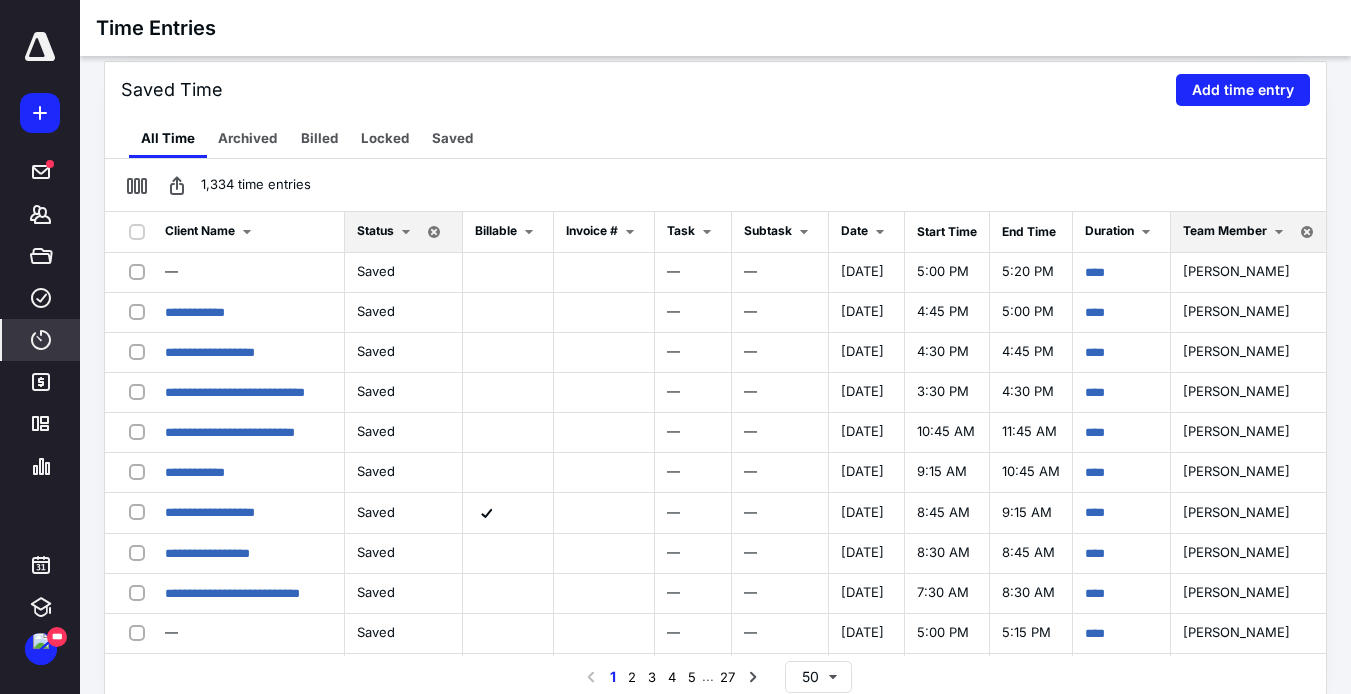 scroll, scrollTop: 445, scrollLeft: 0, axis: vertical 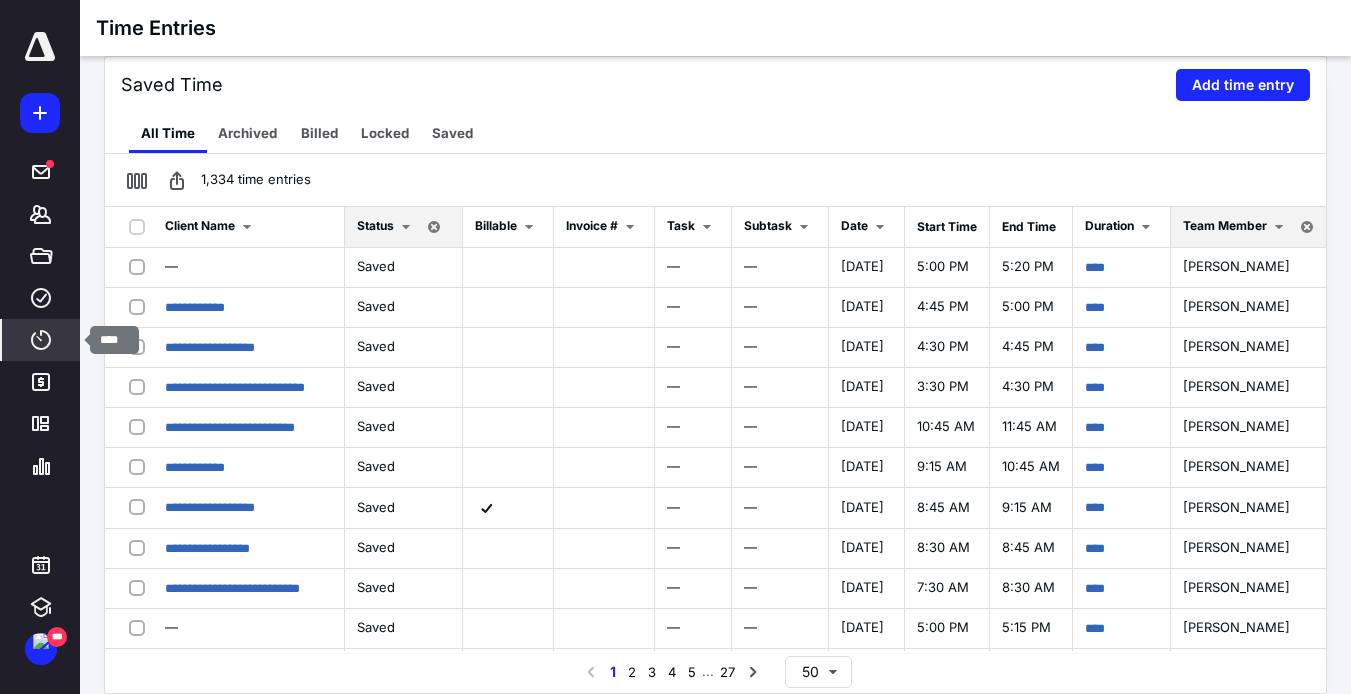 click 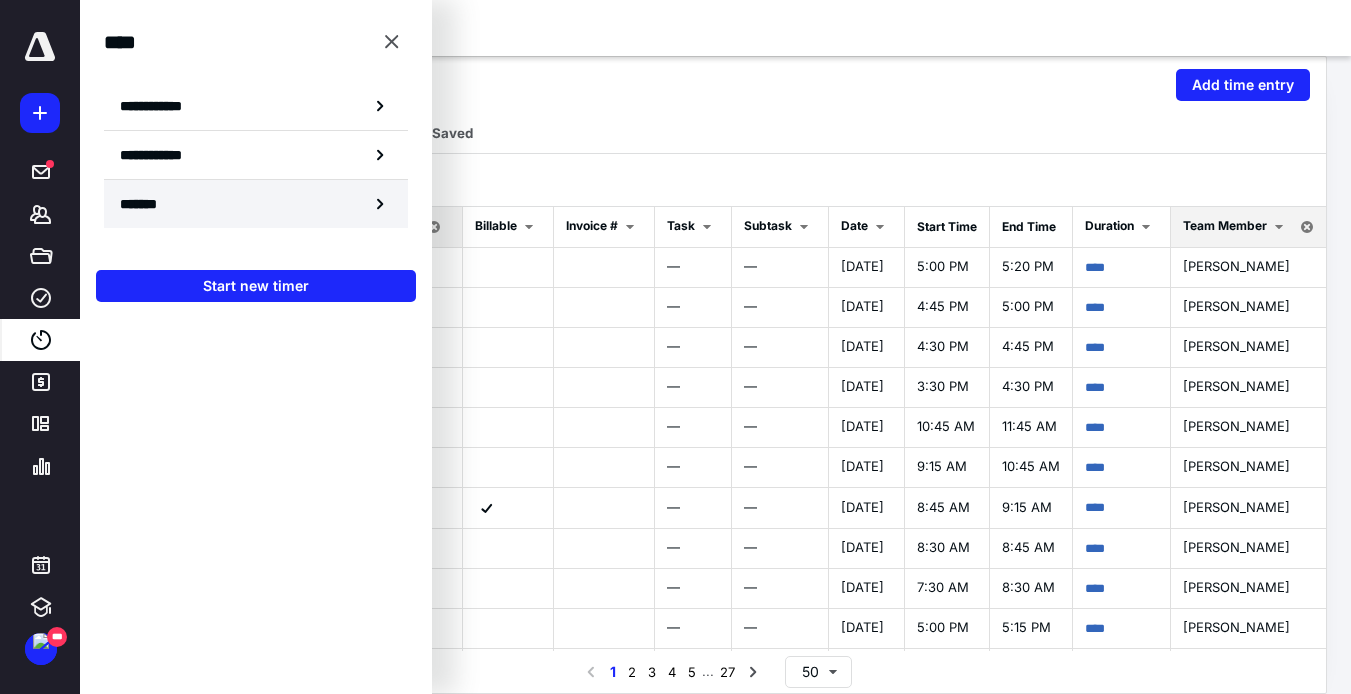 click 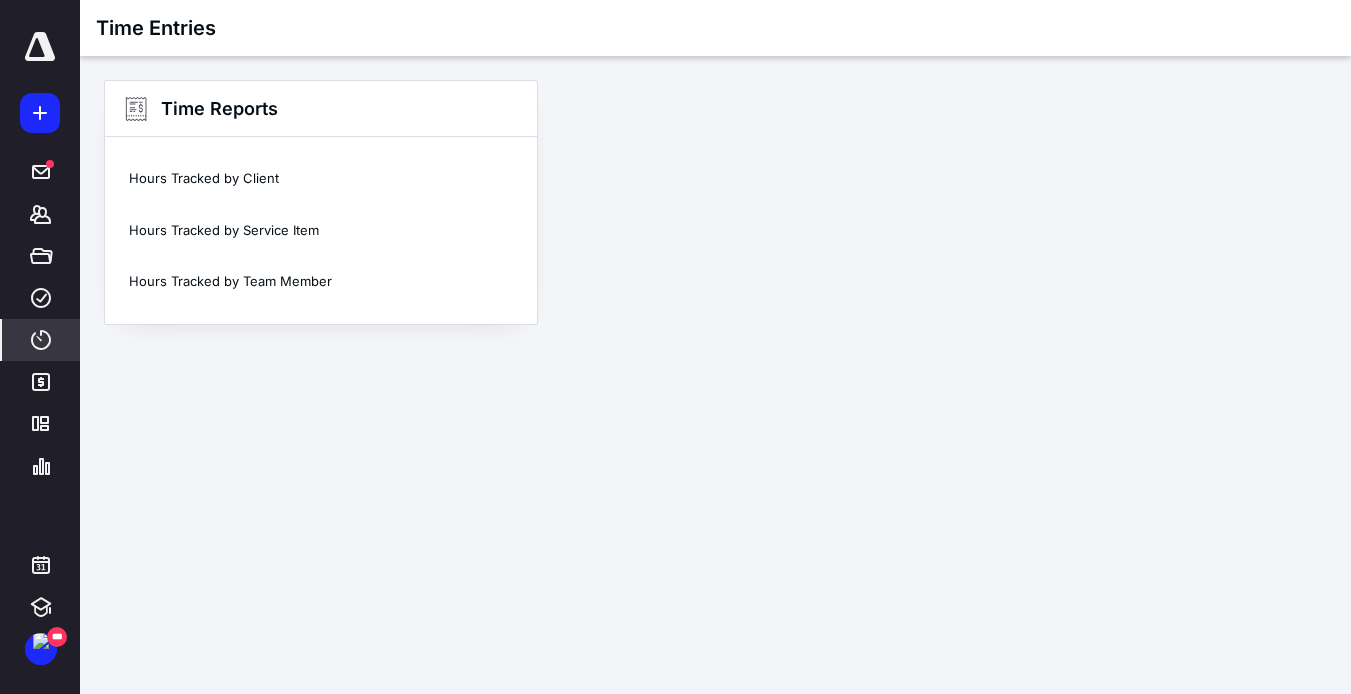 scroll, scrollTop: 0, scrollLeft: 0, axis: both 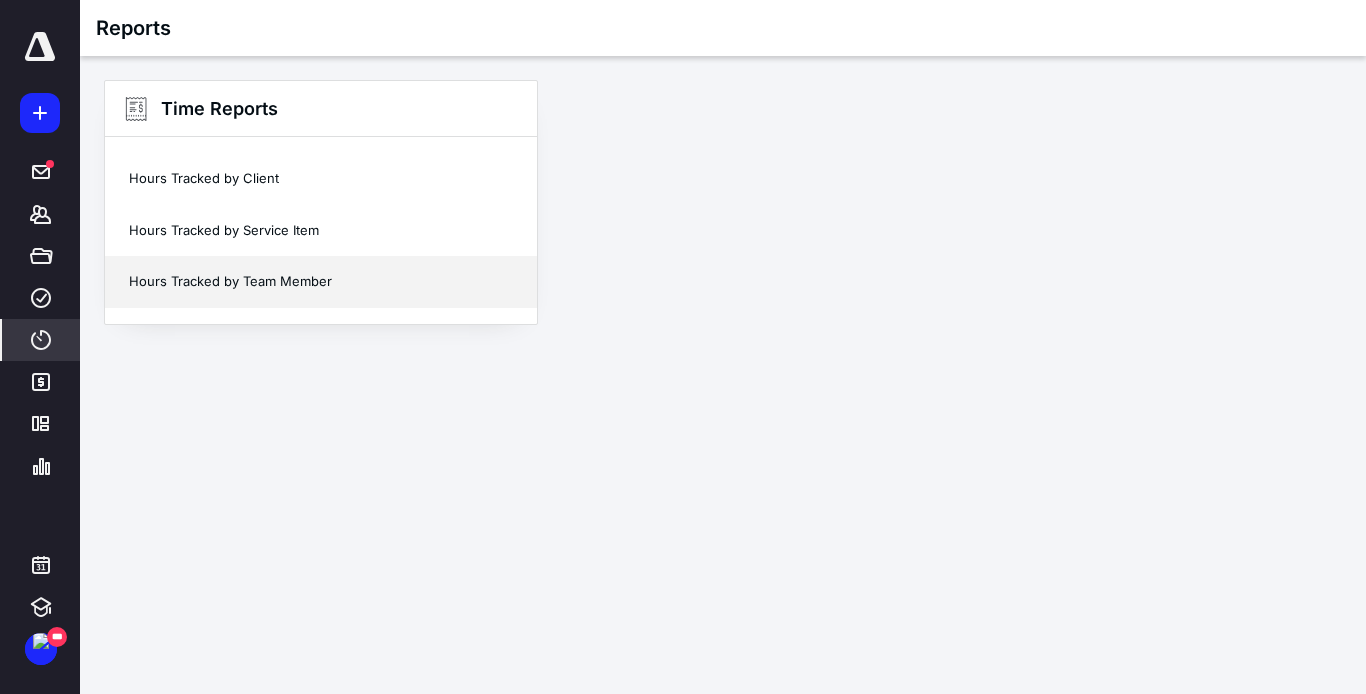 click on "Hours Tracked by Team Member" at bounding box center [321, 282] 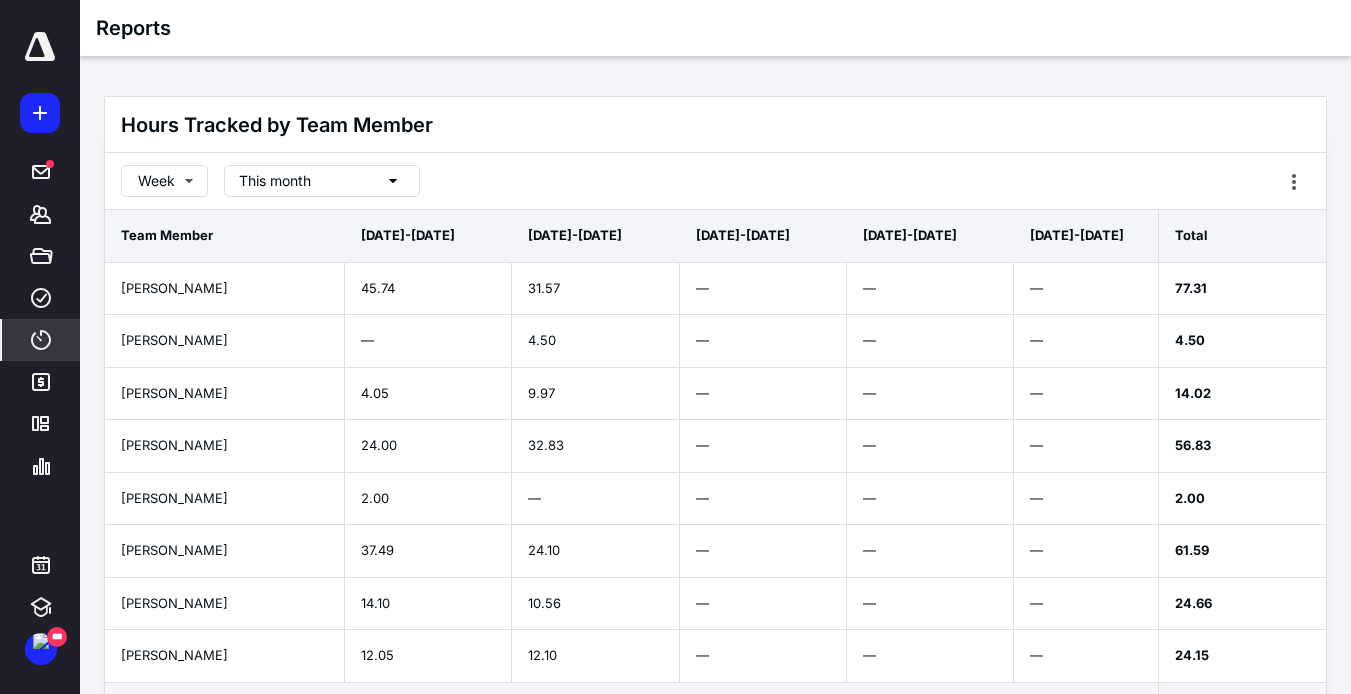 click 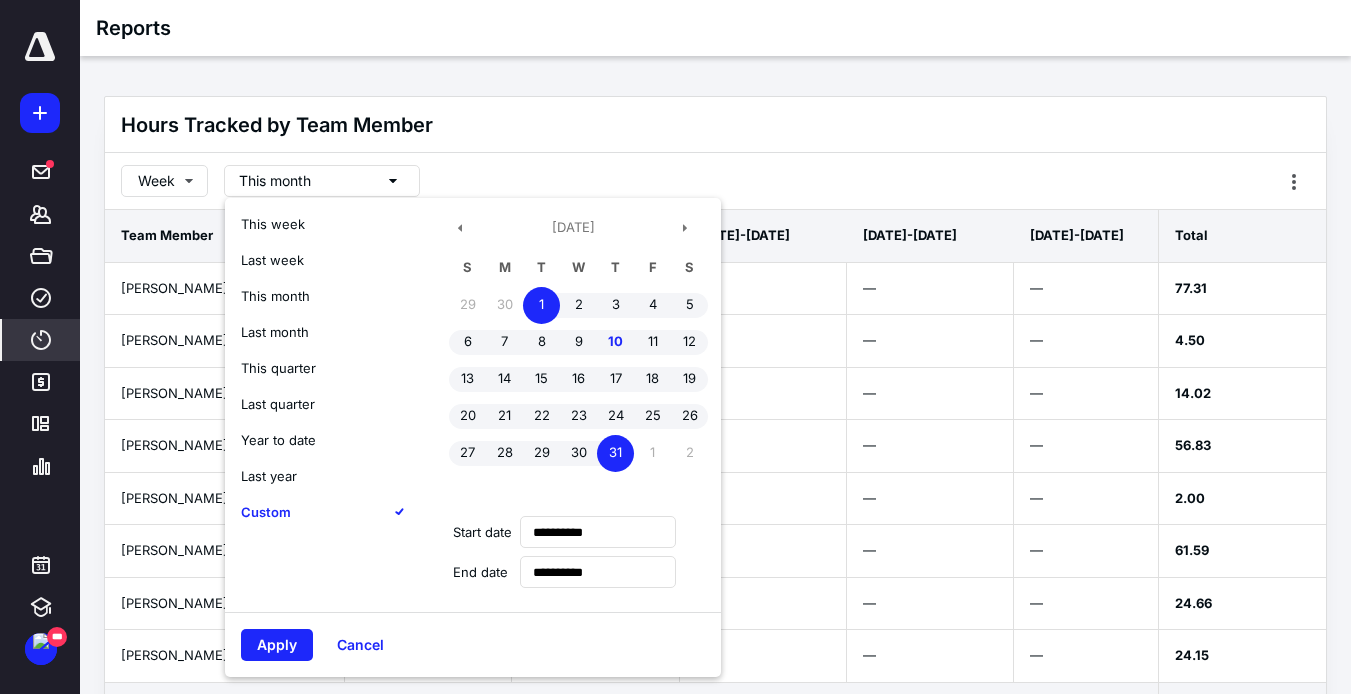 click on "This week" at bounding box center (273, 224) 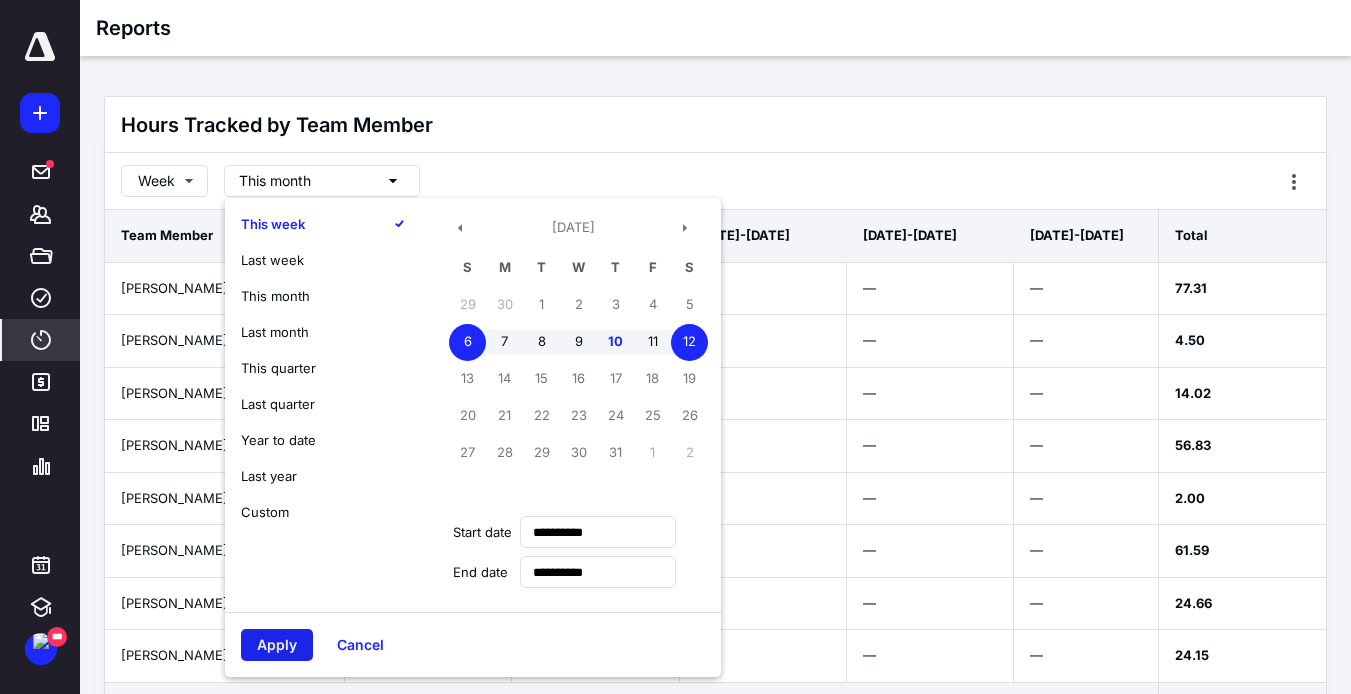 click on "Apply" at bounding box center [277, 645] 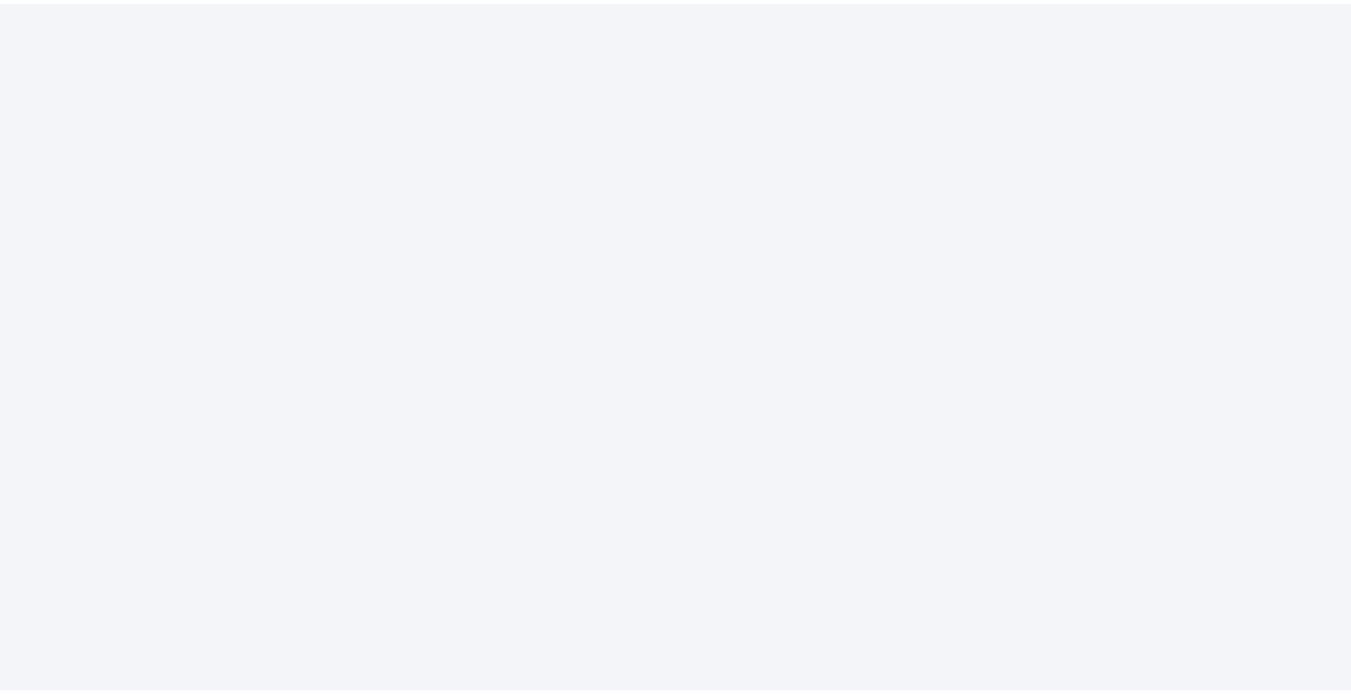 scroll, scrollTop: 0, scrollLeft: 0, axis: both 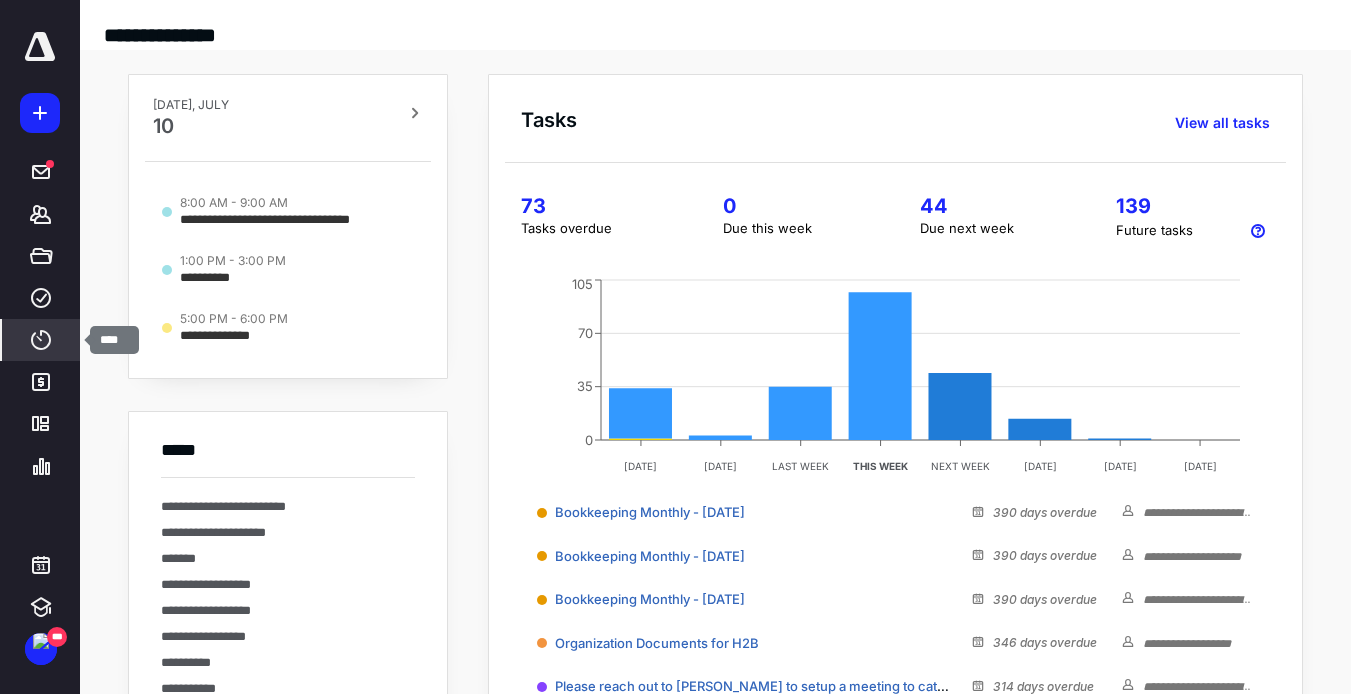 click 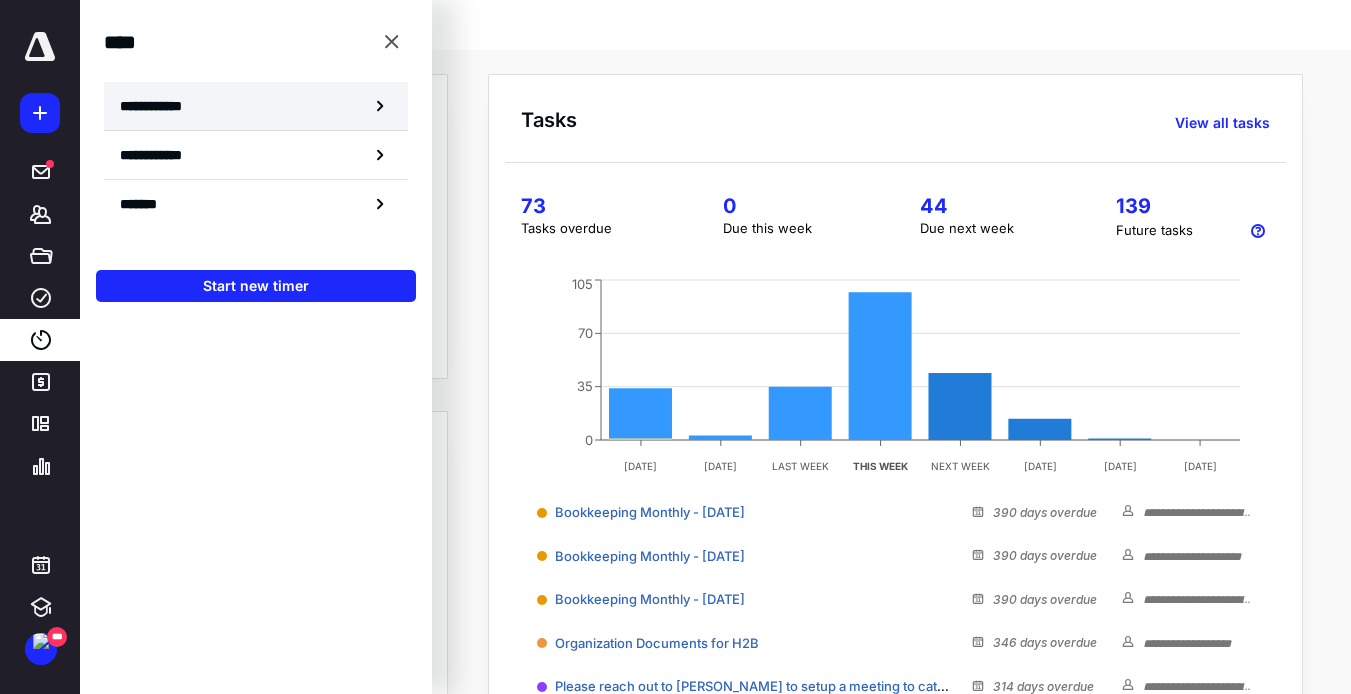click 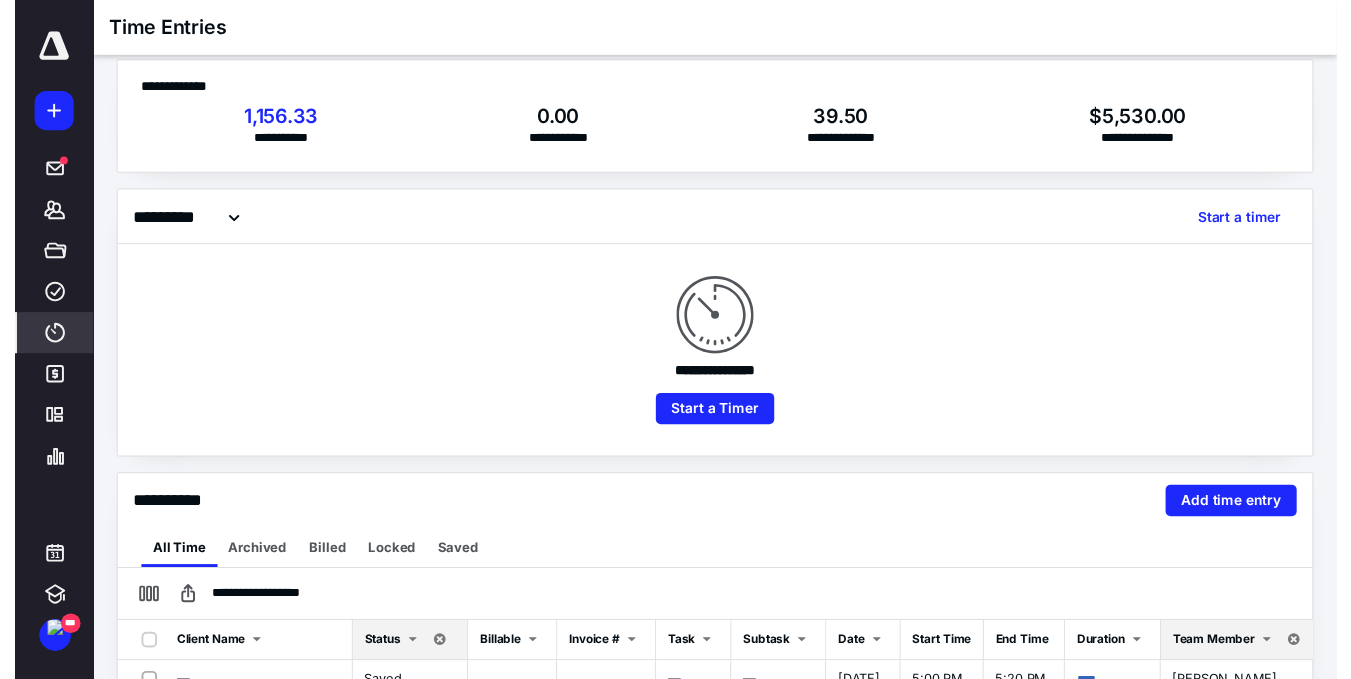 scroll, scrollTop: 0, scrollLeft: 0, axis: both 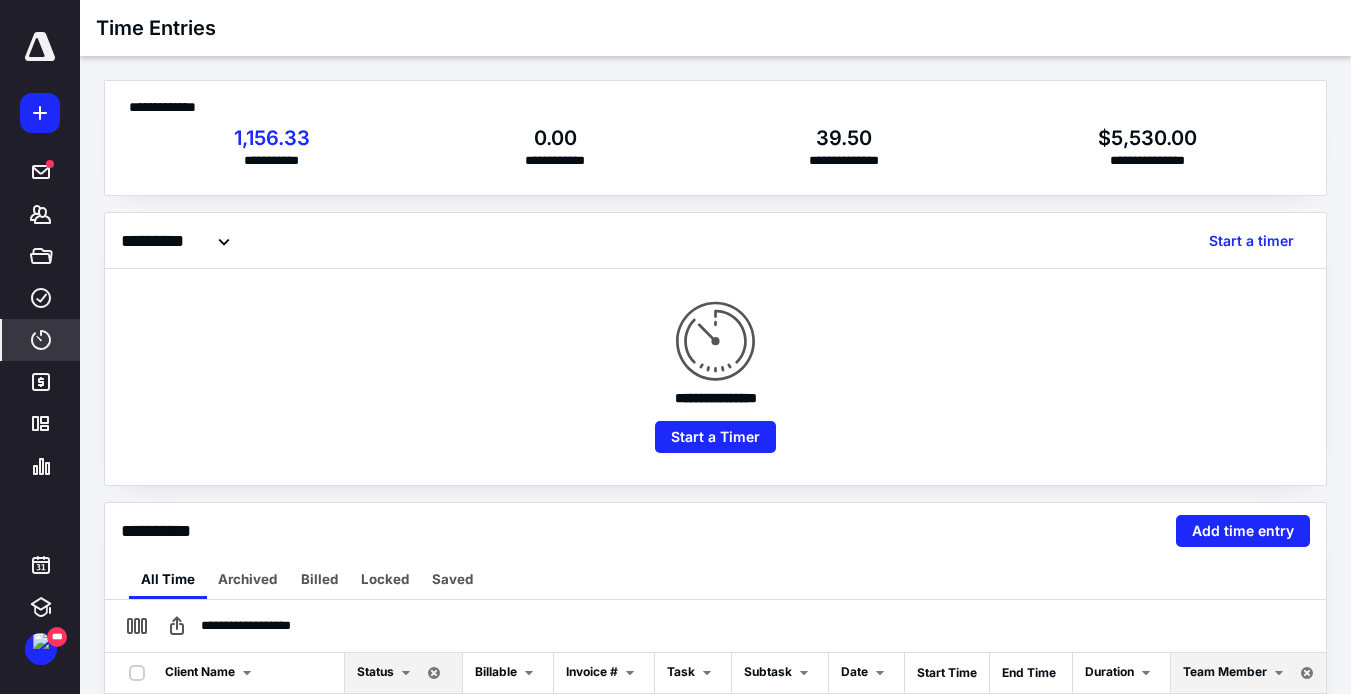 click at bounding box center (40, 47) 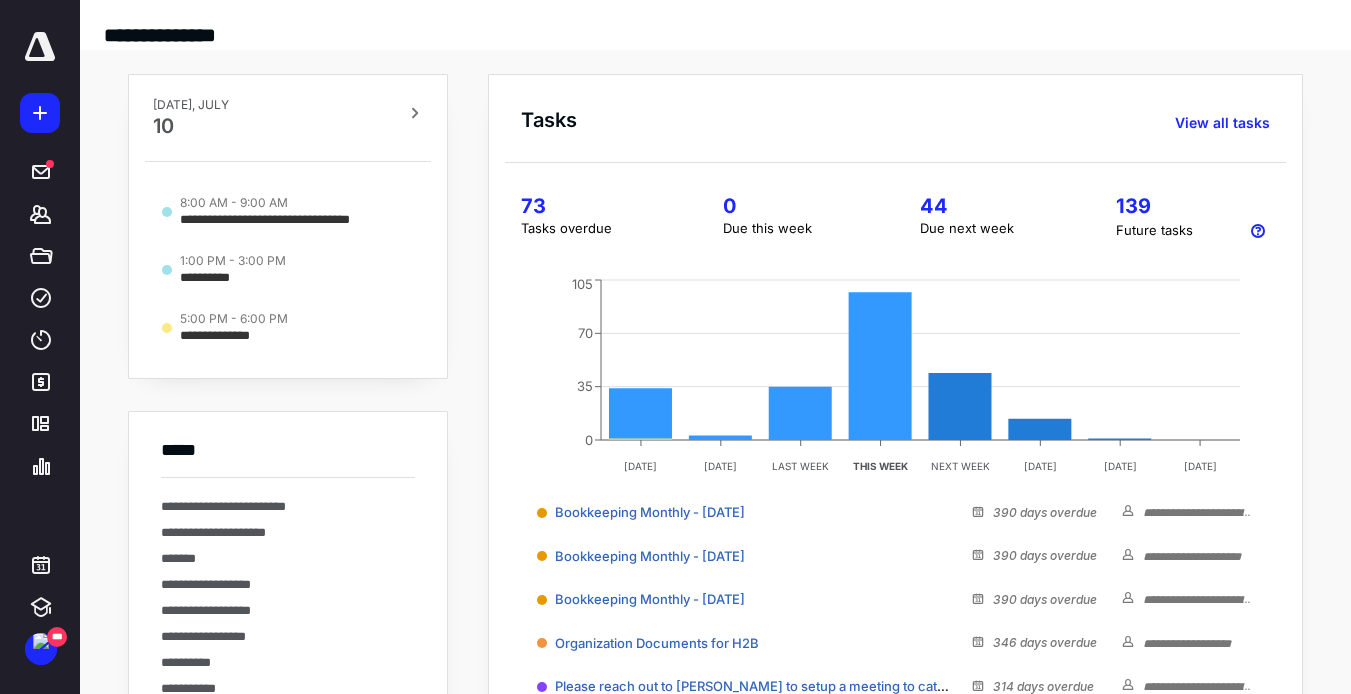 click on "44" at bounding box center (994, 206) 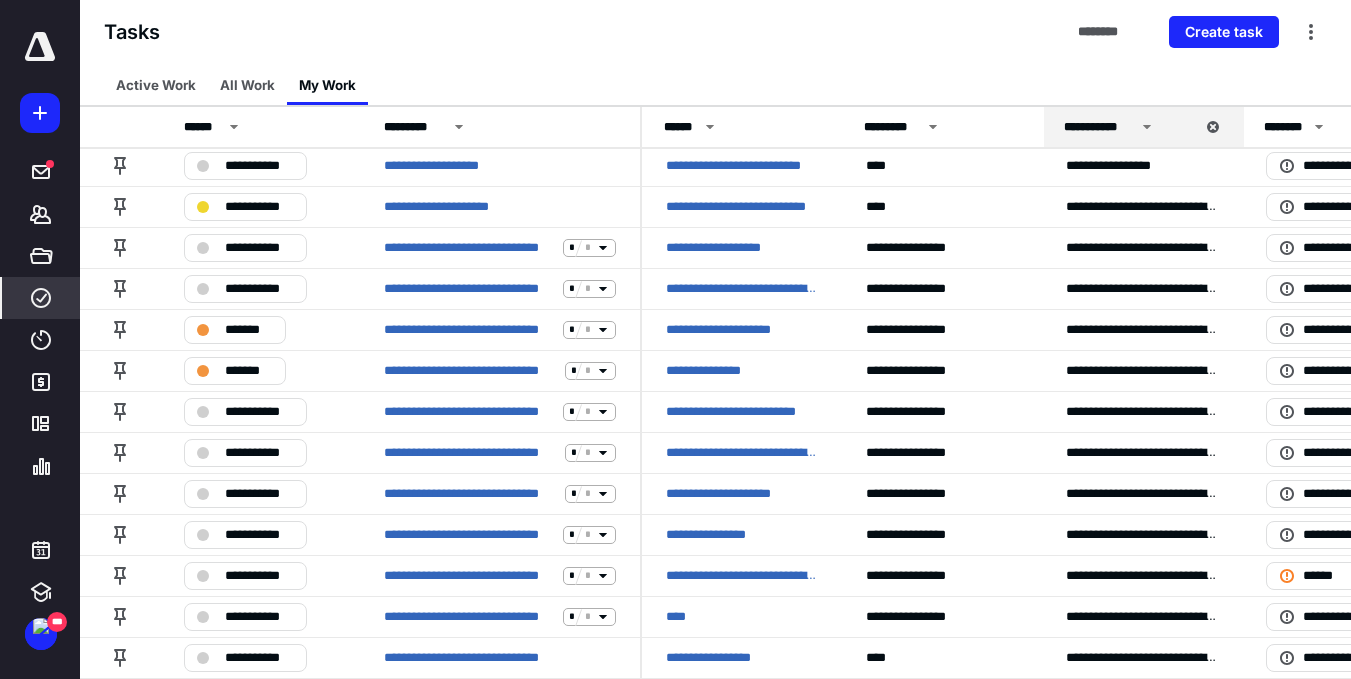 scroll, scrollTop: 0, scrollLeft: 0, axis: both 